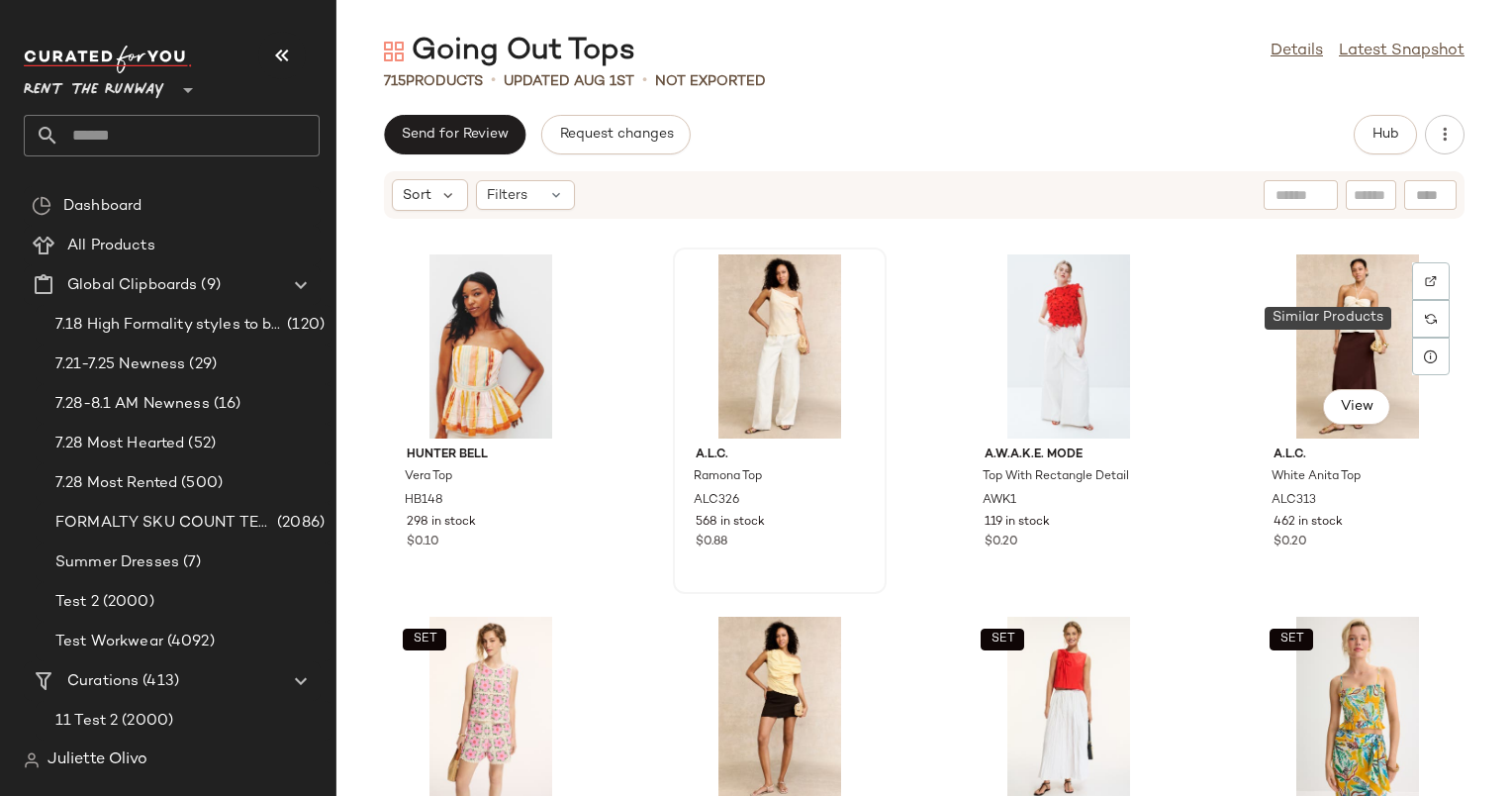 scroll, scrollTop: 0, scrollLeft: 0, axis: both 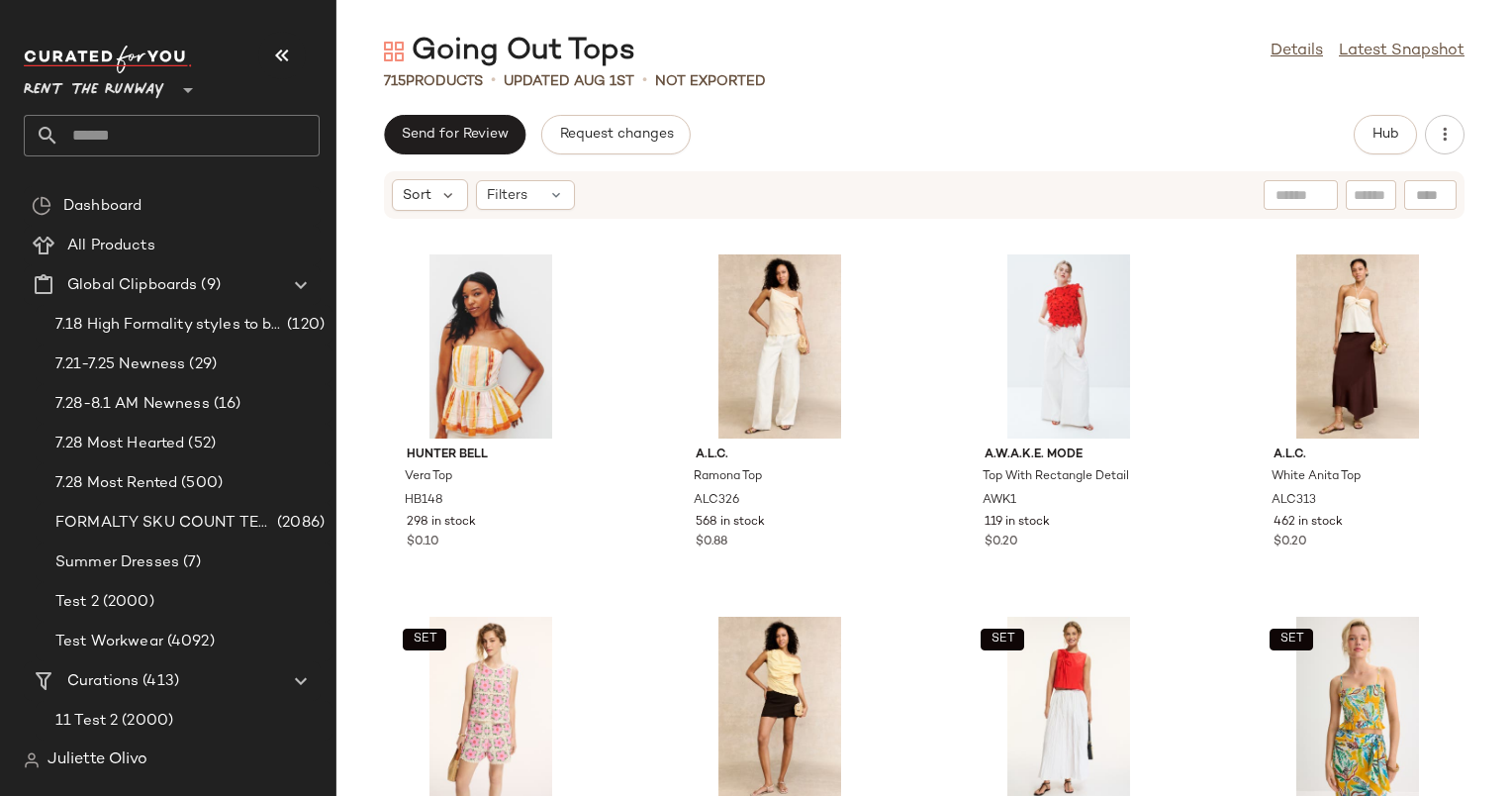 click on "Send for Review   Request changes   Hub" 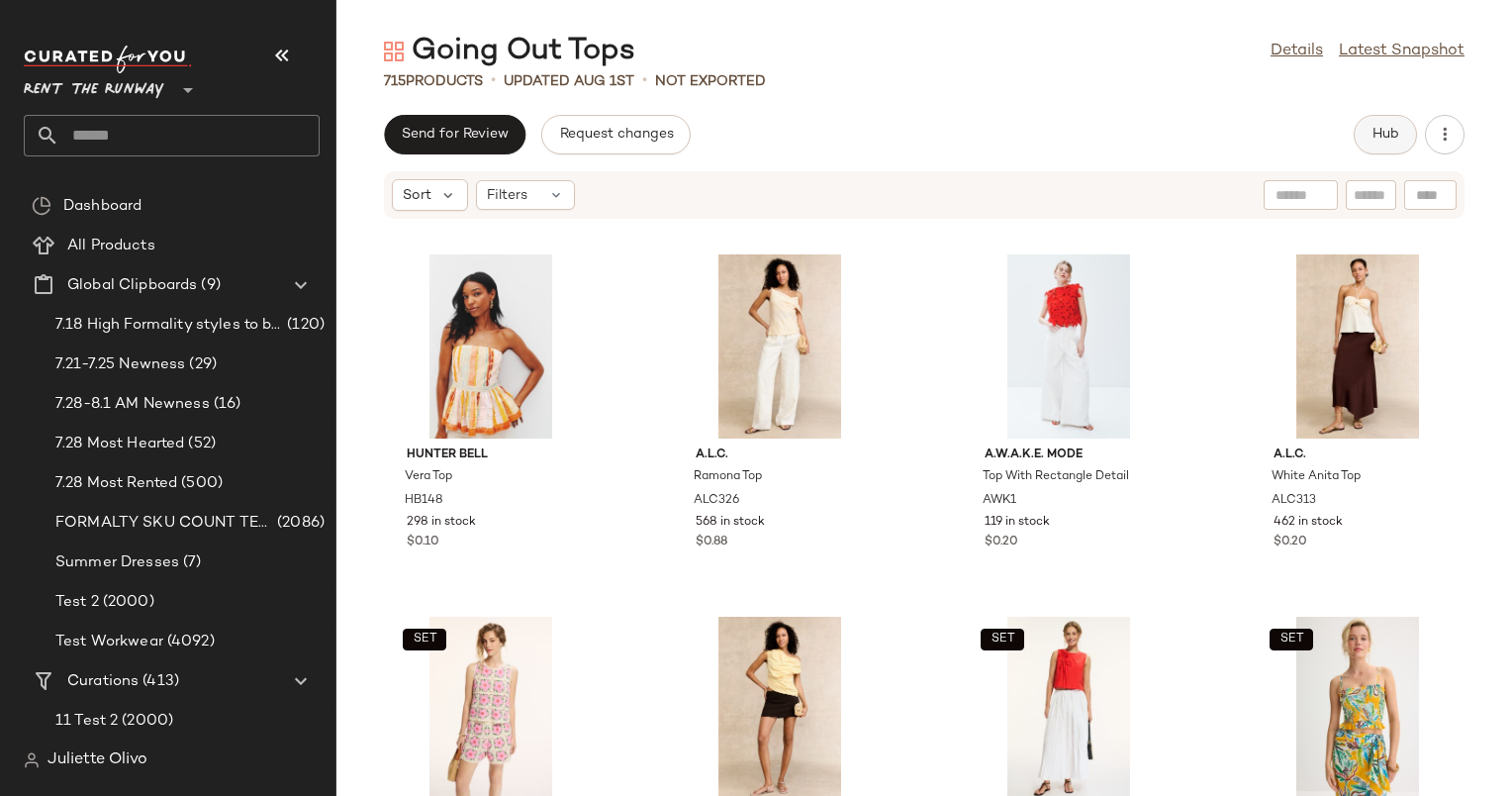 click on "Hub" at bounding box center (1385, 135) 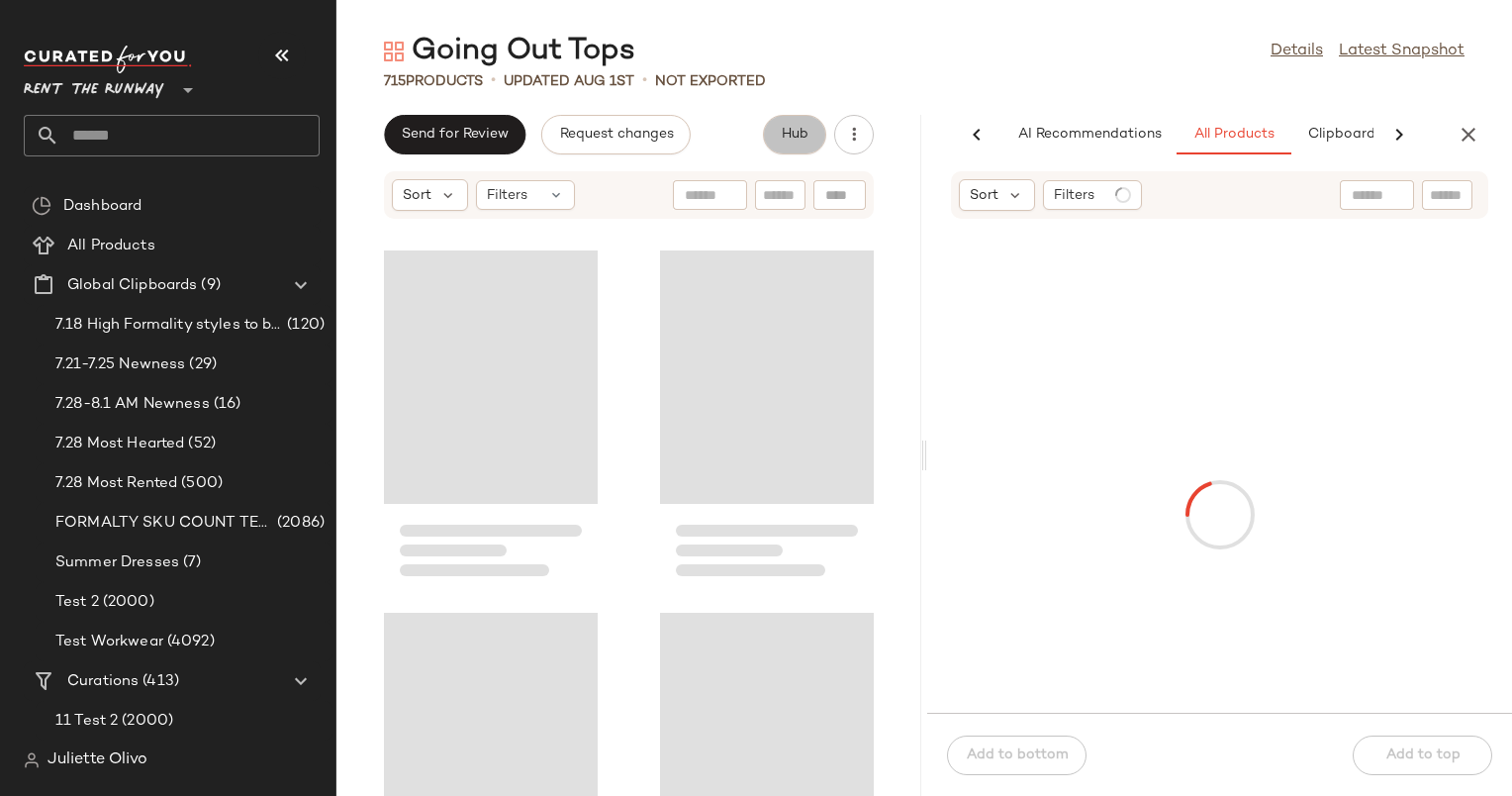 scroll, scrollTop: 0, scrollLeft: 102, axis: horizontal 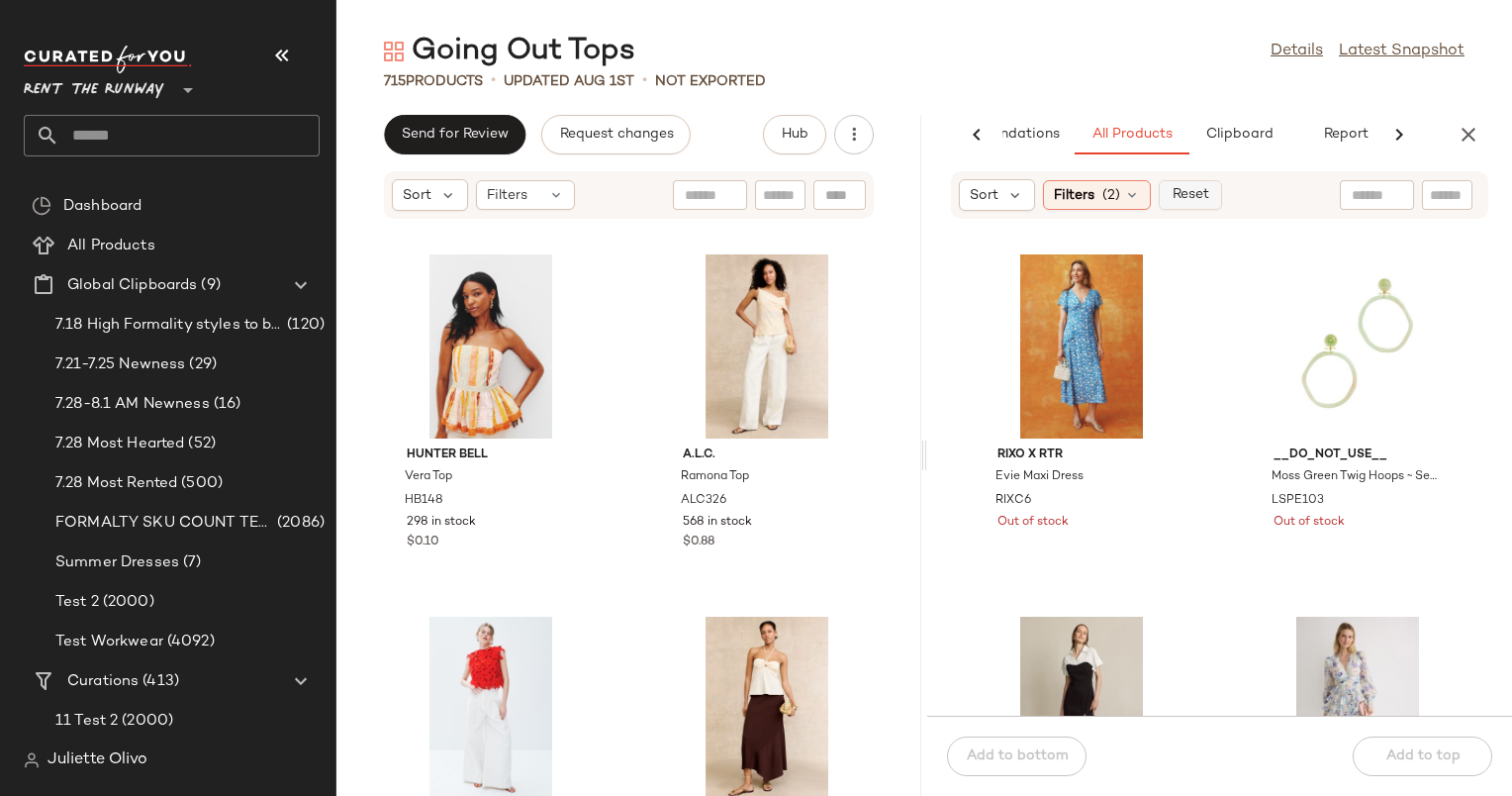click on "Reset" 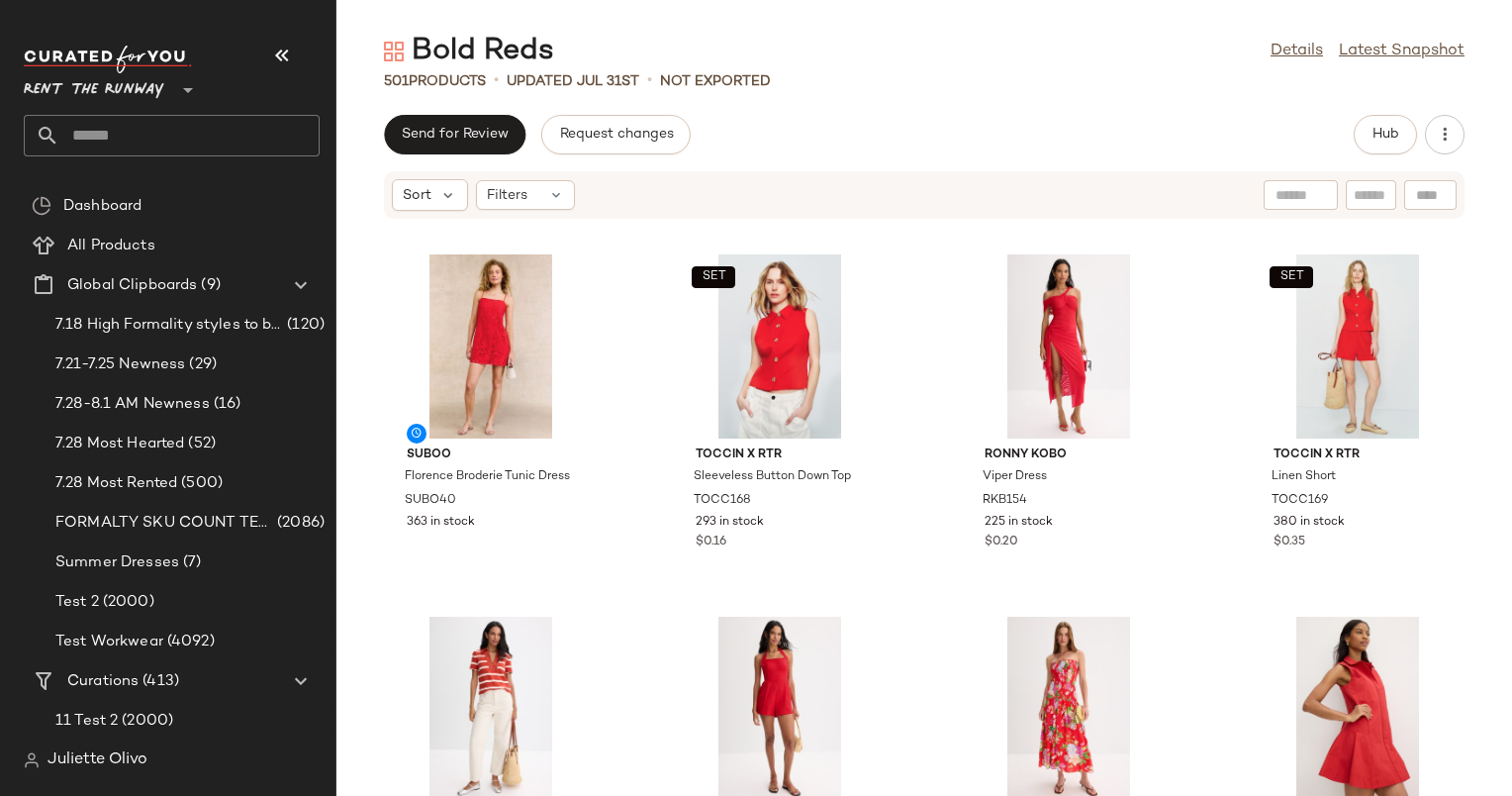 scroll, scrollTop: 0, scrollLeft: 0, axis: both 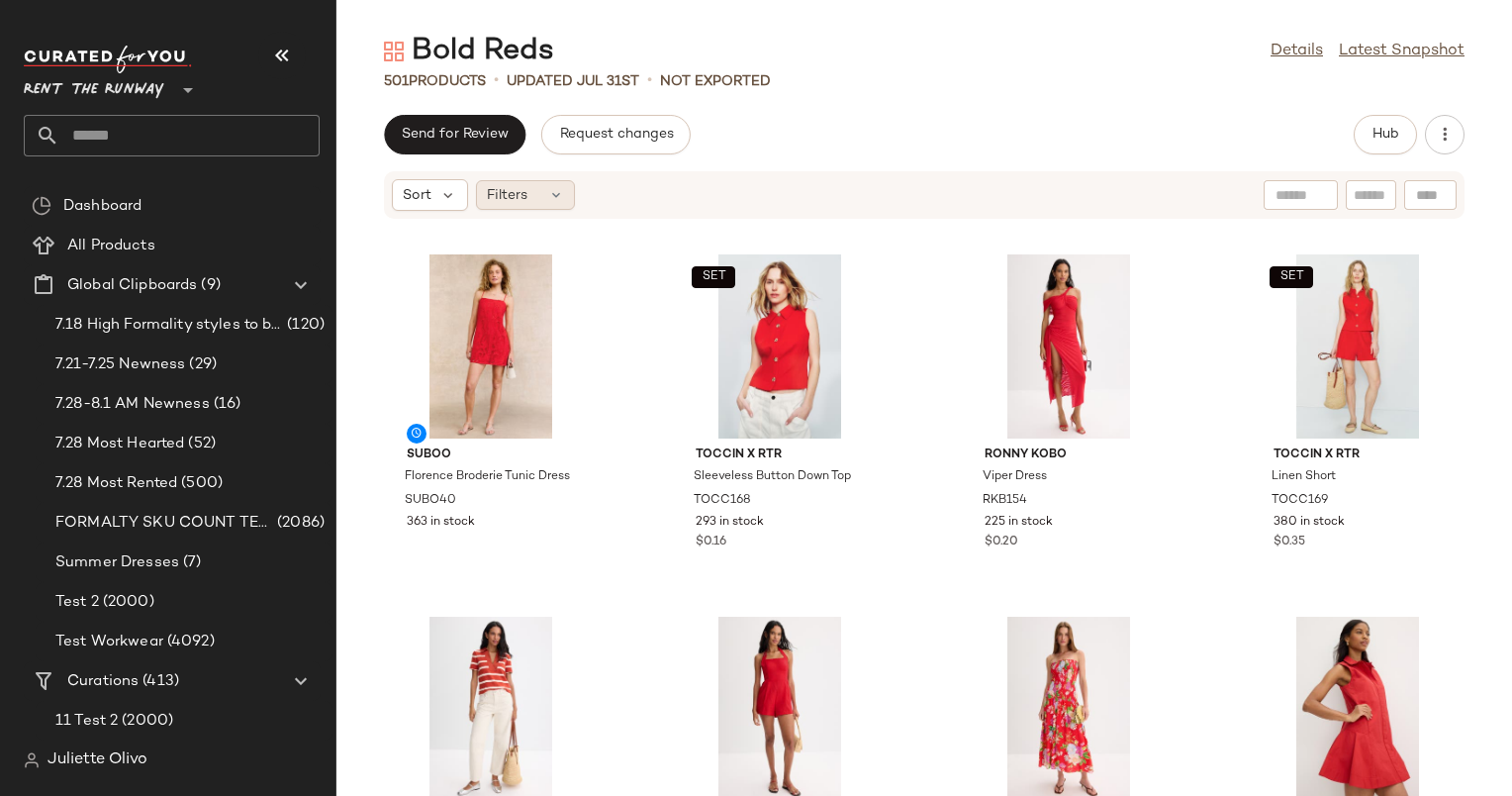 click on "Filters" at bounding box center (507, 195) 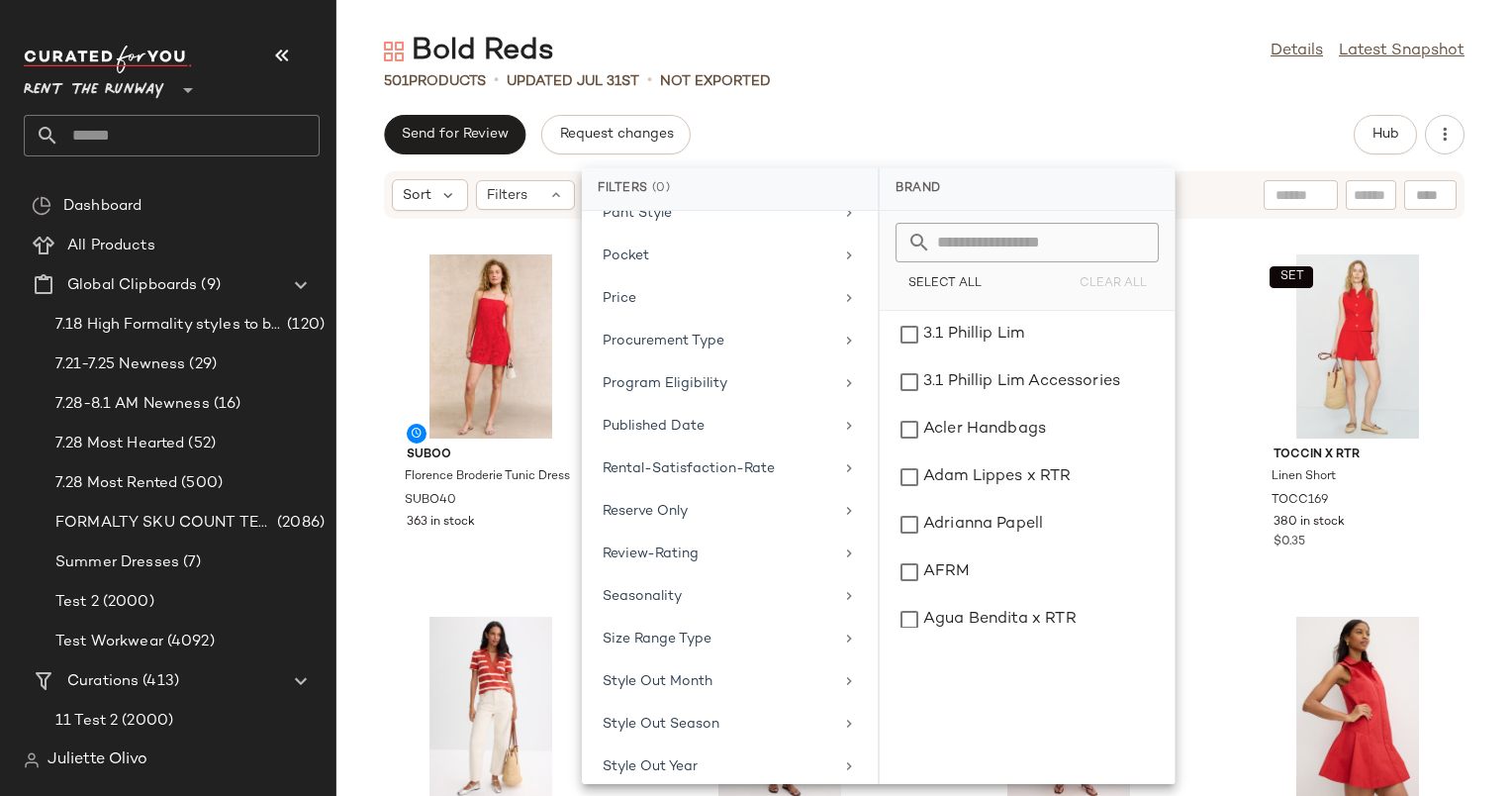 scroll, scrollTop: 1845, scrollLeft: 0, axis: vertical 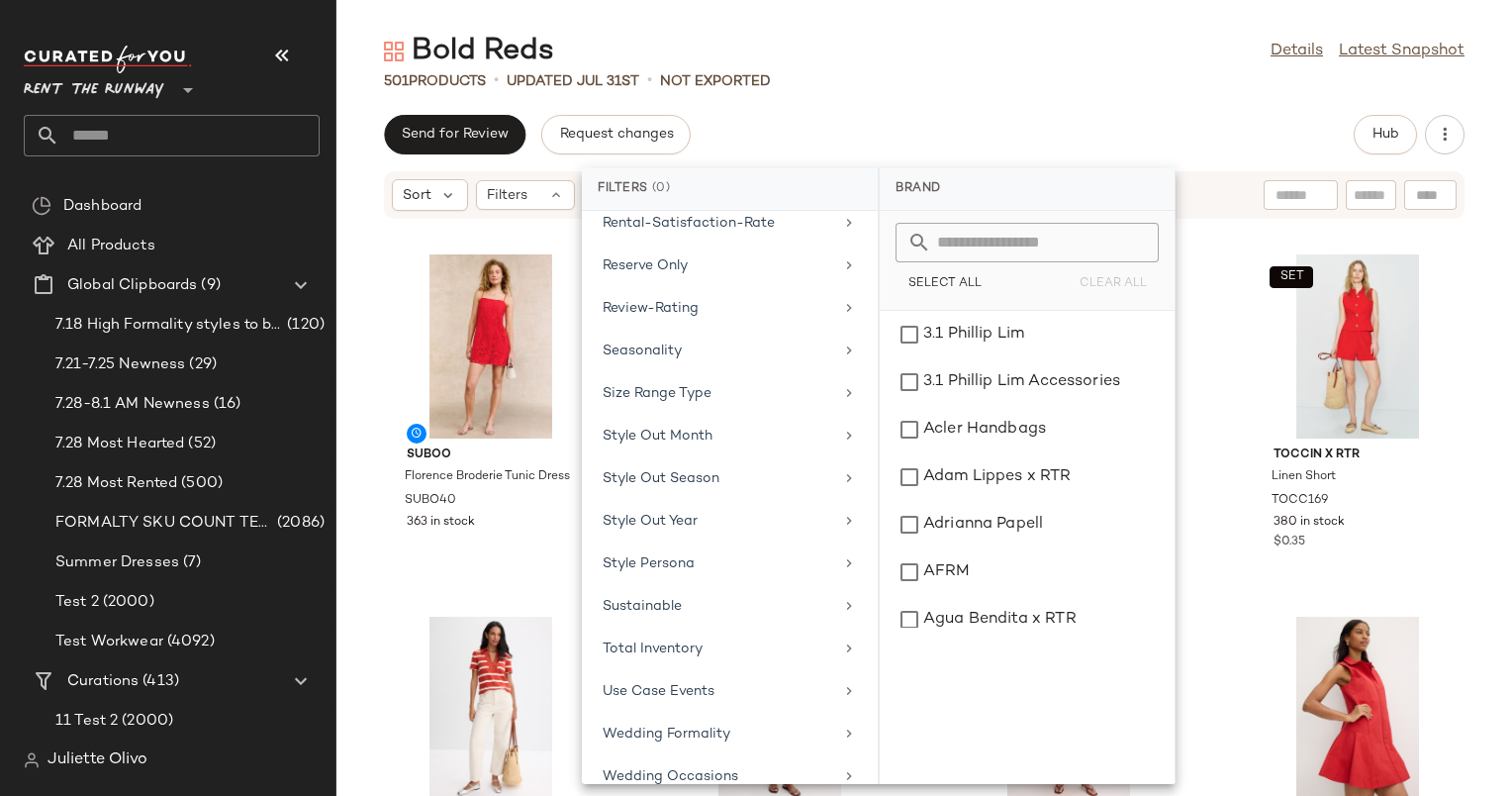 click on "Brand Category Active Unit Count Actual Price Add On Type AI Embeddings Available Depot Body Type Buying Trend Collection Color Tone Creation Date Current Kif Price Current Rental Price Detailed Print Ease Of Wear Elevated Essential Embellishment Fabric Fabric Cluster Featured Product Fit Formality Formality Level Gender In Stock Rate Inventory Strength Is Activewear Jean Style Length Matching Set Matching Sets Only Material Maternity Maternity By Trimester Neckline Outerwear Features Pant Style Pocket Price Procurement Type Program Eligibility Published Date Rental-Satisfaction-Rate Reserve Only Review-Rating Seasonality Size Range Type Style Out Month Style Out Season Style Out Year Style Persona Sustainable Total Inventory Use Case Events Wedding Formality Wedding Occasions" at bounding box center [729, 497] 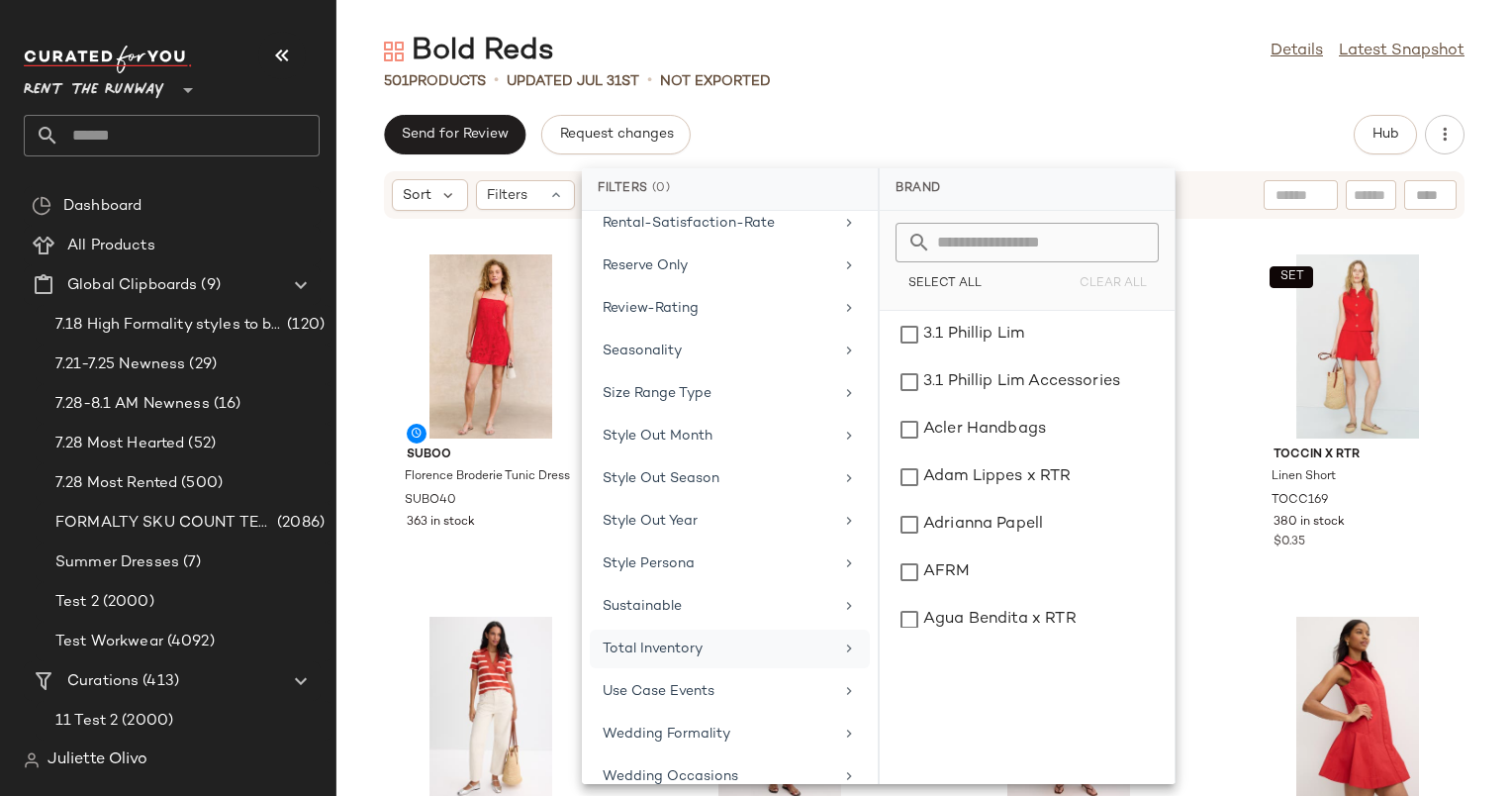 click on "Total Inventory" 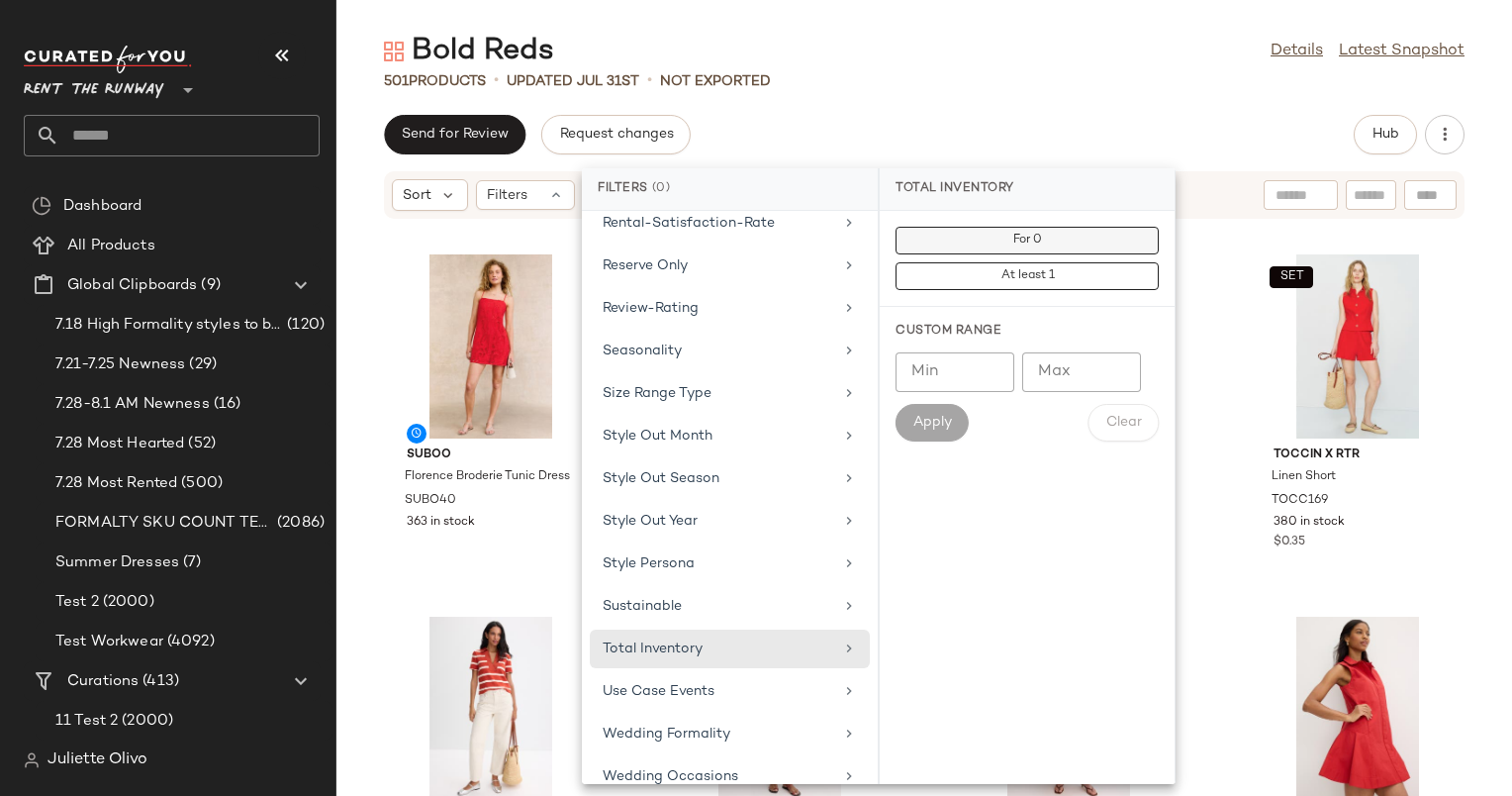 click on "For 0" 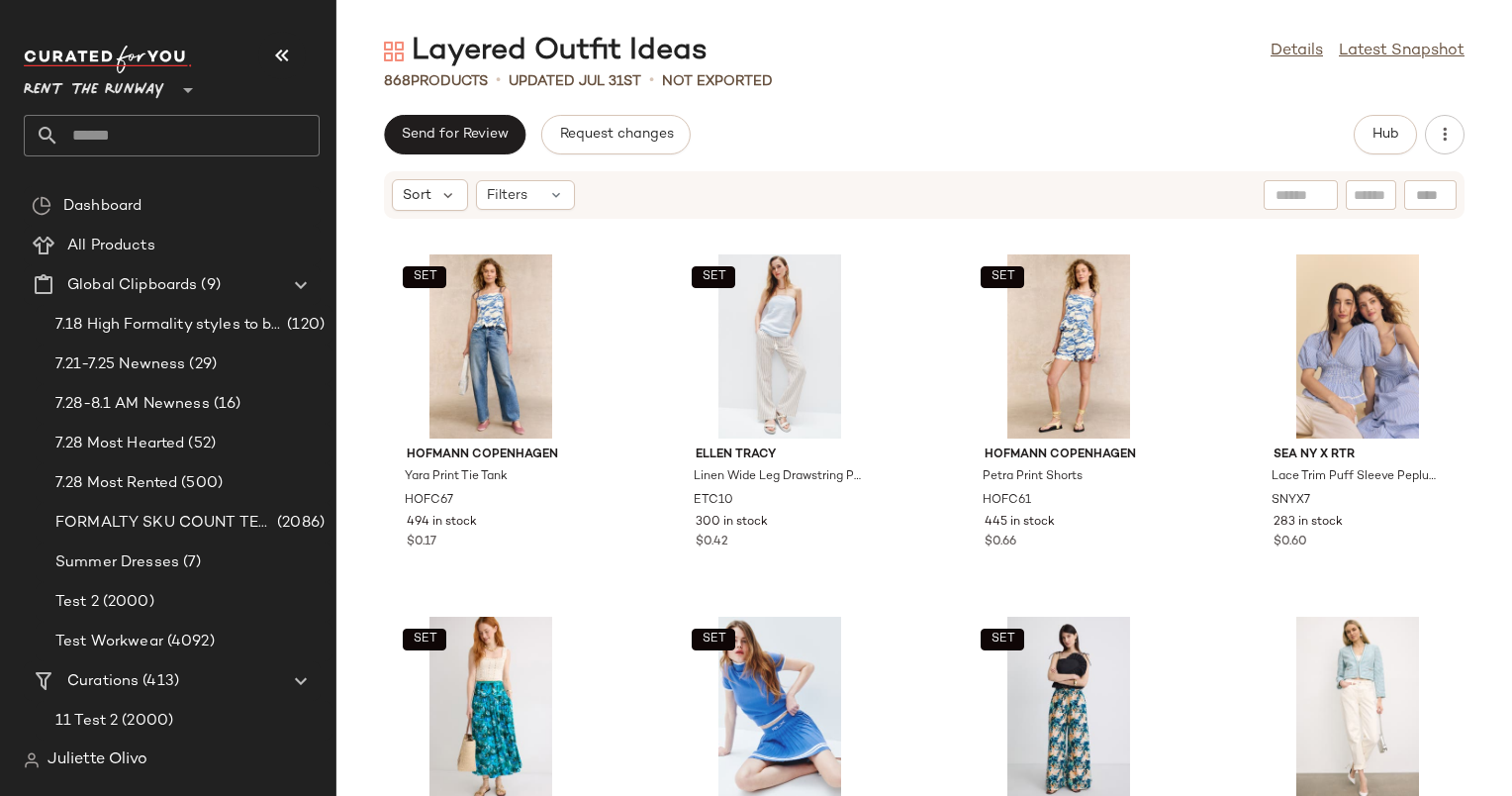 scroll, scrollTop: 0, scrollLeft: 0, axis: both 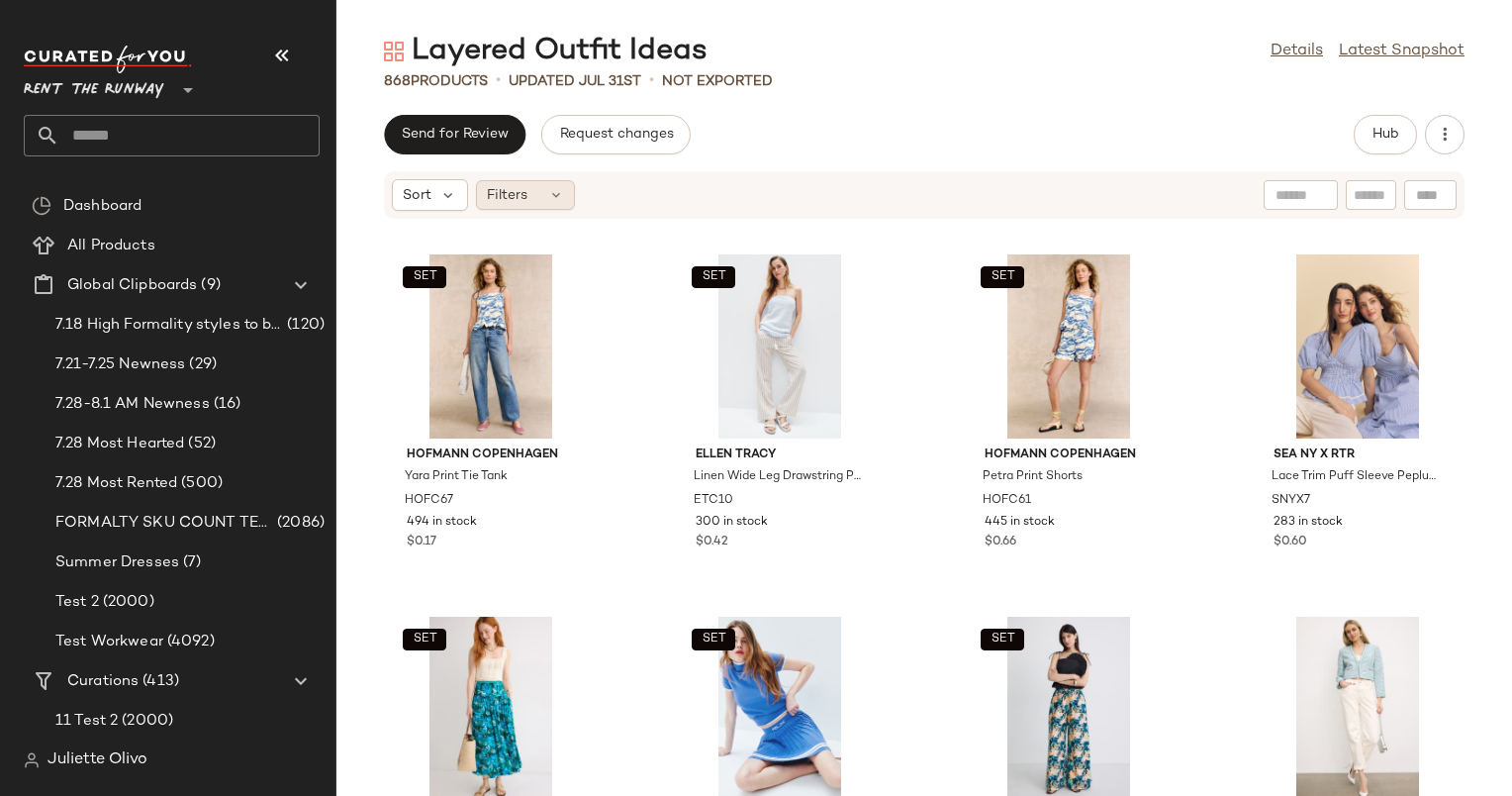 click on "Filters" 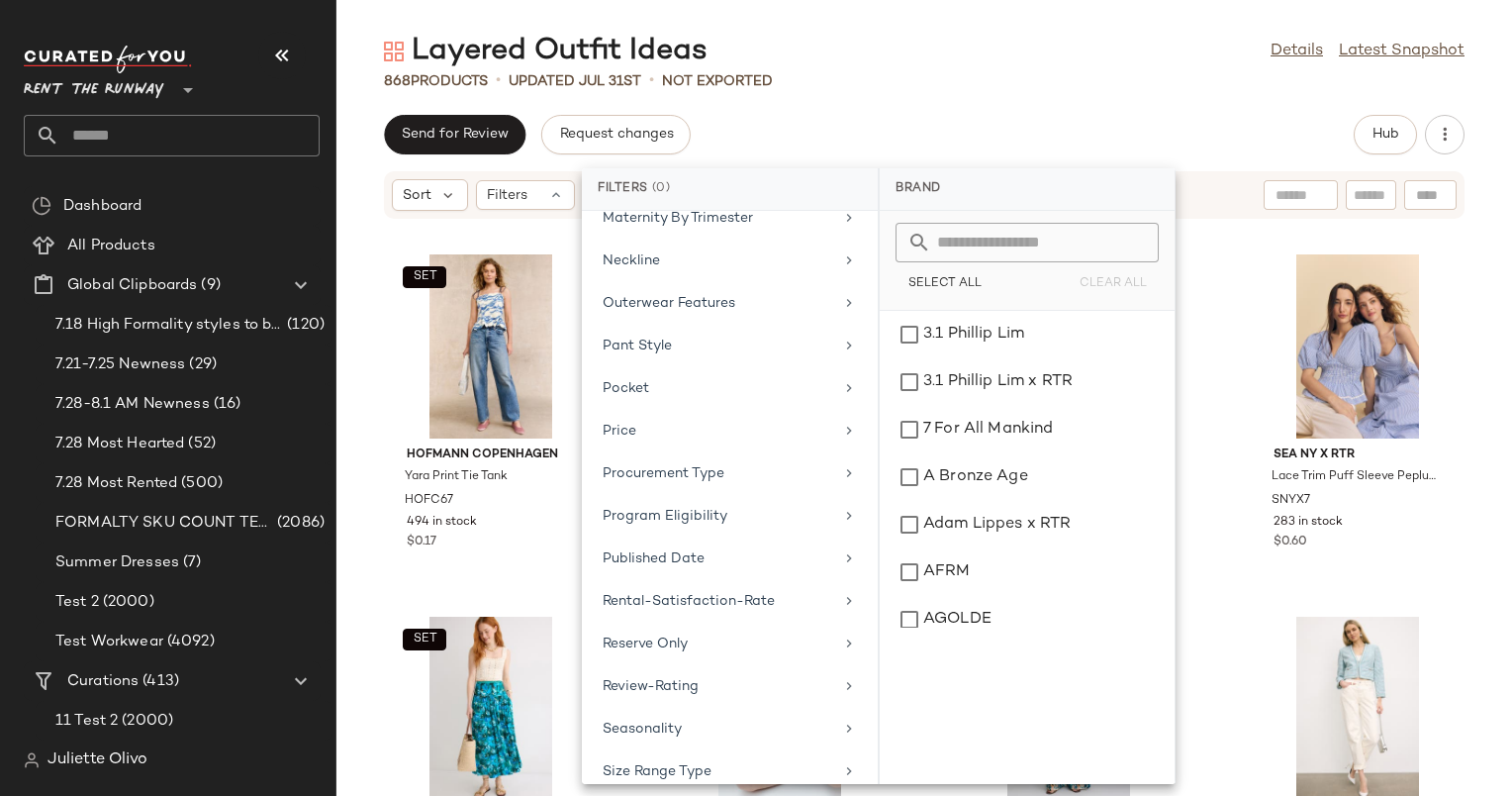scroll, scrollTop: 1761, scrollLeft: 0, axis: vertical 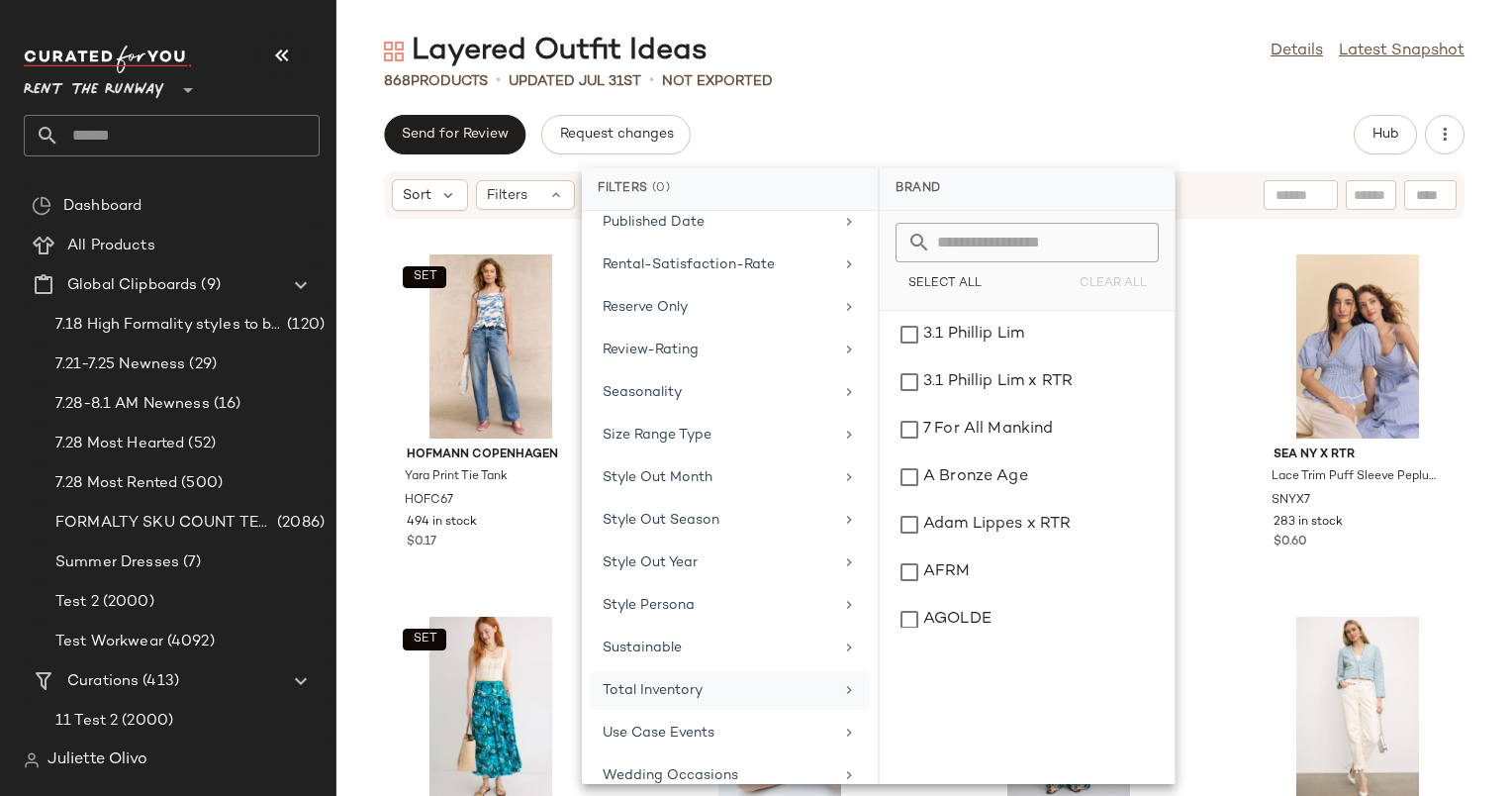 click on "Total Inventory" at bounding box center (717, 690) 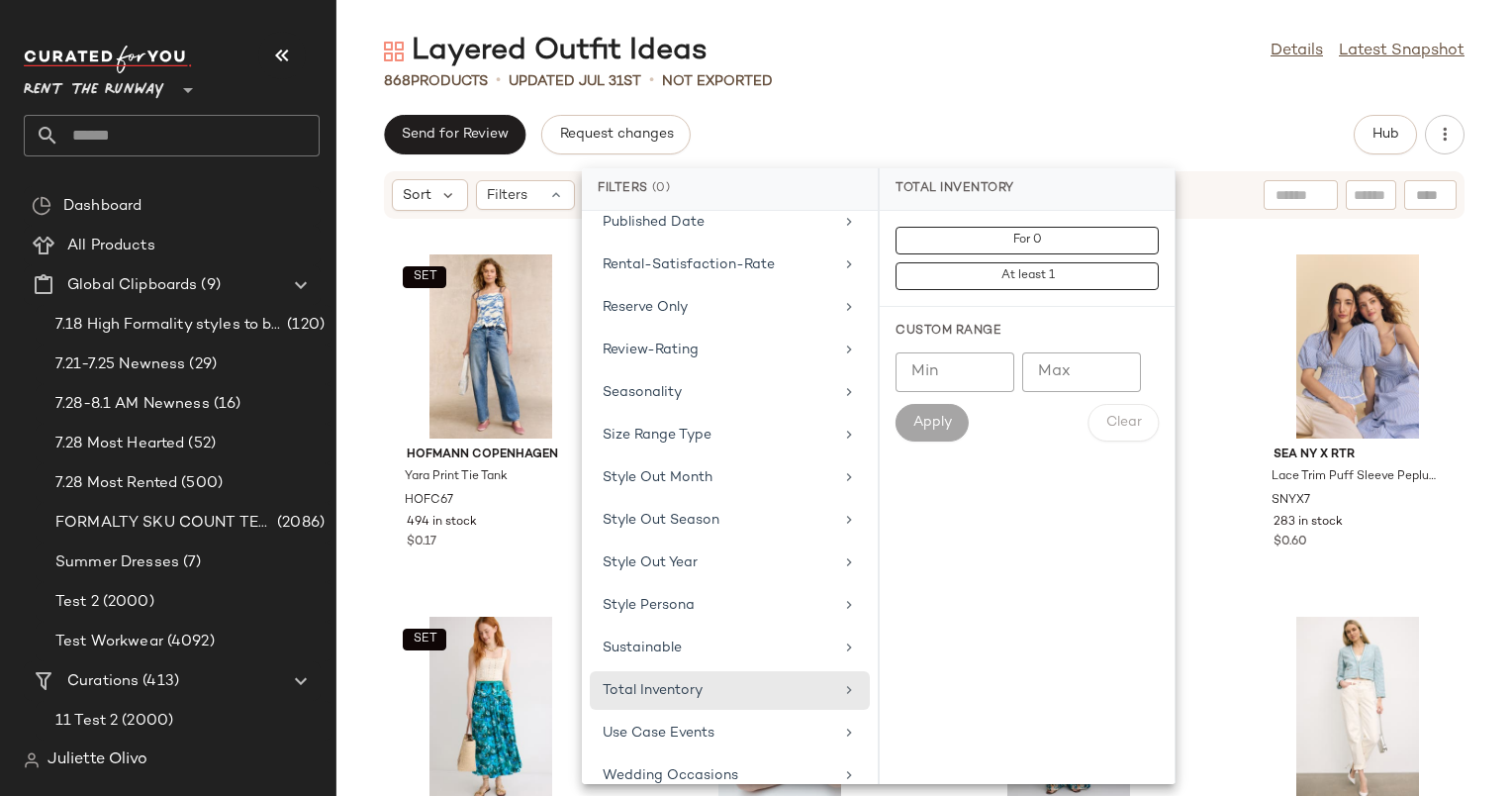 click on "For 0 At least 1" at bounding box center [1027, 258] 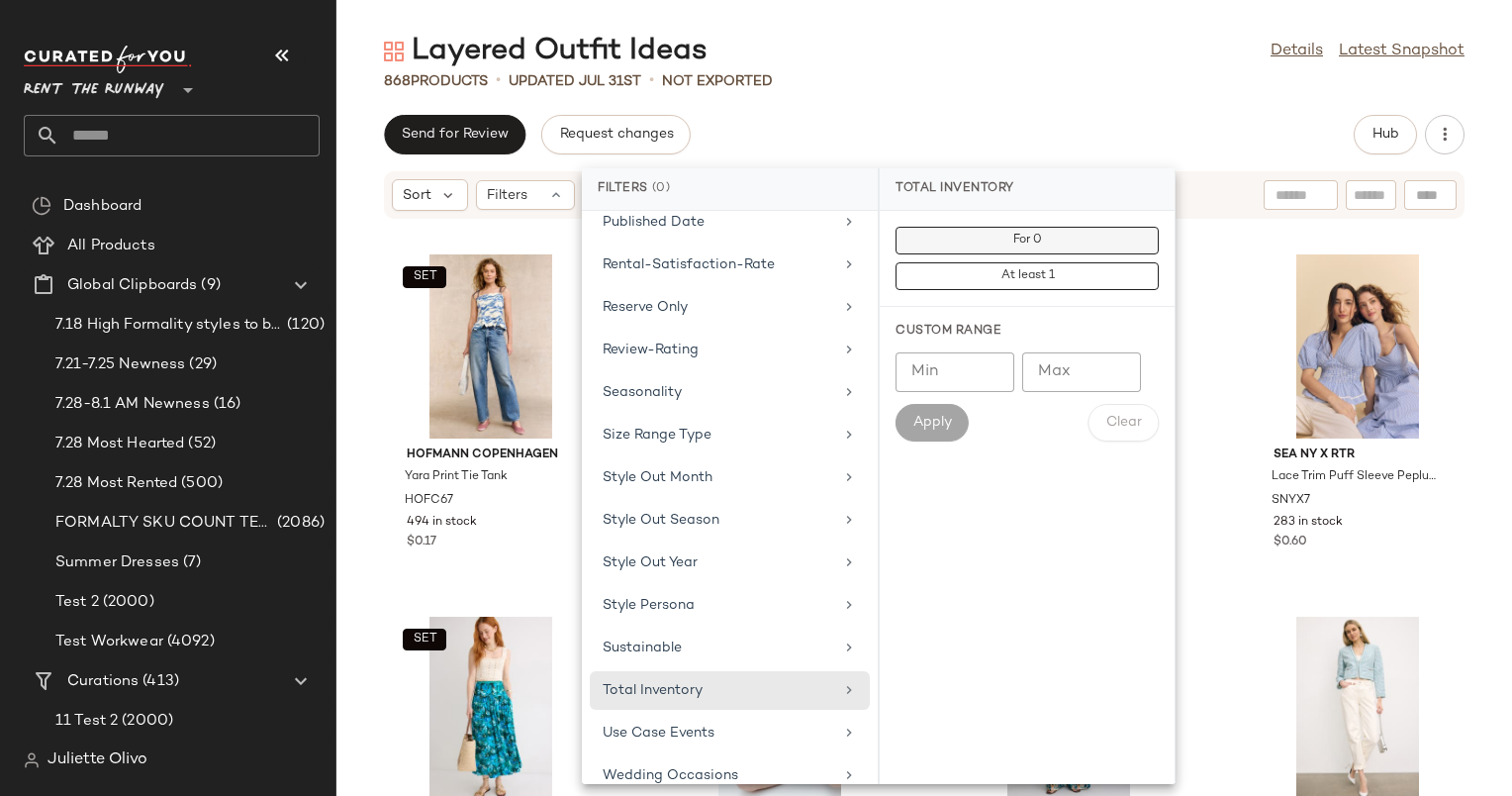 click on "For 0" 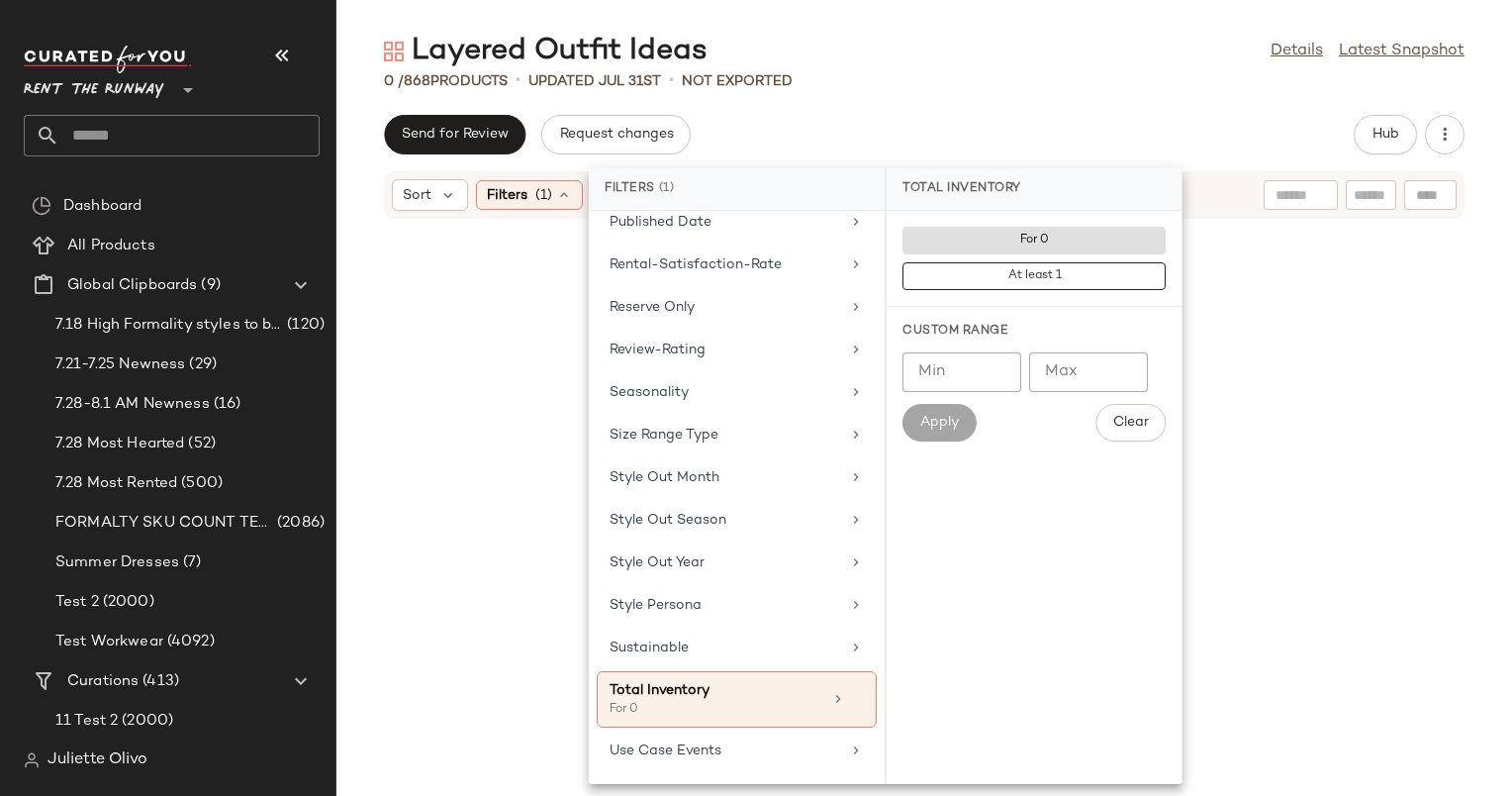 click on "Layered Outfit Ideas  Details   Latest Snapshot  0 /  868   Products   •   updated Jul 31st  •   Not Exported   Send for Review   Request changes   Hub  Sort  Filters  (1)   Reset" at bounding box center (924, 414) 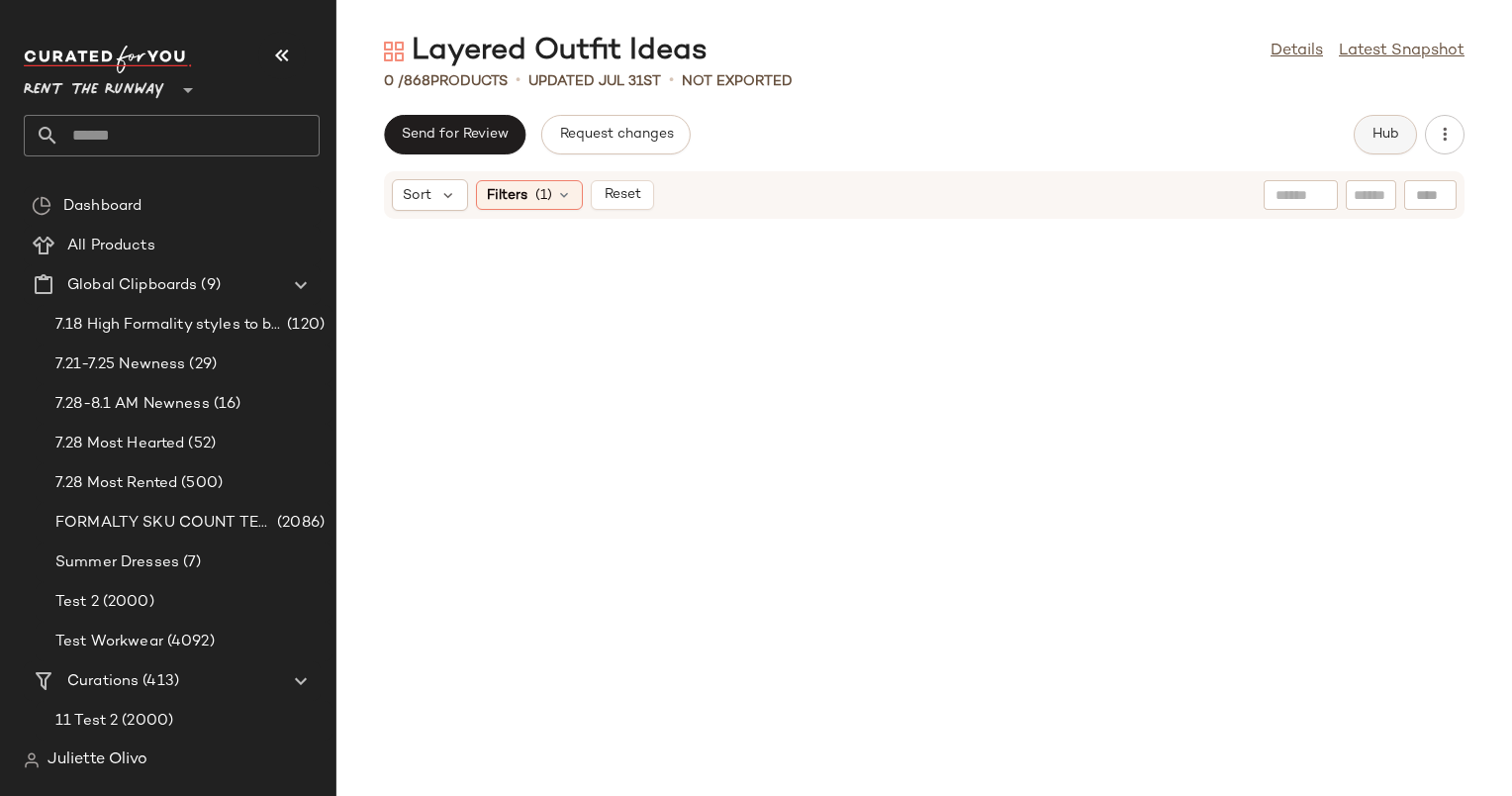 click on "Hub" at bounding box center [1385, 135] 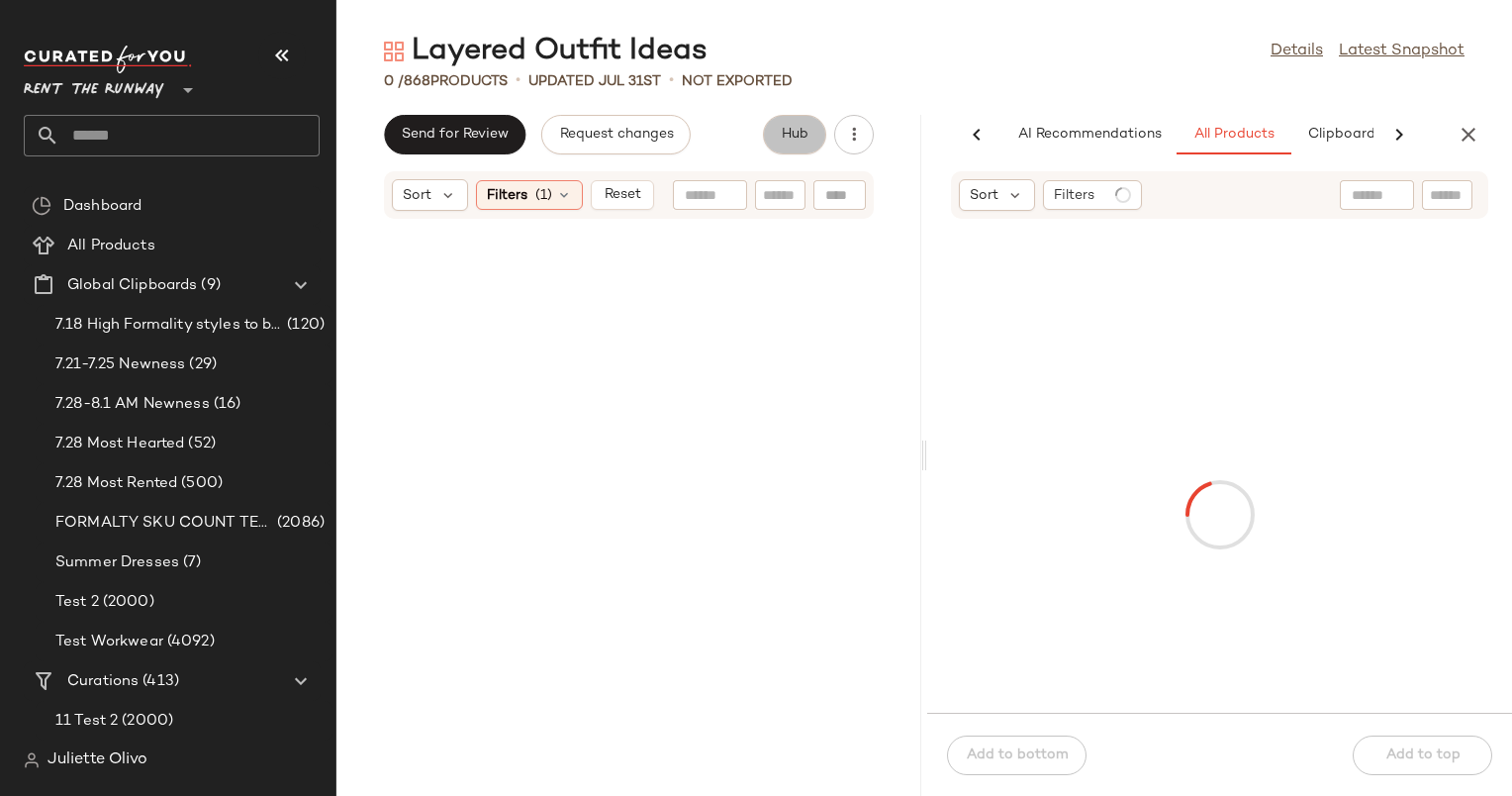scroll, scrollTop: 0, scrollLeft: 102, axis: horizontal 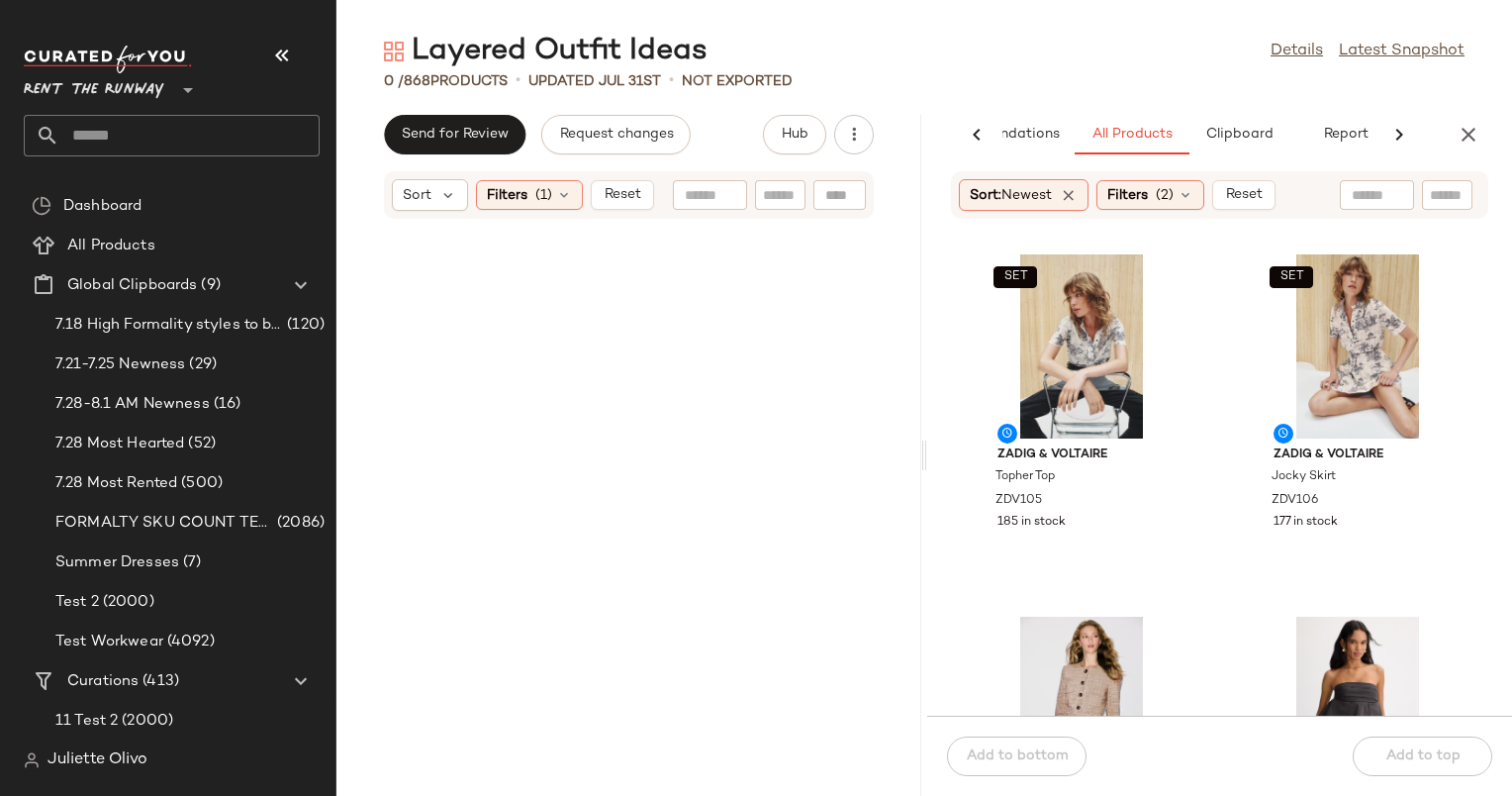 click on "Sort  Filters  (1)   Reset" at bounding box center [628, 195] 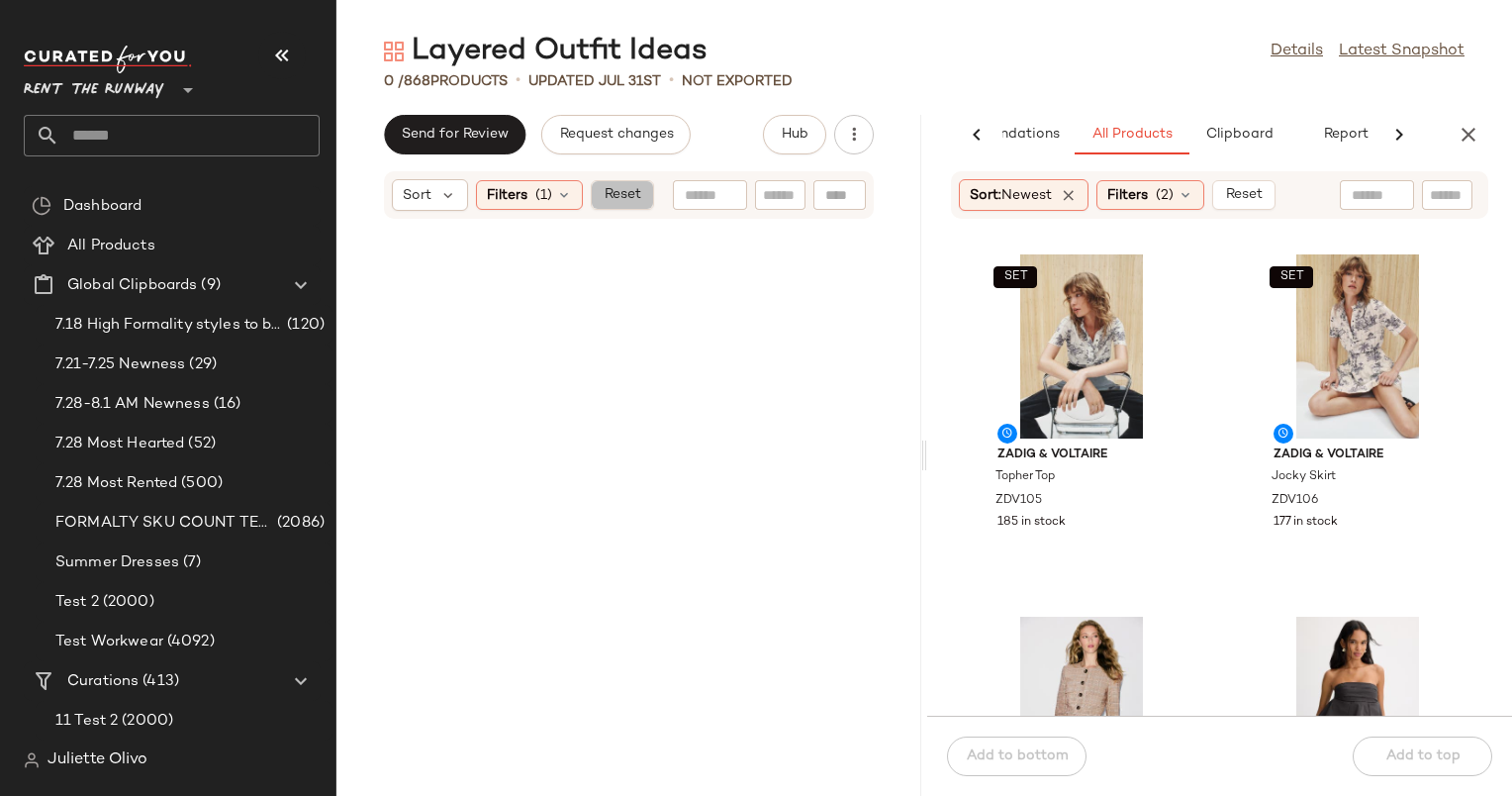 click on "Reset" 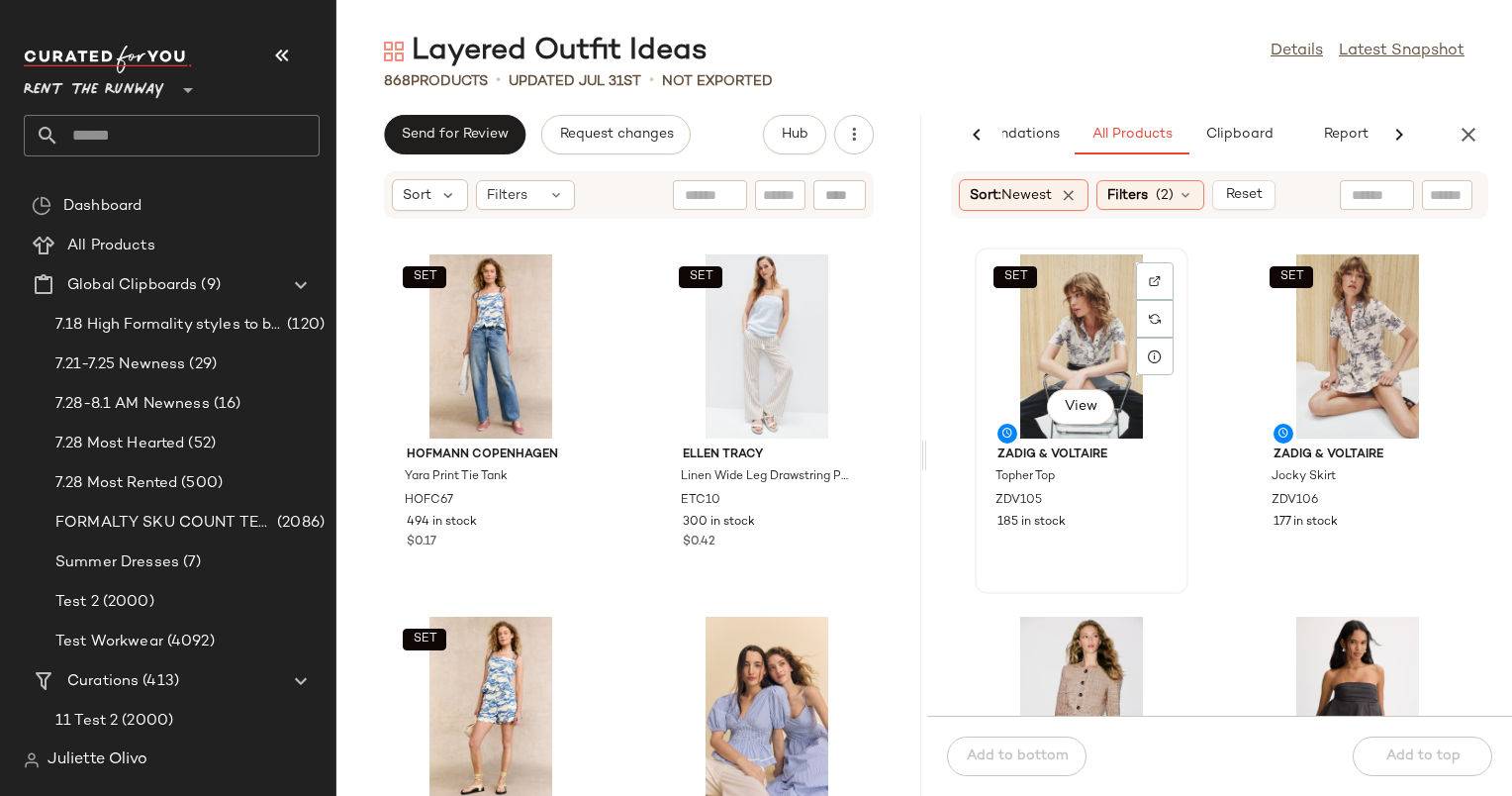 click on "SET   View" 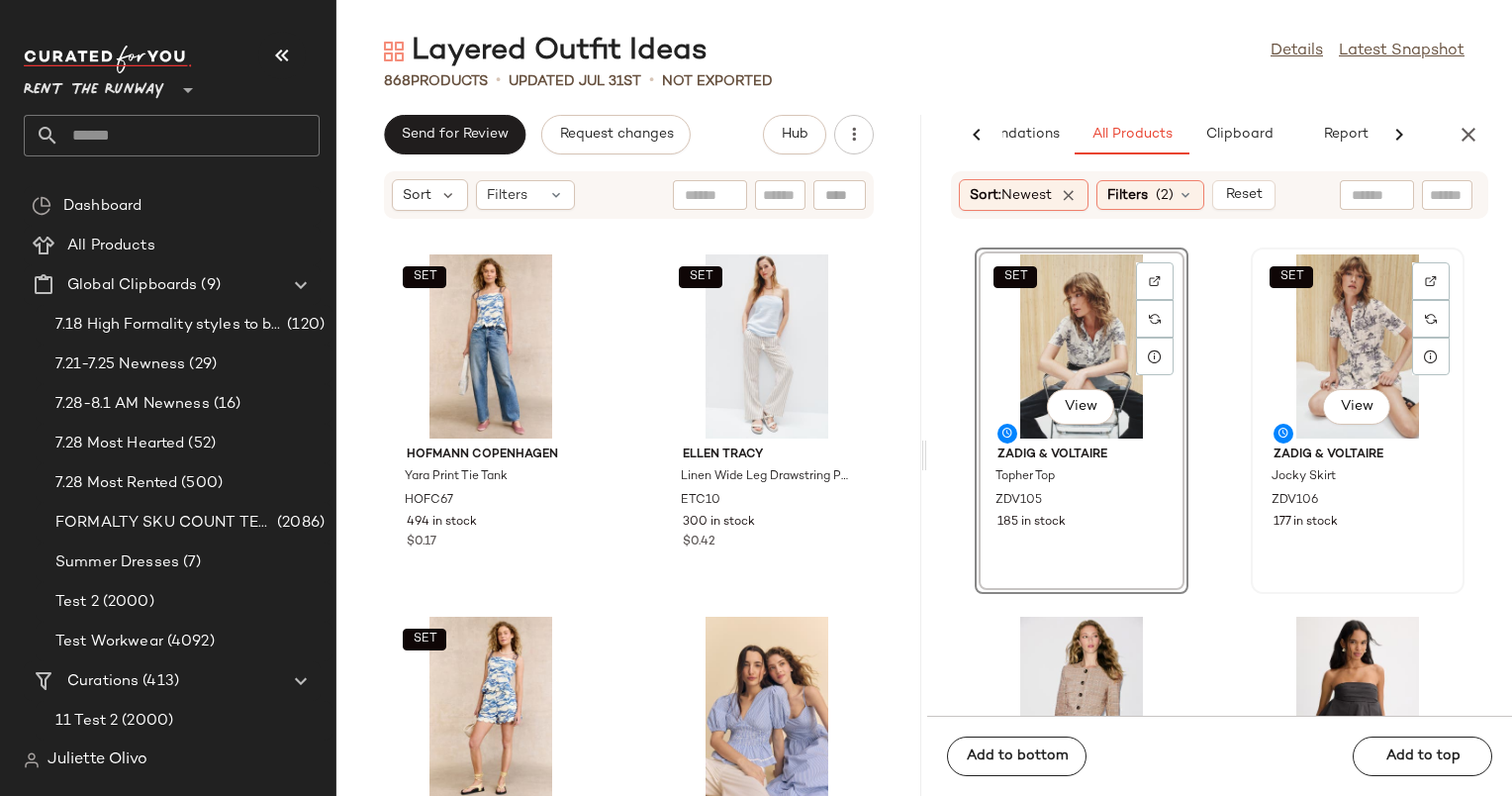 click on "SET   View" 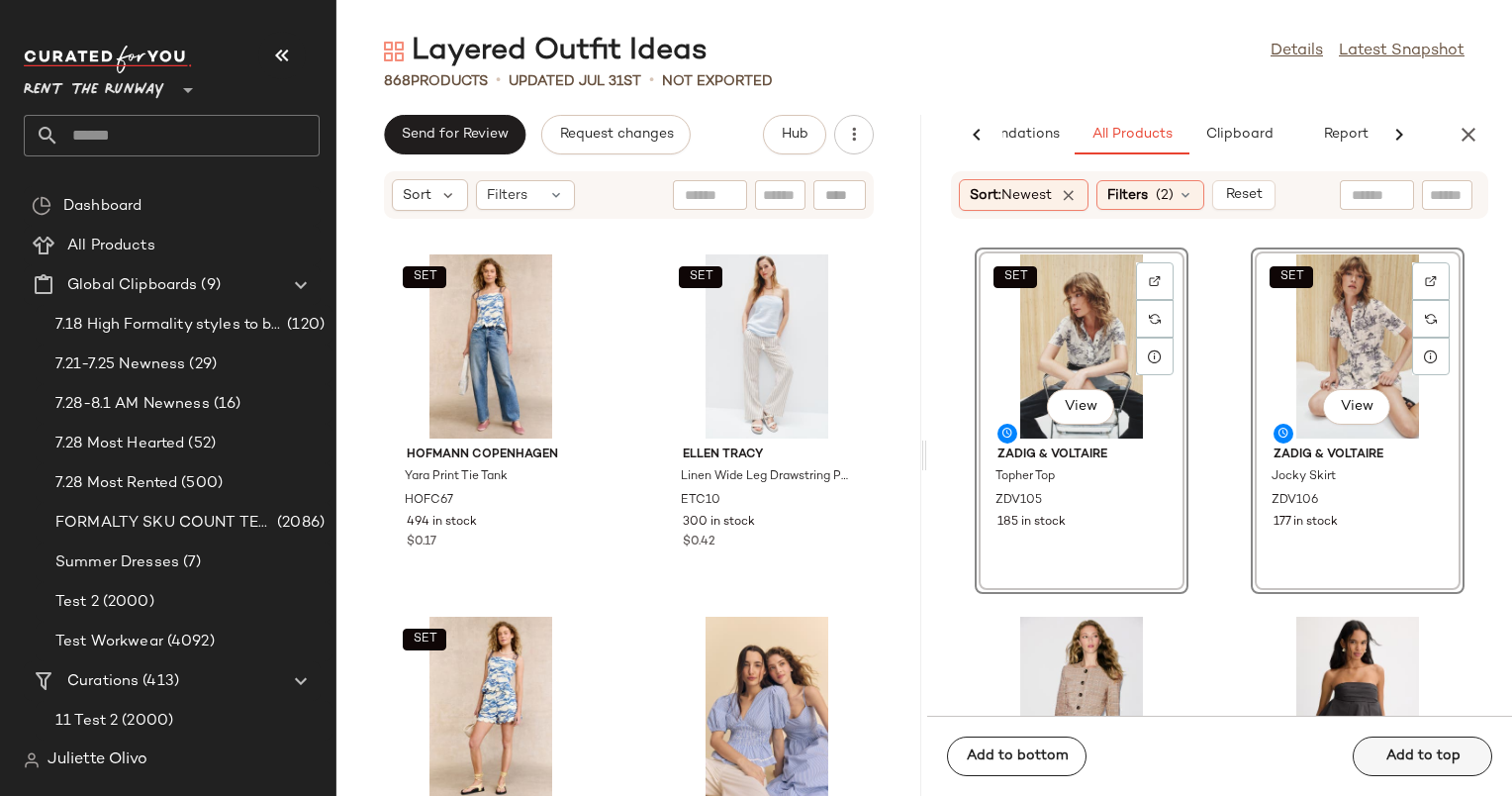 click on "Add to top" at bounding box center [1422, 756] 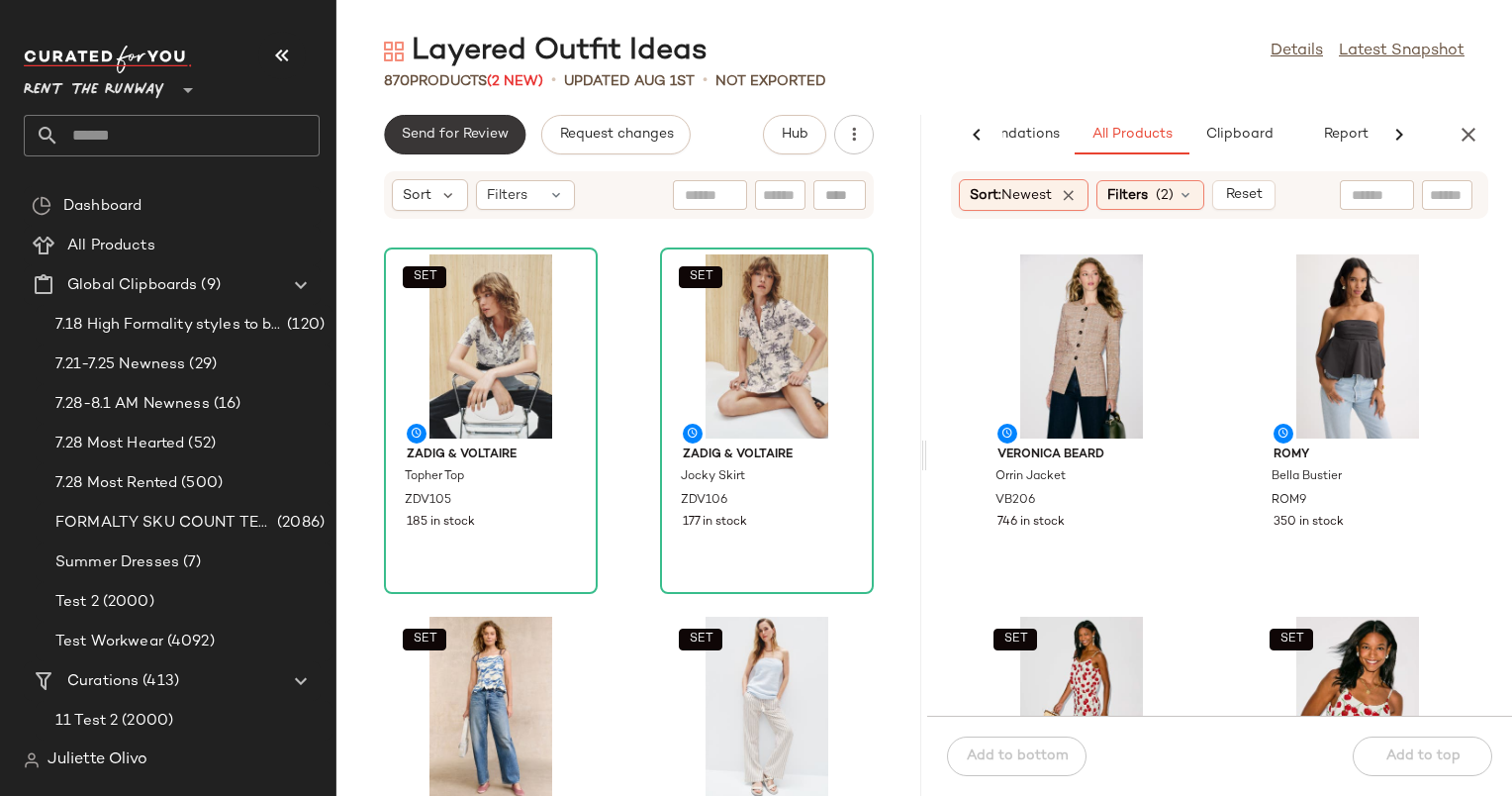 click on "Send for Review" 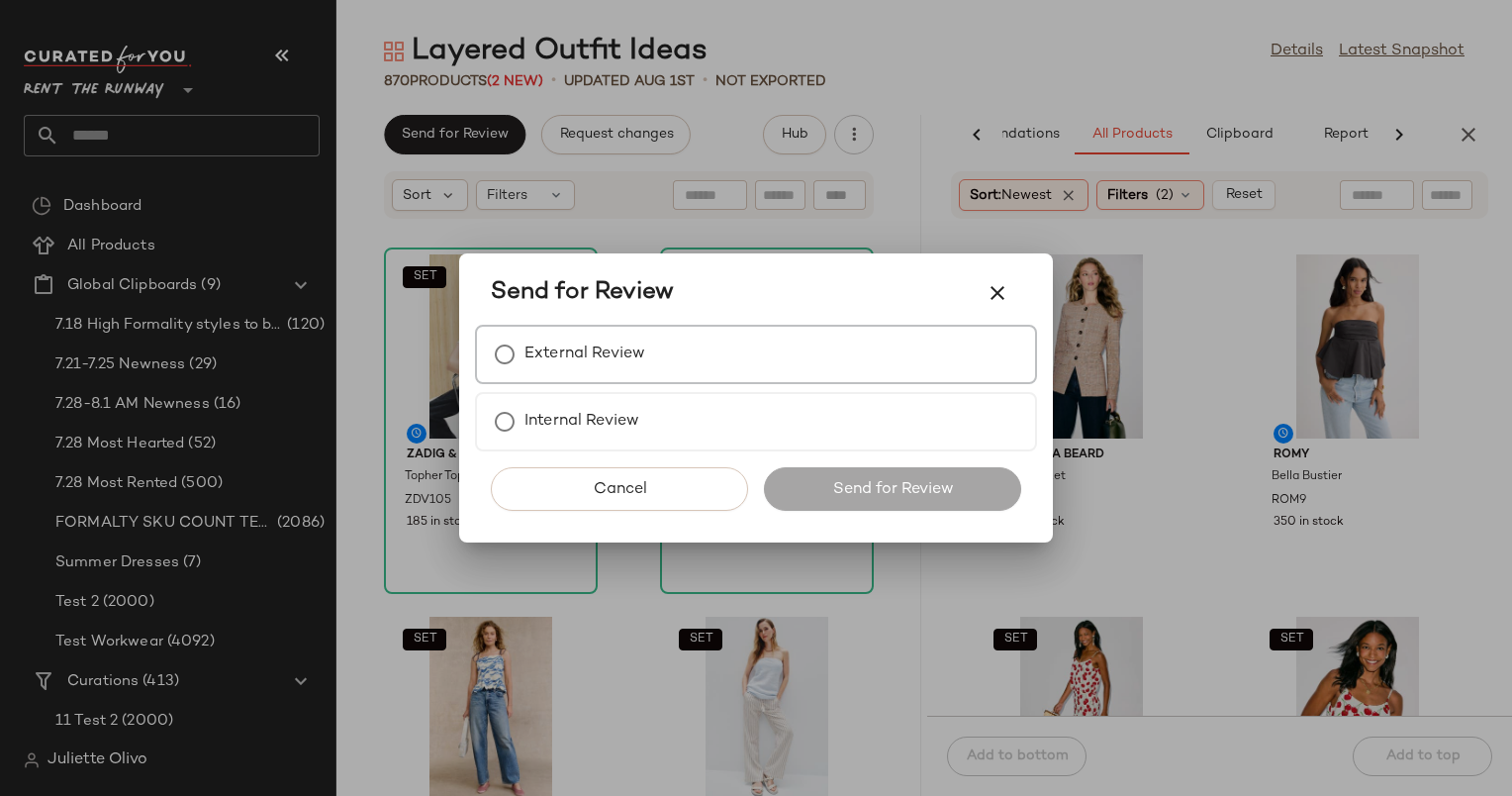click on "External Review" at bounding box center (756, 354) 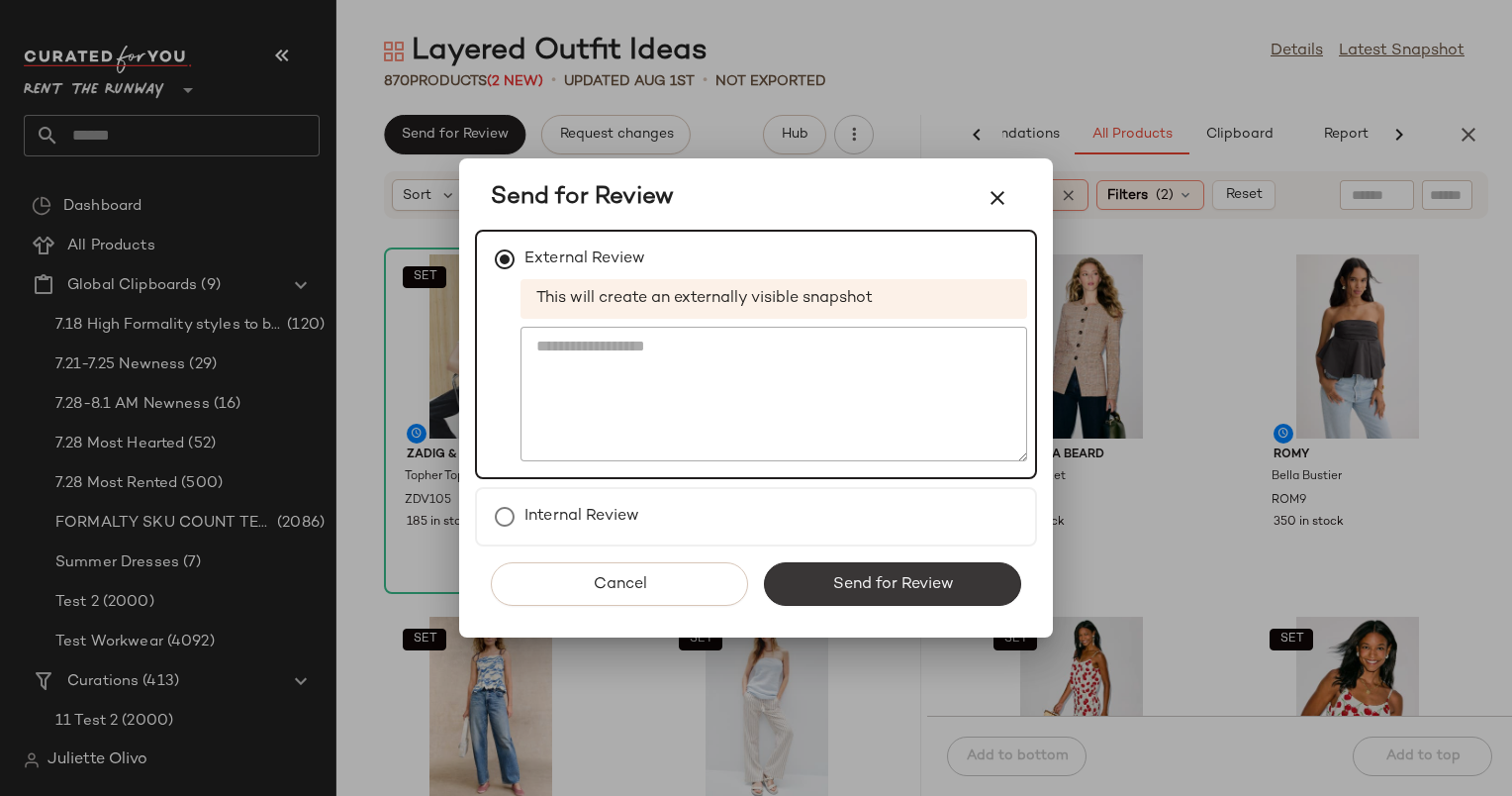 click on "Send for Review" 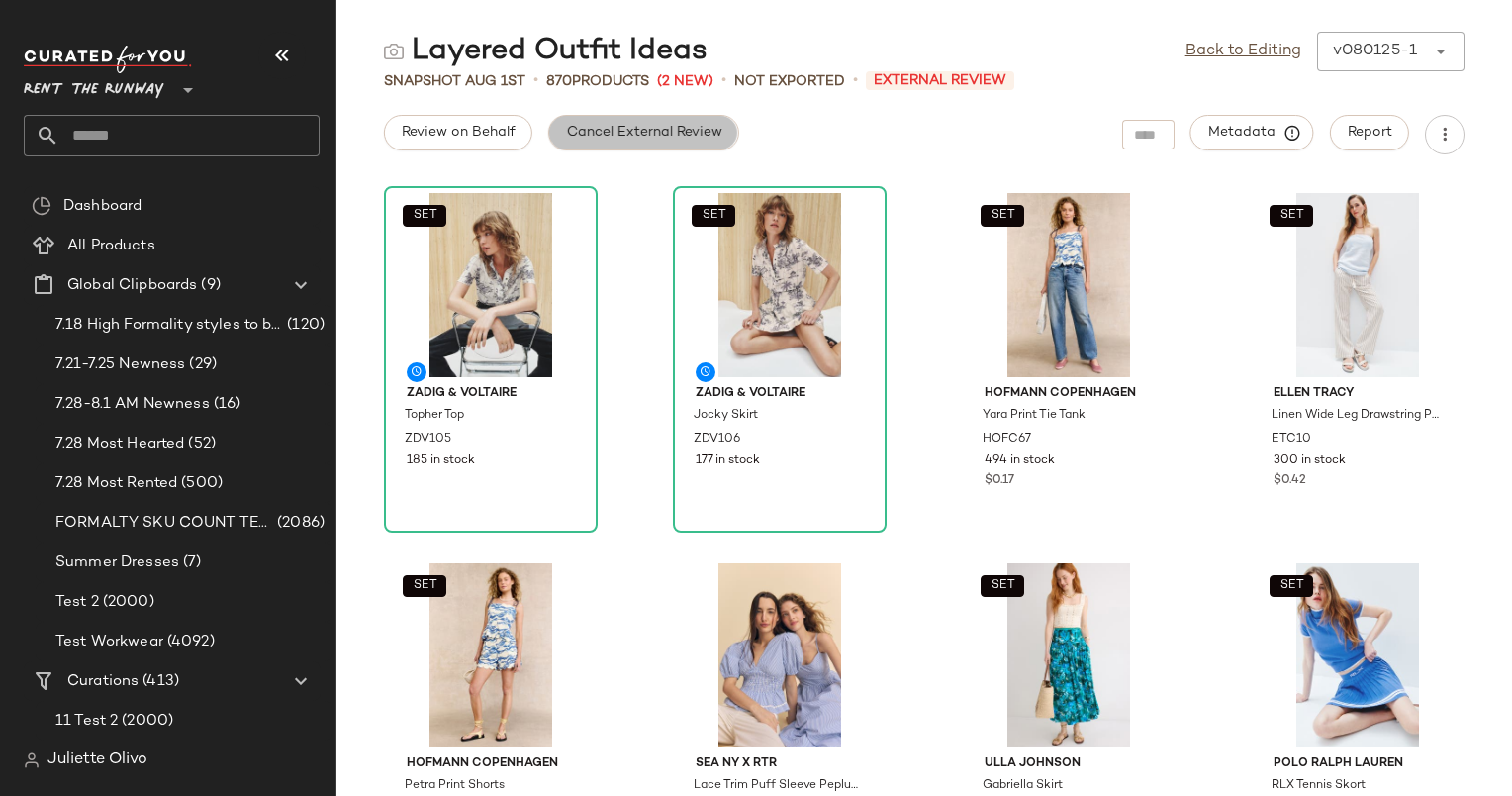 click on "Cancel External Review" 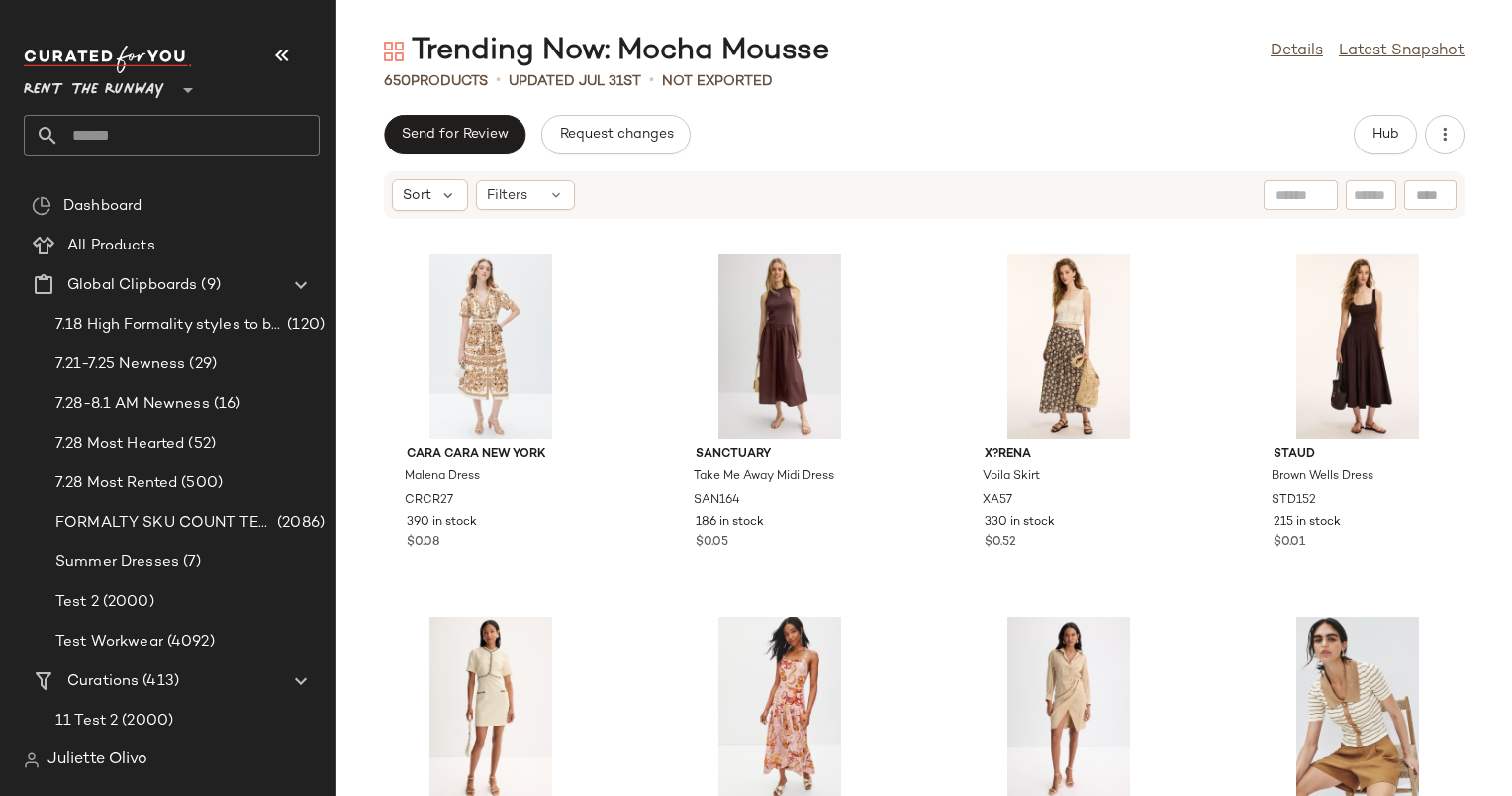 scroll, scrollTop: 0, scrollLeft: 0, axis: both 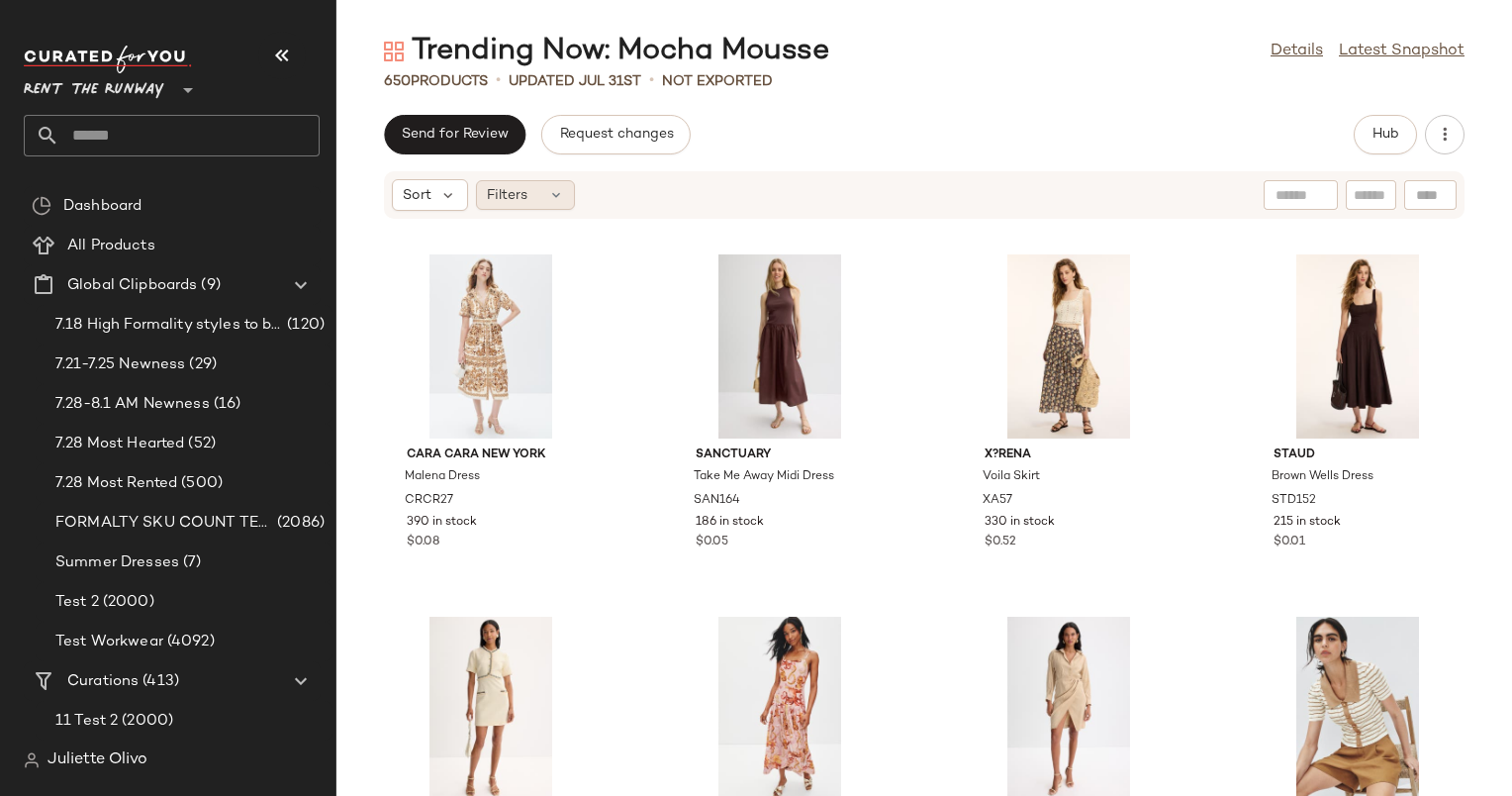 click on "Filters" 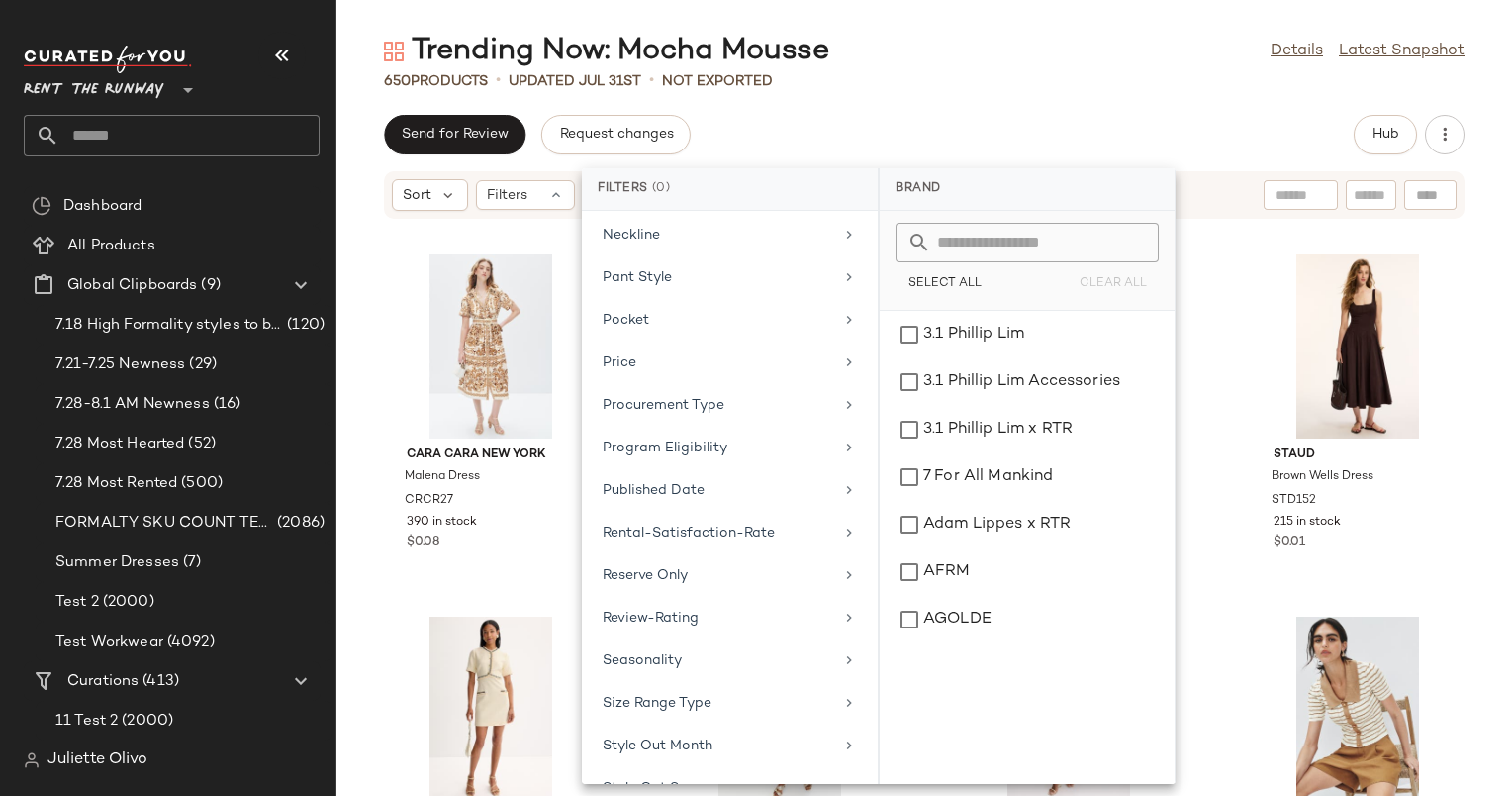 scroll, scrollTop: 1804, scrollLeft: 0, axis: vertical 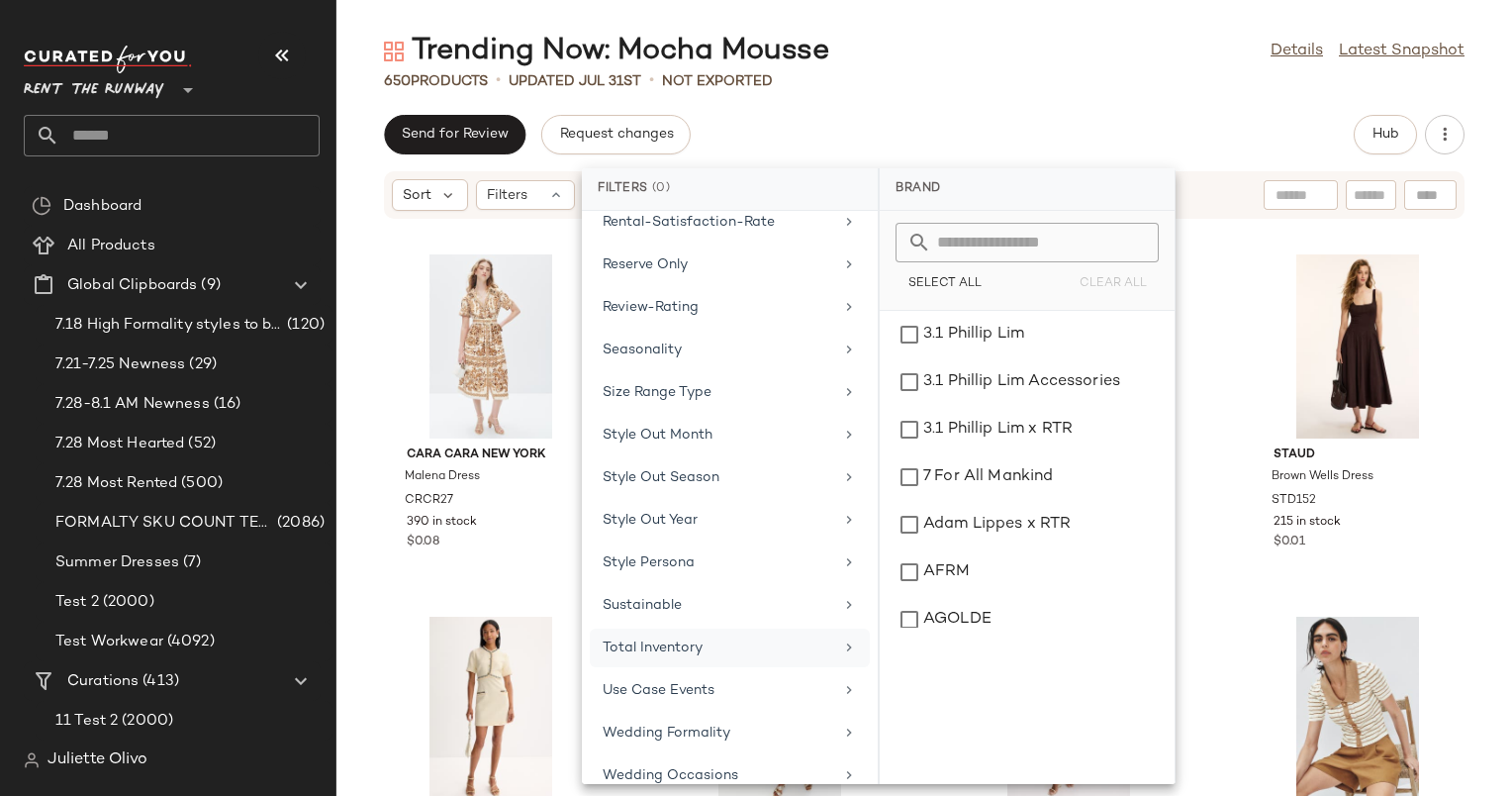 click on "Total Inventory" at bounding box center (717, 647) 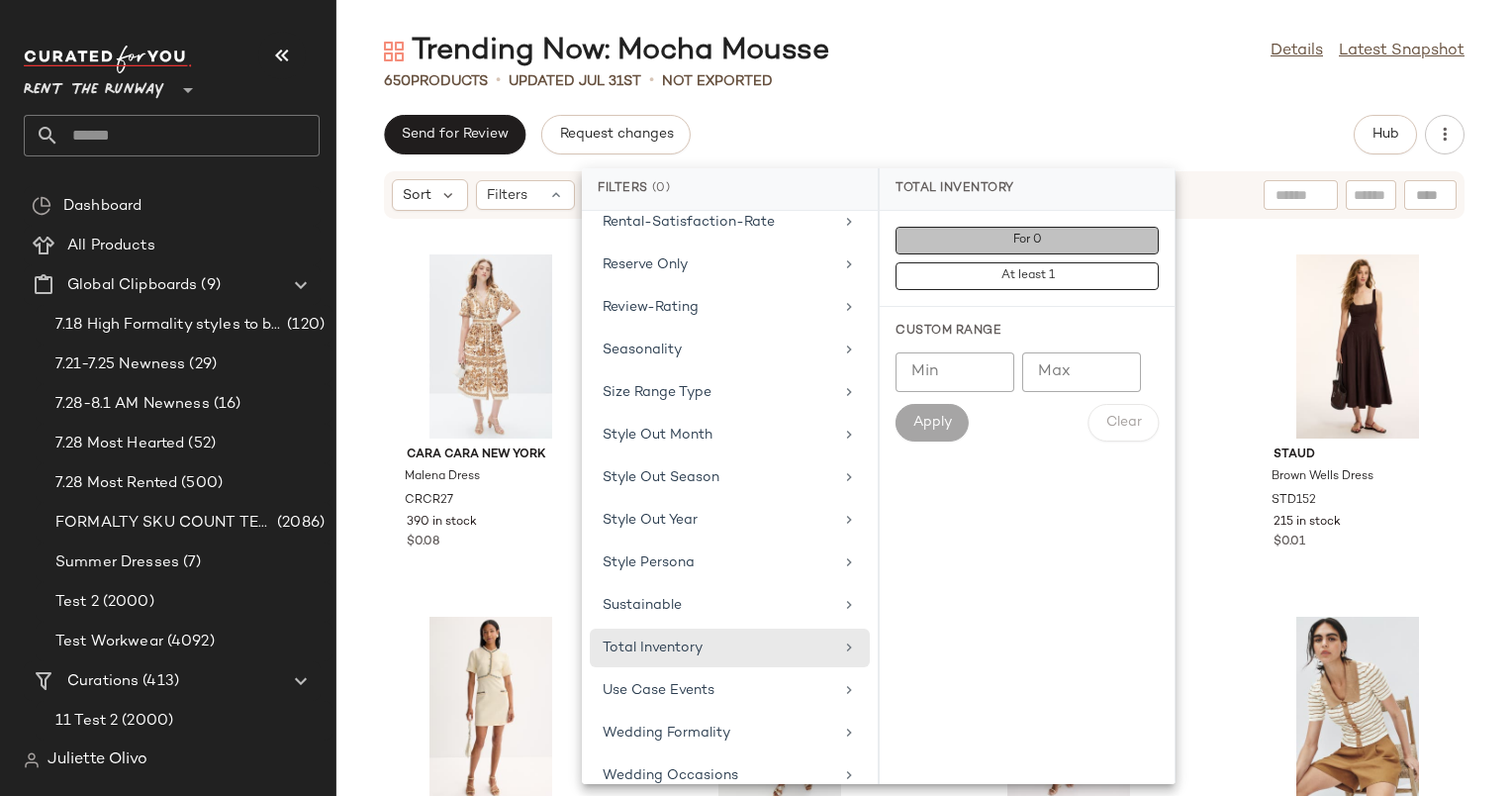 click on "For 0" 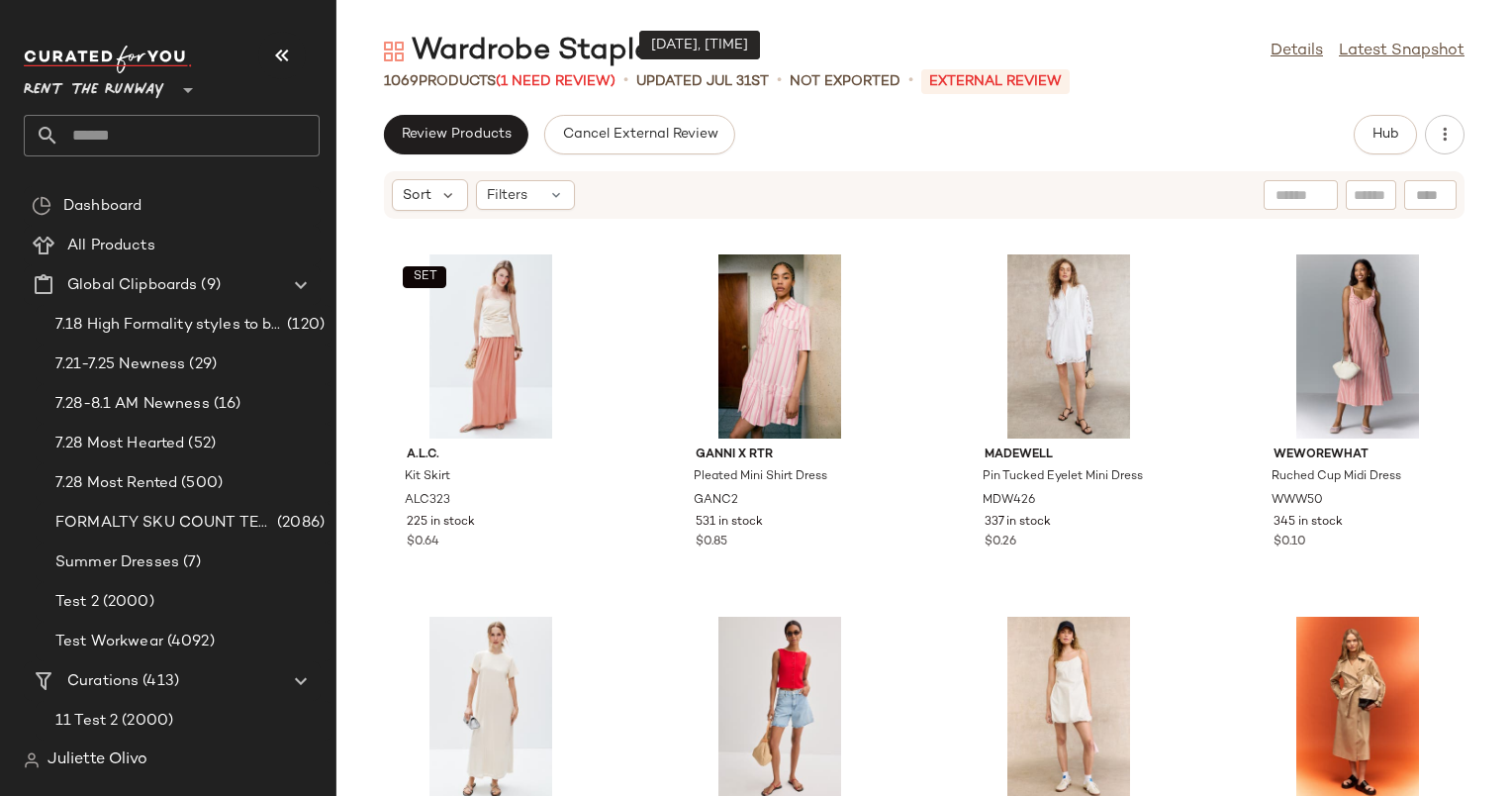scroll, scrollTop: 0, scrollLeft: 0, axis: both 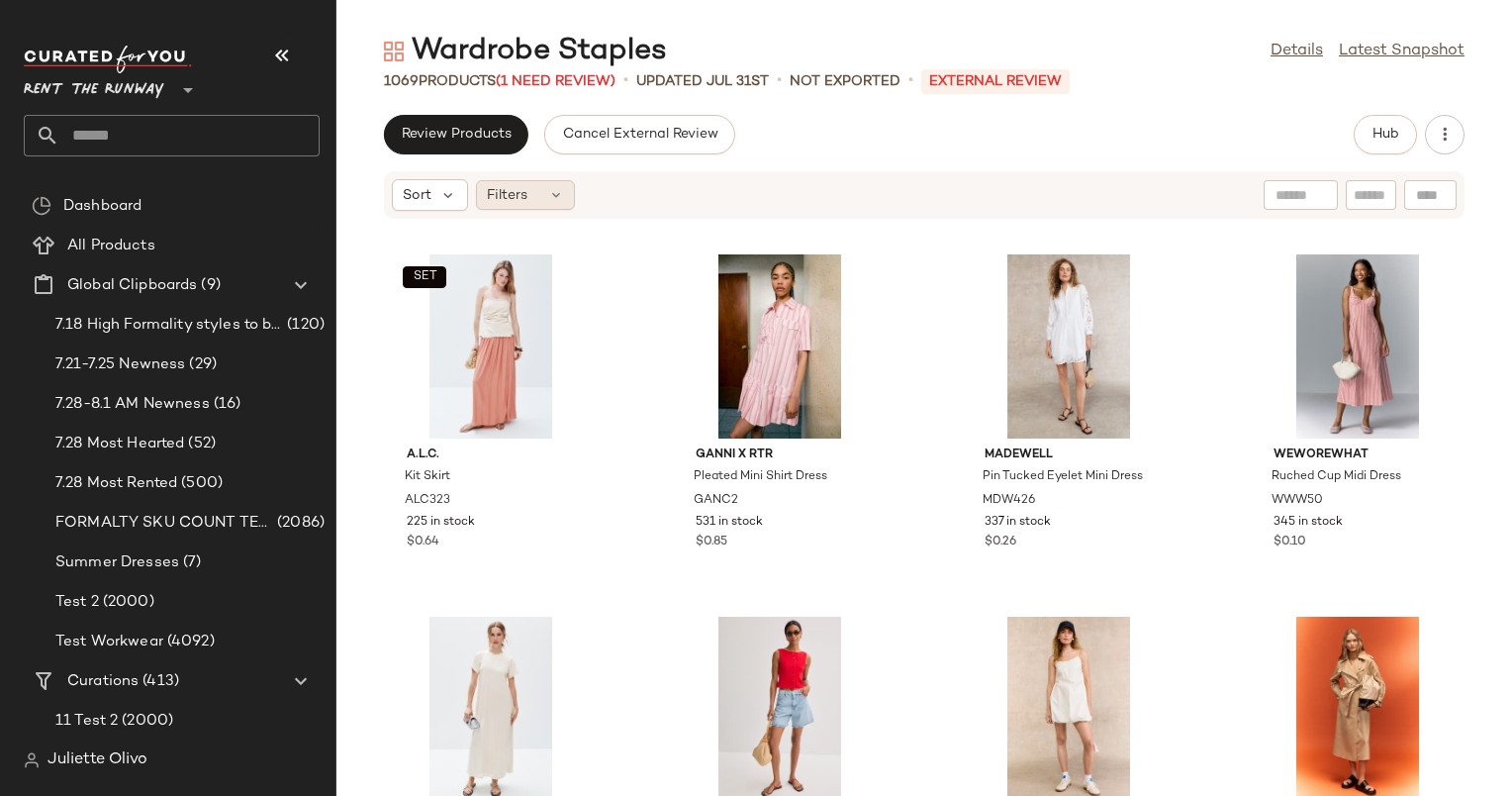 click on "Filters" 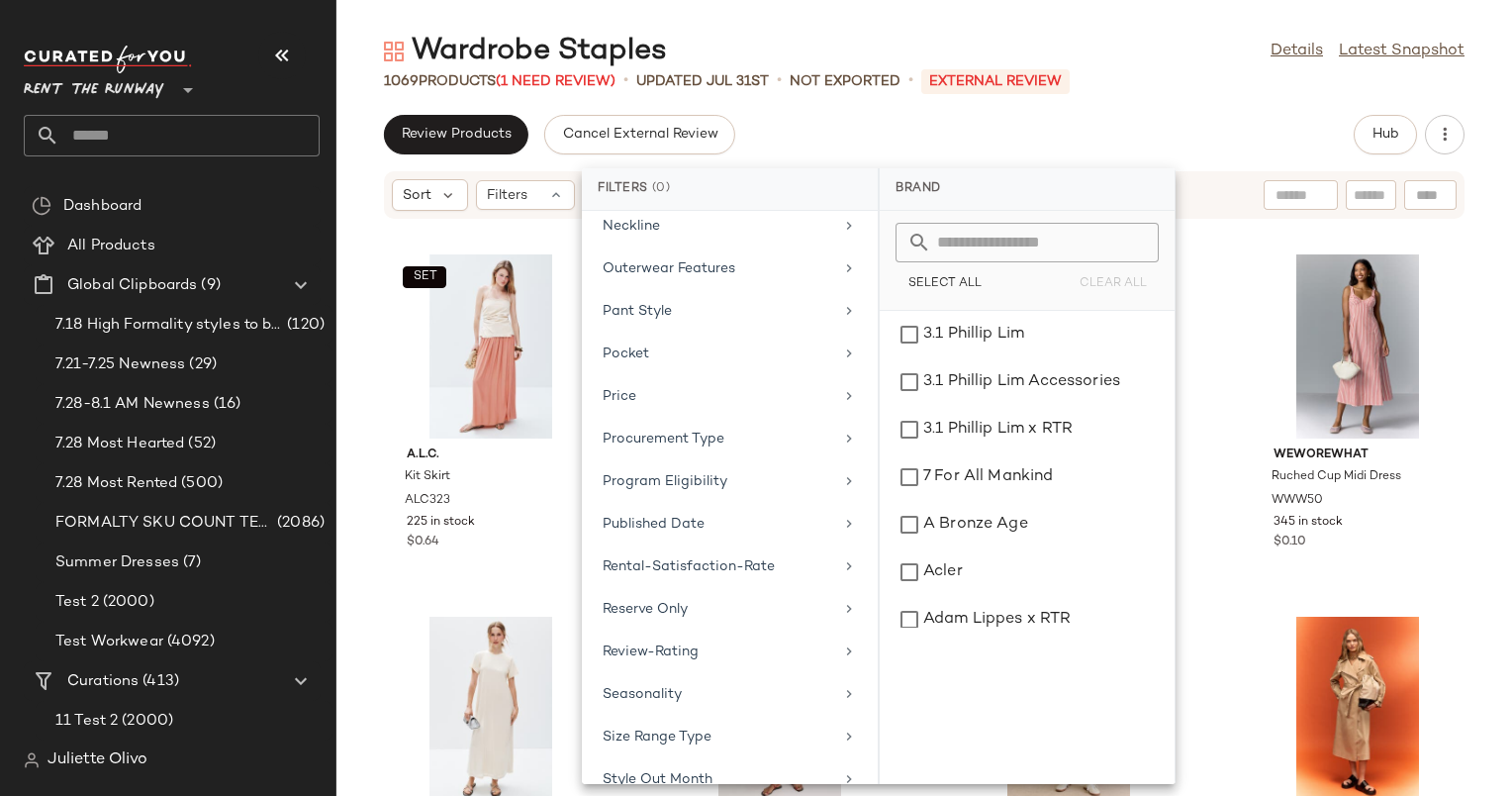 scroll, scrollTop: 1888, scrollLeft: 0, axis: vertical 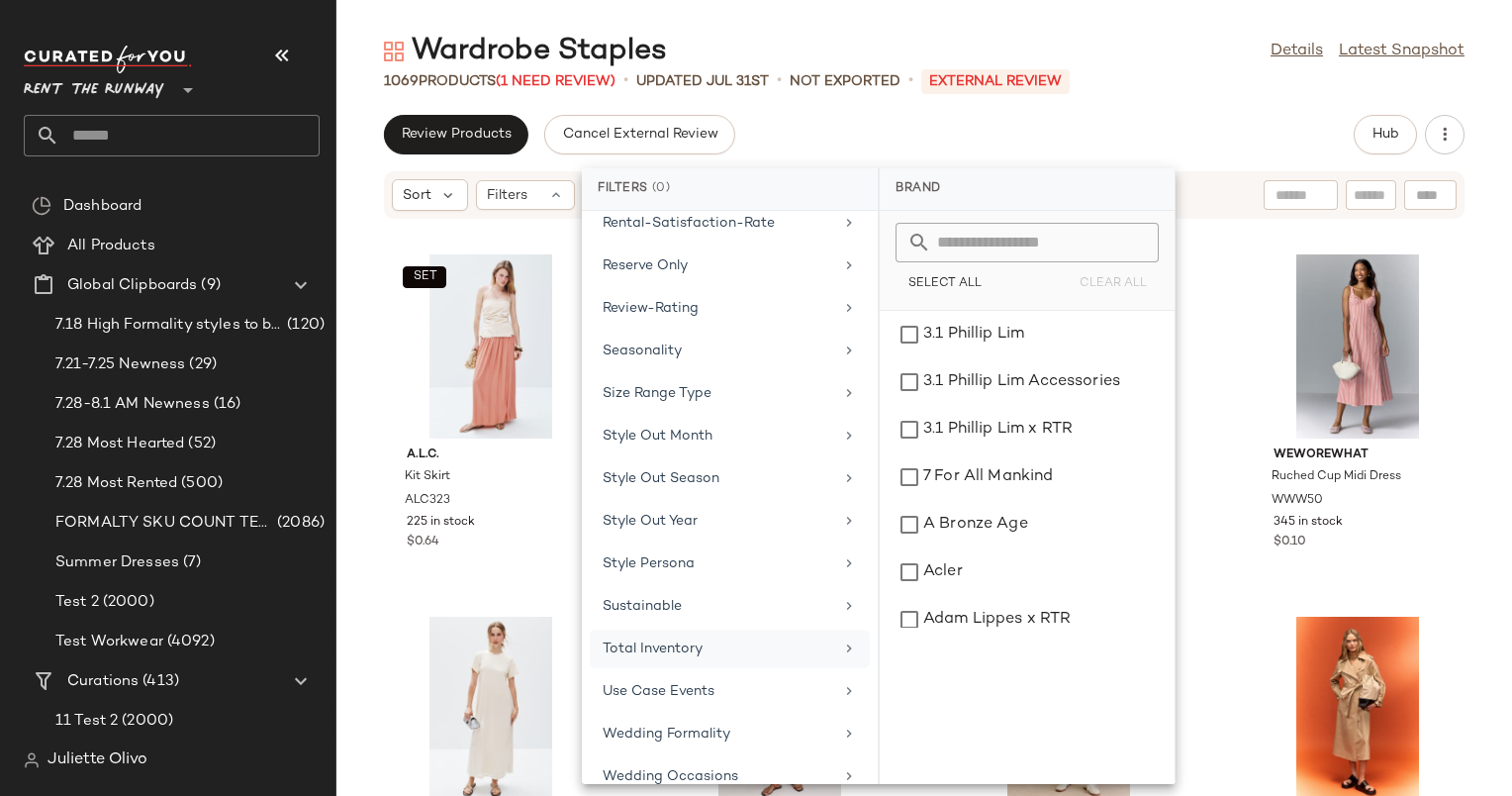 click on "Total Inventory" 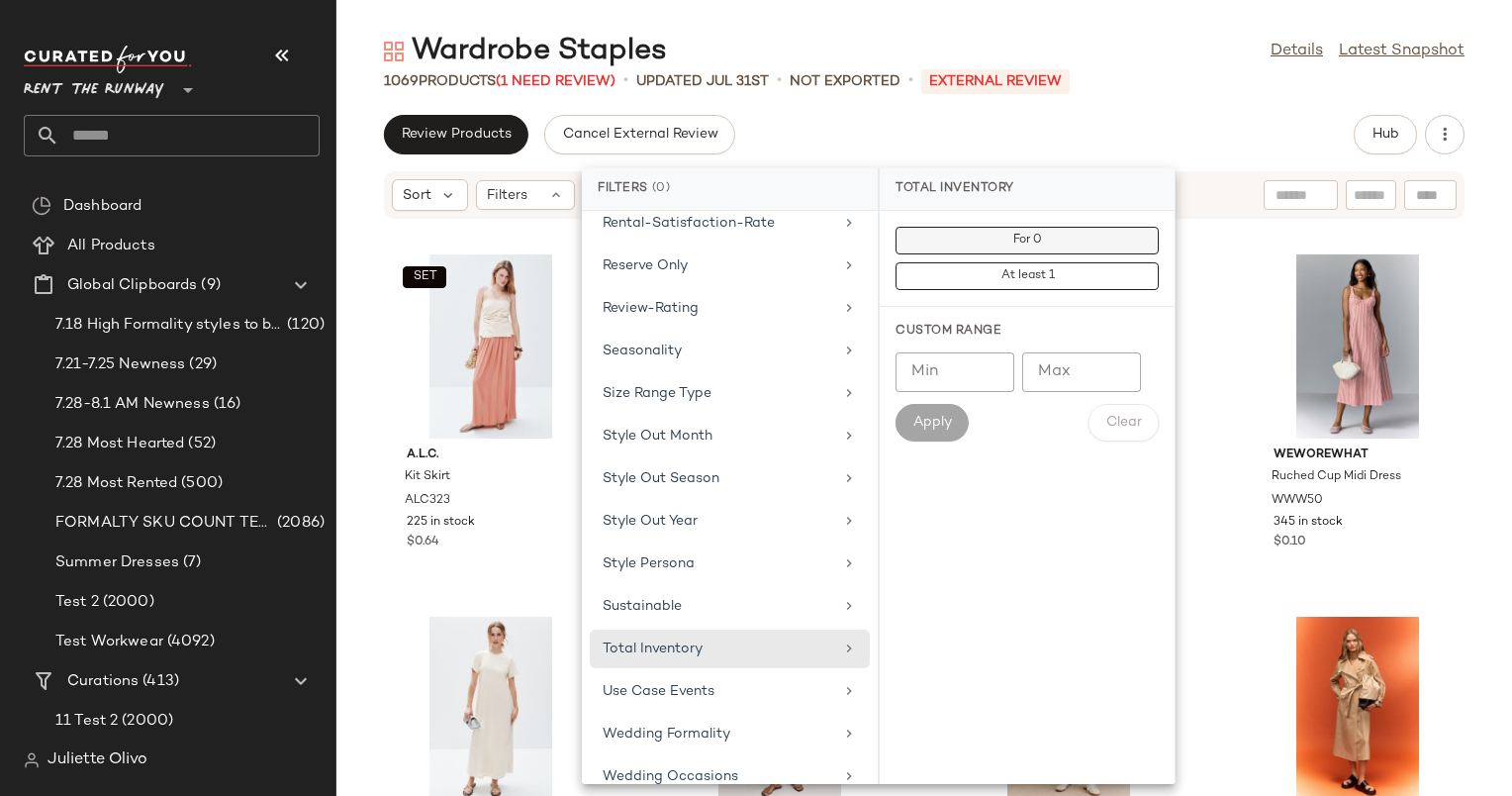 click on "For 0" 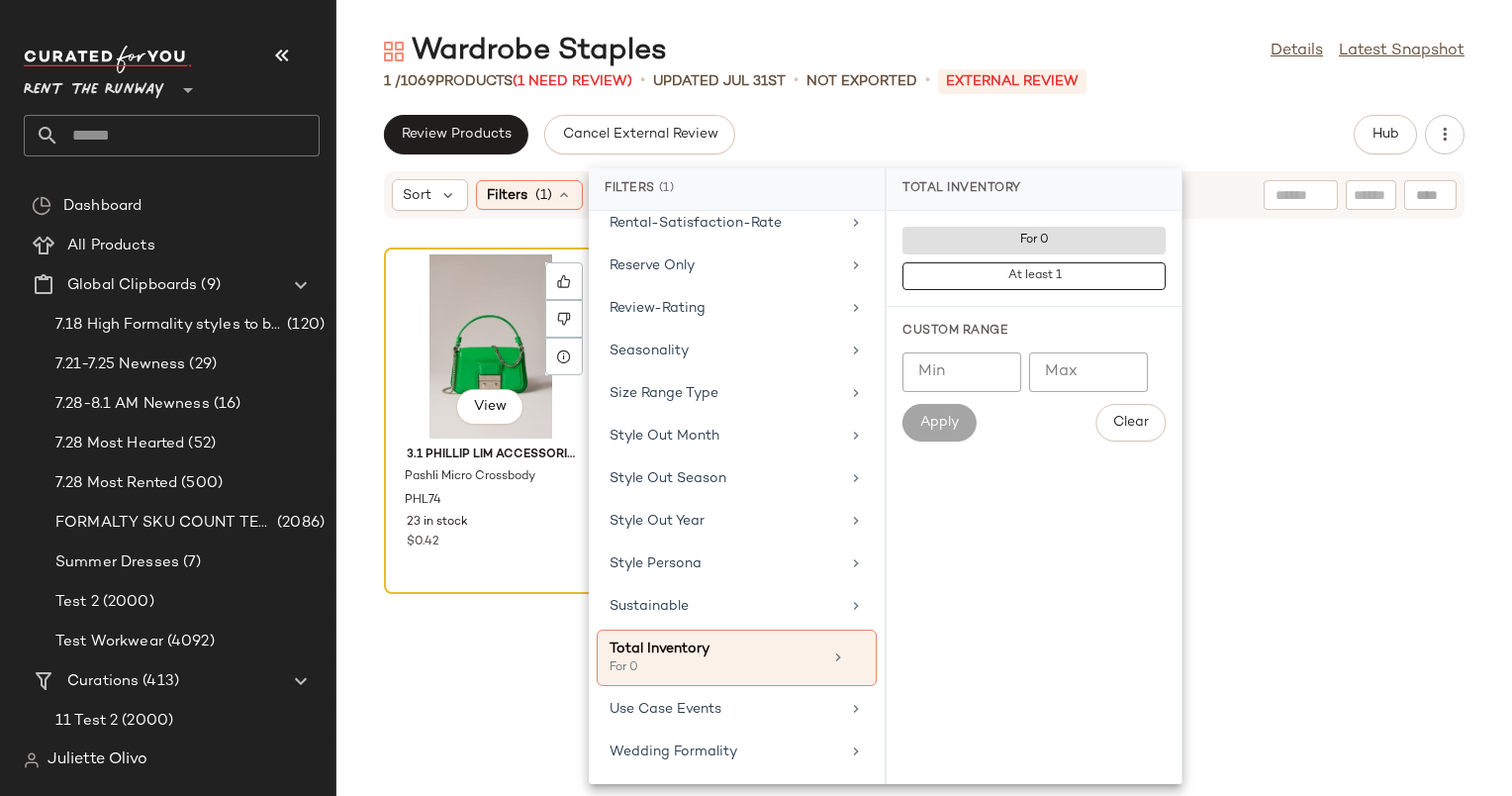 click on "View" 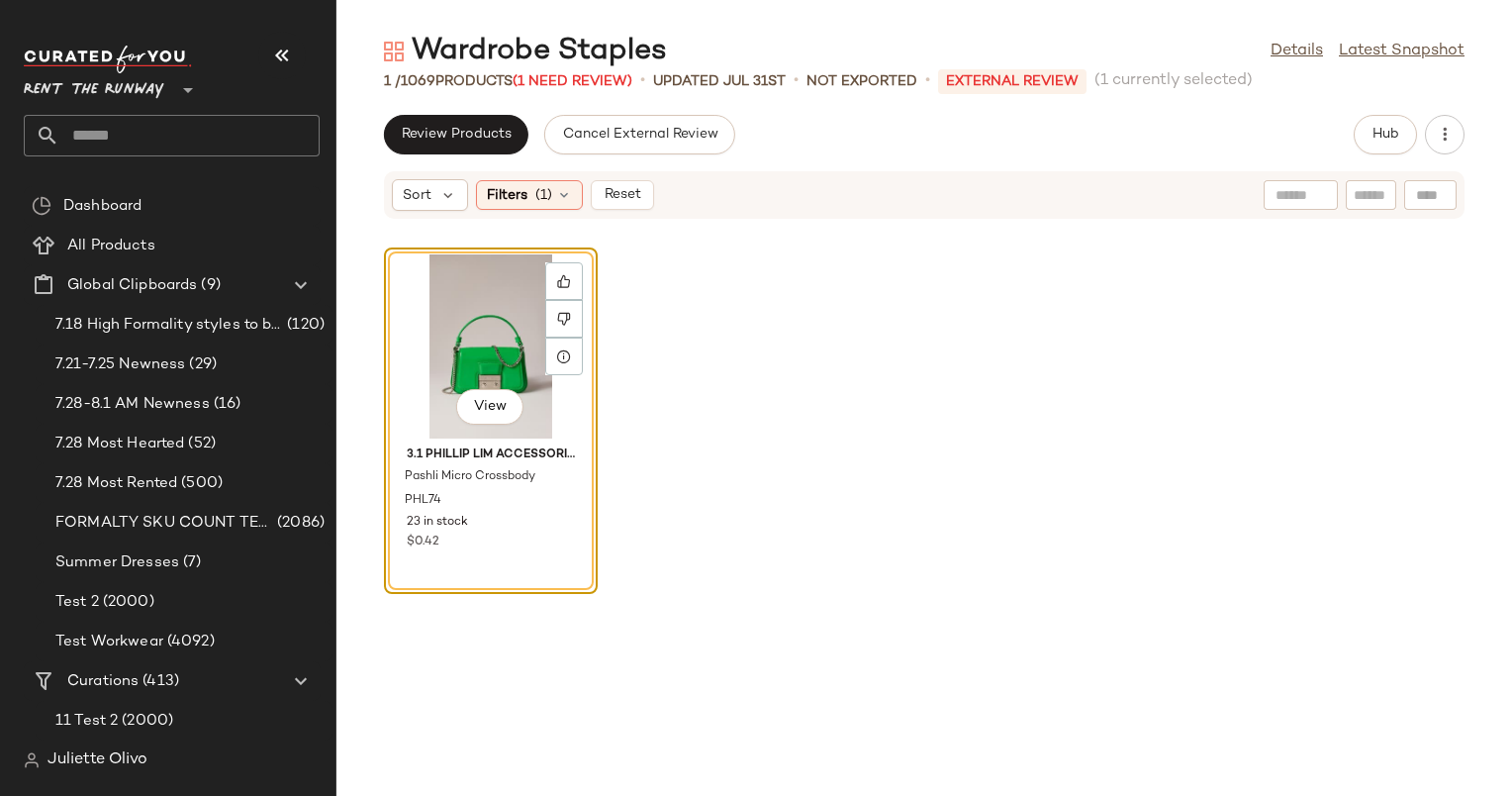 click on "View" 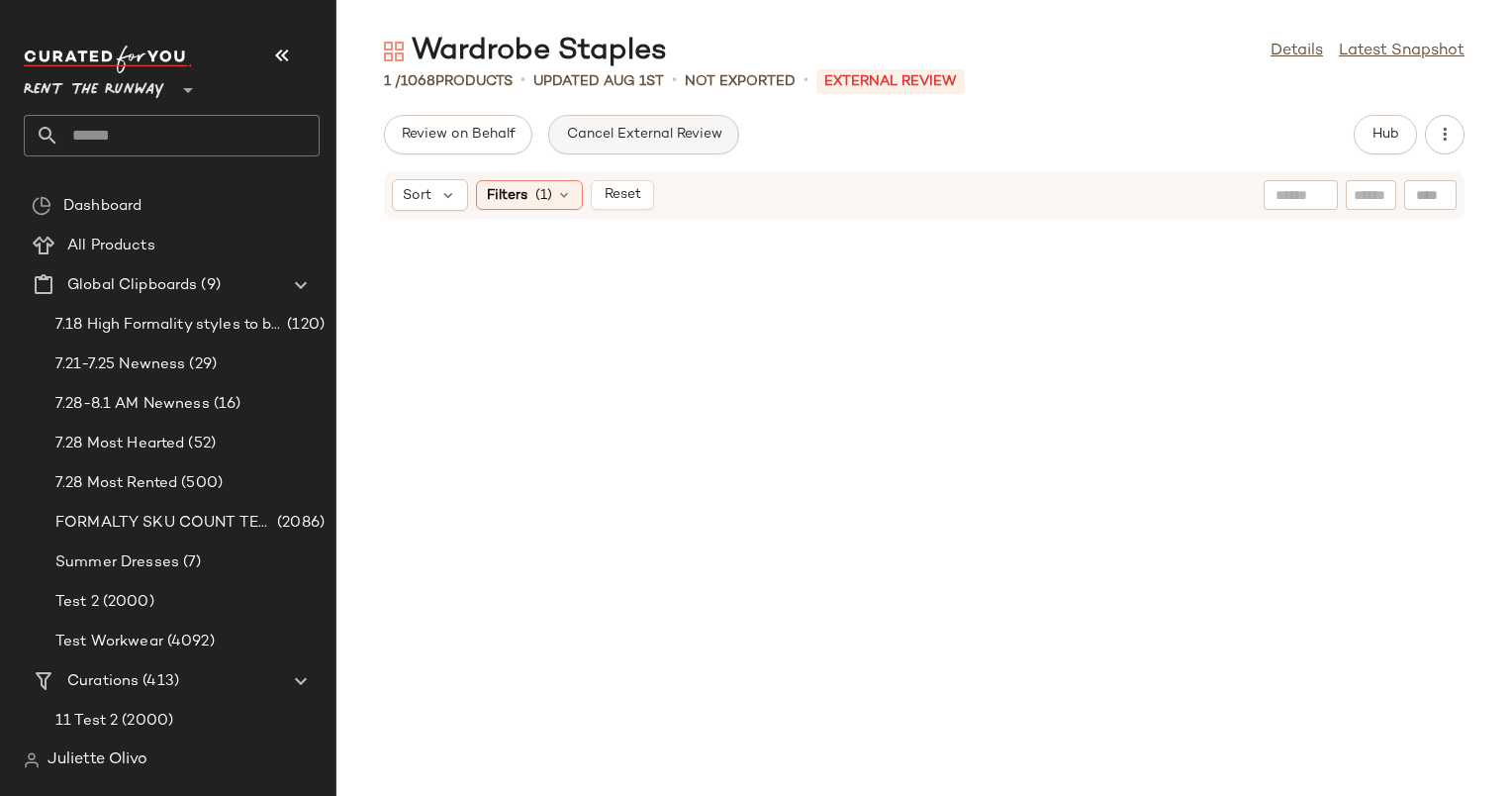 click on "Cancel External Review" at bounding box center (643, 135) 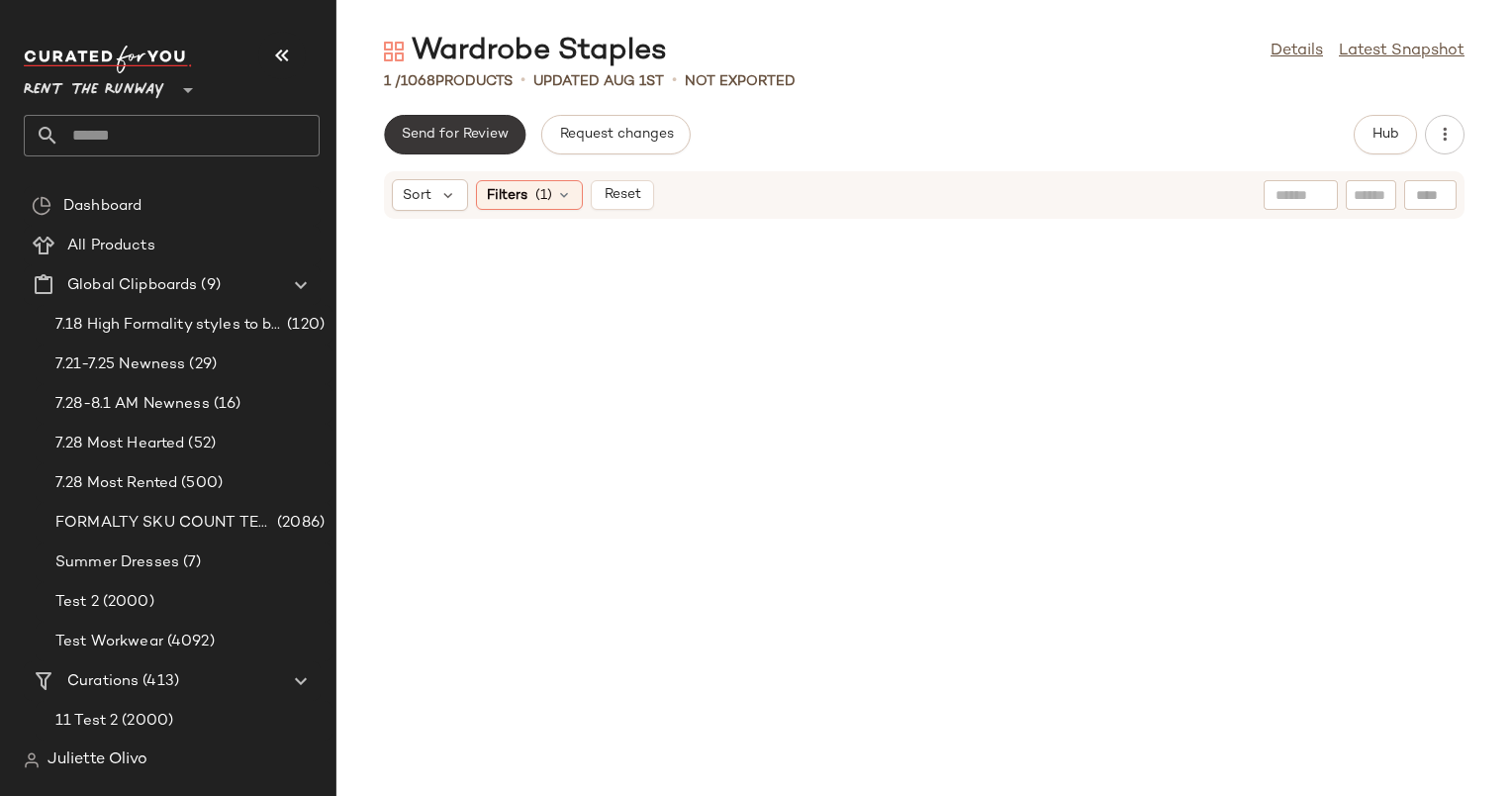click on "Send for Review" 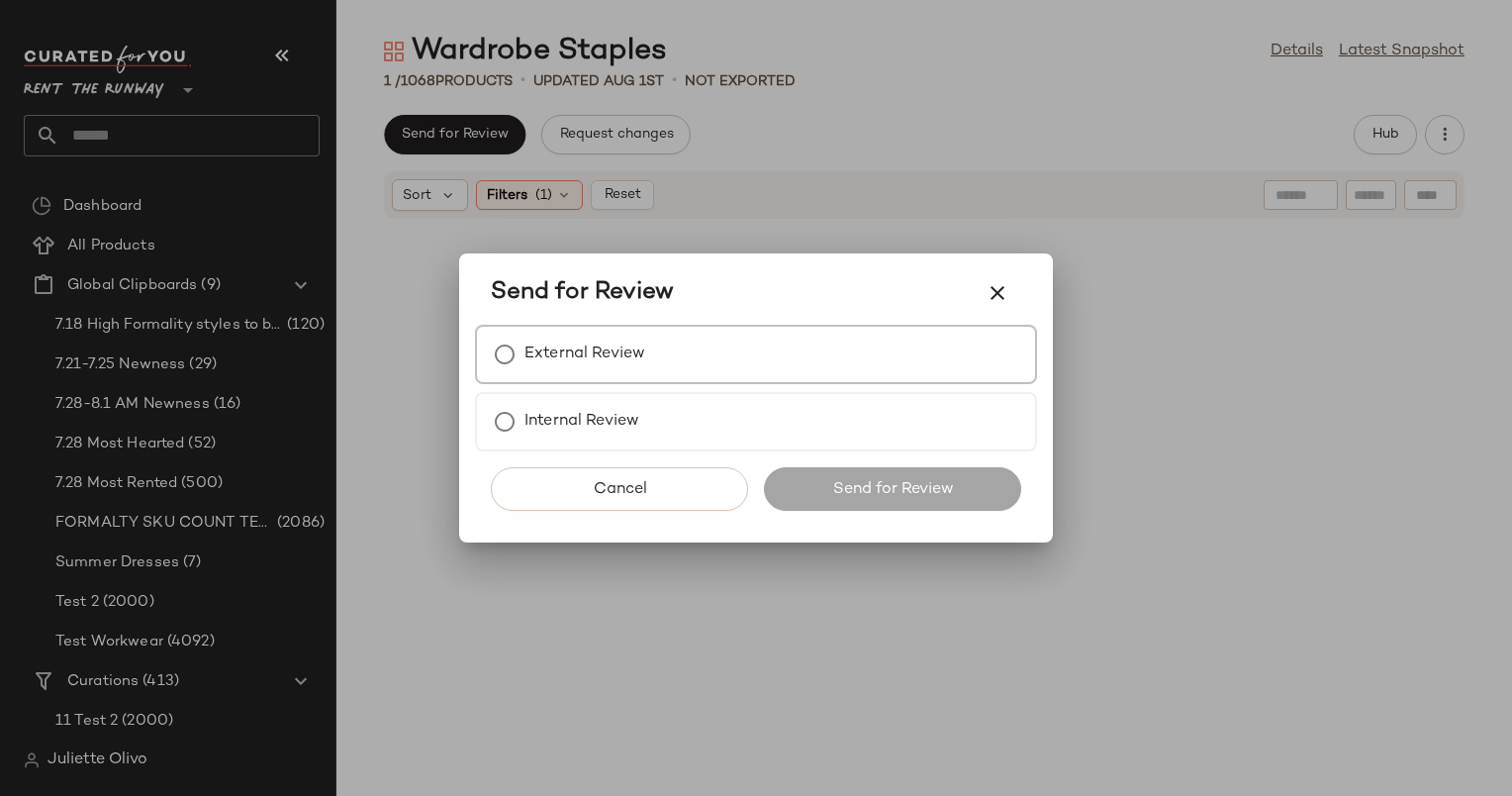 click on "External Review" at bounding box center [756, 354] 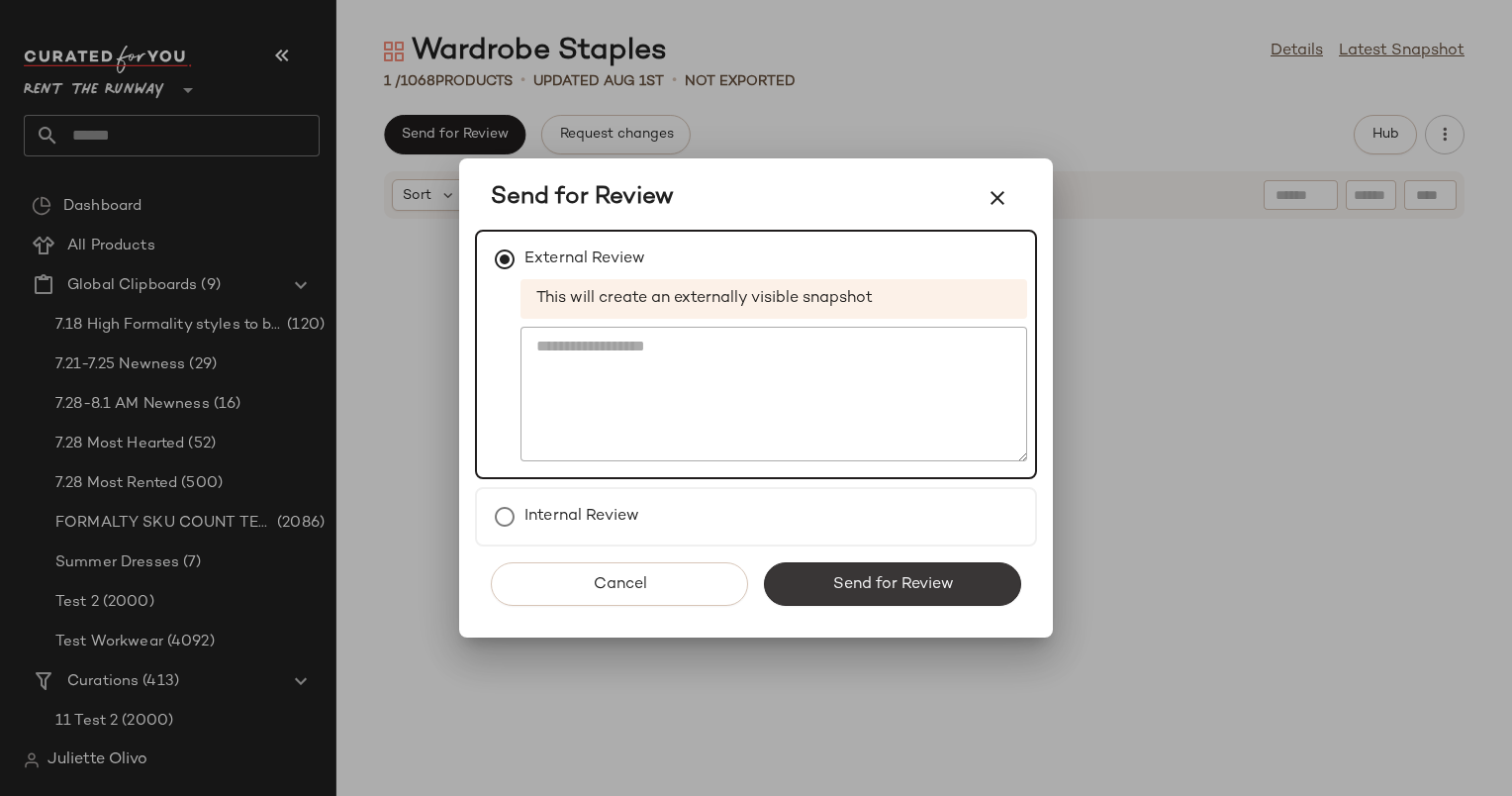 click on "Send for Review" 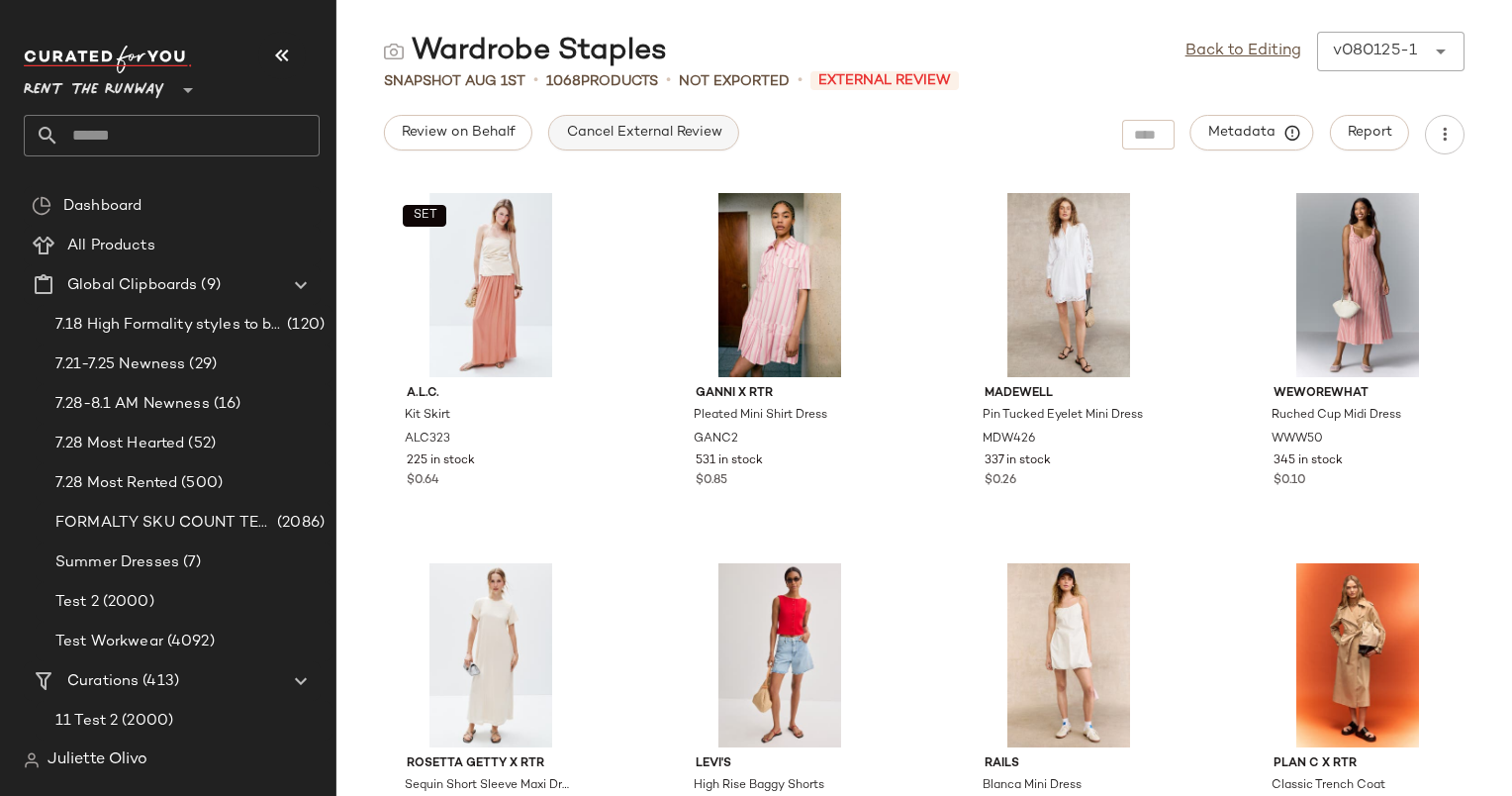 click on "Cancel External Review" 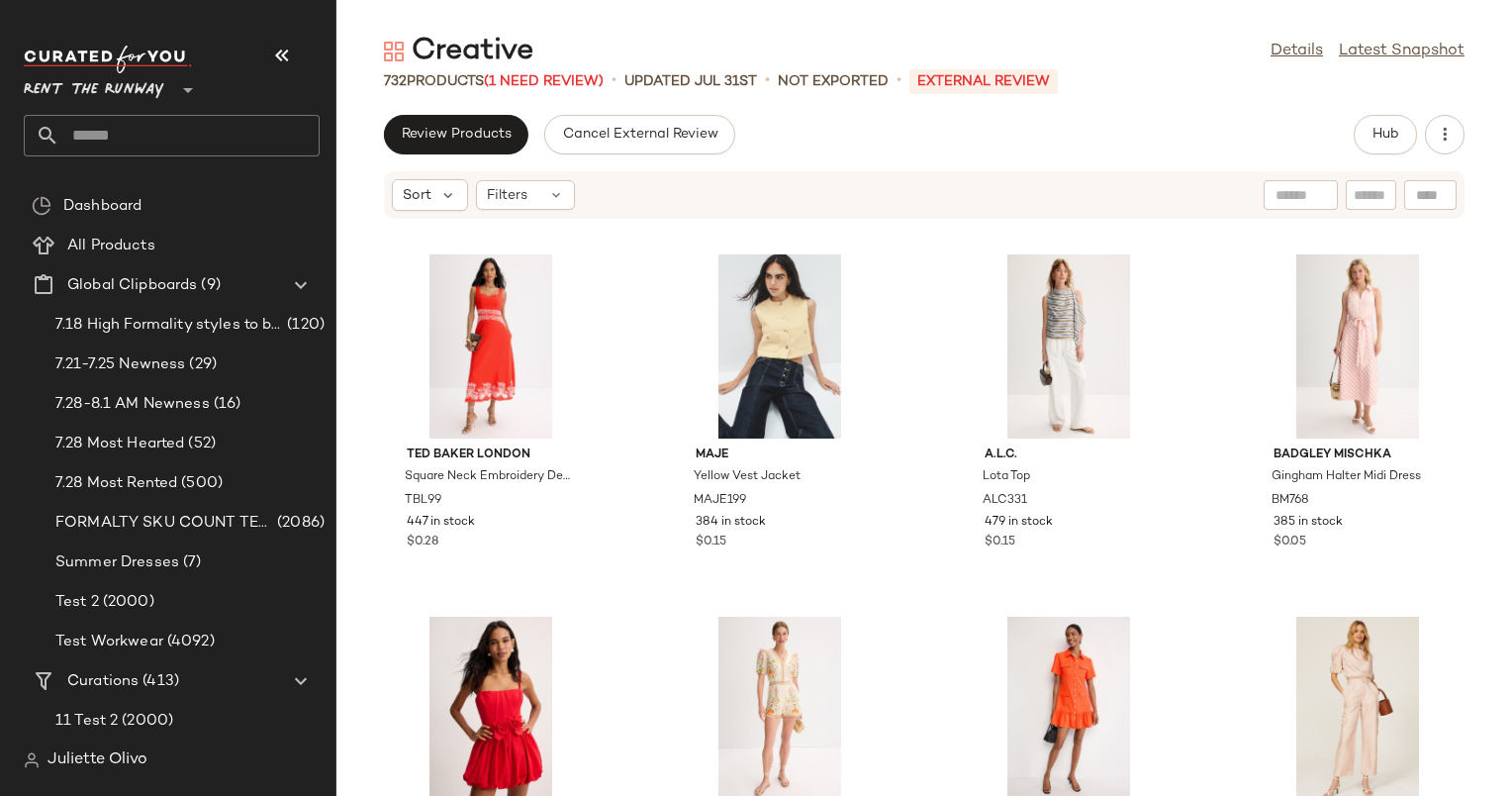 scroll, scrollTop: 0, scrollLeft: 0, axis: both 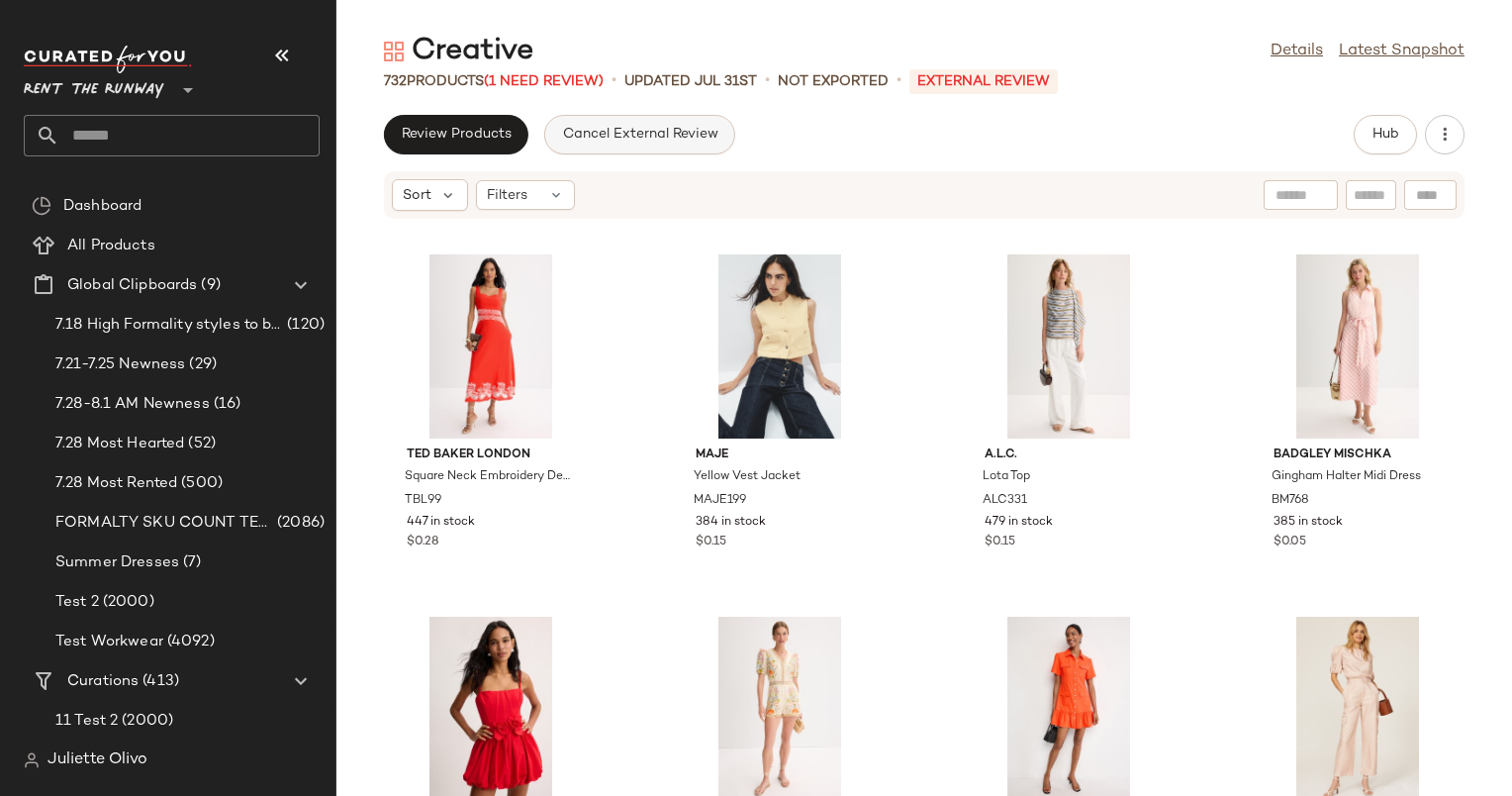 click on "Cancel External Review" at bounding box center (639, 135) 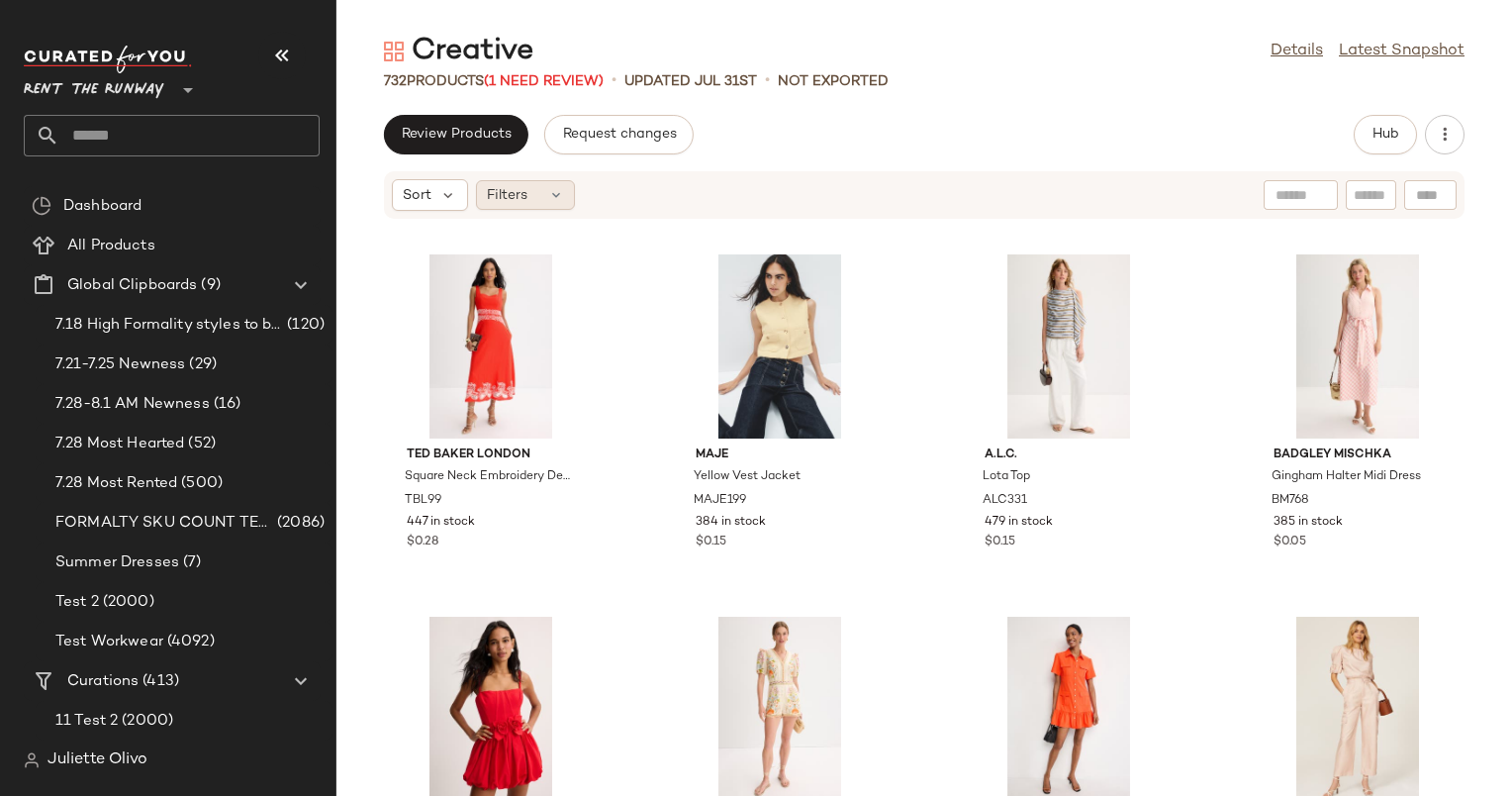click on "Filters" 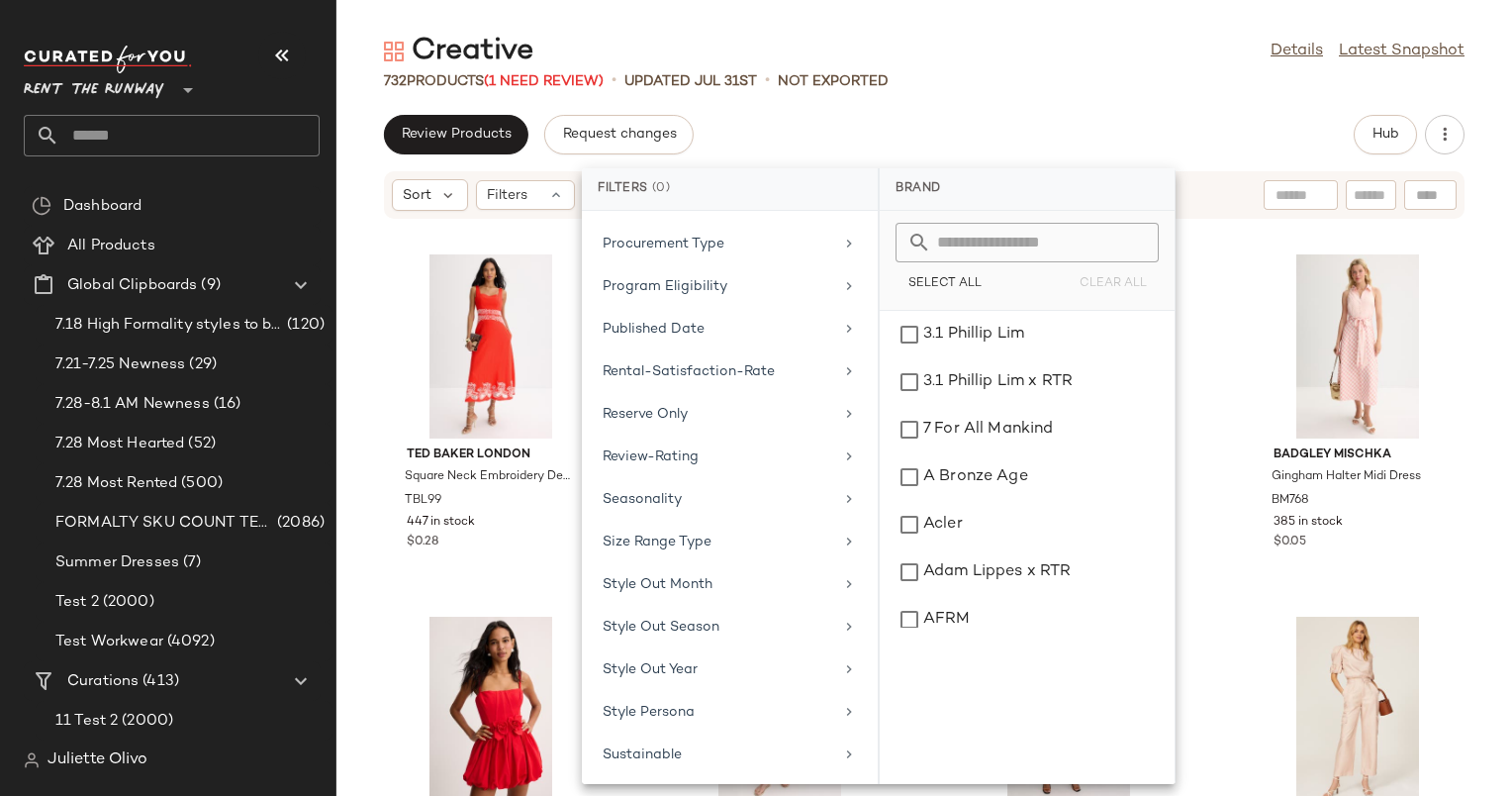 scroll, scrollTop: 1845, scrollLeft: 0, axis: vertical 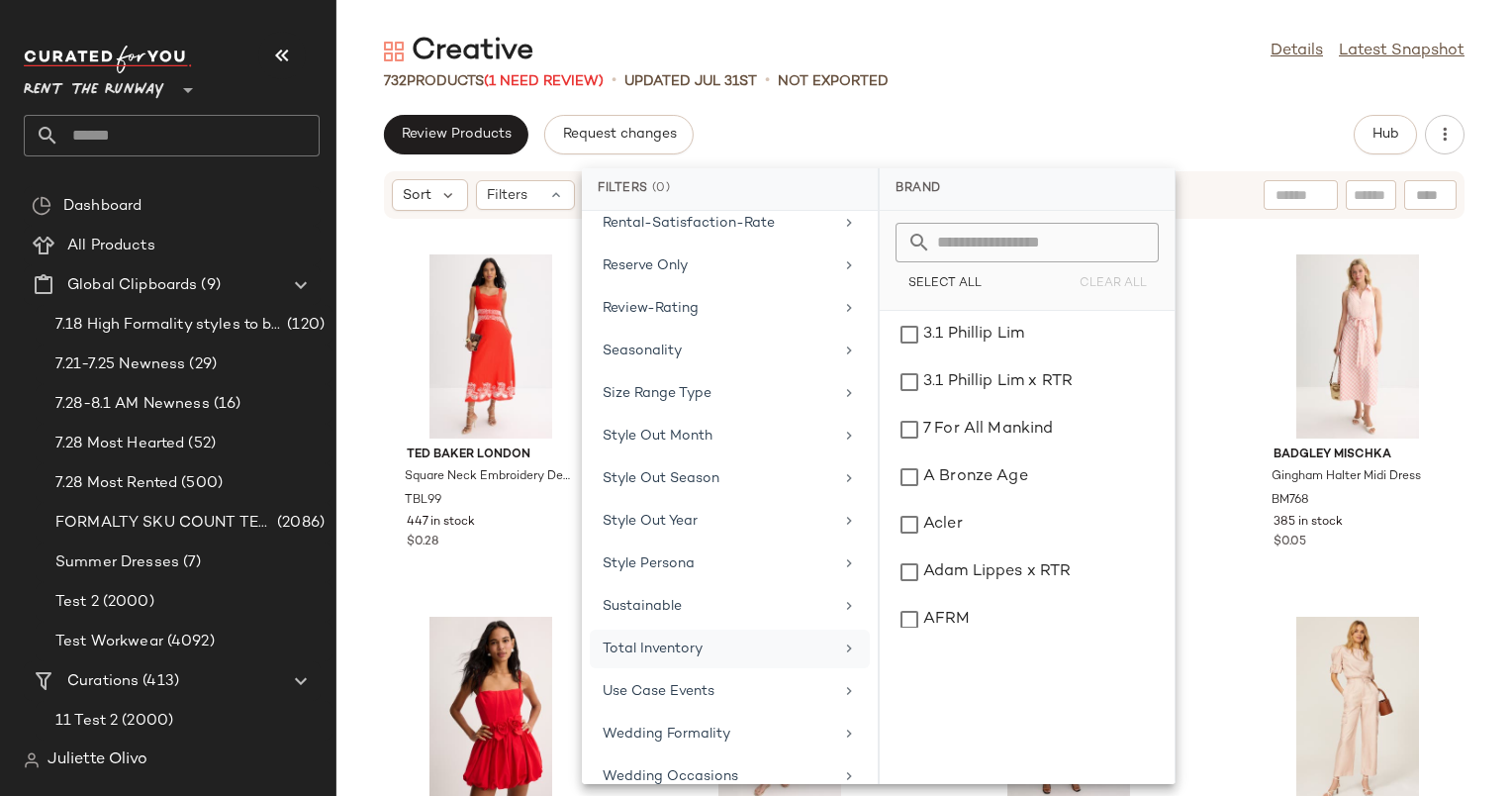 click on "Total Inventory" at bounding box center [717, 648] 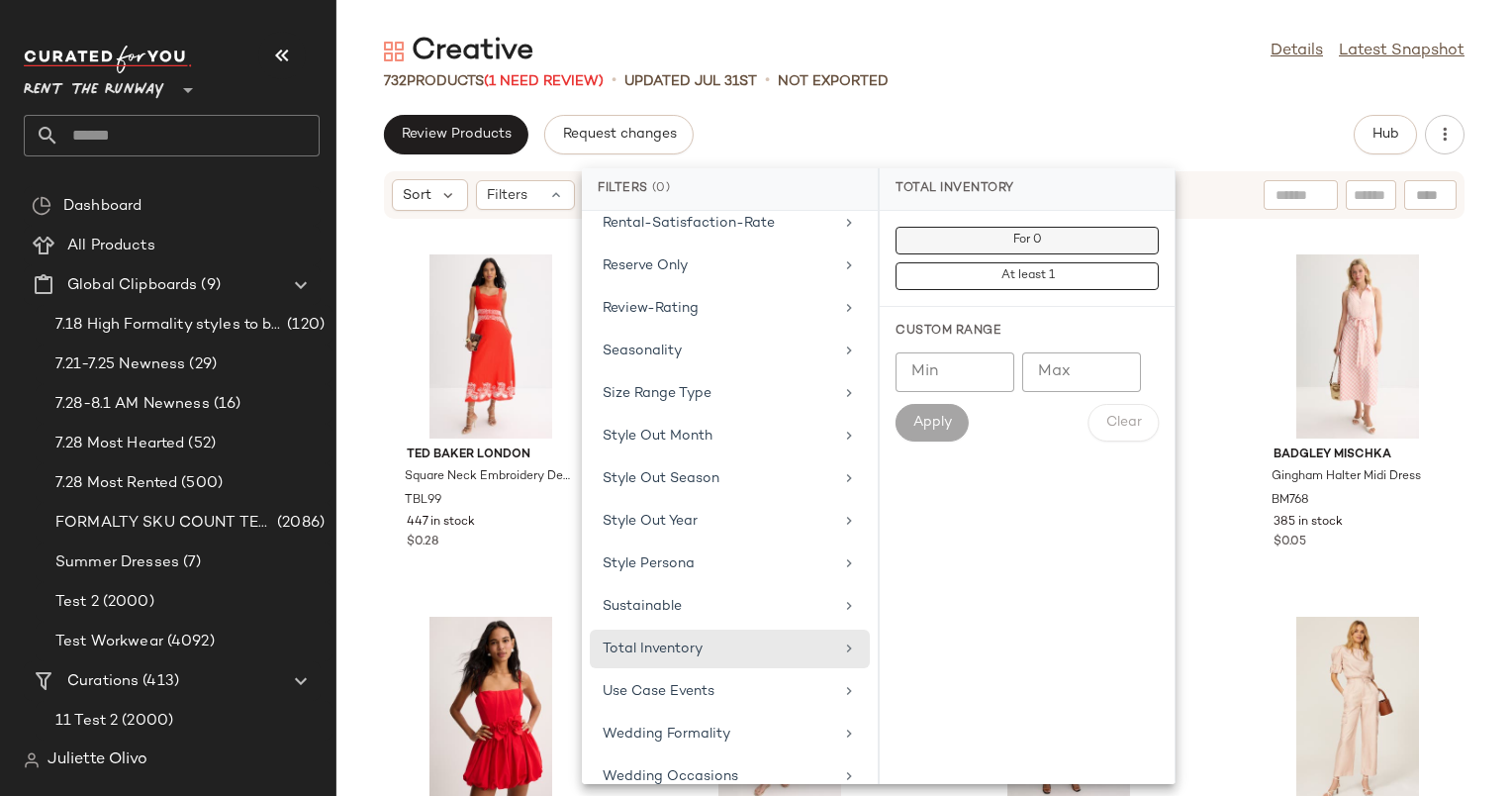 click on "For 0" 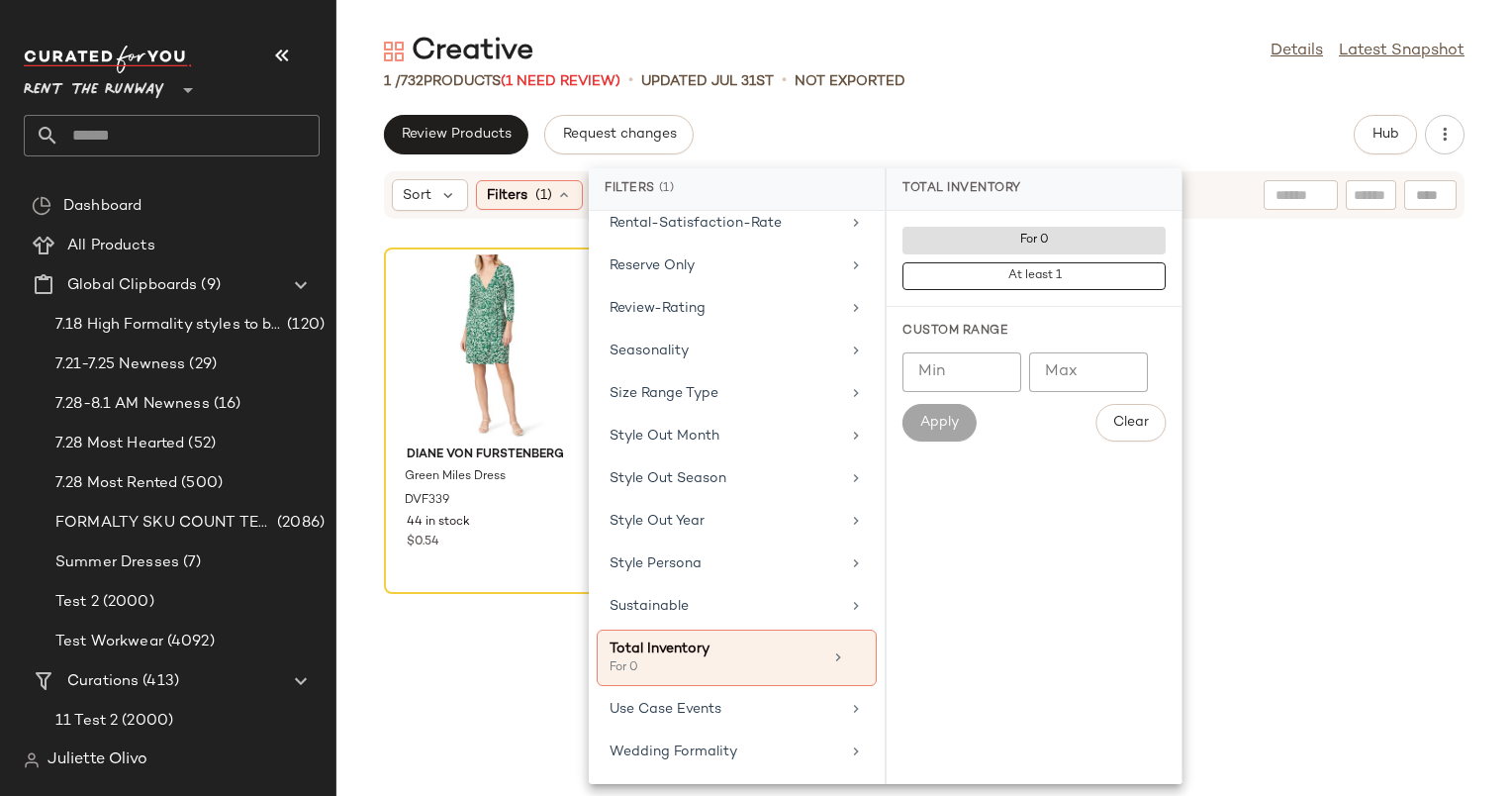 click on "Creative  Details   Latest Snapshot  1 /  732   Products   (1 Need Review)   •   updated Jul 31st  •   Not Exported   Review Products   Request changes   Hub  Sort  Filters  (1)   Reset  Diane von Furstenberg Green Miles Dress DVF339 44 in stock $0.54" at bounding box center (924, 414) 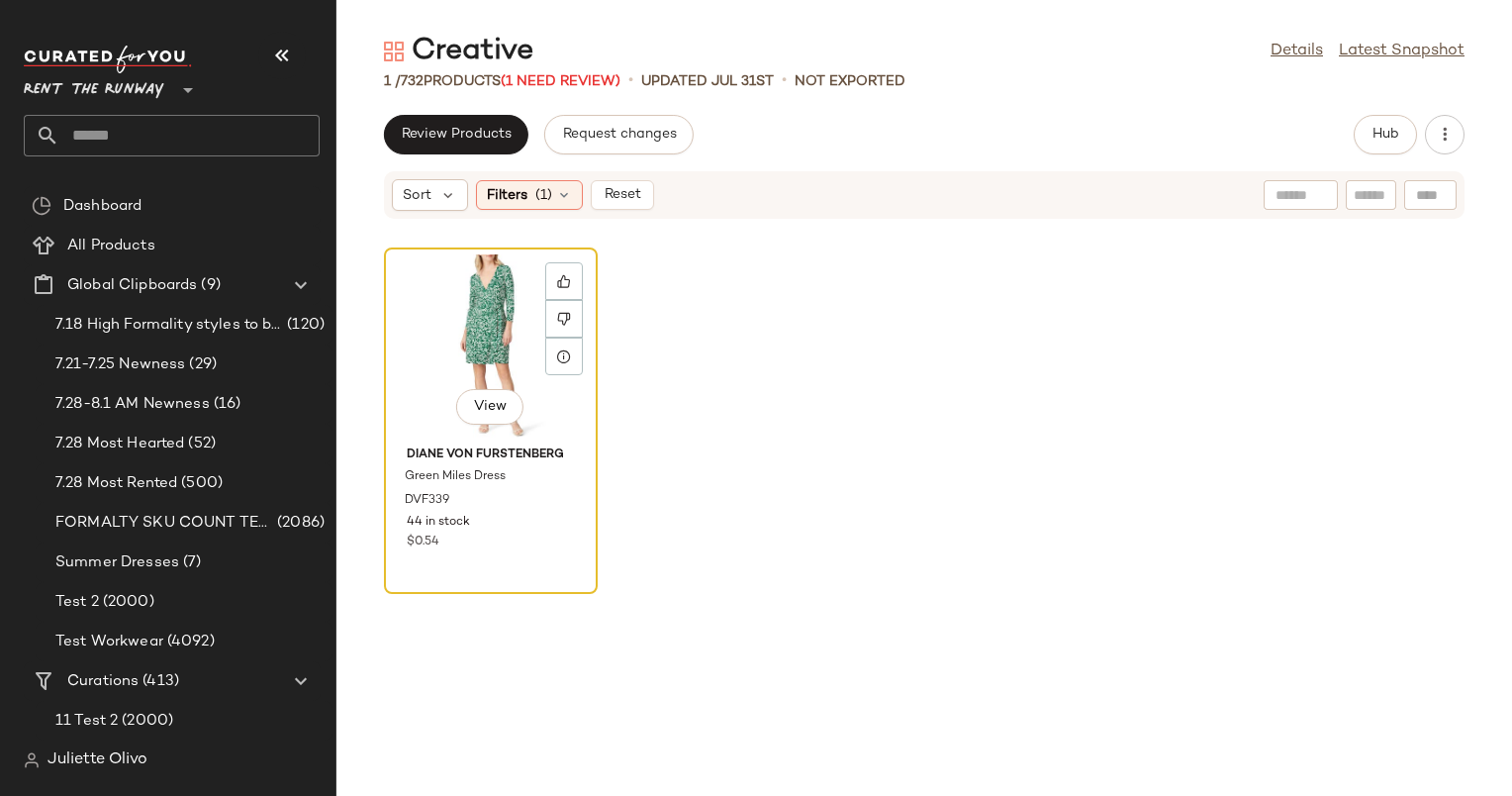 click on "View" 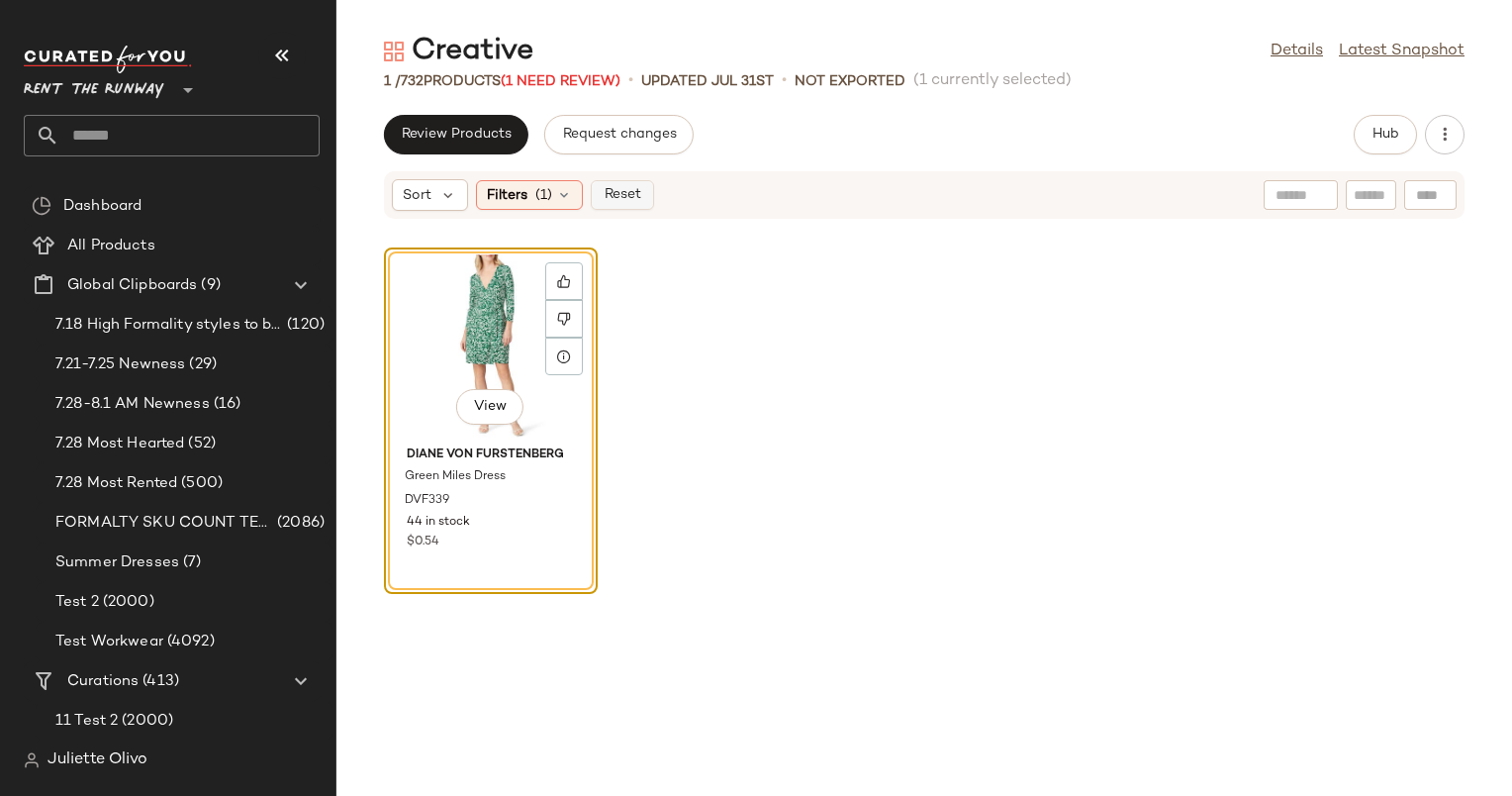 click on "Reset" 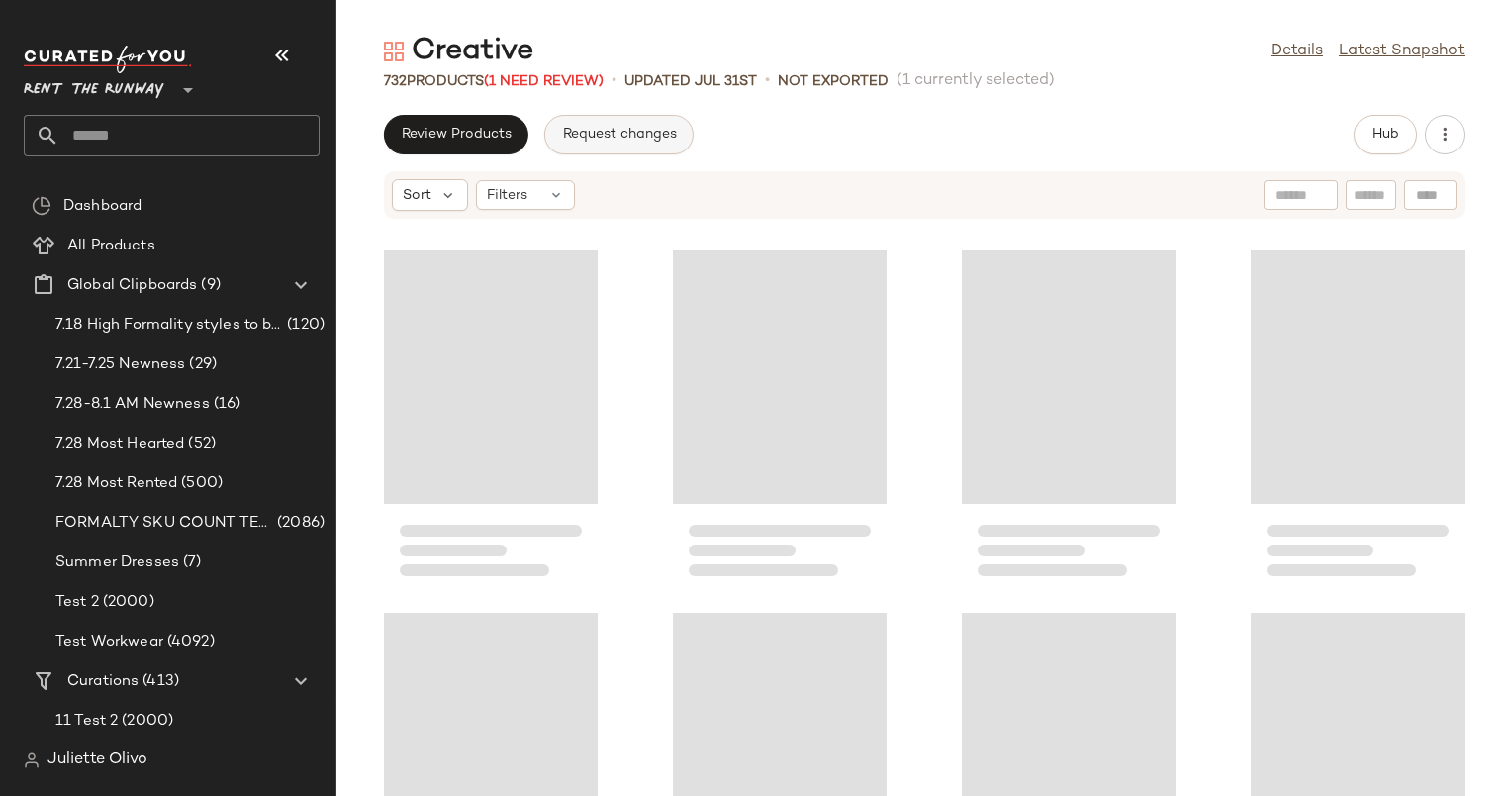 scroll, scrollTop: 52180, scrollLeft: 0, axis: vertical 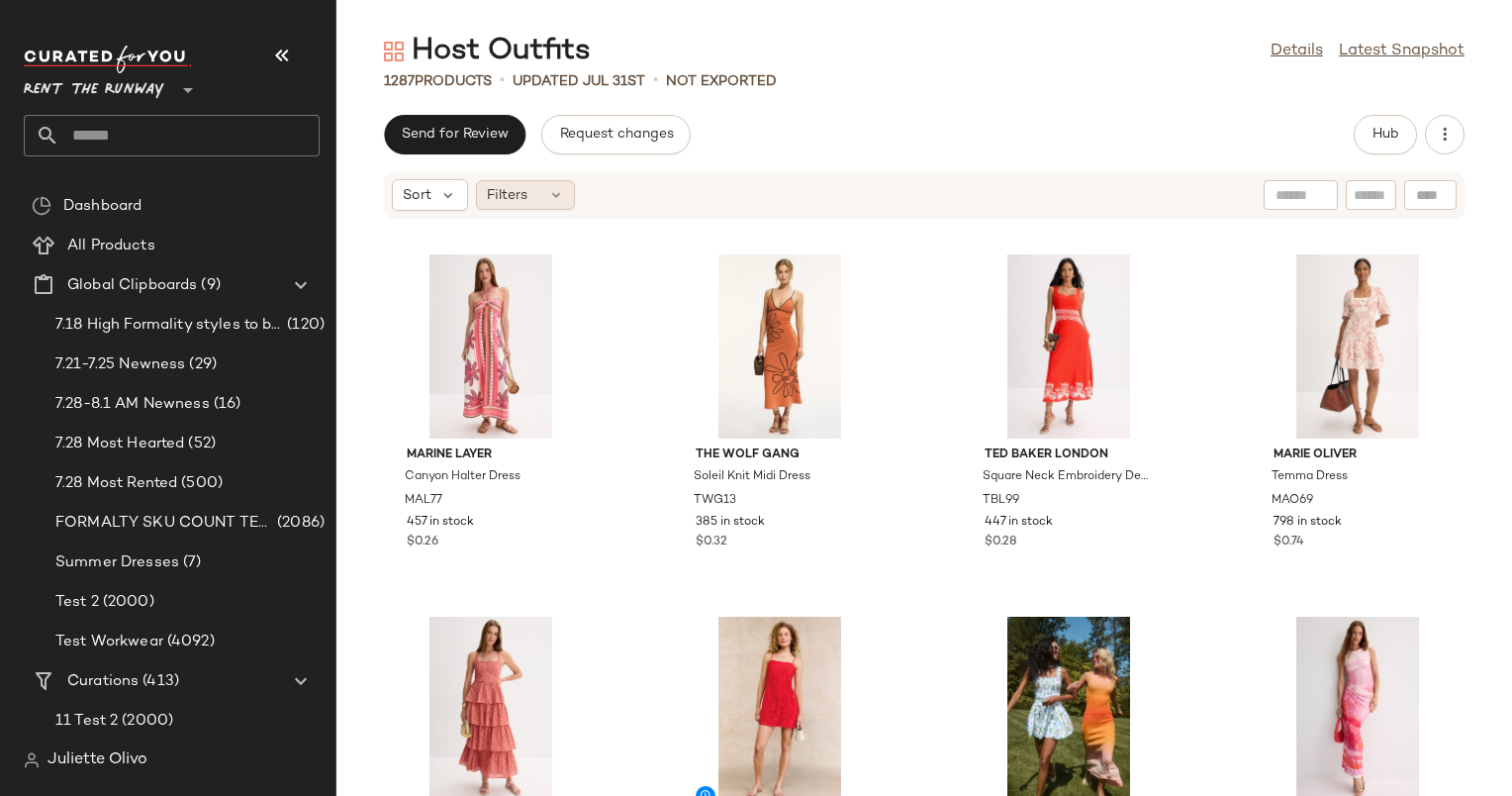click on "Filters" 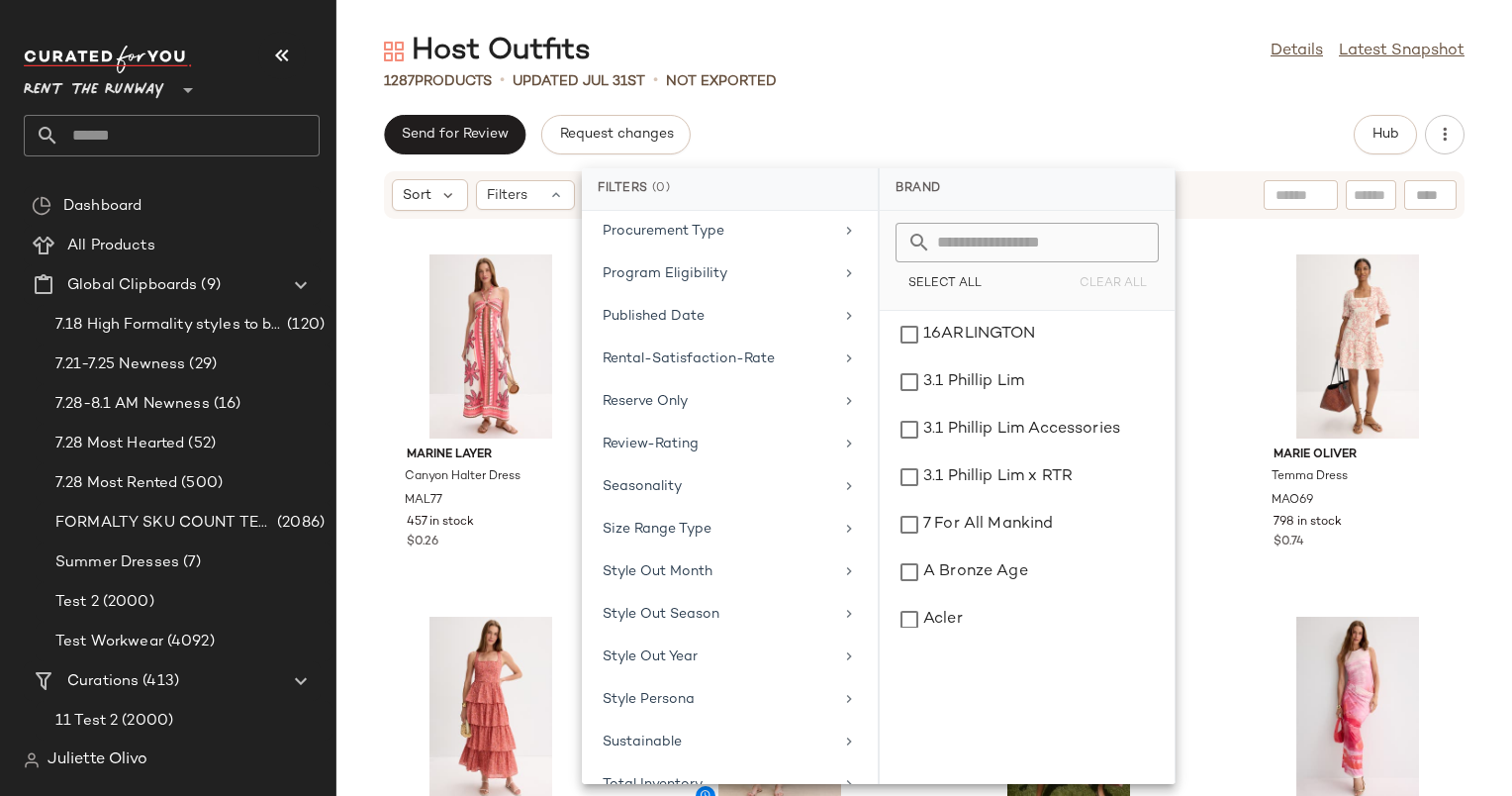 scroll, scrollTop: 1804, scrollLeft: 0, axis: vertical 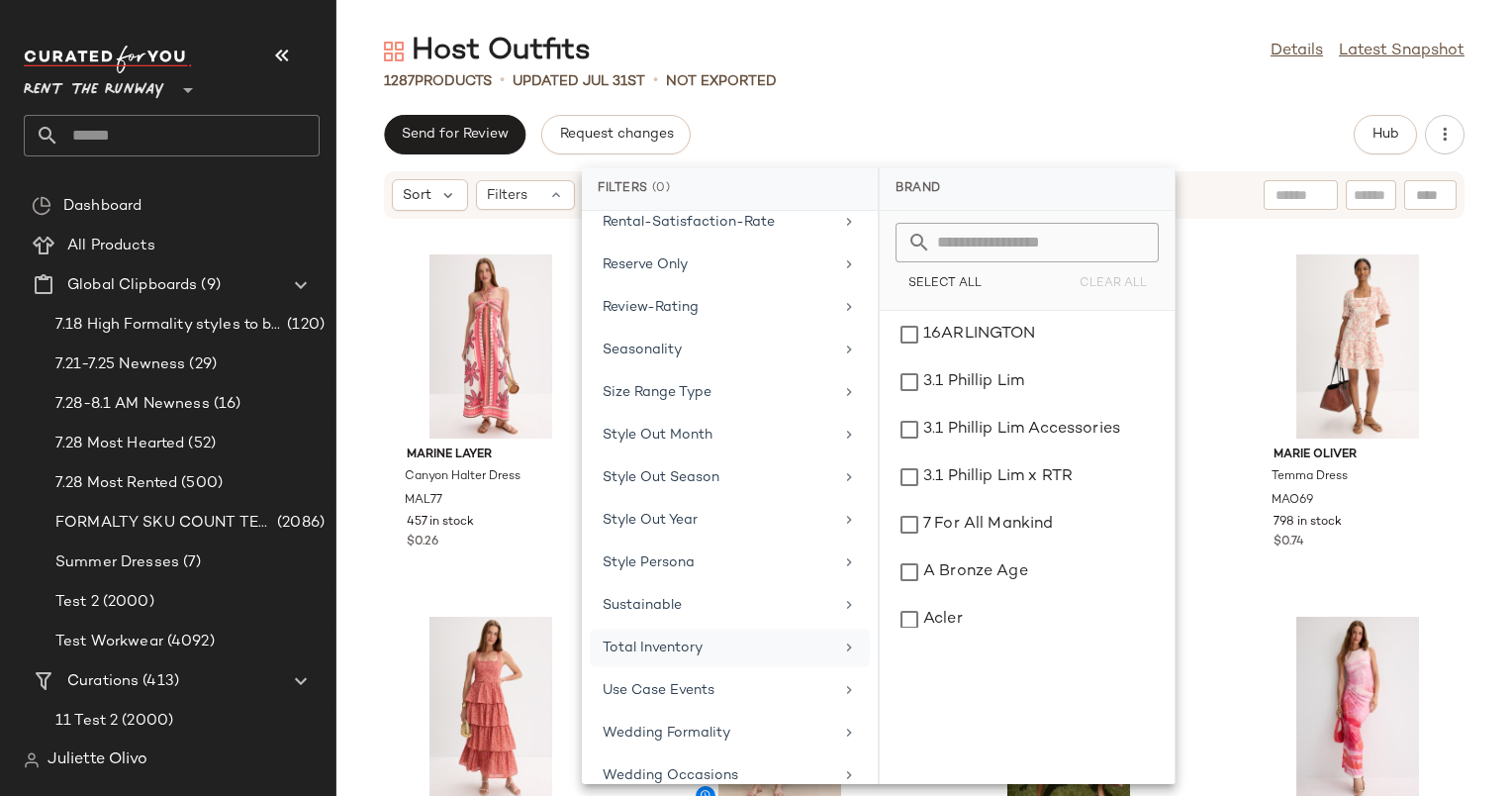 click on "Total Inventory" at bounding box center [717, 647] 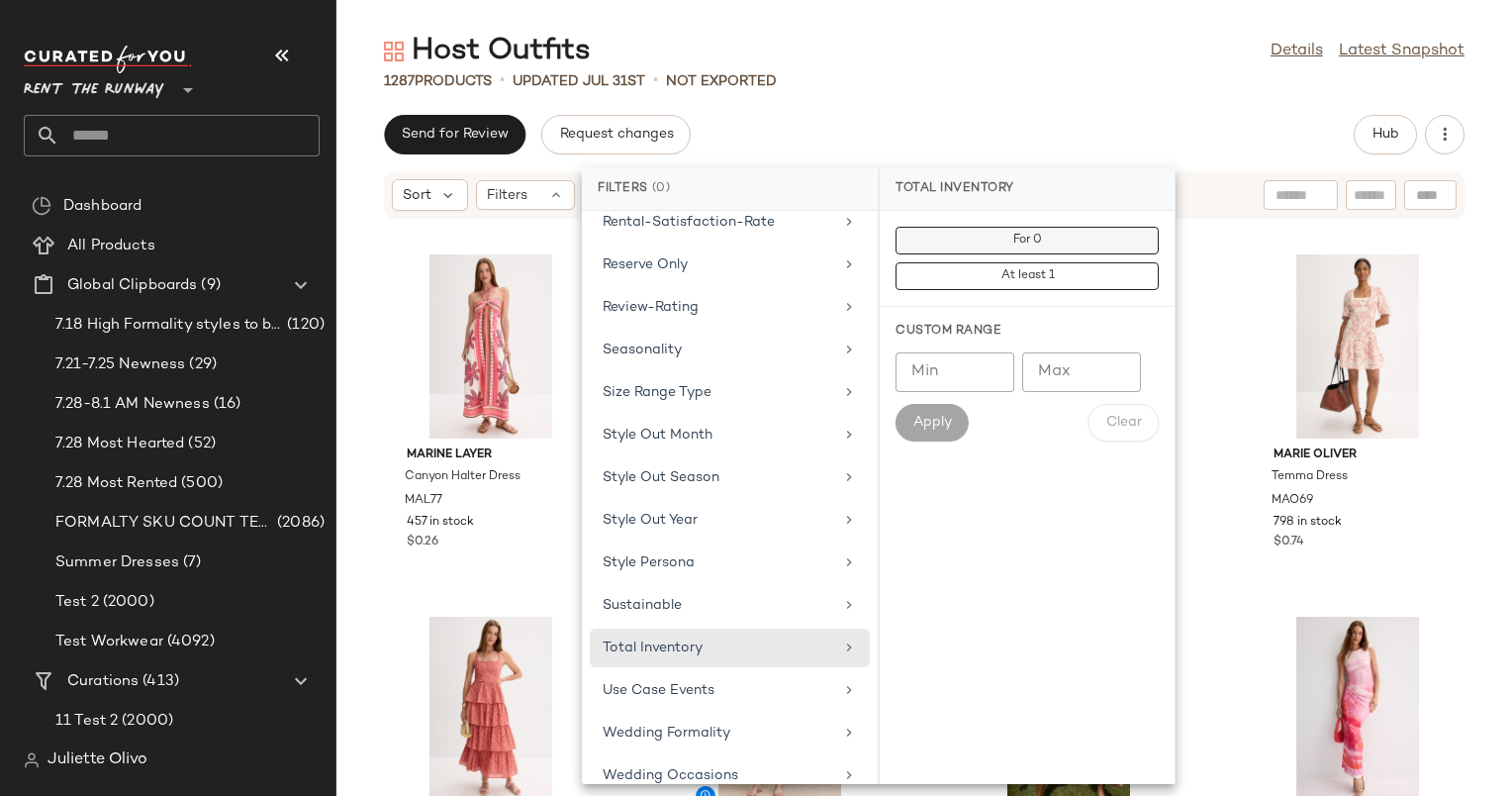 click on "For 0" 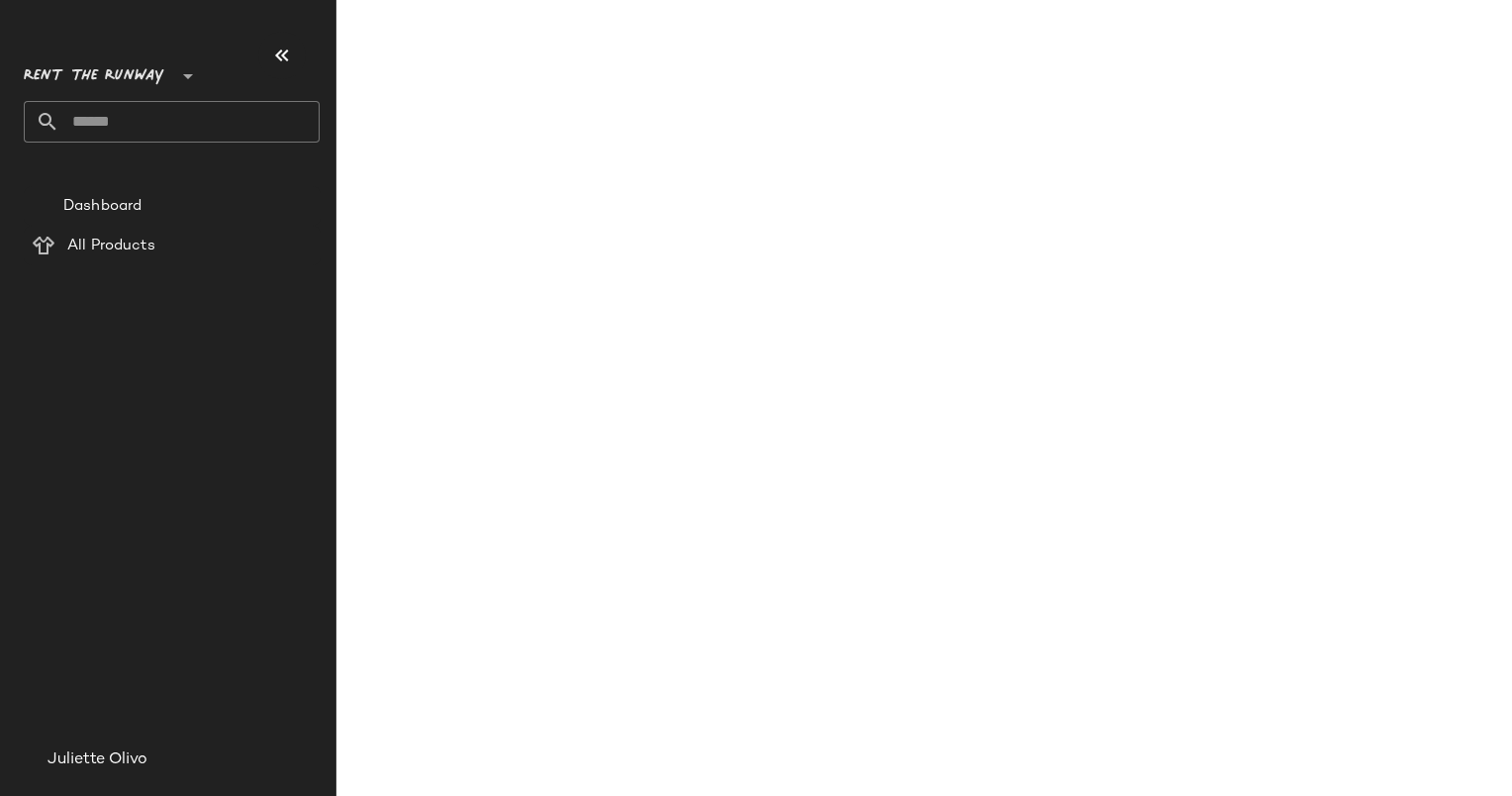 scroll, scrollTop: 0, scrollLeft: 0, axis: both 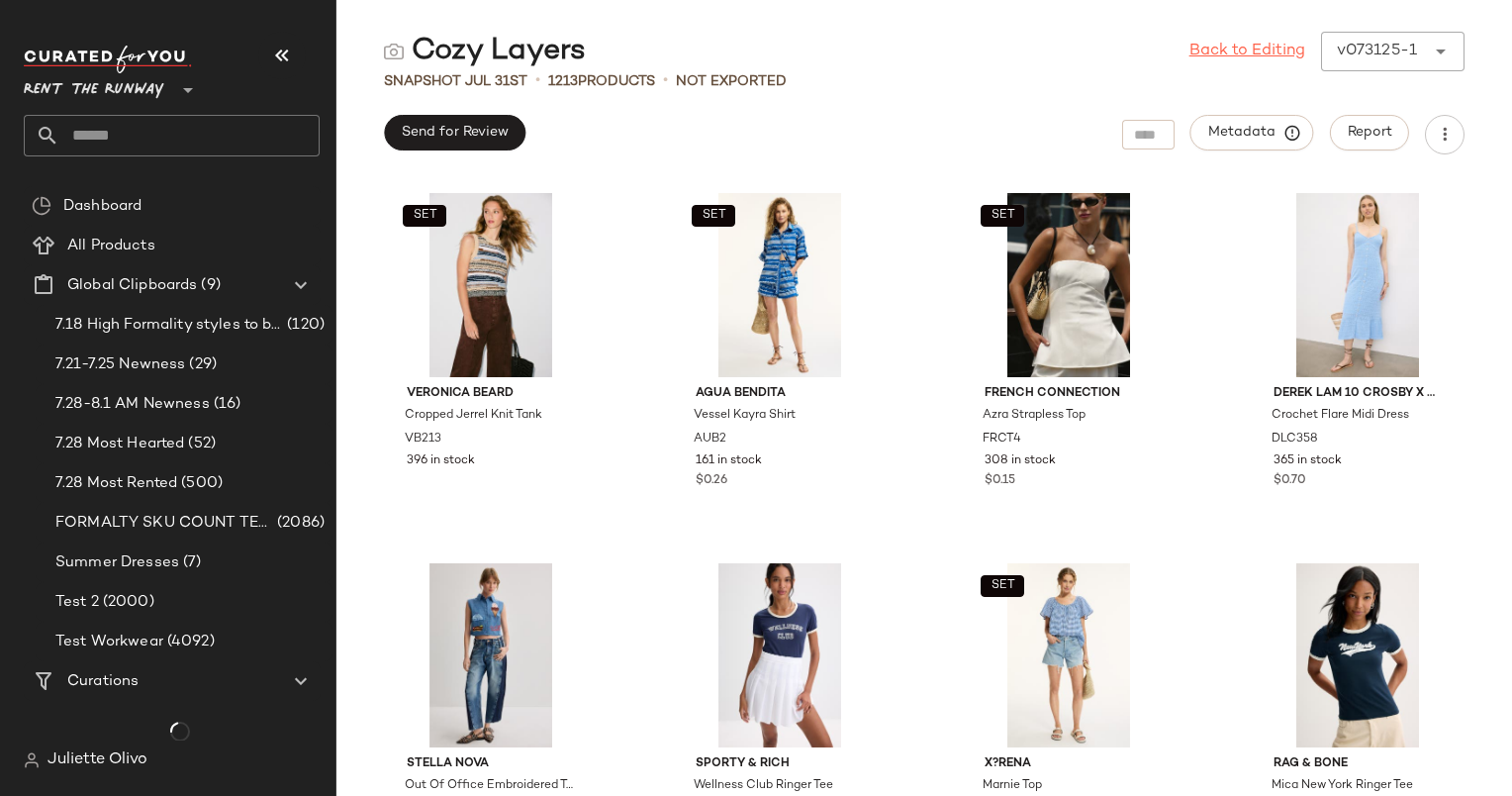 click on "Back to Editing" at bounding box center (1247, 51) 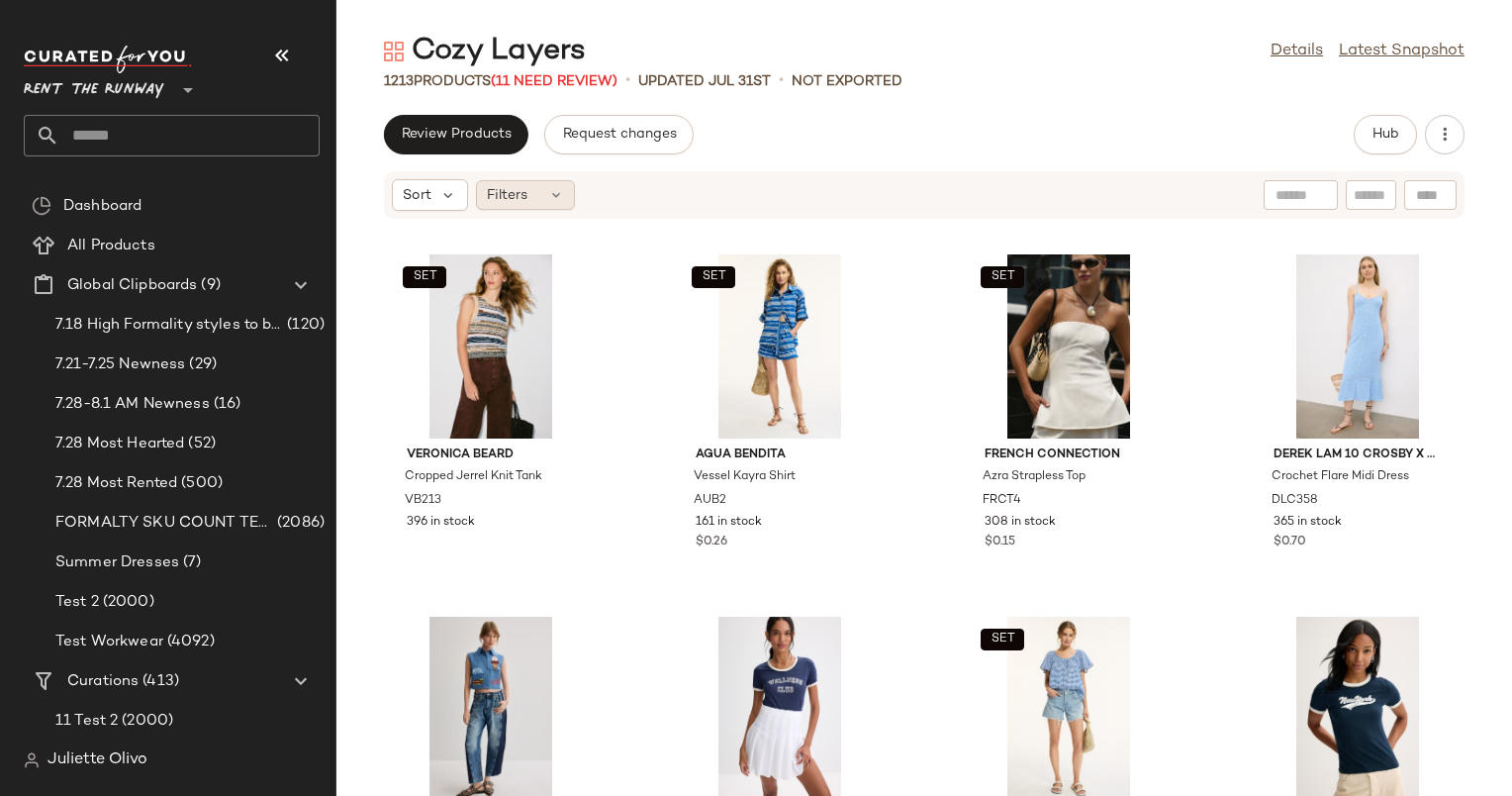 click on "Filters" 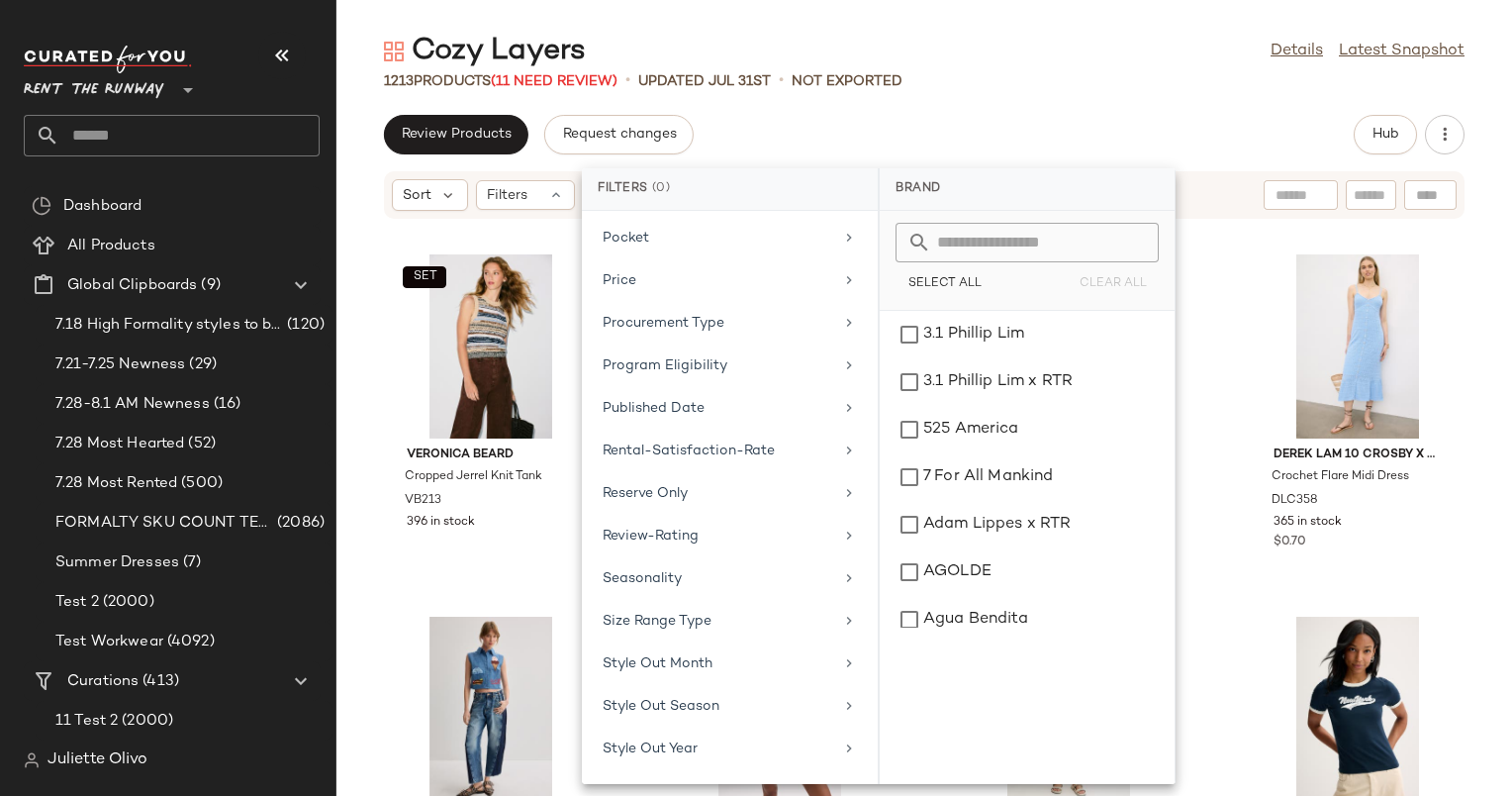 scroll, scrollTop: 1845, scrollLeft: 0, axis: vertical 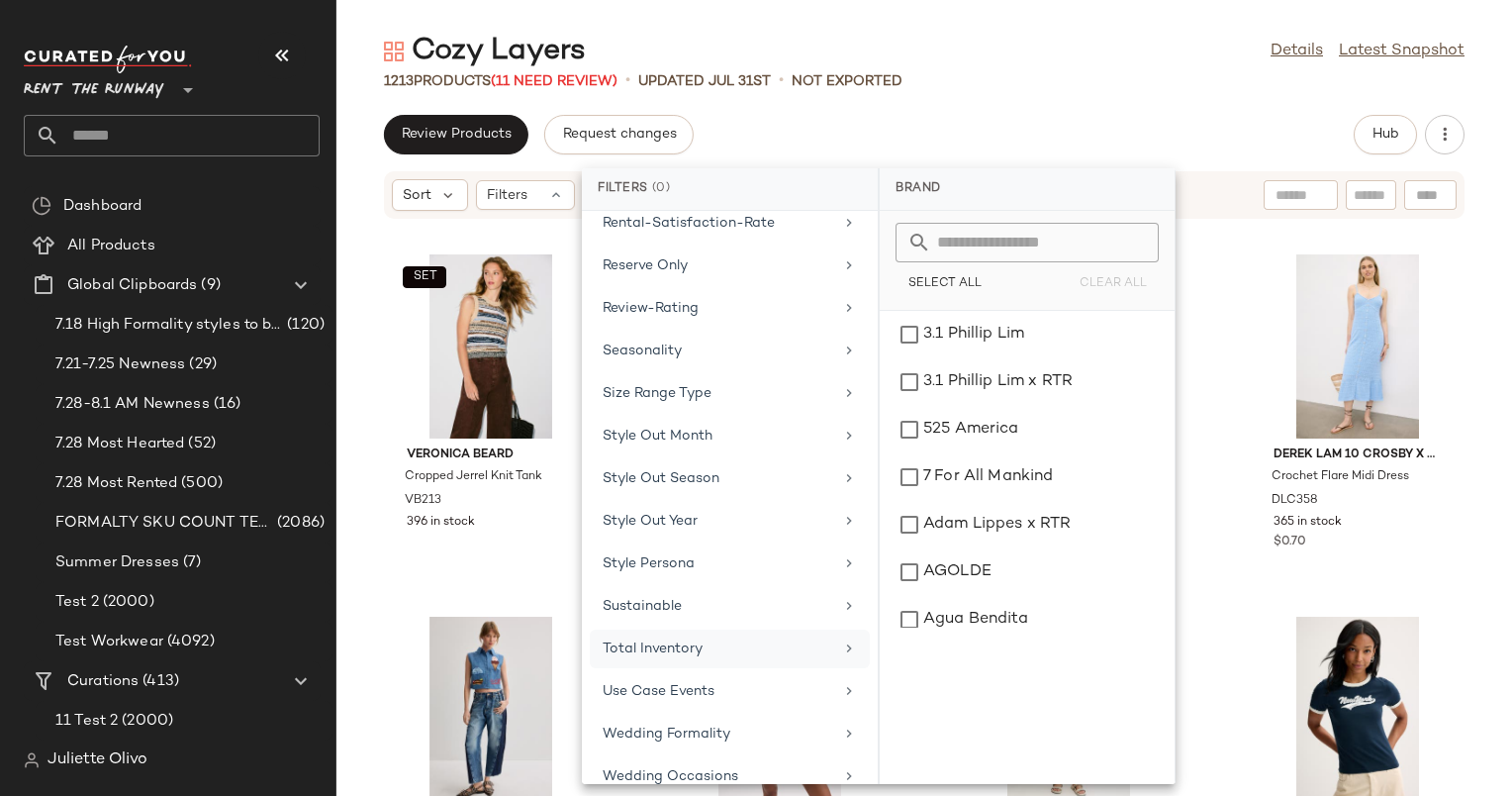 click on "Total Inventory" at bounding box center (717, 648) 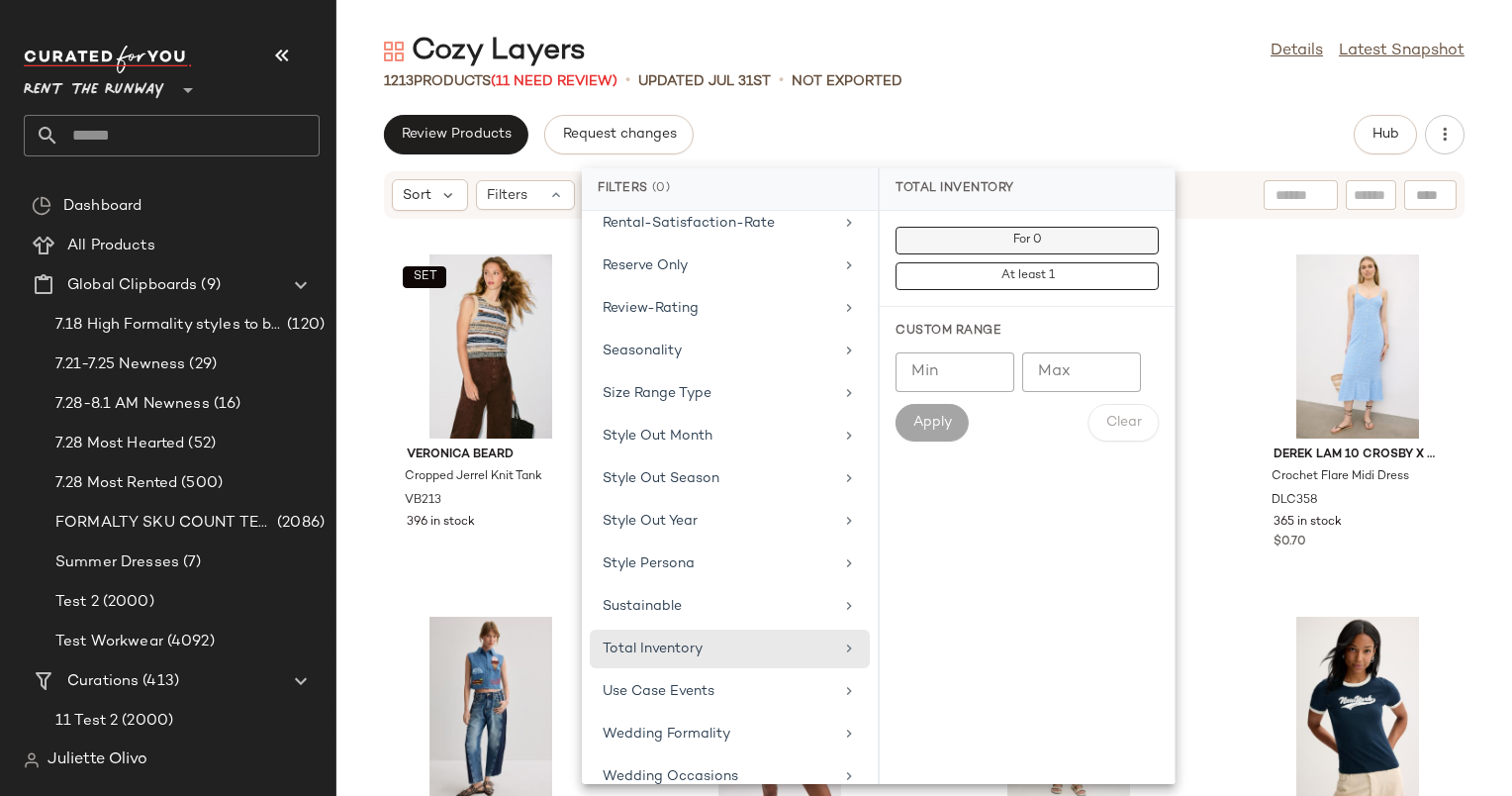 click on "For 0" 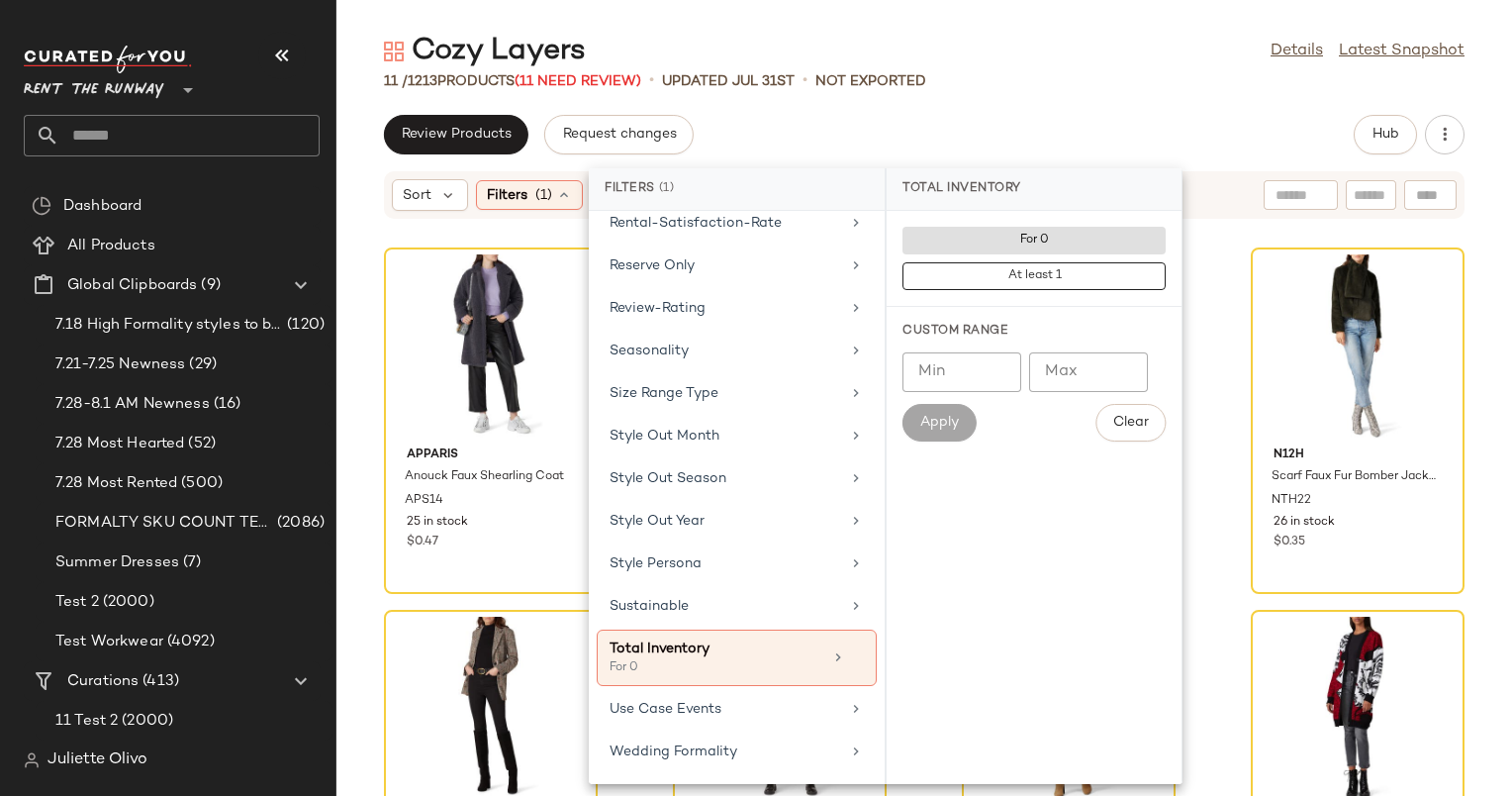 click on "Cozy Layers  Details   Latest Snapshot  11 /  1213   Products   (11 Need Review)   •   updated Jul 31st  •   Not Exported   Review Products   Request changes   Hub  Sort  Filters  (1)   Reset  Apparis Anouck Faux Shearling Coat APS14 25 in stock $0.47 Keepsake Ariel Faux Fur Coat KP105 29 in stock $0.43 NVLT Faux Fur Teddy Coat NVT20 19 in stock $0.88 N12H Scarf Faux Fur Bomber Jacket NTH22 26 in stock $0.35 Thakoon x RTR Brown Plaid Blazer TKC59 19 in stock $0.43 Hudson Faux Shearling Lola Trucker Jacket HDN24 37 in stock $0.43 sita murt Multi Stripe Long Cardi Sweater SIM11 30 in stock $0.34 MSGM Maglia Rose Cardigan MSGM109 30 in stock $0.54 Madewell Mock Neck Fair Isle Pullover MDW45 49 in stock $0.45 Elk Rand Knit Sweater ELK26 28 in stock $0.47 Jil Sander Navy Multi Colorblock Sweater JLSN16 26 in stock $0.40" at bounding box center [924, 414] 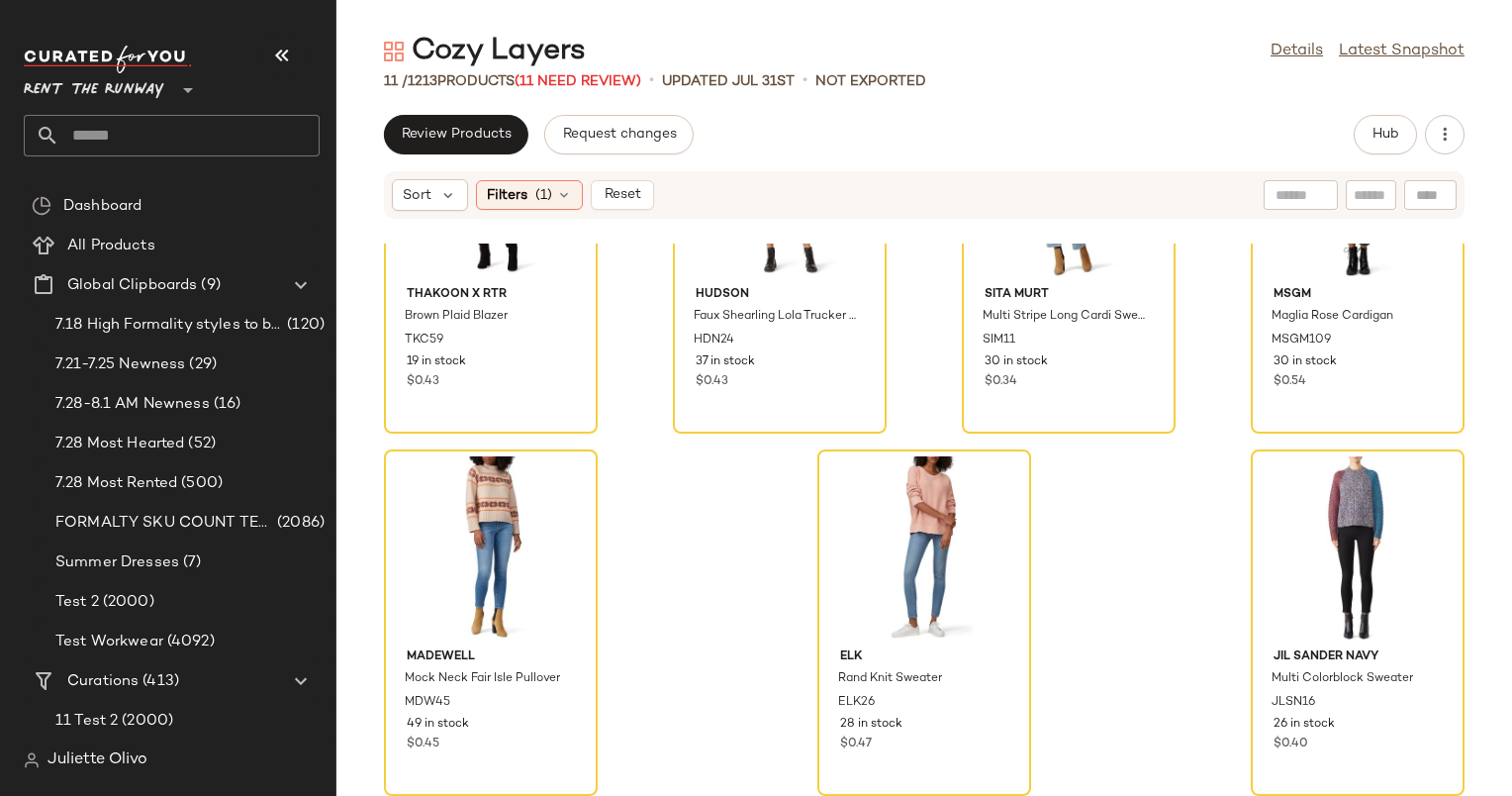 scroll, scrollTop: 0, scrollLeft: 0, axis: both 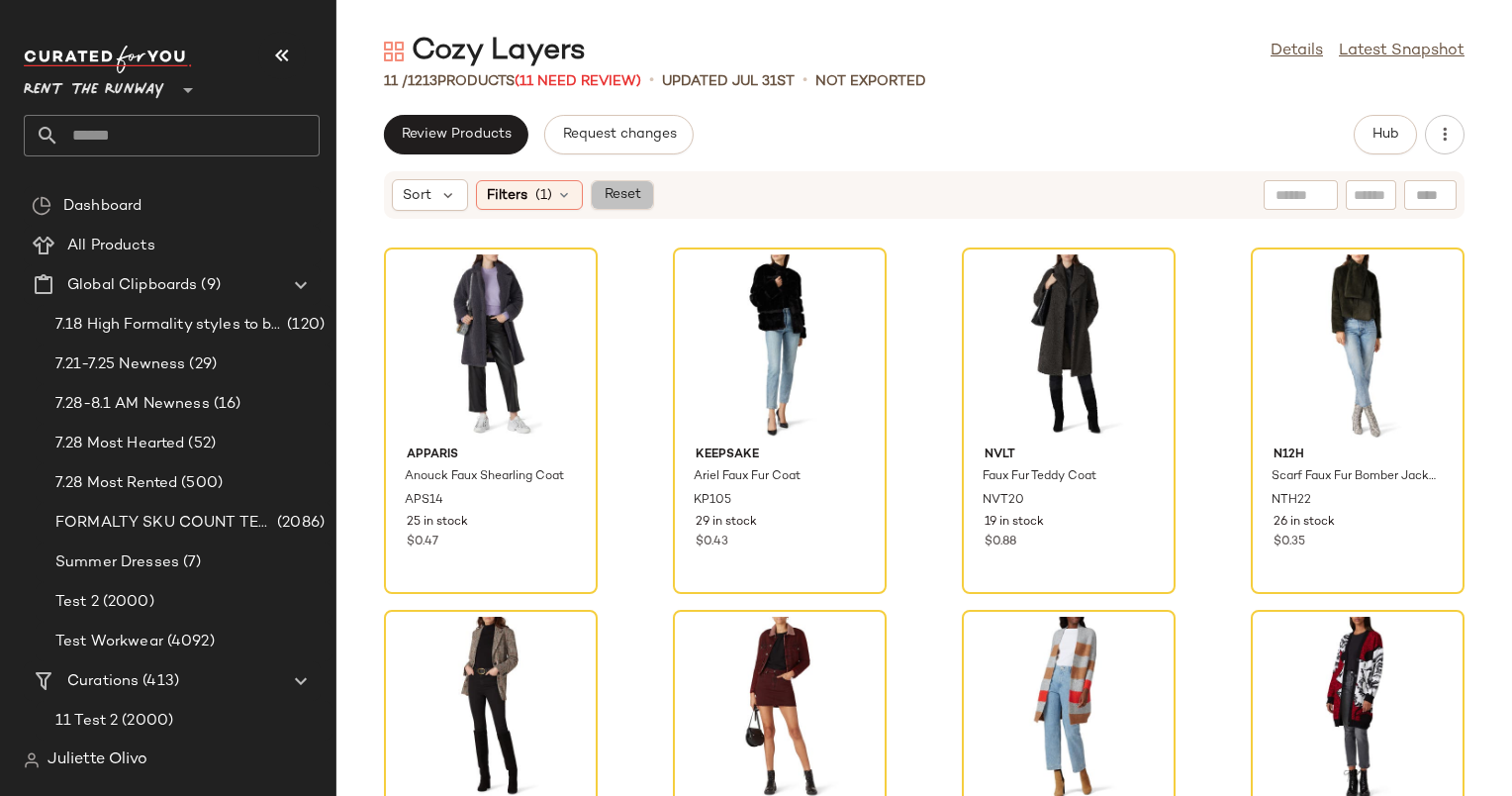 click on "Reset" 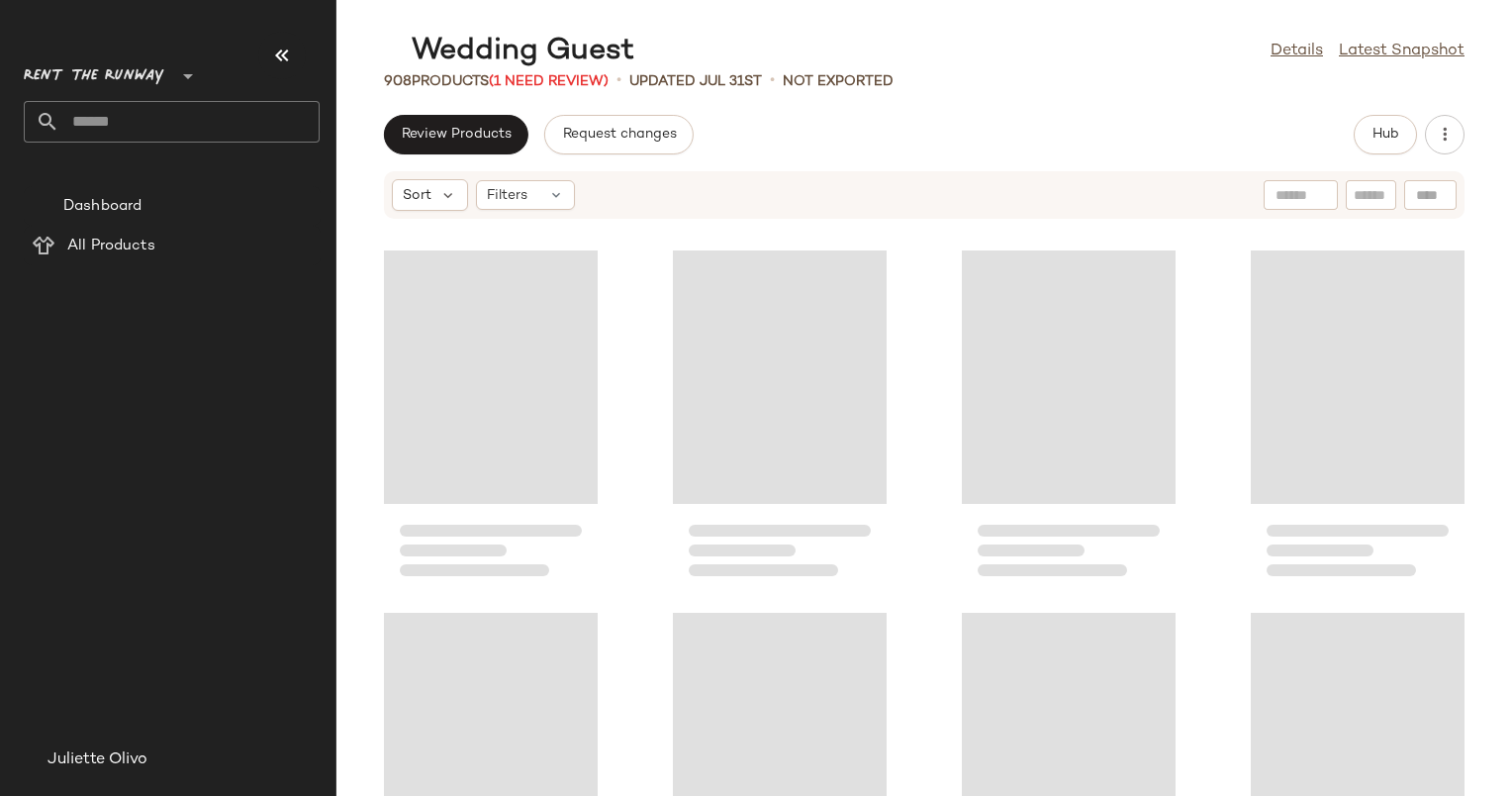 scroll, scrollTop: 0, scrollLeft: 0, axis: both 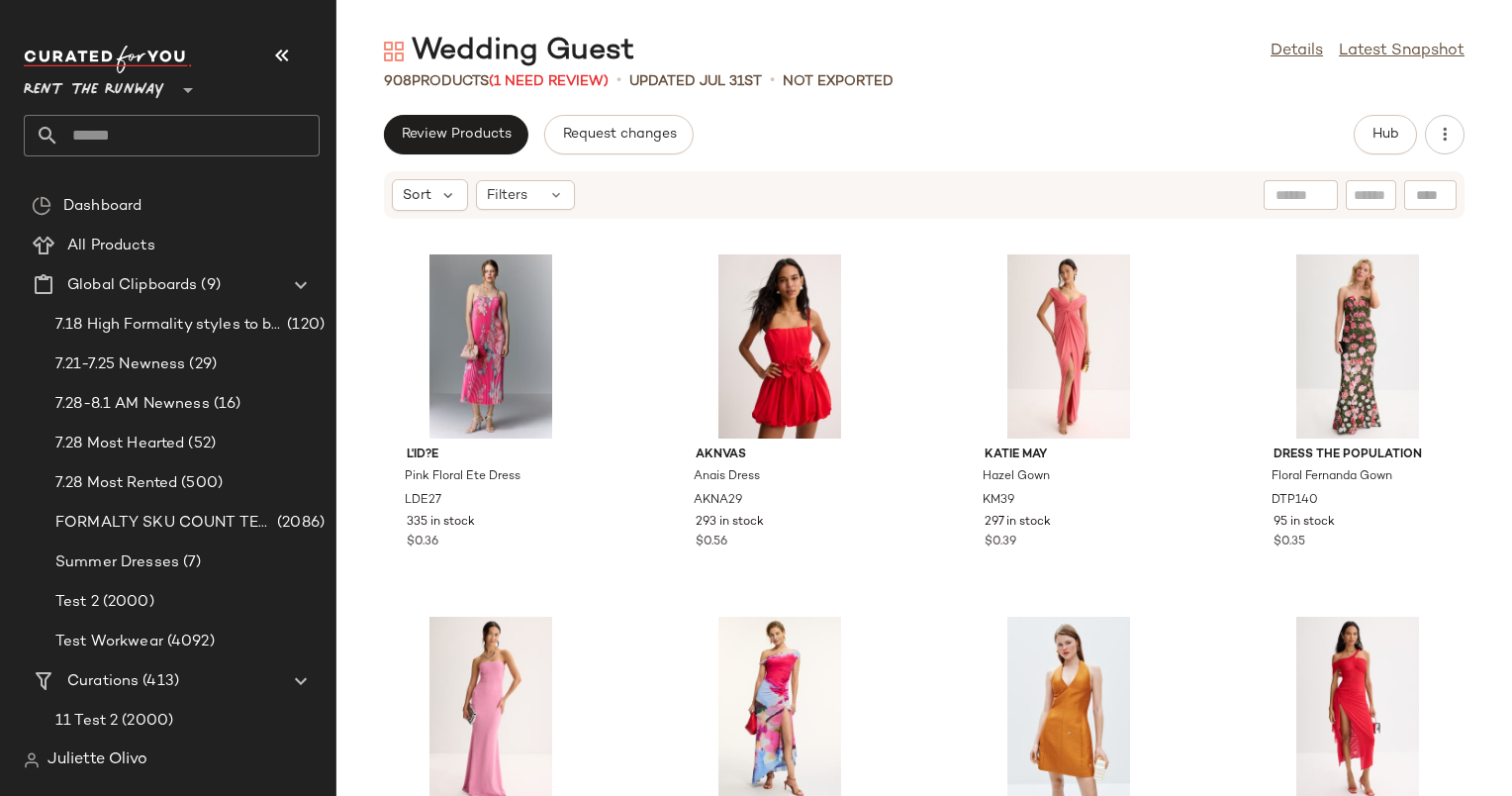 click on "Wedding Guest" at bounding box center [509, 51] 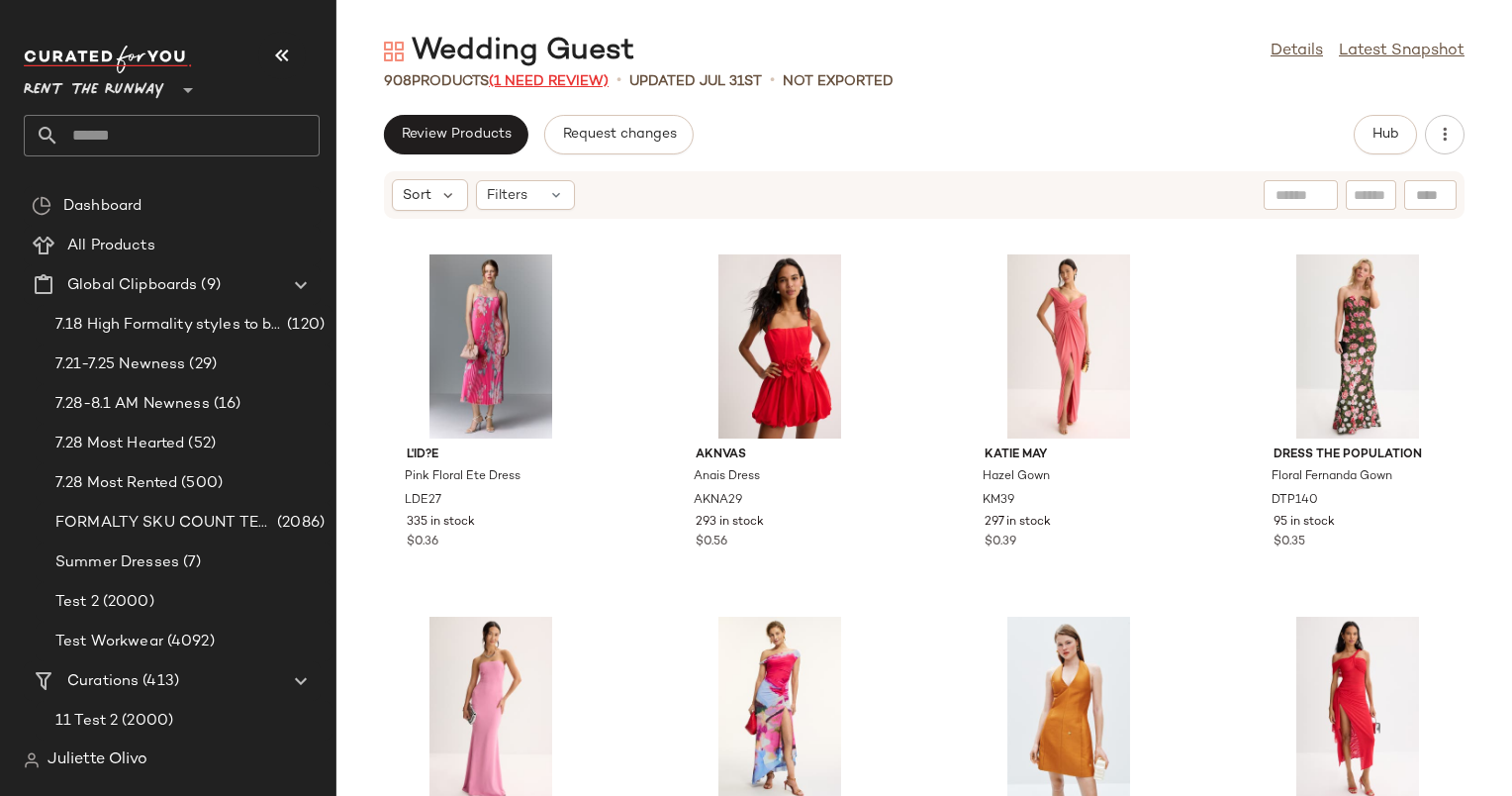 click on "(1 Need Review)" at bounding box center [548, 81] 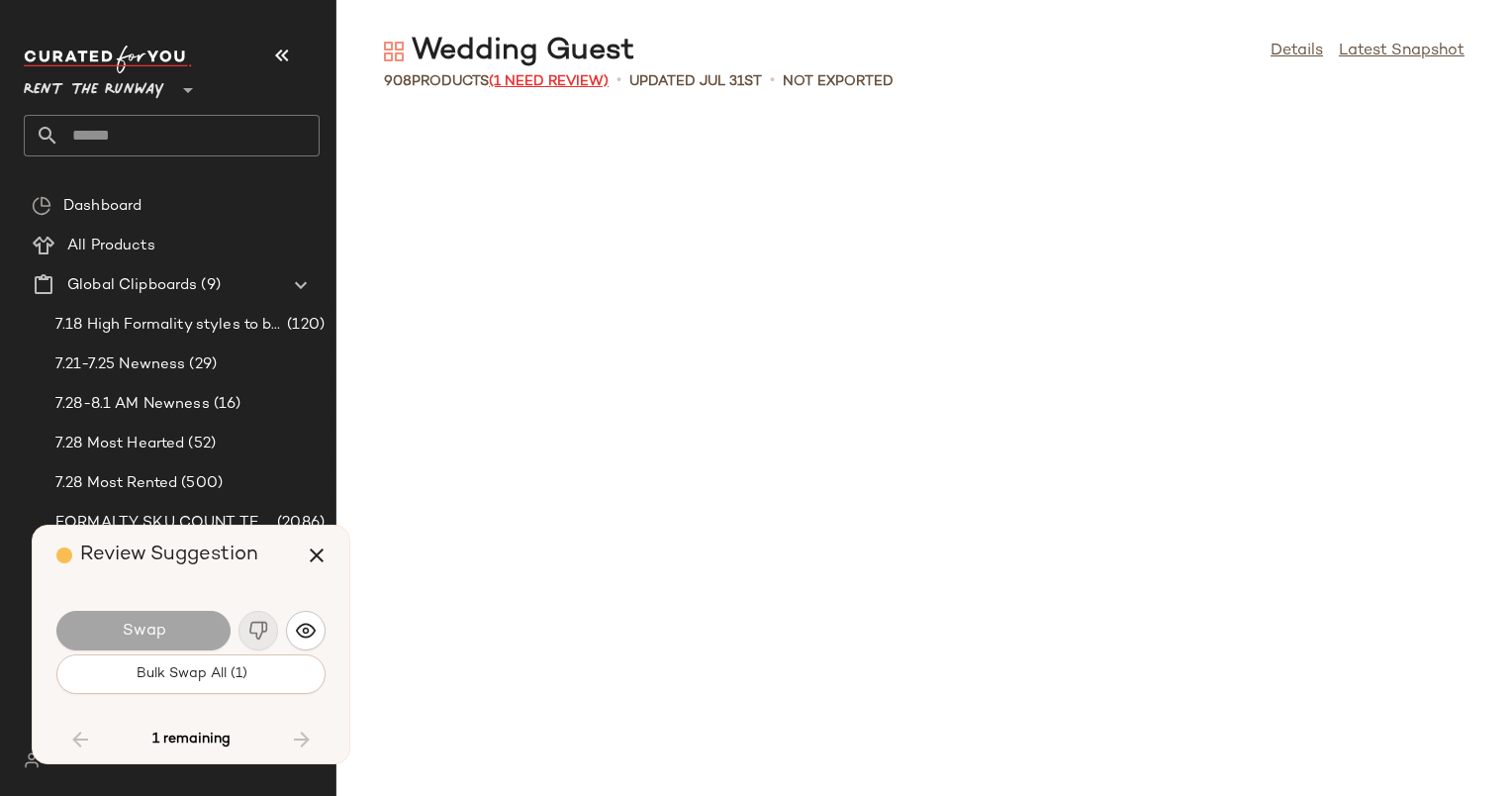 scroll, scrollTop: 73196, scrollLeft: 0, axis: vertical 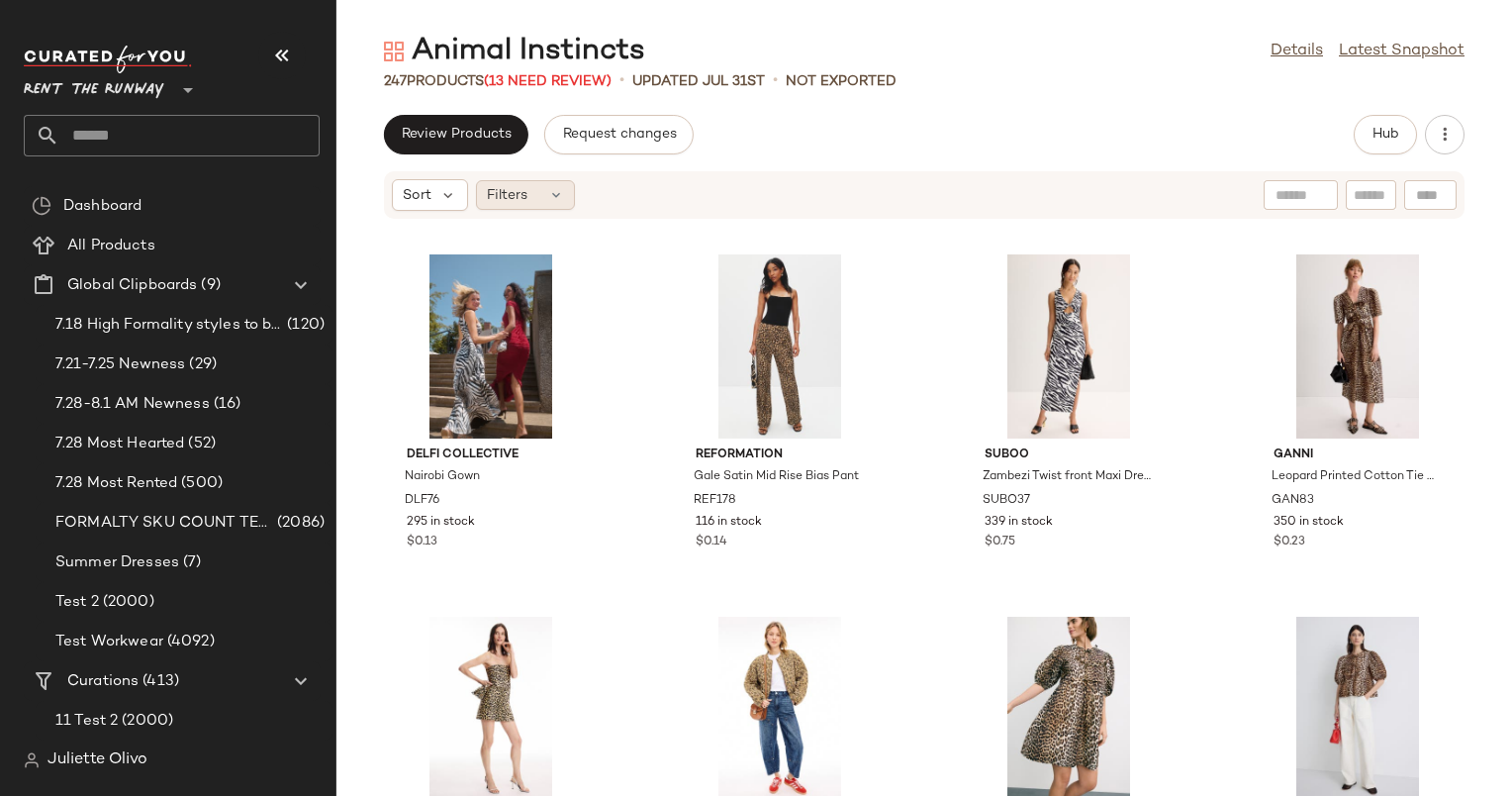 click on "Filters" 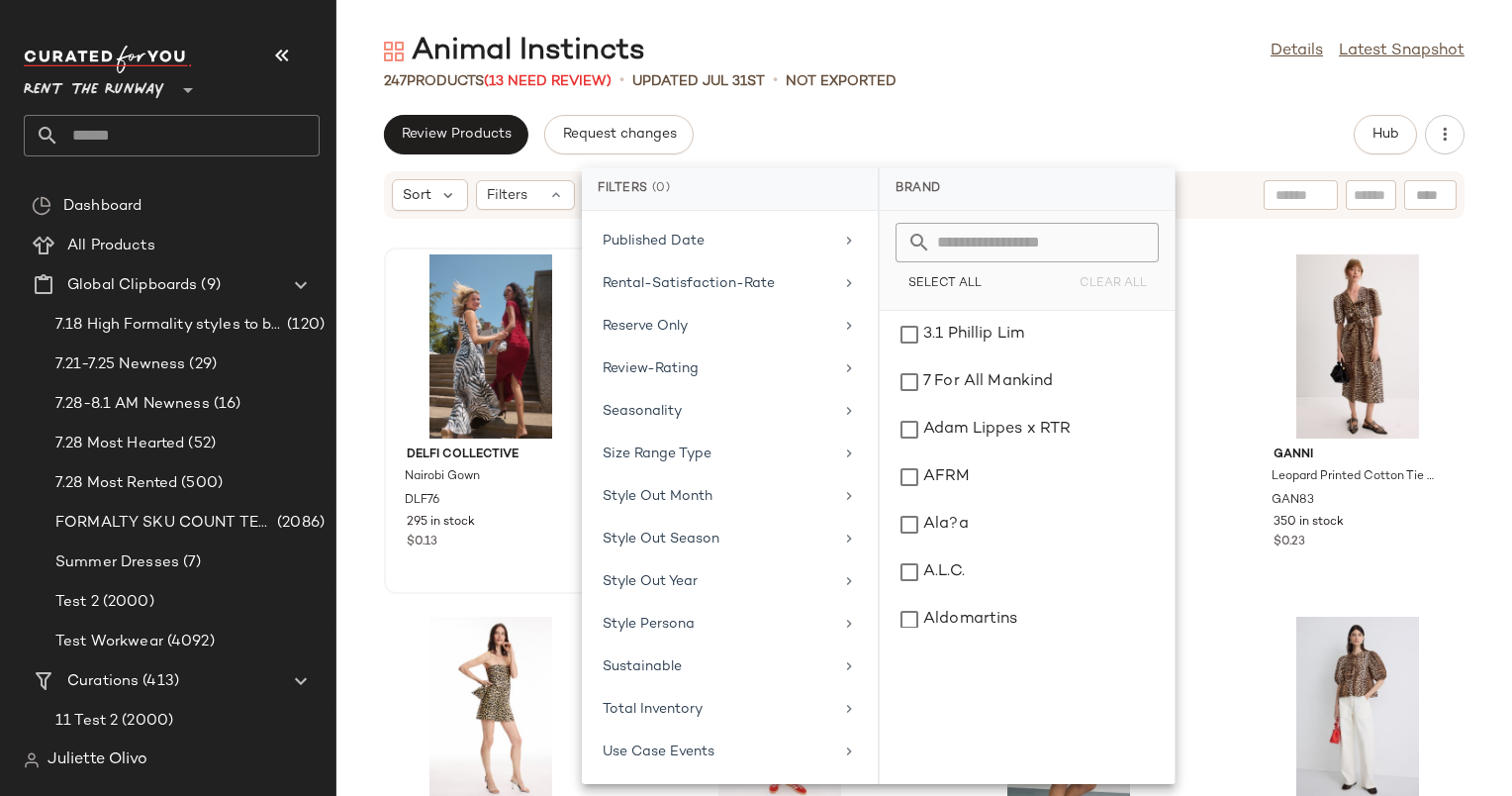 scroll, scrollTop: 1804, scrollLeft: 0, axis: vertical 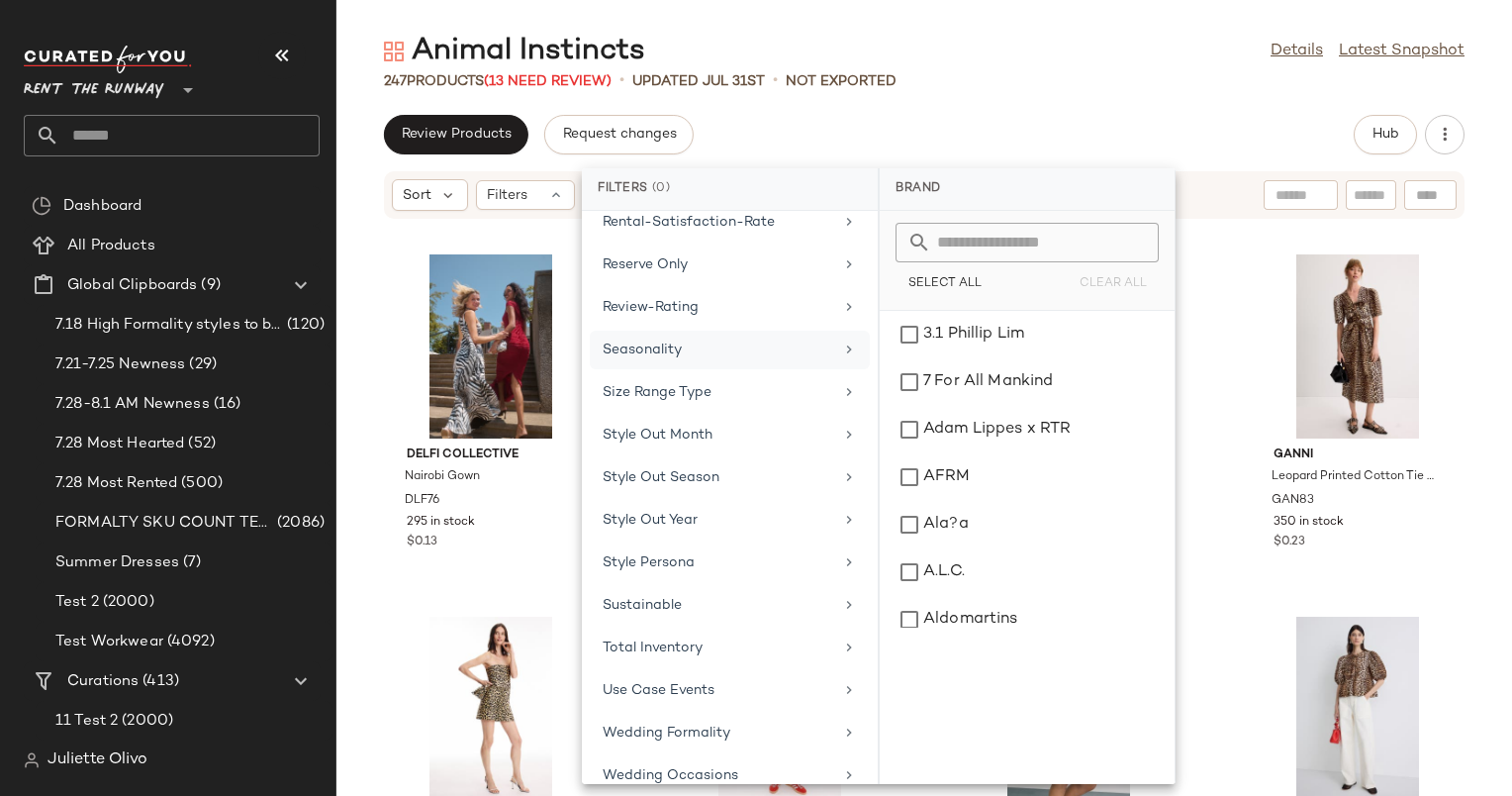 click on "Seasonality" at bounding box center (717, 349) 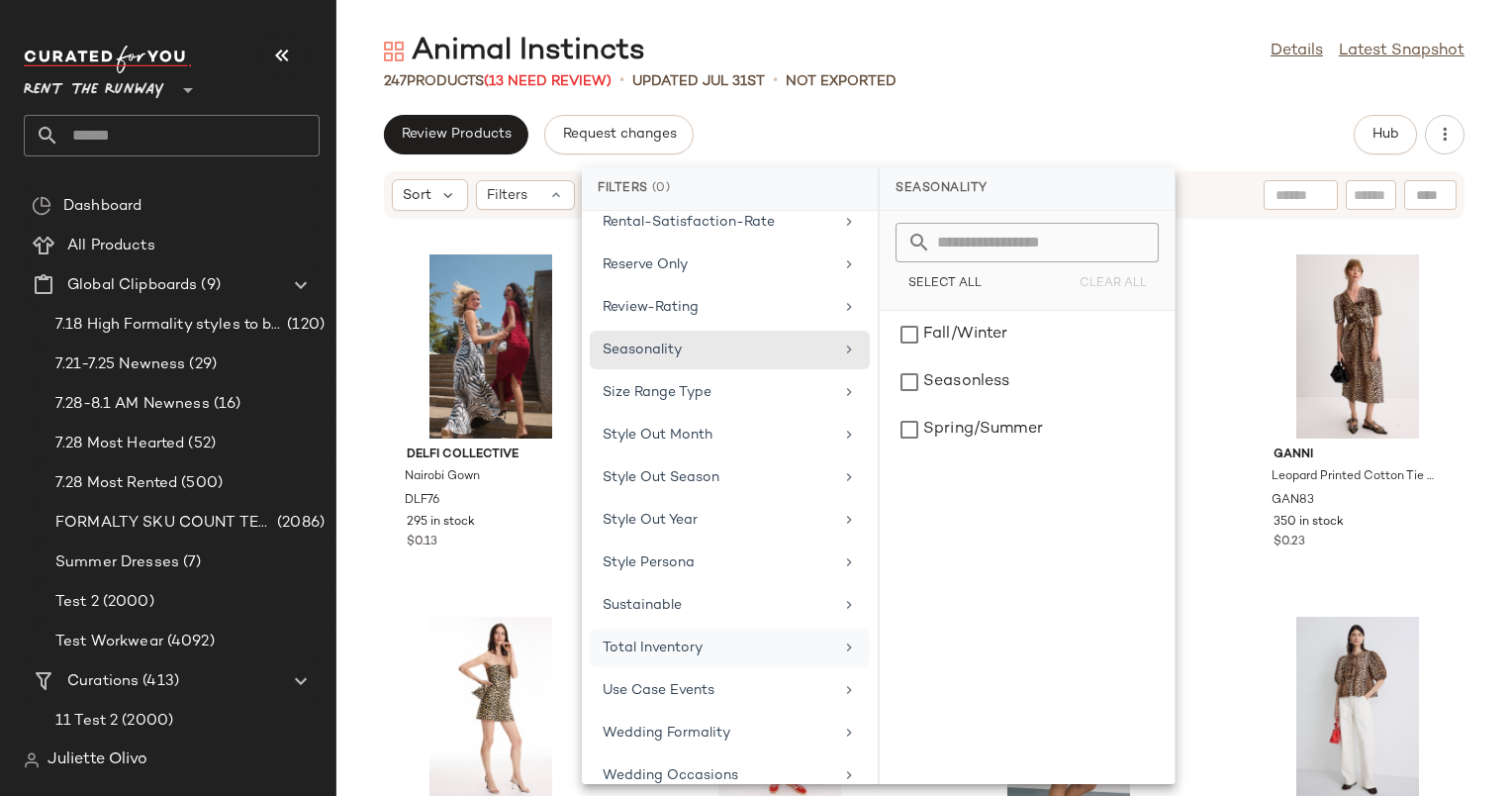 click on "Total Inventory" at bounding box center (717, 647) 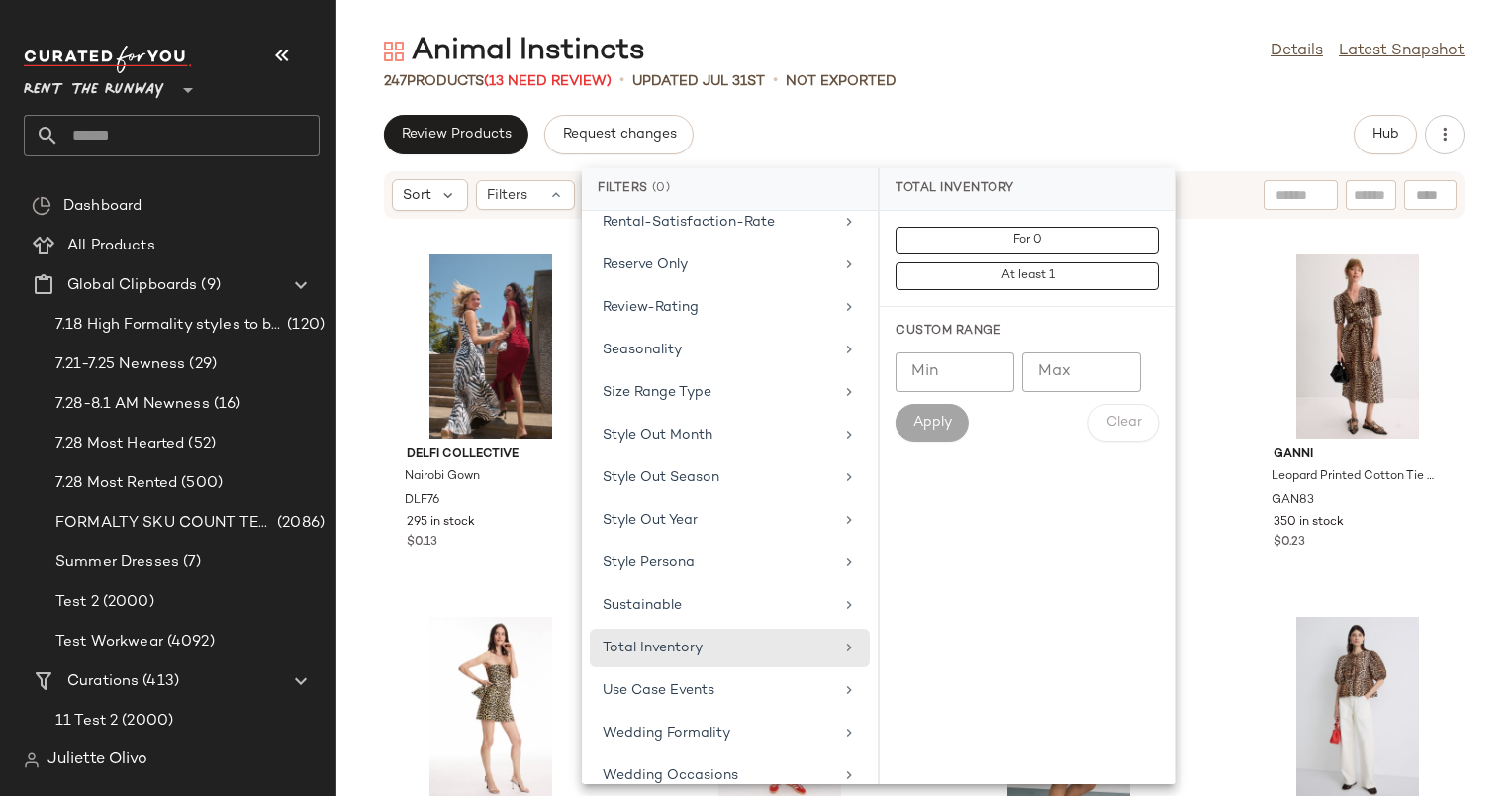 click on "For 0 At least 1" at bounding box center (1027, 258) 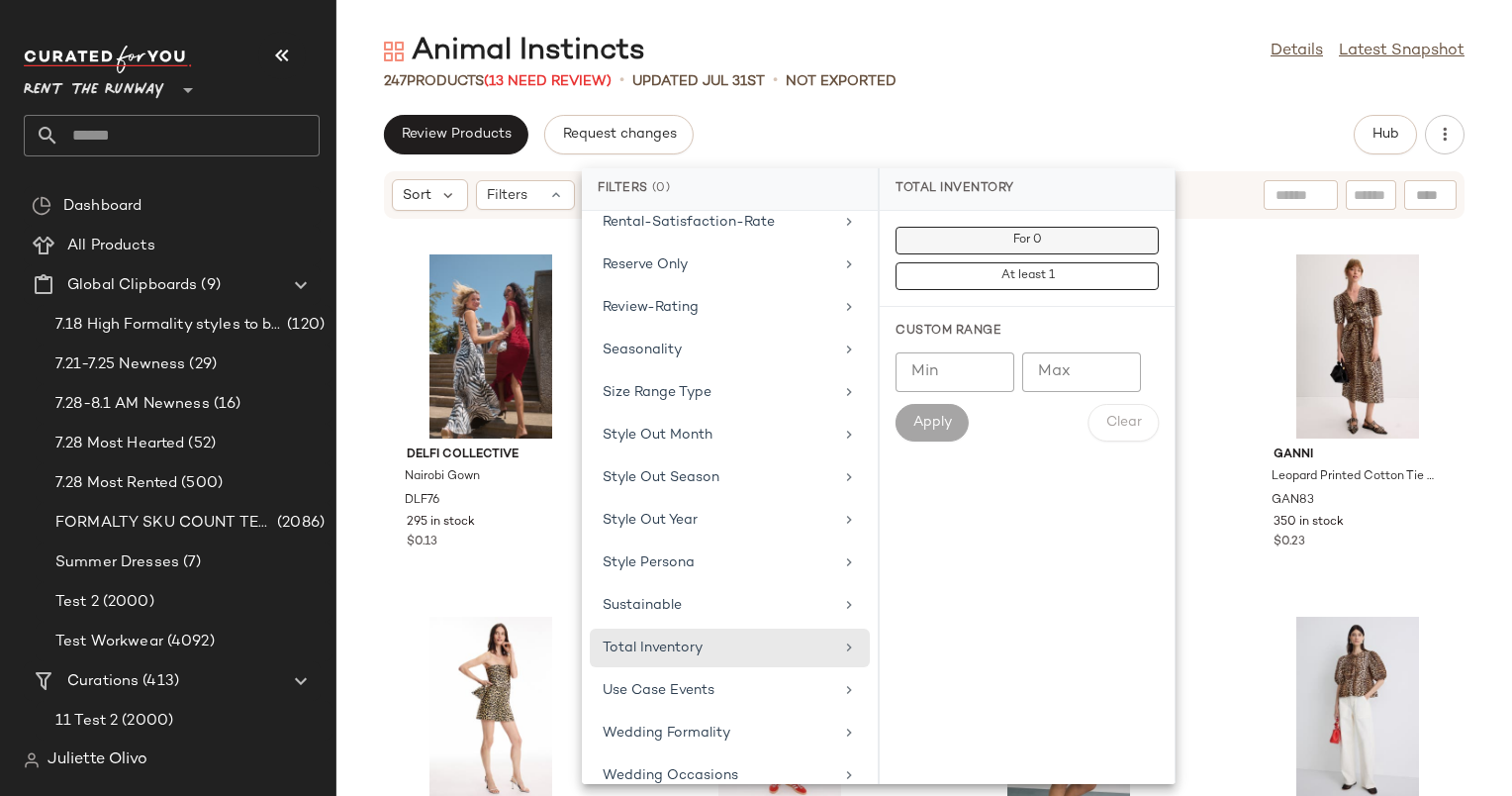 click on "For 0" 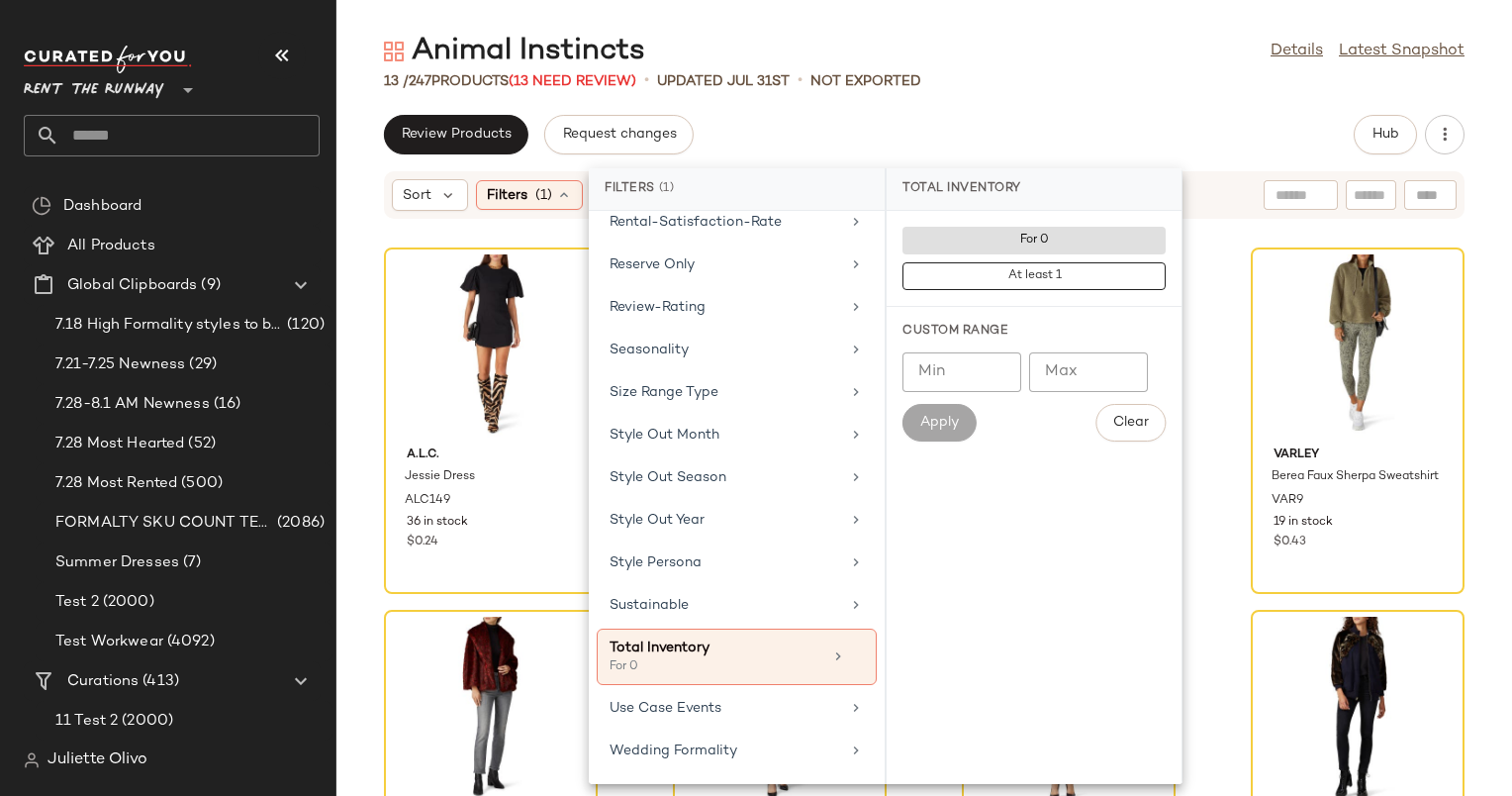 click on "Animal Instincts  Details   Latest Snapshot  13 /  247   Products   (13 Need Review)   •   updated Jul 31st  •   Not Exported   Review Products   Request changes   Hub  Sort  Filters  (1)   Reset  A.L.C. Jessie Dress ALC149 36 in stock $0.24 Tibi Faux Lamb Peacoat TB316 50 in stock $0.48 Joie Anesse Skirt JE176 52 in stock $0.43 Varley Berea Faux Sherpa Sweatshirt VAR9 19 in stock $0.43 Natori Red Leopard Faux Fur Jacket NAT3 47 in stock $0.43 Keepsake Ariel Faux Fur Coat KP105 29 in stock $0.43 Badgley Mischka Sequin Disco Dress BM461 65 in stock $0.89 Harvey Faircloth Varsity Faux Fur Bomber HVF26 32 in stock $0.40 Diane von Furstenberg Green Miles Dress DVF339 44 in stock $0.54 Scotch & Soda Floral Print Maxi SCS134 25 in stock $0.40 Joie Blue Floral Tariana Blouse JE190 33 in stock $0.60 Rebecca Taylor NYC Sleeveless Silk Snake Print Top RT283 18 in stock $0.20 The Fifth Label Long Gone Skirt TFL65 26 in stock $0.42" at bounding box center [924, 414] 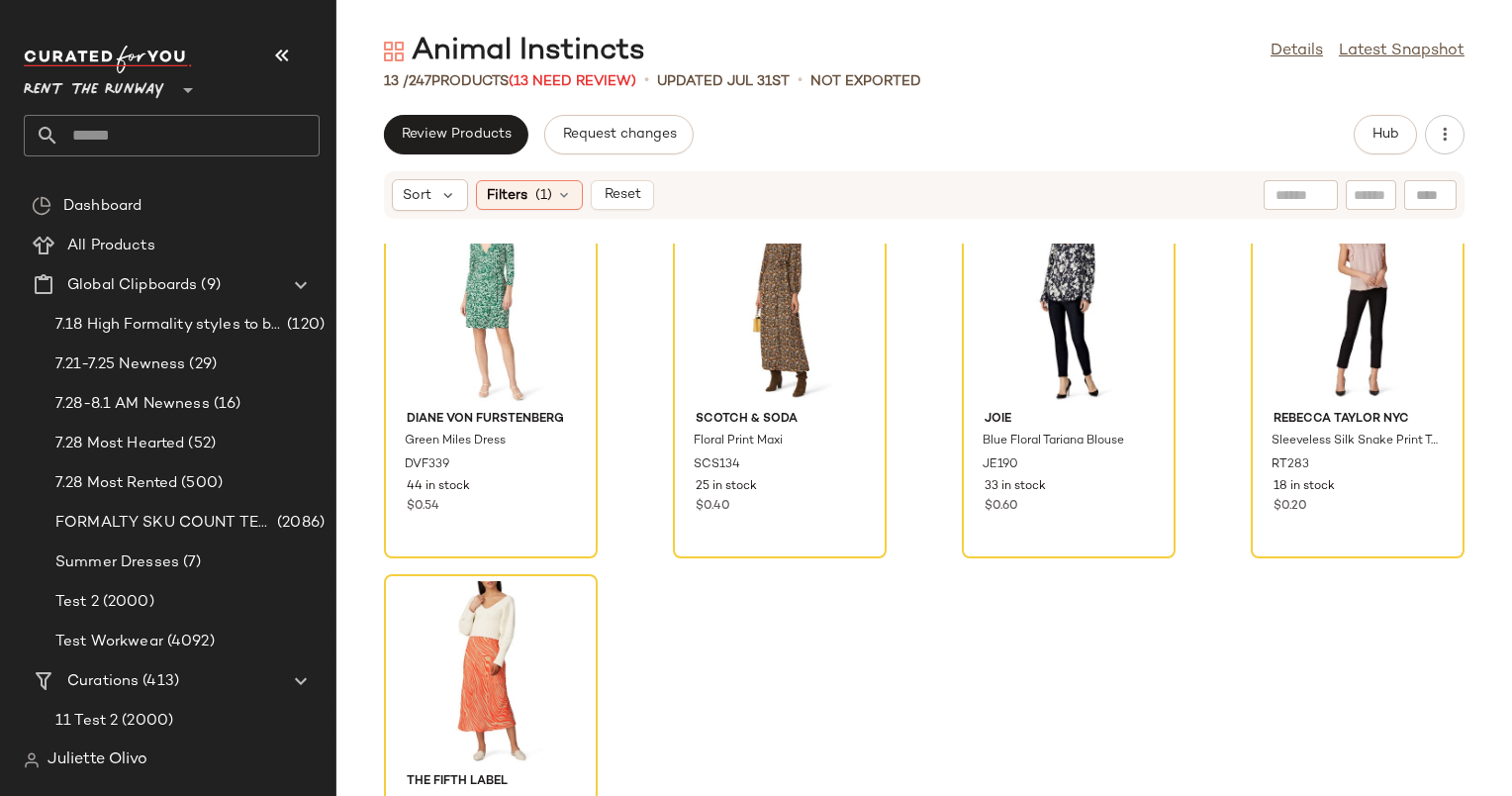 scroll, scrollTop: 900, scrollLeft: 0, axis: vertical 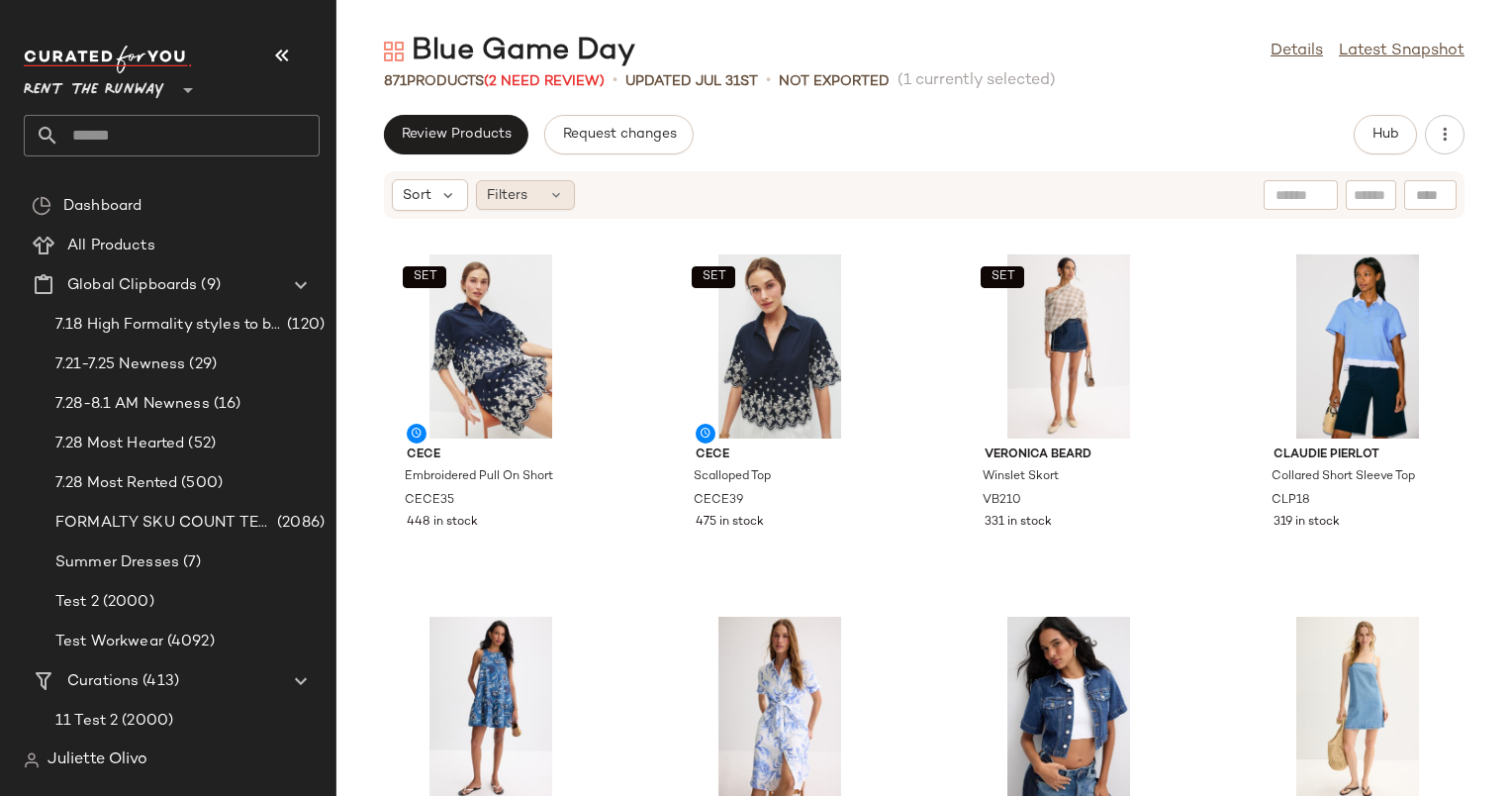 click on "Filters" 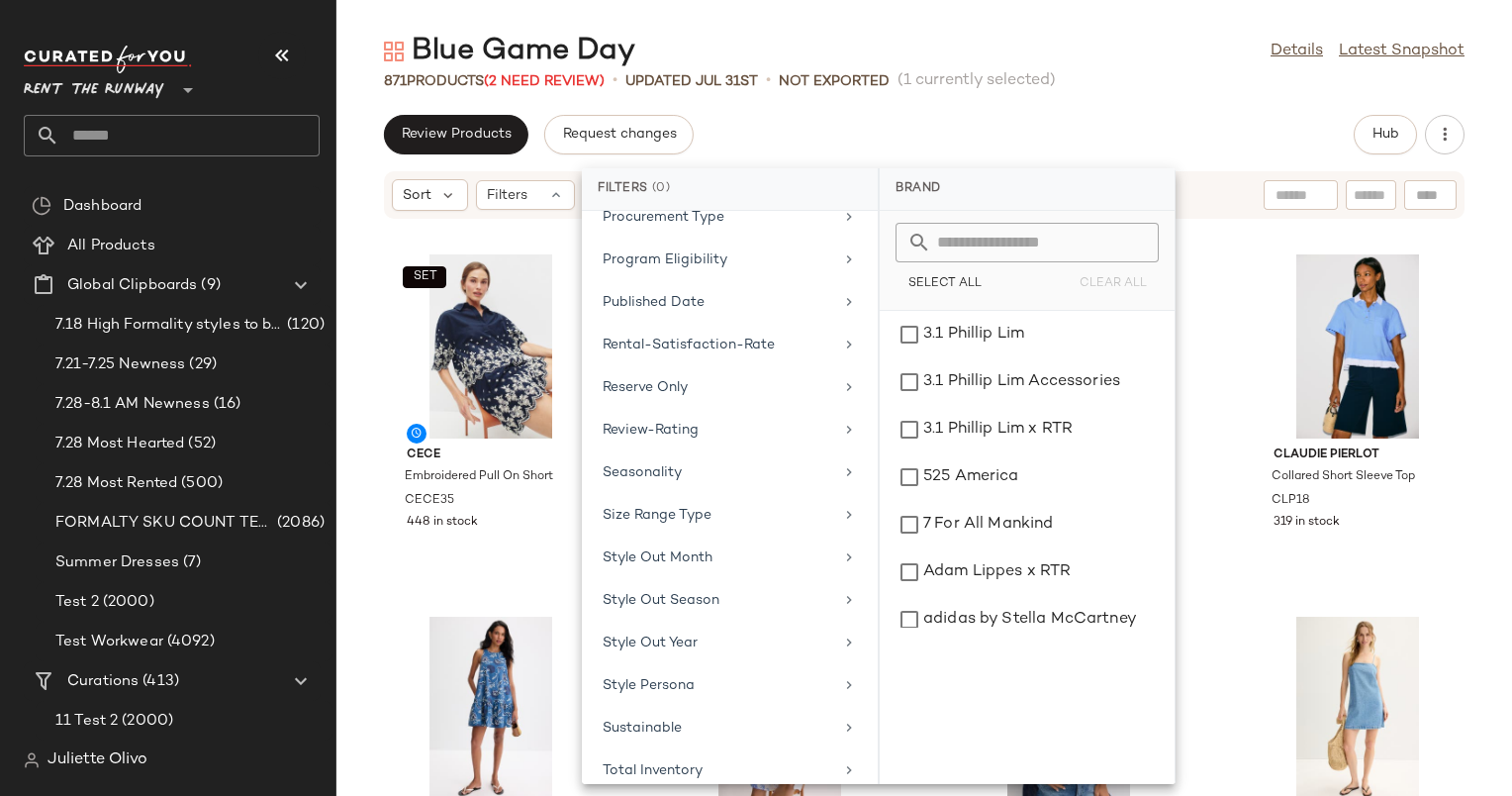 scroll, scrollTop: 1888, scrollLeft: 0, axis: vertical 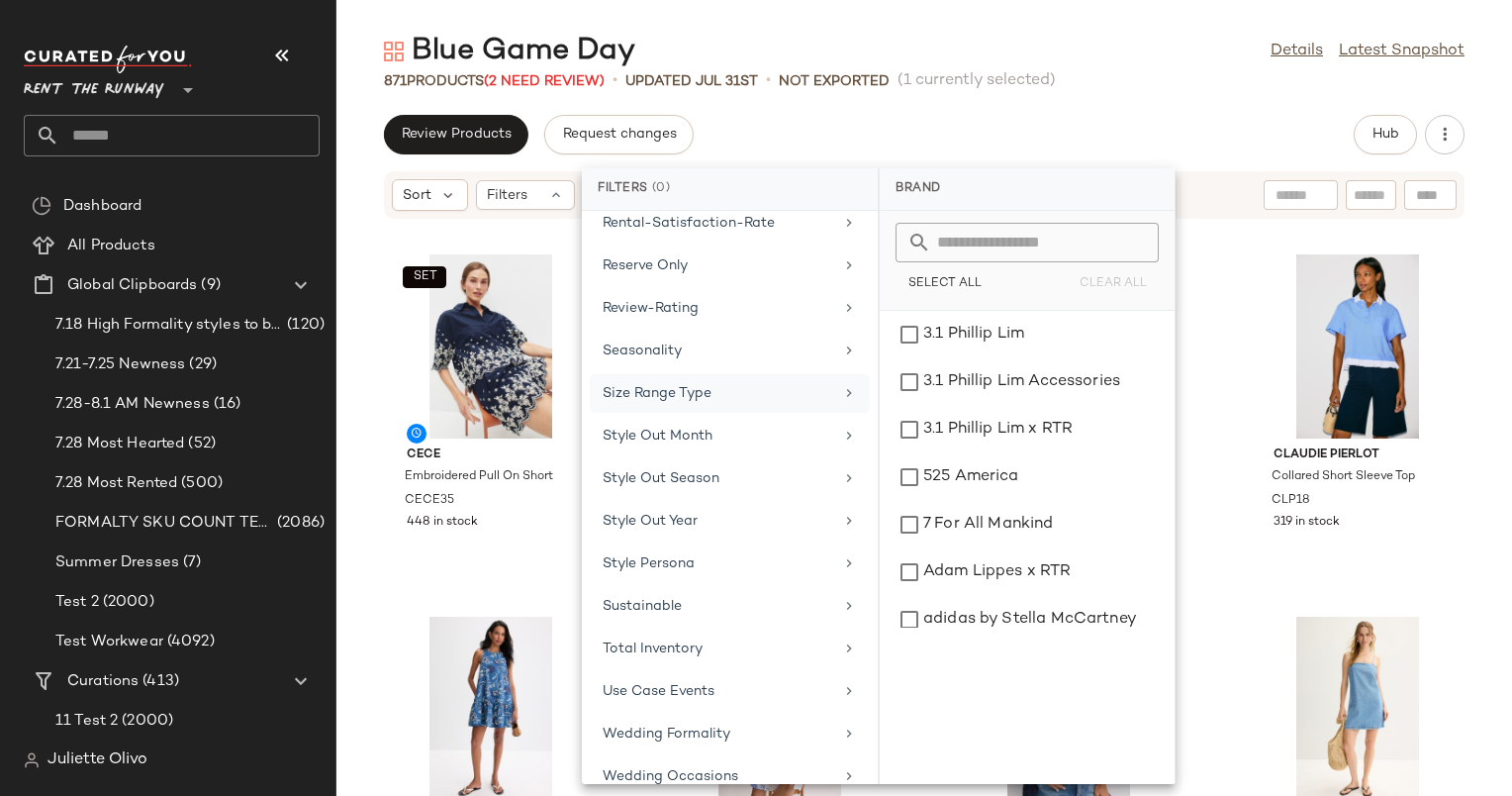 click on "Size Range Type" 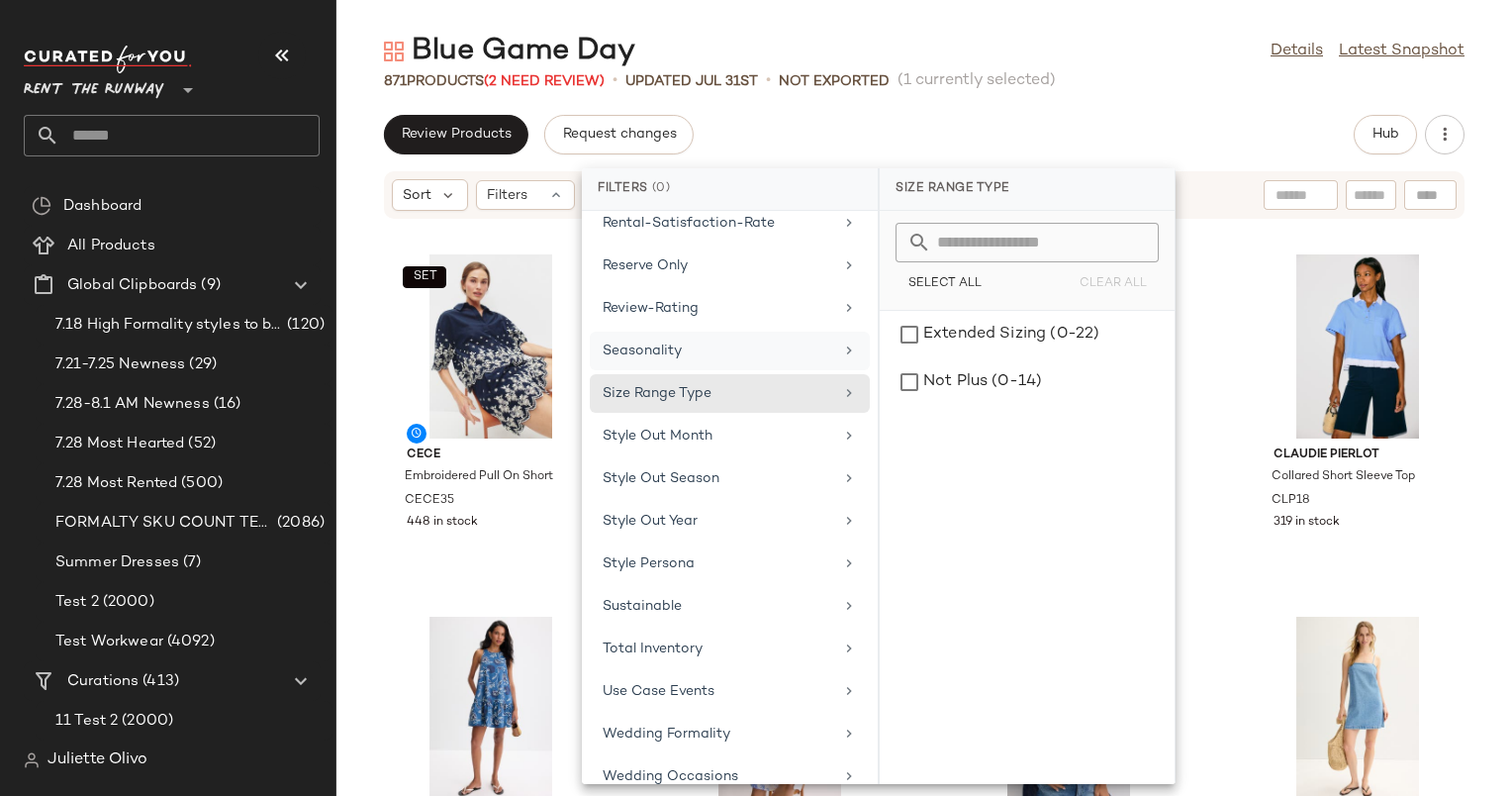 click on "Seasonality" at bounding box center [717, 350] 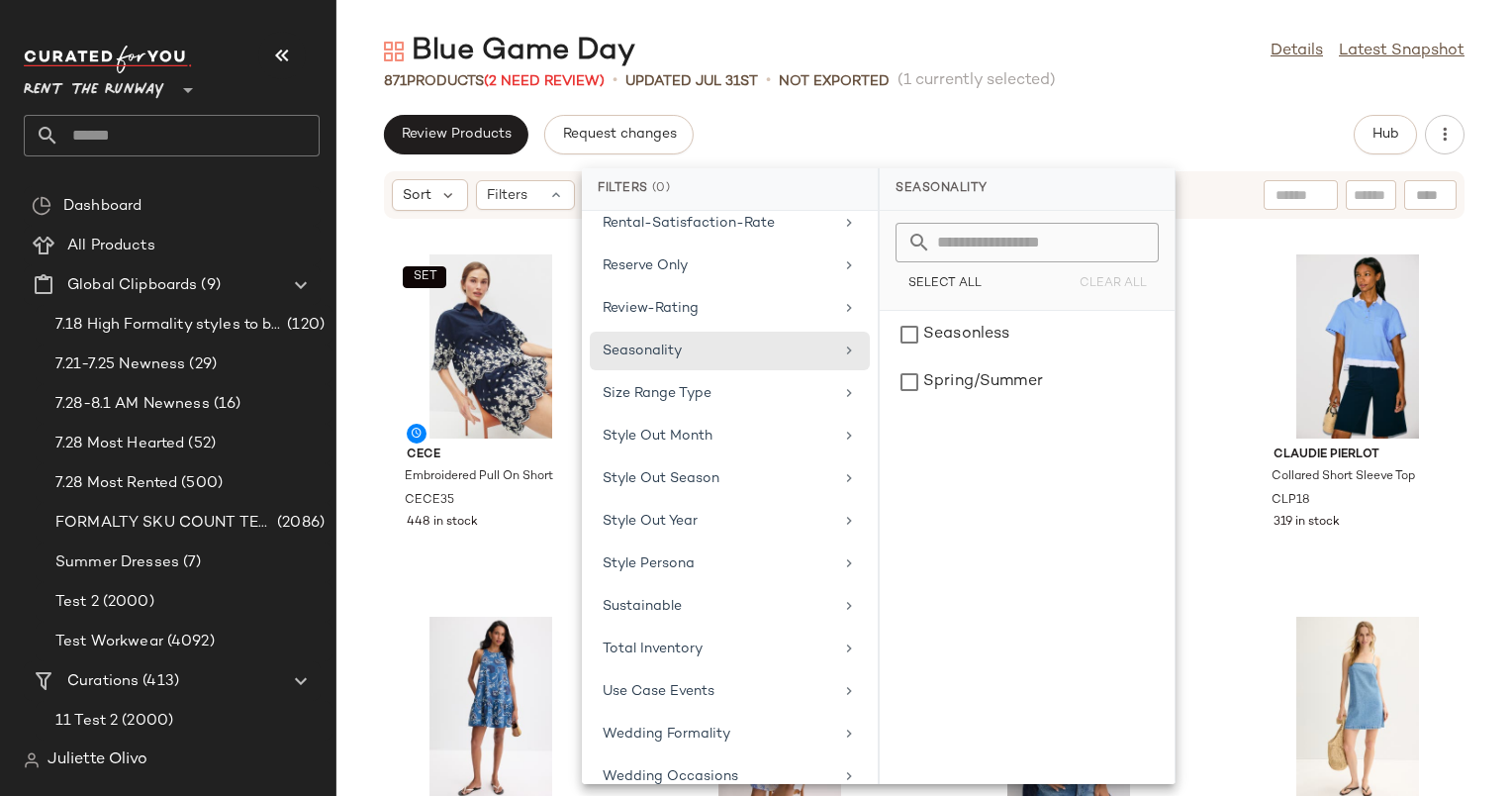 click on "Brand Category Active Unit Count Actual Price Add On Type AI Embeddings Availability Available Depot Body Type Buying Trend Collection Color Tone Creation Date Current Kif Price Current Rental Price Detailed Print Ease Of Wear Elevated Essential Embellishment Fabric Fabric Cluster Featured Product Fit Formality Formality Level Gender In Stock Rate Inventory Strength Is Activewear Jean Style Length Matching Set Matching Sets Only Material Maternity Maternity By Trimester Neckline Outerwear Features Pant Style Pocket Price Procurement Type Program Eligibility Published Date Rental-Satisfaction-Rate Reserve Only Review-Rating Seasonality Size Range Type Style Out Month Style Out Season Style Out Year Style Persona Sustainable Total Inventory Use Case Events Wedding Formality Wedding Occasions" at bounding box center (729, 497) 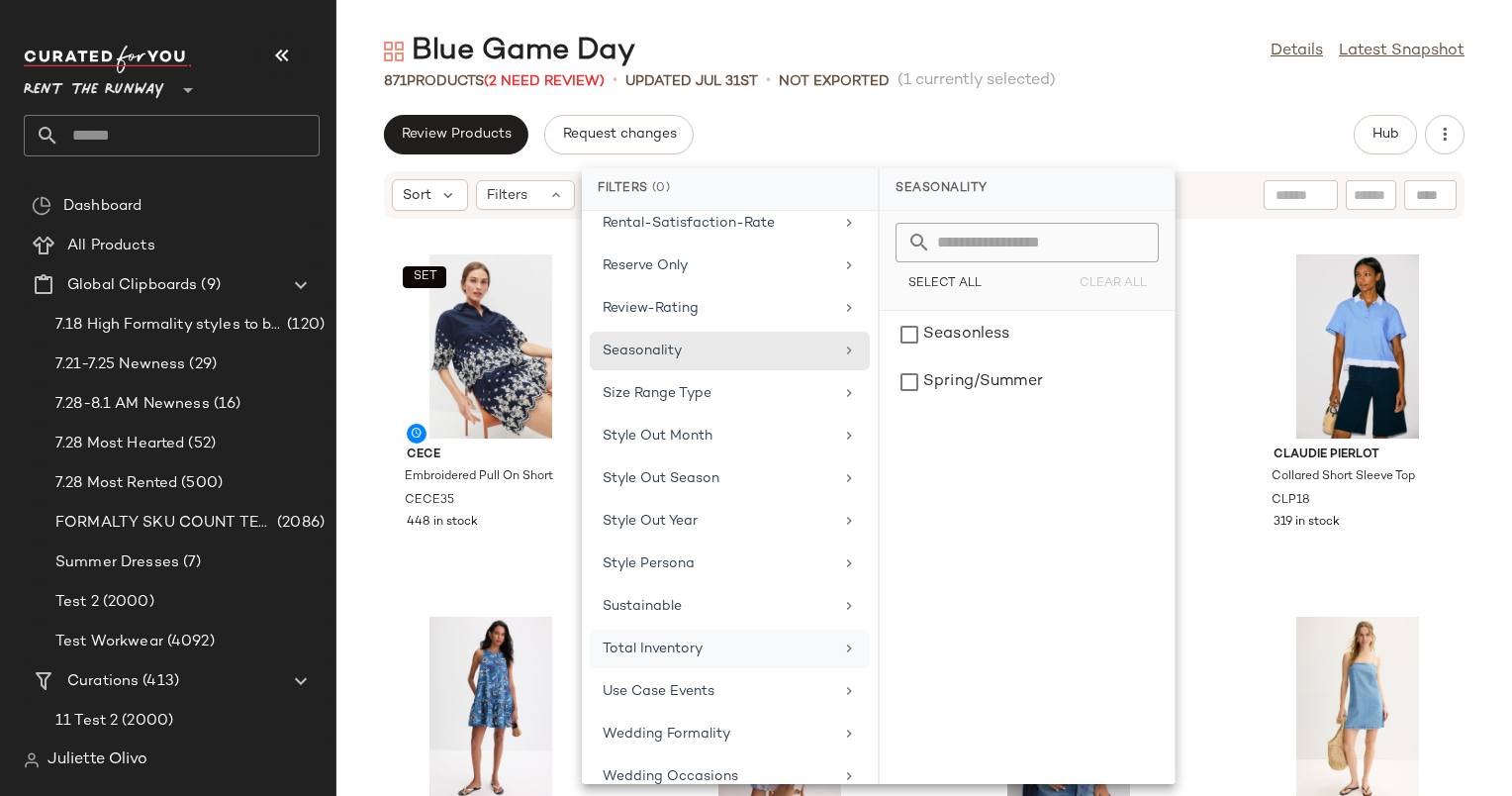 click on "Total Inventory" at bounding box center (717, 648) 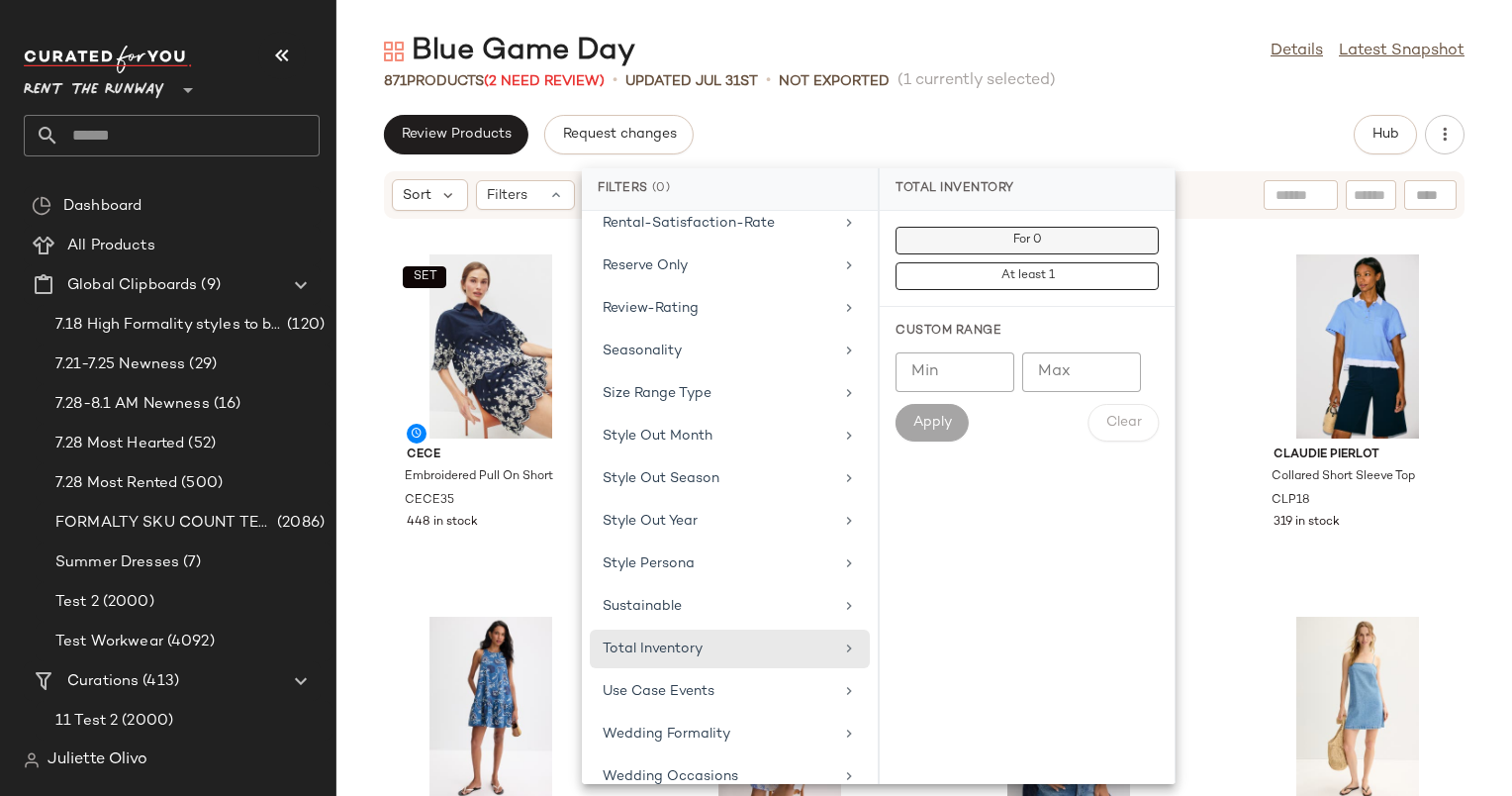 click on "For 0" 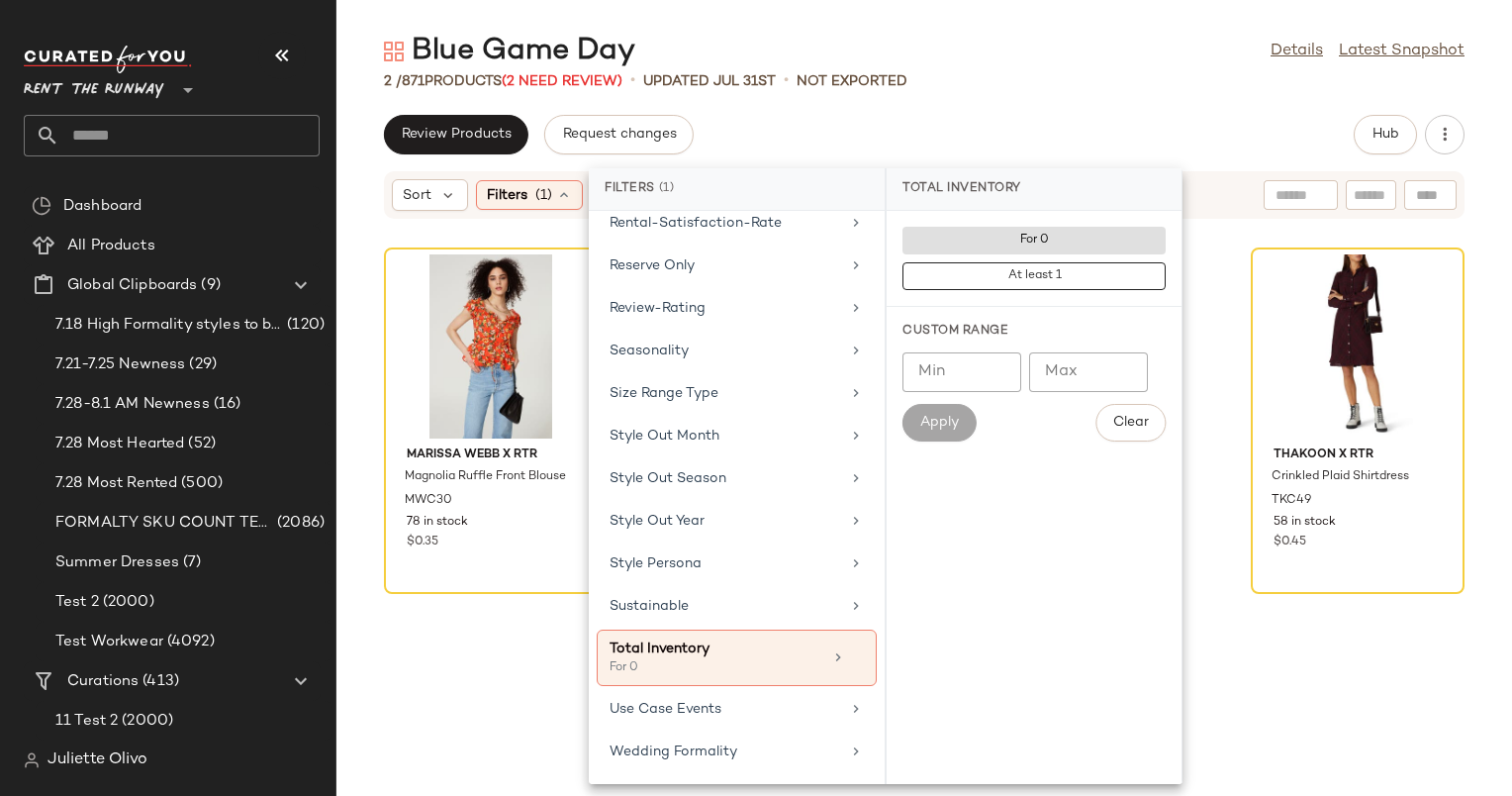 click on "2 /  871   Products   (2 Need Review)   •   updated Jul 31st  •   Not Exported" 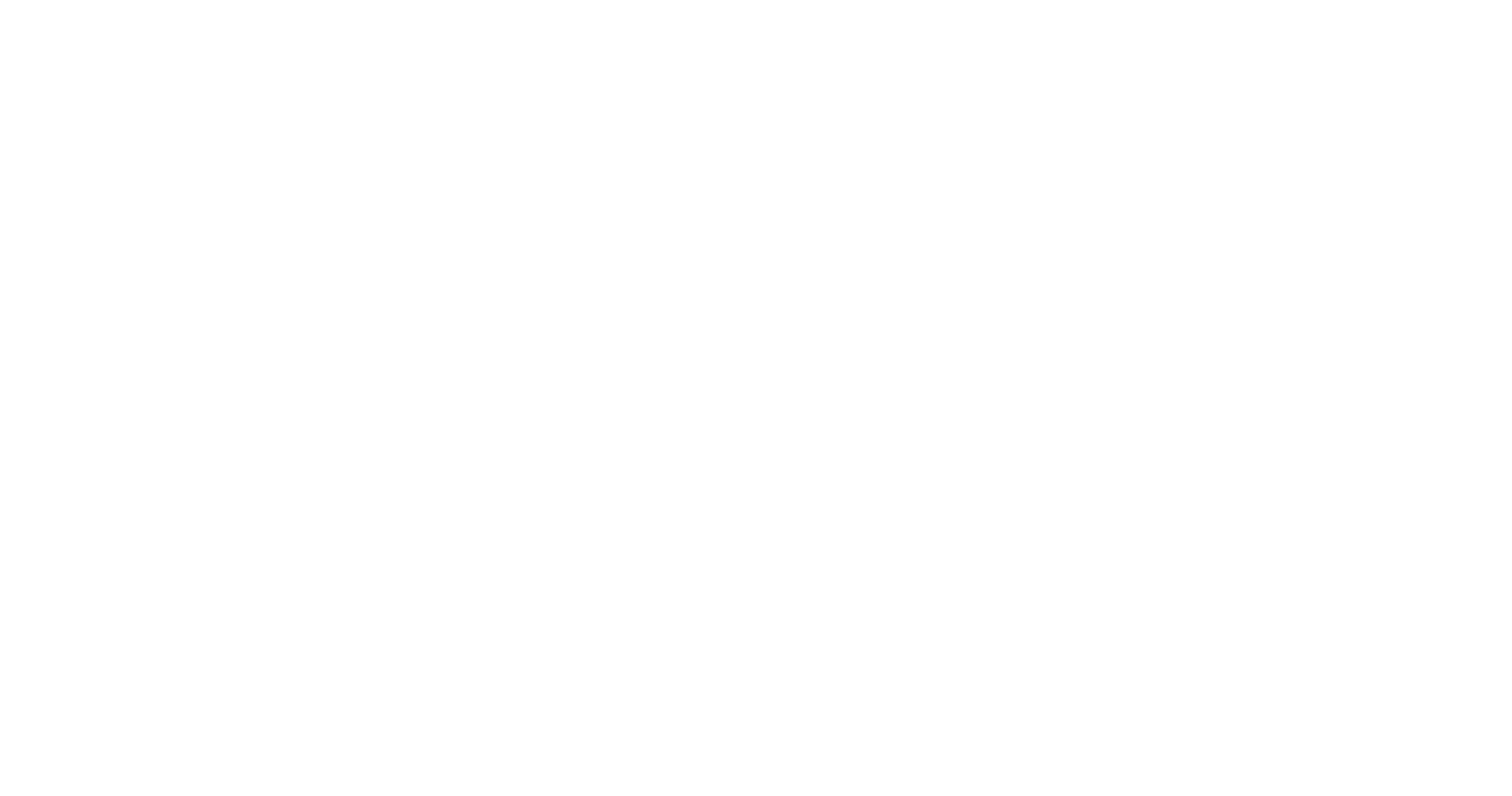 scroll, scrollTop: 0, scrollLeft: 0, axis: both 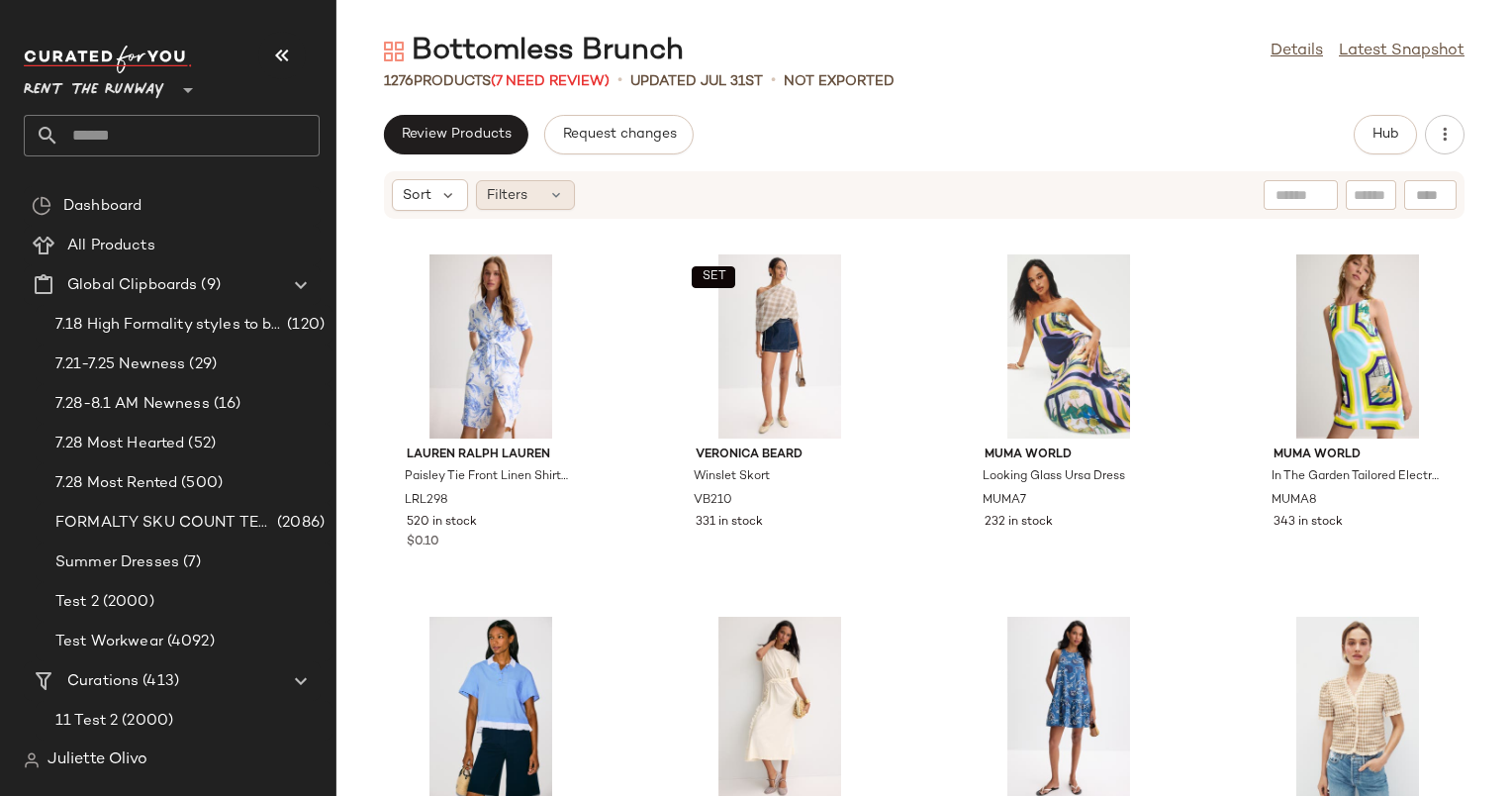 click at bounding box center [556, 195] 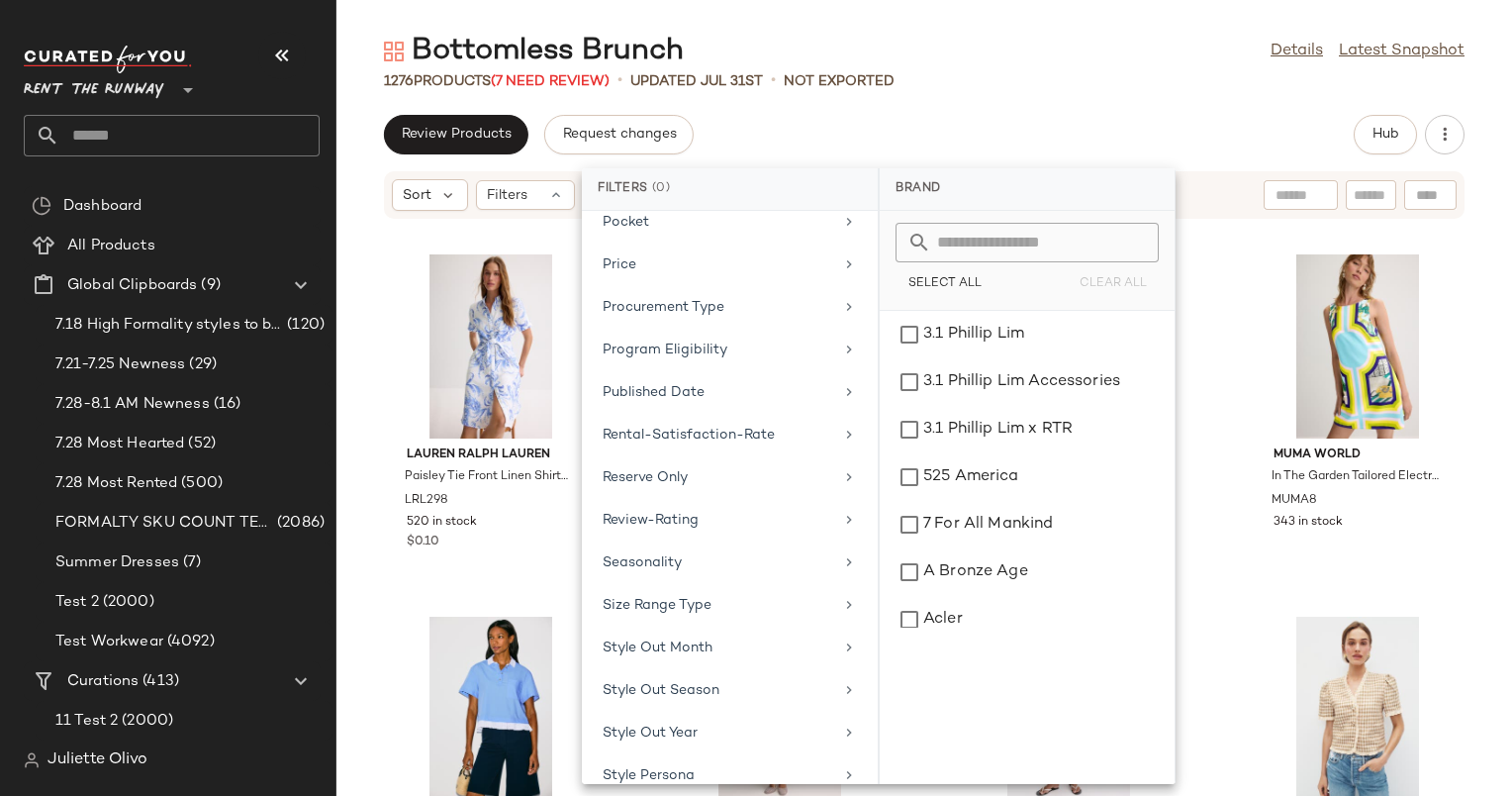 scroll, scrollTop: 1845, scrollLeft: 0, axis: vertical 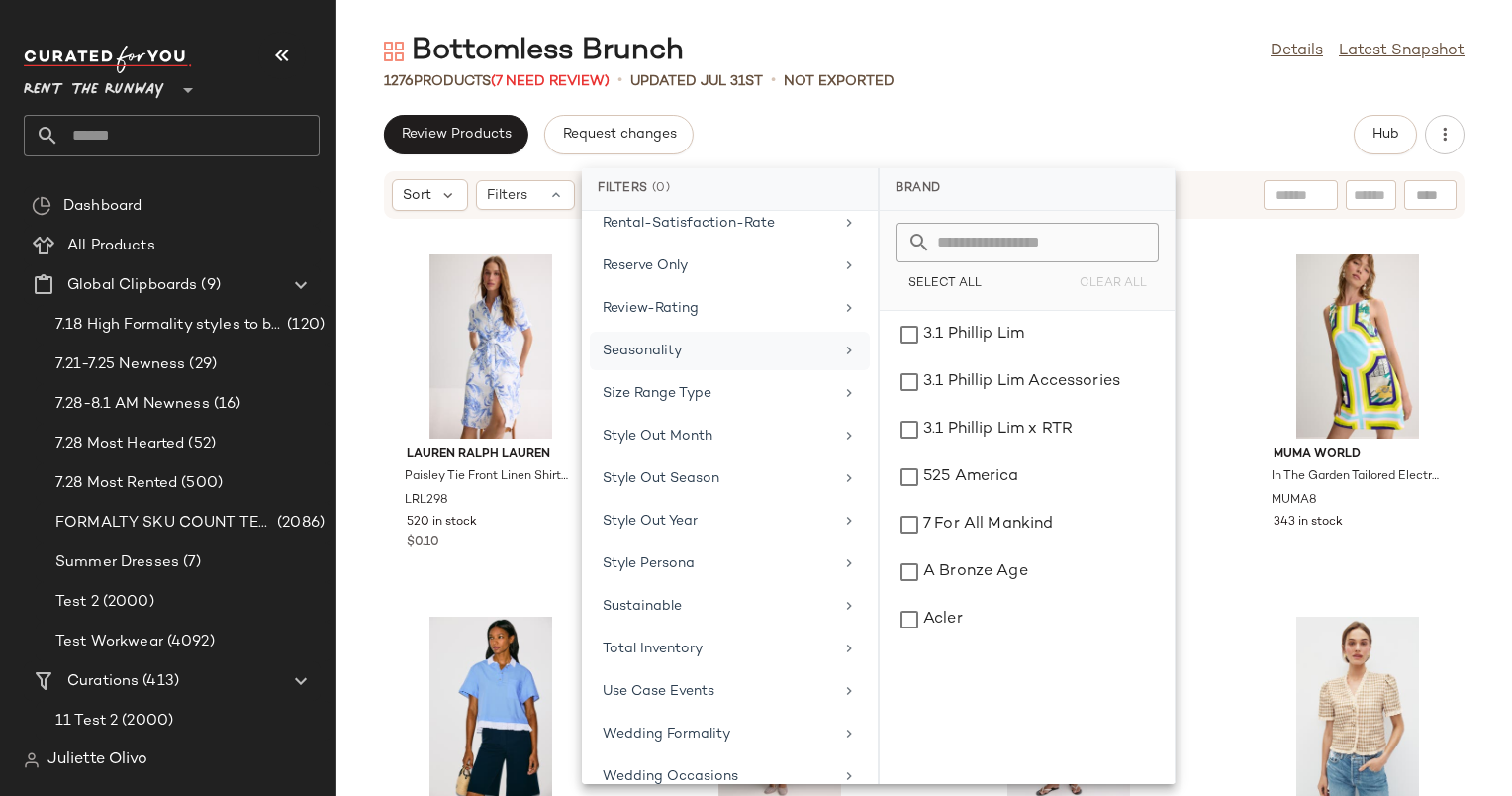 click on "Seasonality" at bounding box center (717, 350) 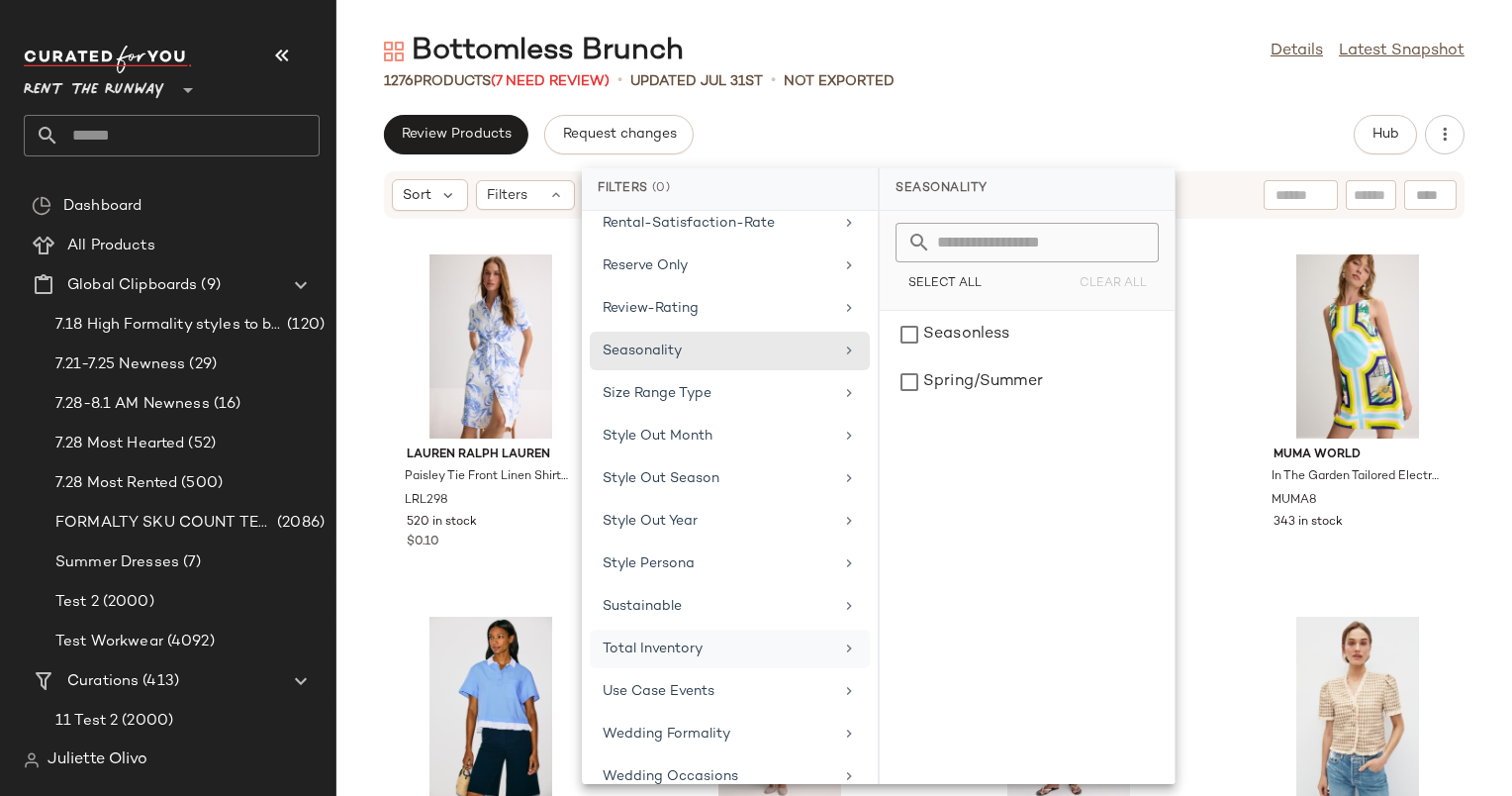 click on "Total Inventory" at bounding box center [717, 648] 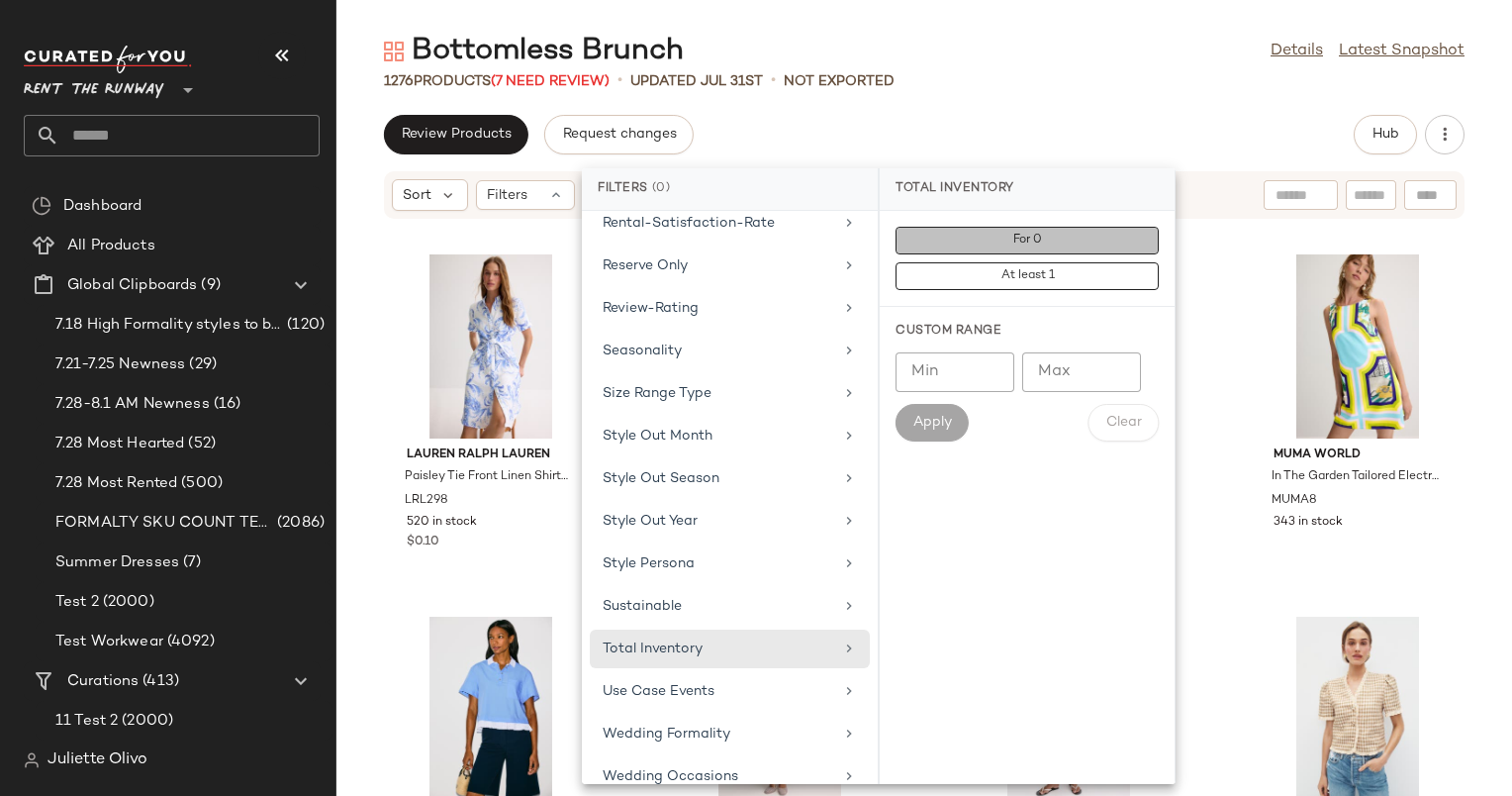 click on "For 0" 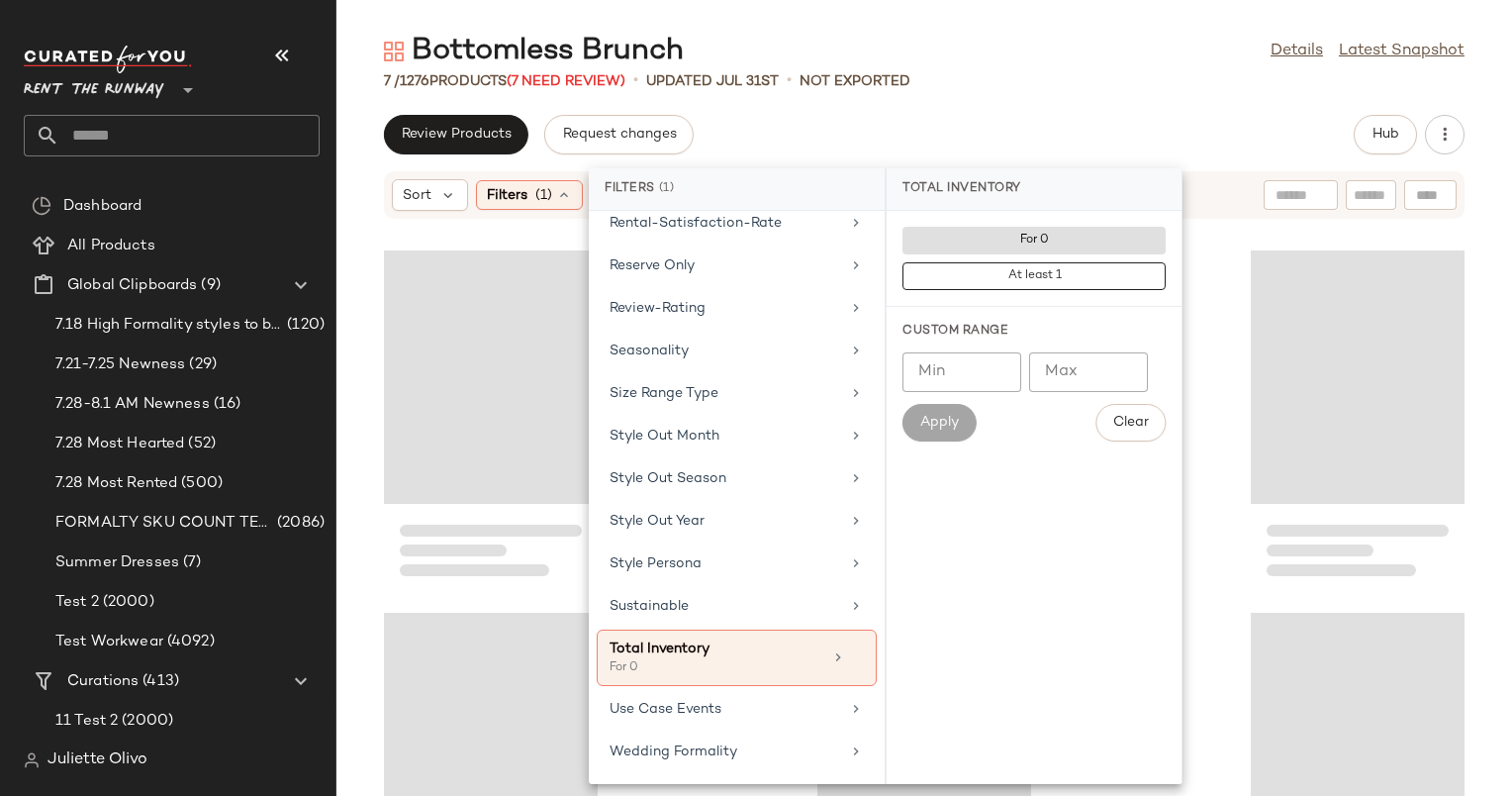 click on "7 /  1276   Products   (7 Need Review)   •   updated Jul 31st  •   Not Exported" 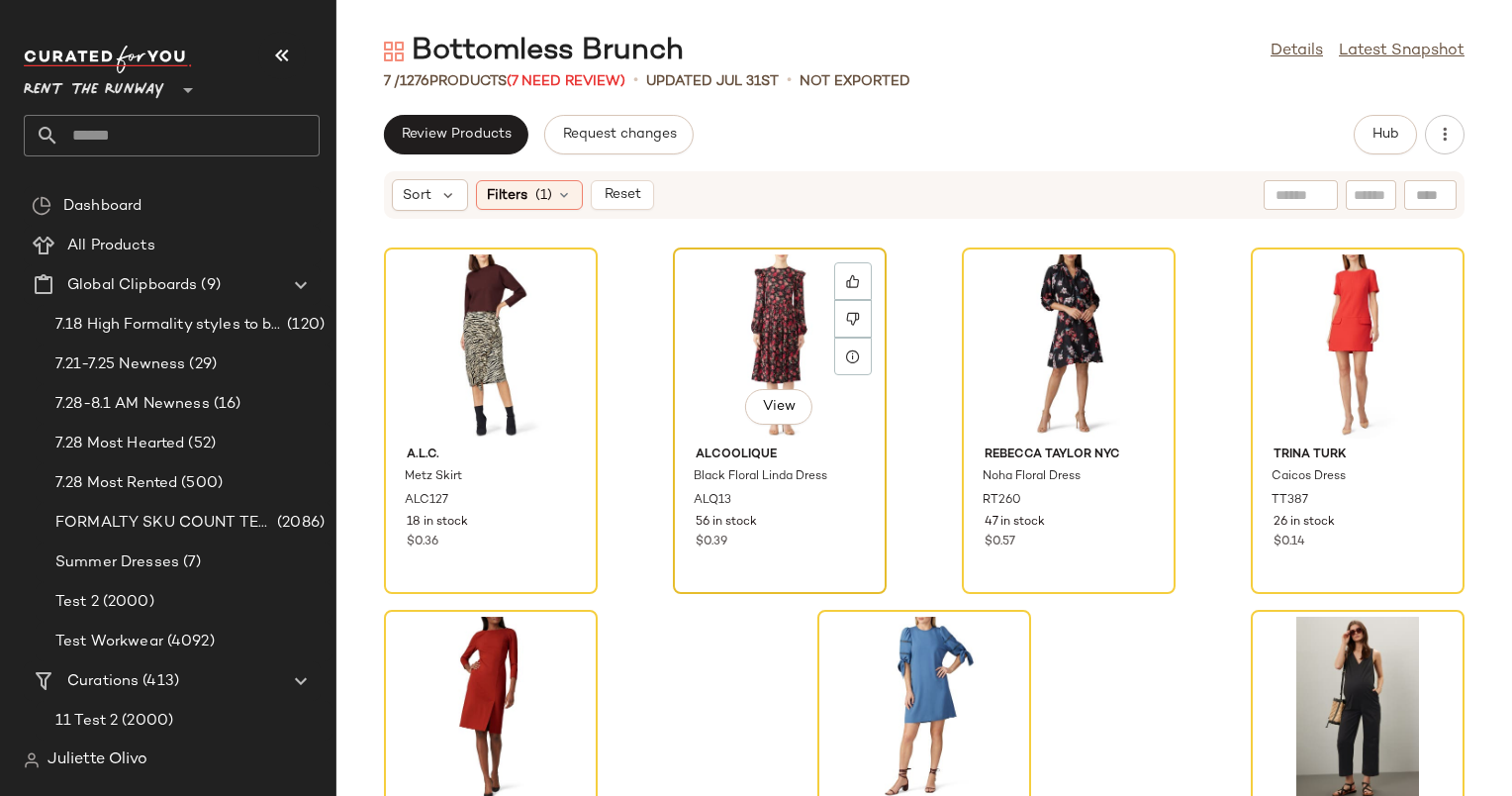 scroll, scrollTop: 159, scrollLeft: 0, axis: vertical 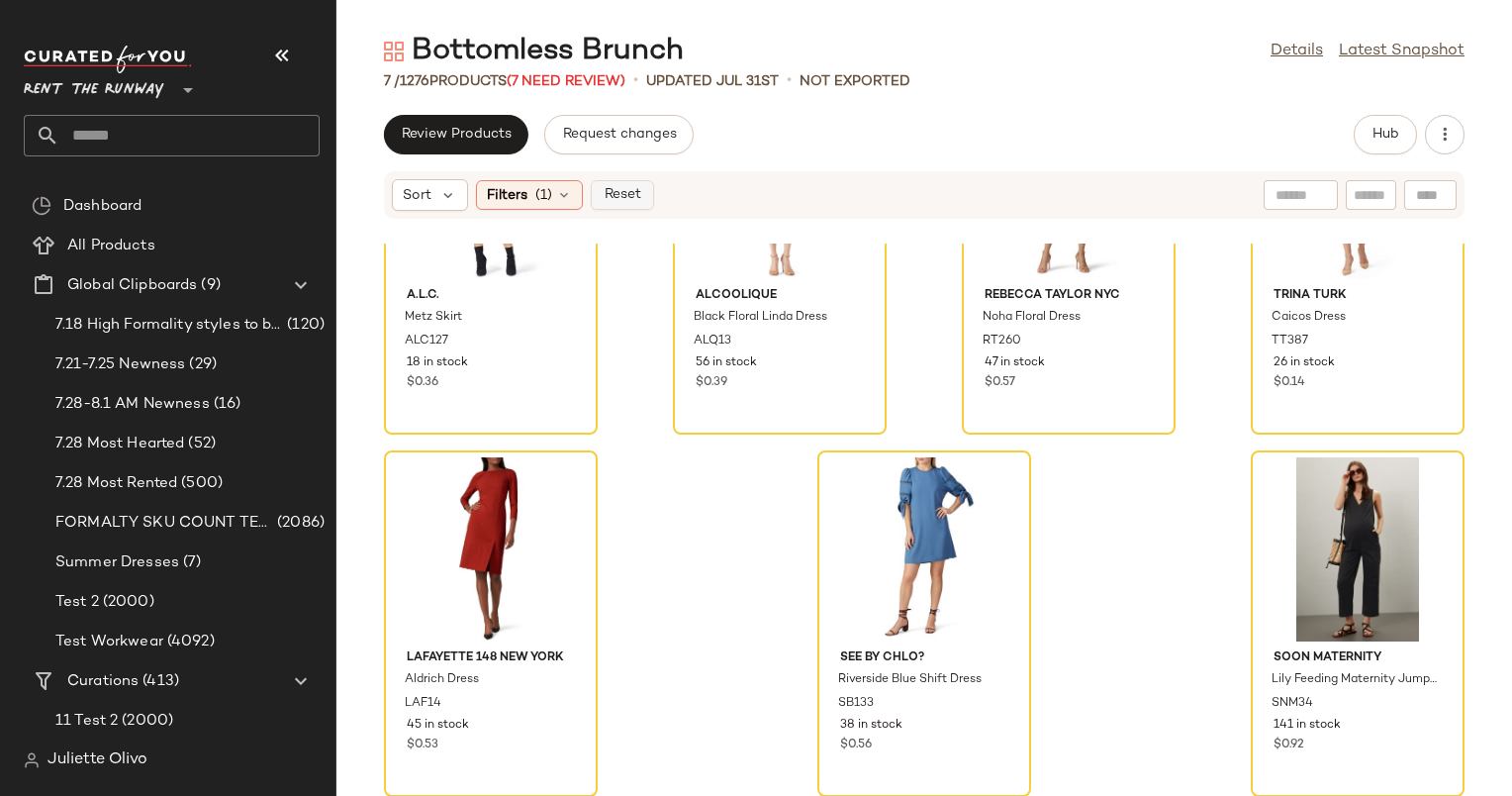 click on "Reset" 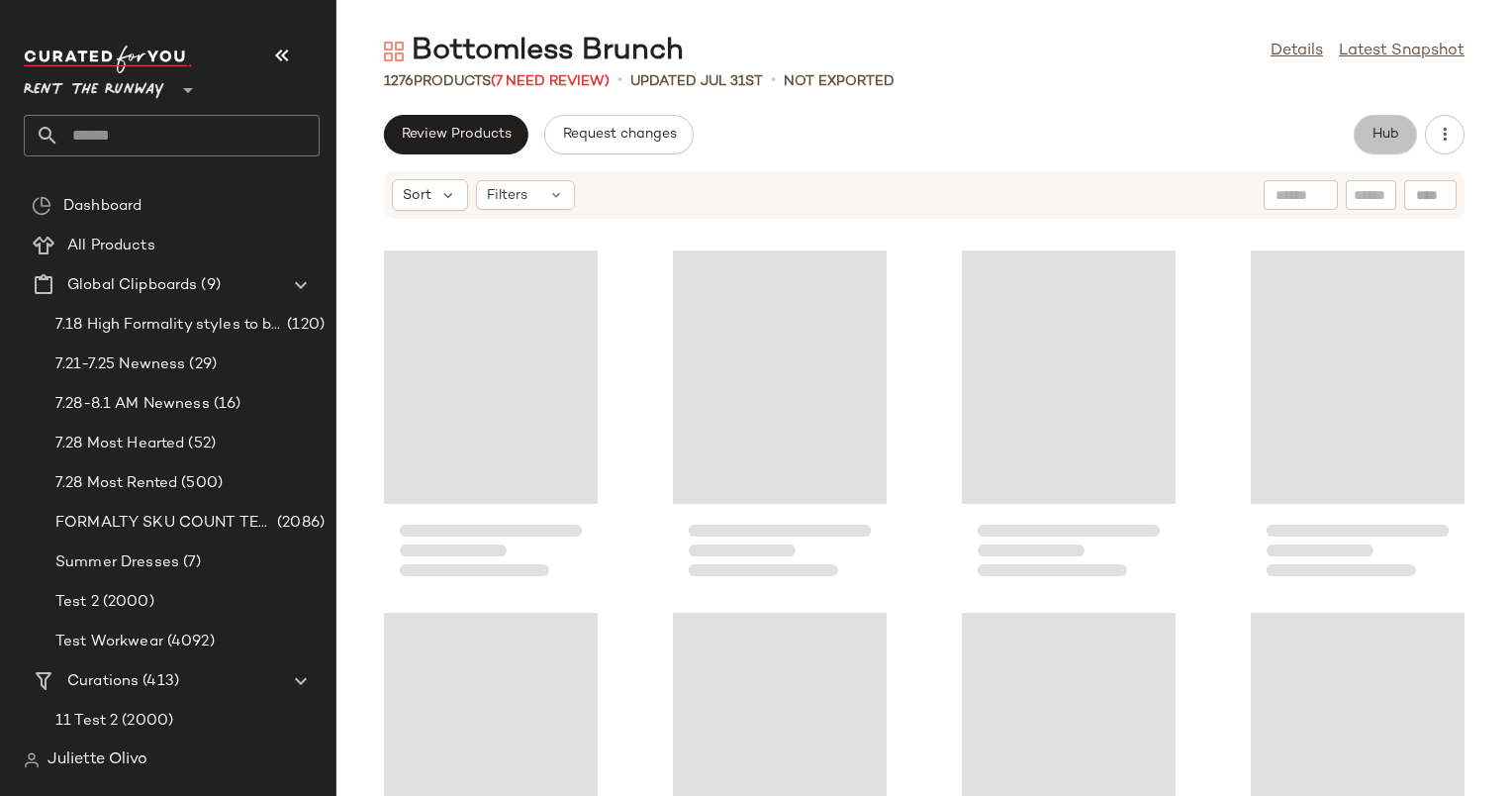 click on "Hub" 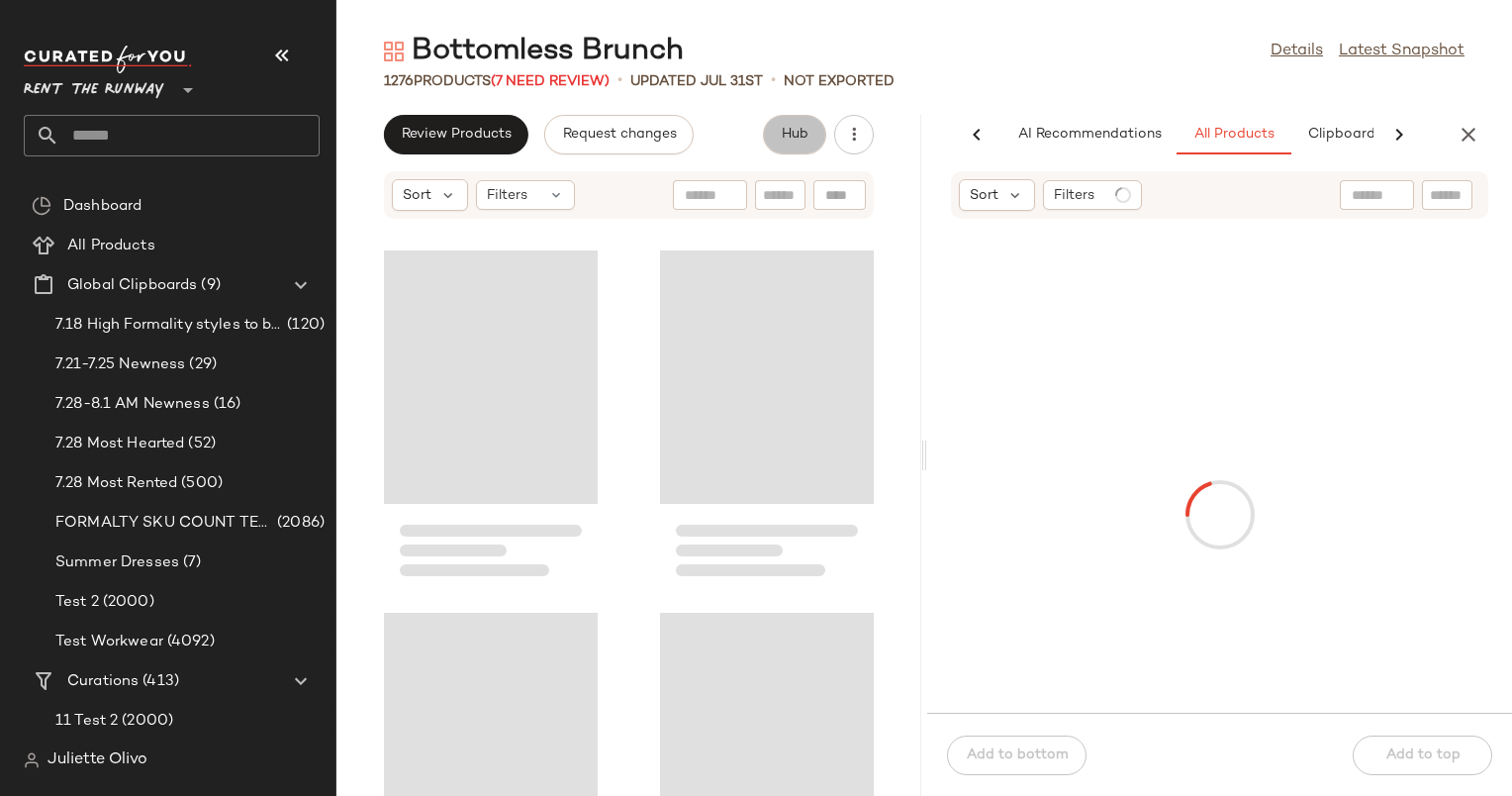 scroll, scrollTop: 0, scrollLeft: 102, axis: horizontal 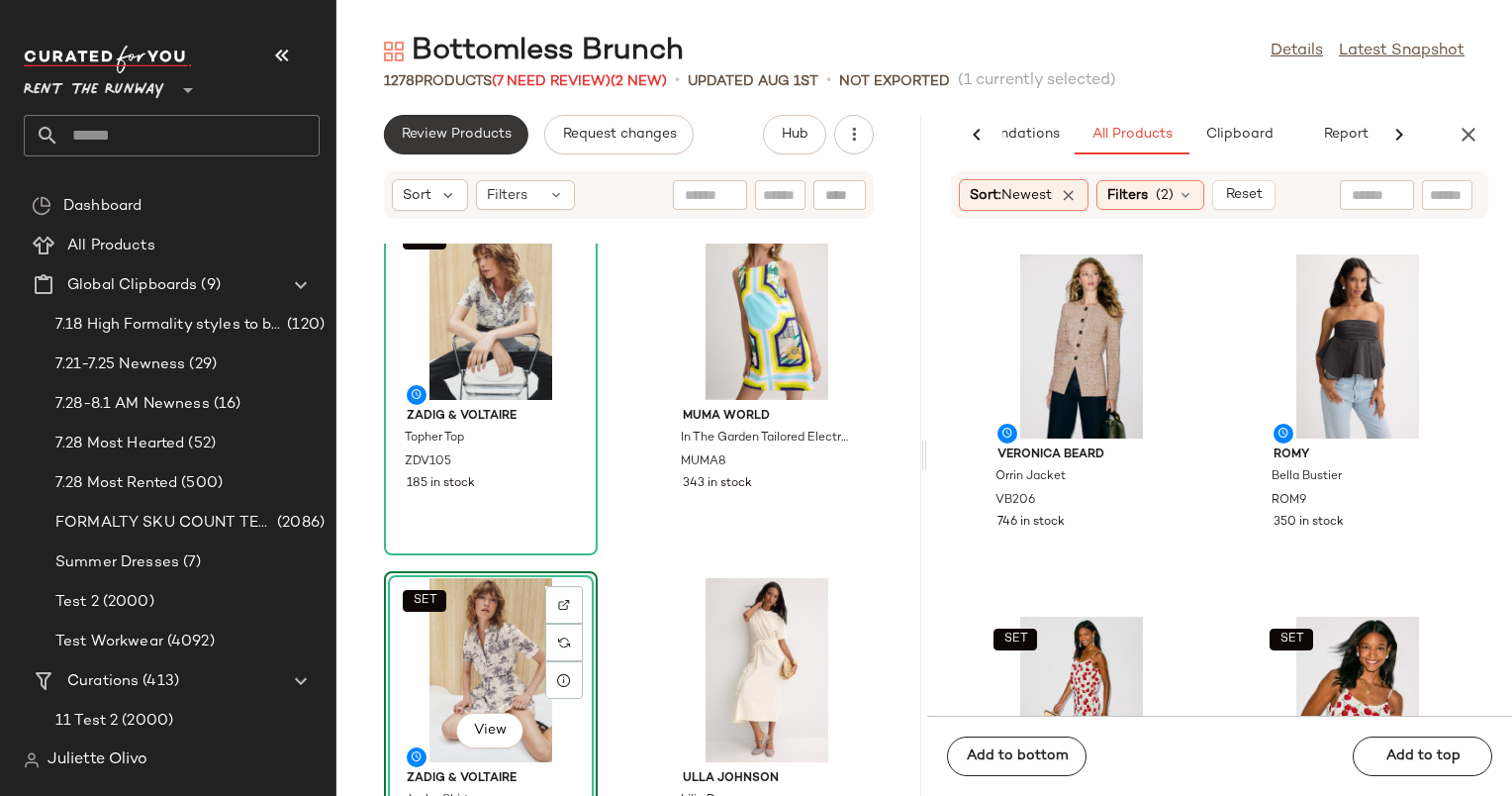 click on "Review Products" at bounding box center (456, 135) 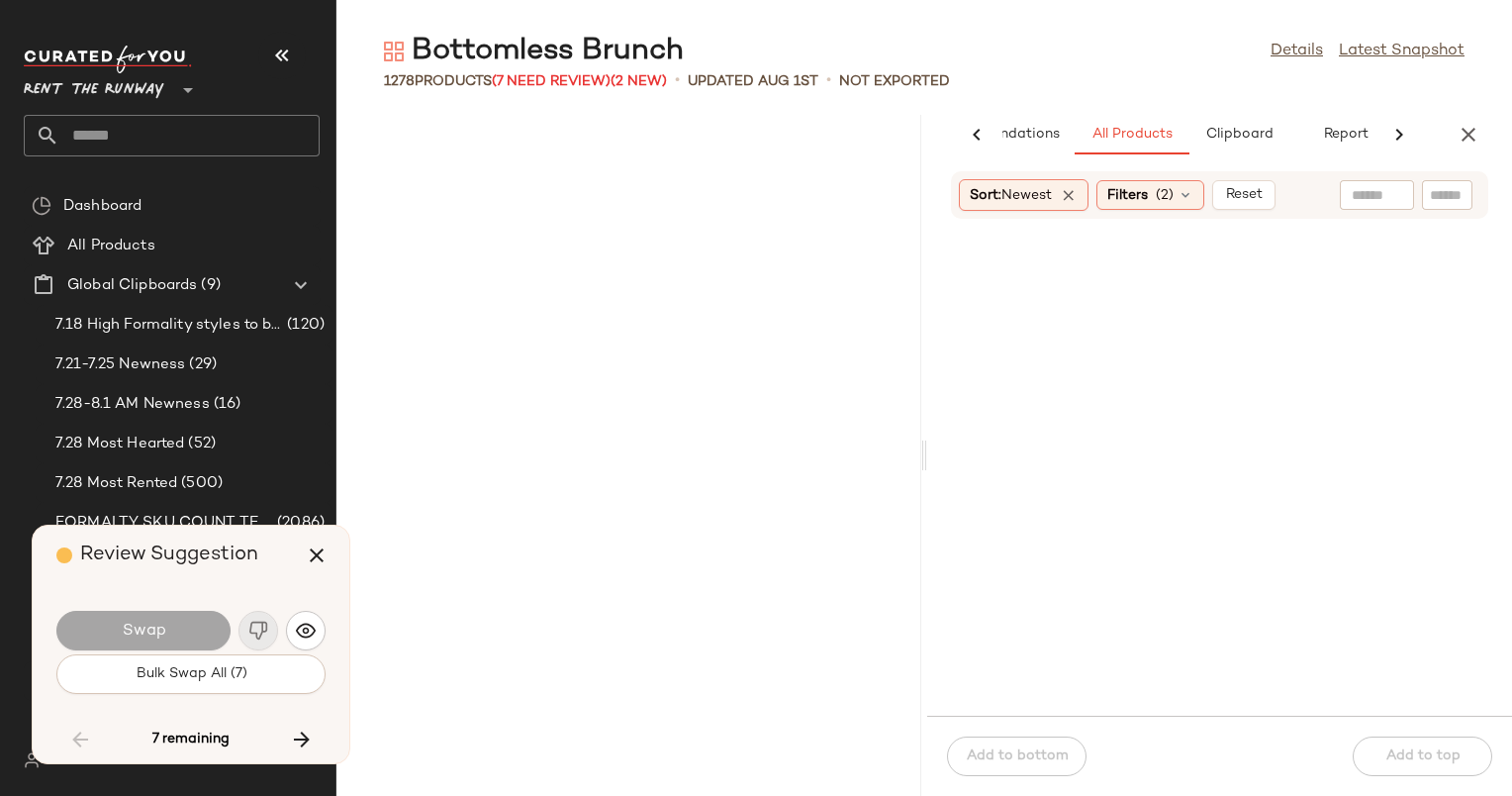 scroll, scrollTop: 197123, scrollLeft: 0, axis: vertical 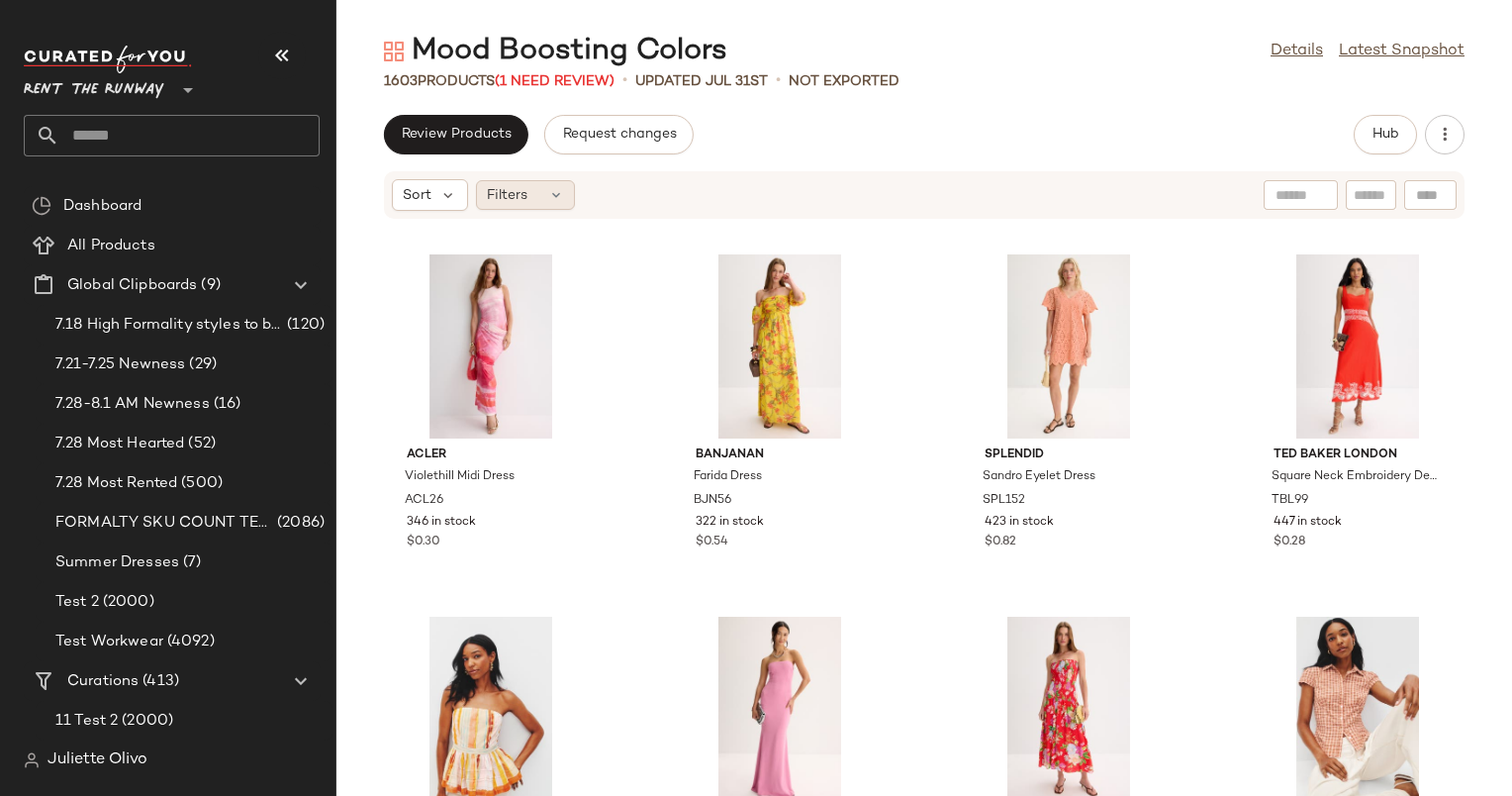 click on "Filters" 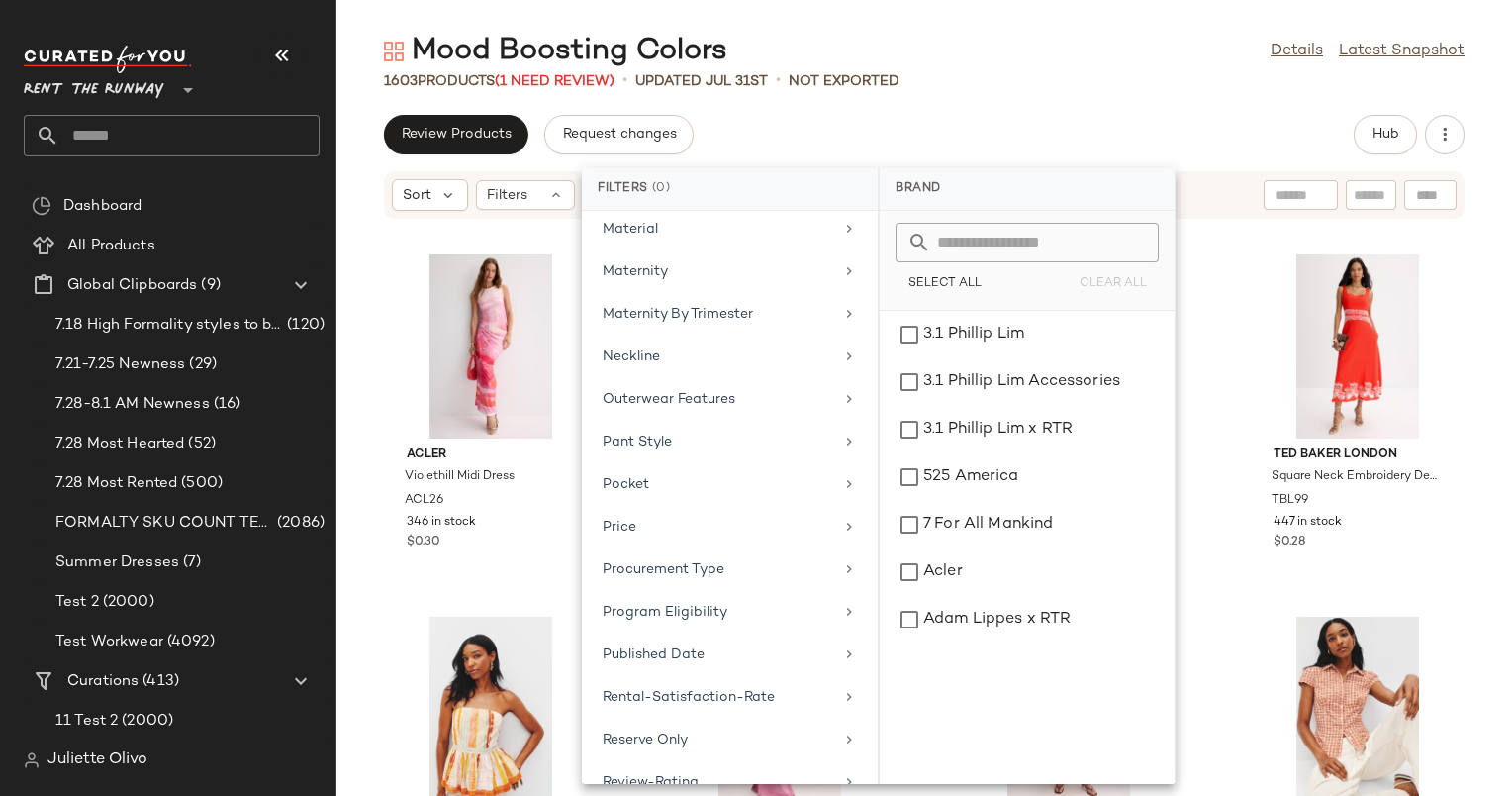 scroll, scrollTop: 1888, scrollLeft: 0, axis: vertical 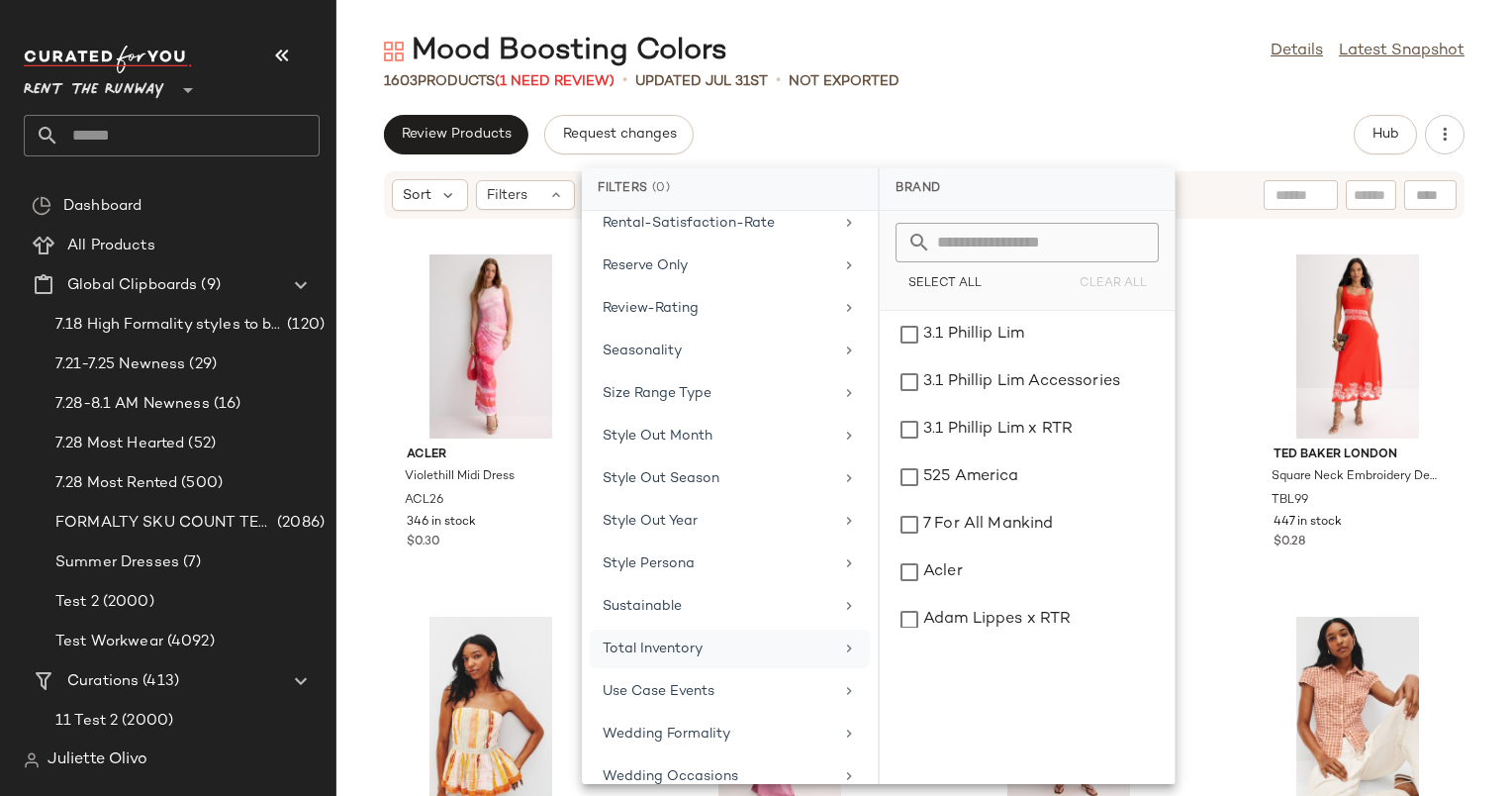 click on "Total Inventory" at bounding box center (717, 648) 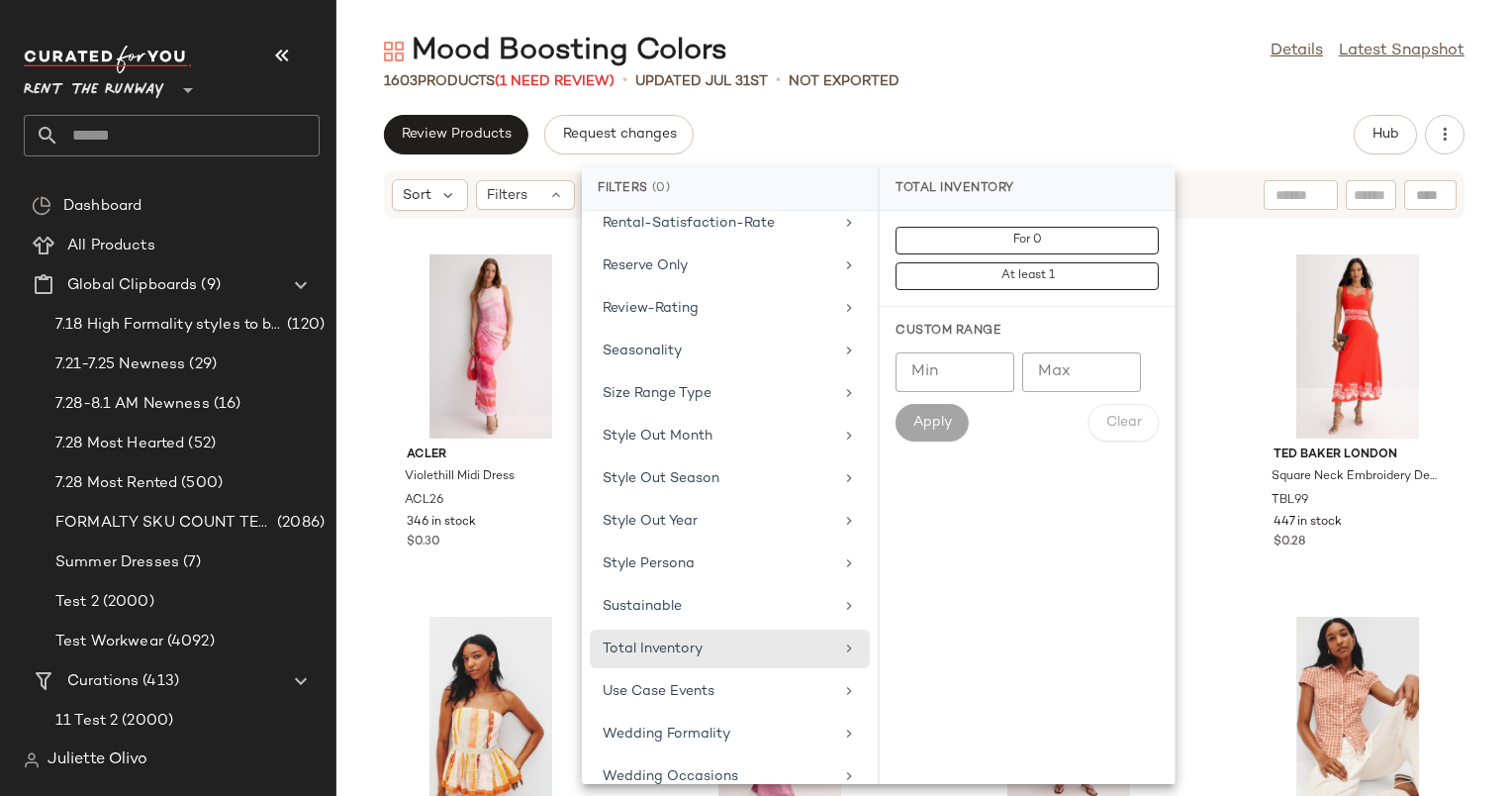 click on "For 0 At least 1" at bounding box center [1027, 258] 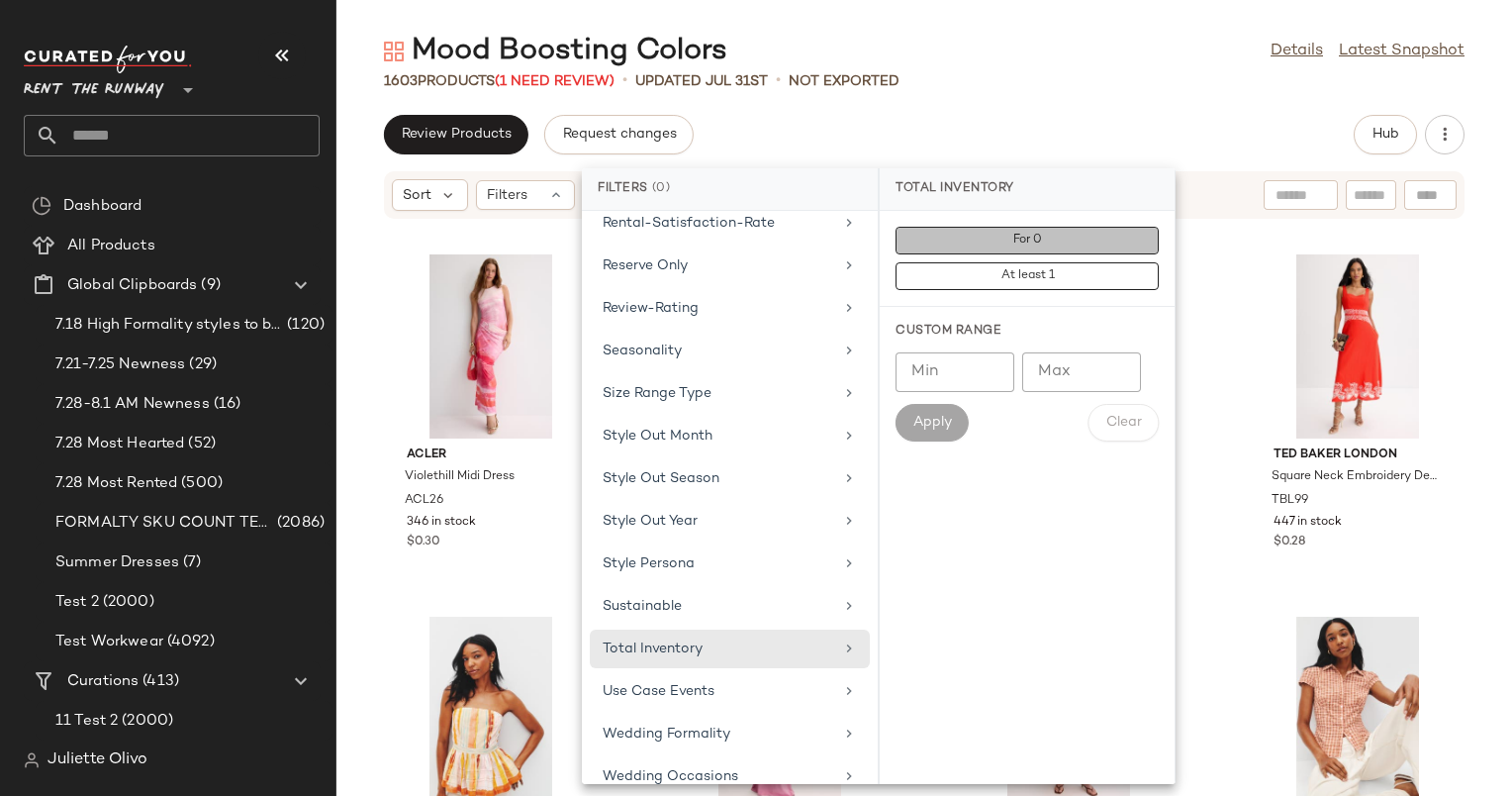 click on "For 0" 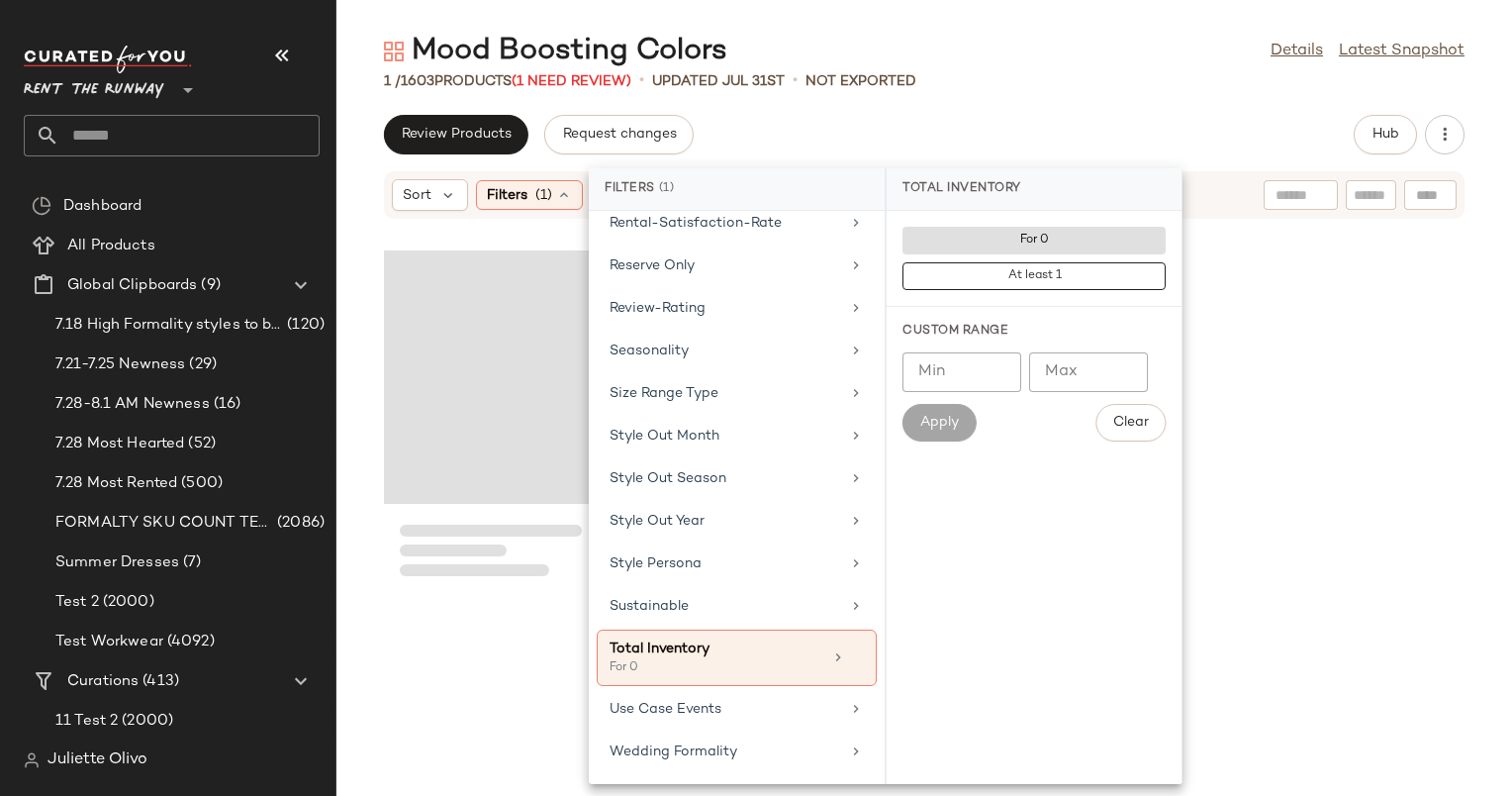 click on "Mood Boosting Colors  Details   Latest Snapshot  1 /  1603   Products   (1 Need Review)   •   updated Jul 31st  •   Not Exported   Review Products   Request changes   Hub  Sort  Filters  (1)   Reset" at bounding box center (924, 414) 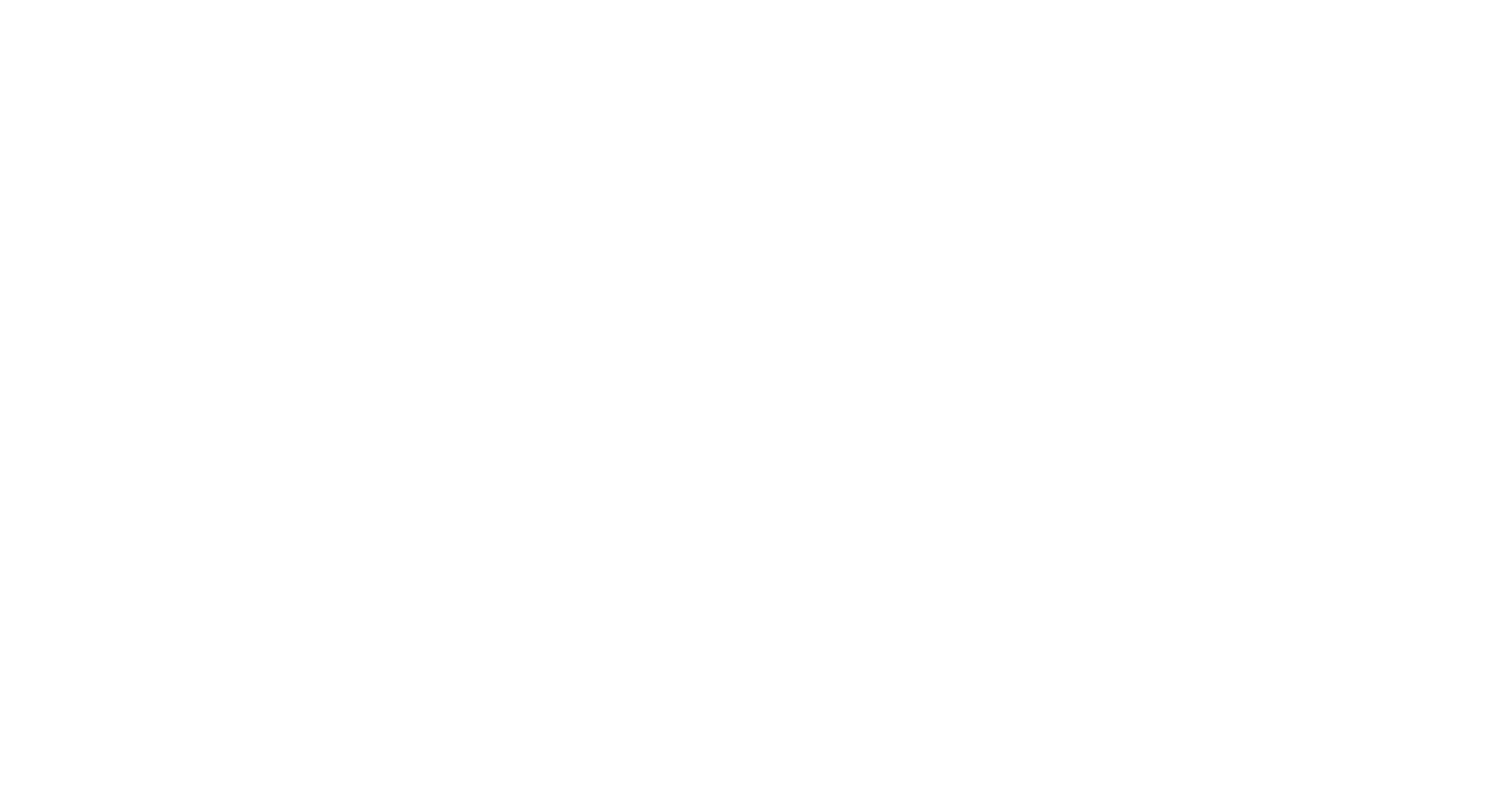 scroll, scrollTop: 0, scrollLeft: 0, axis: both 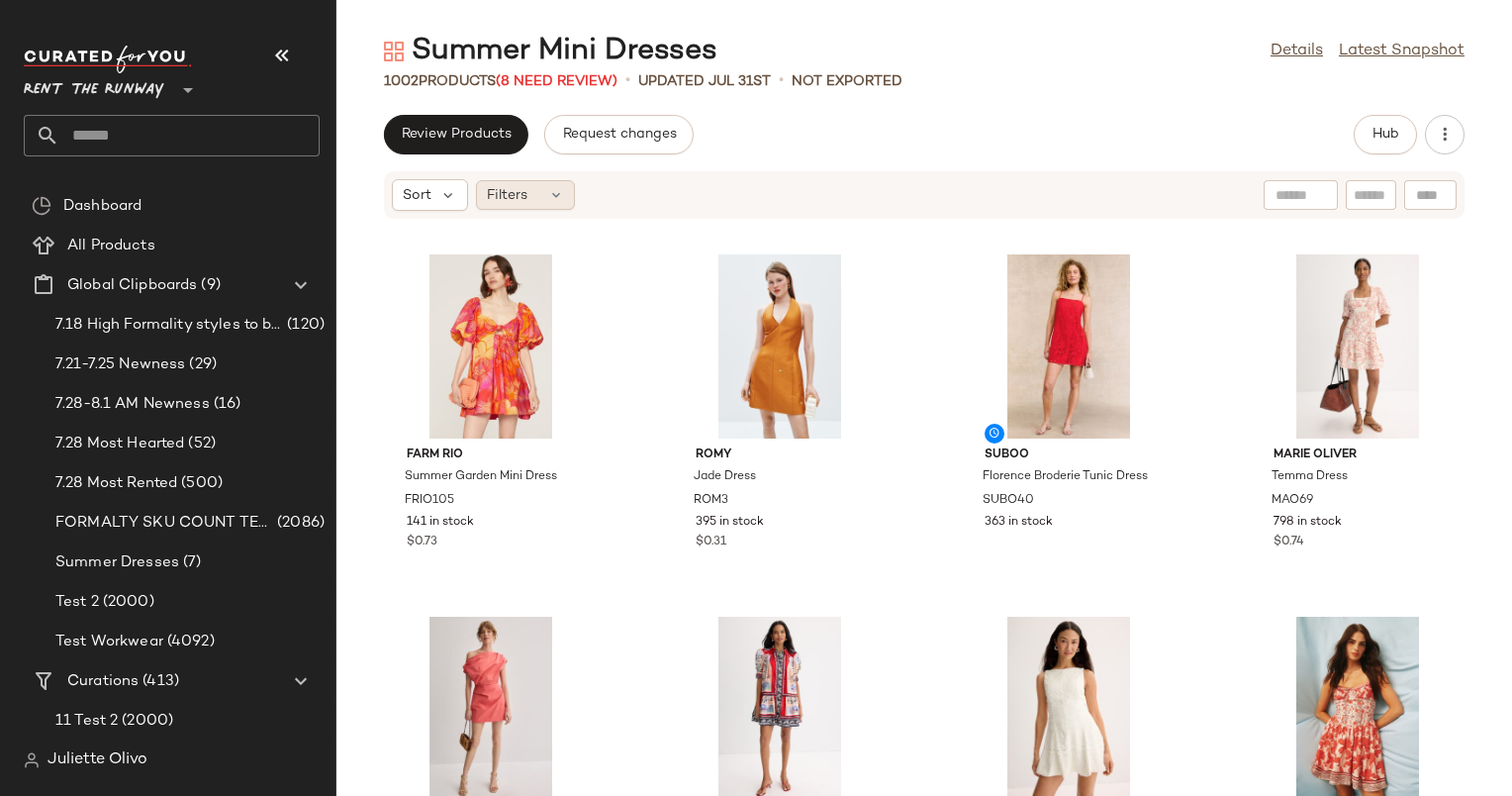 click on "Filters" 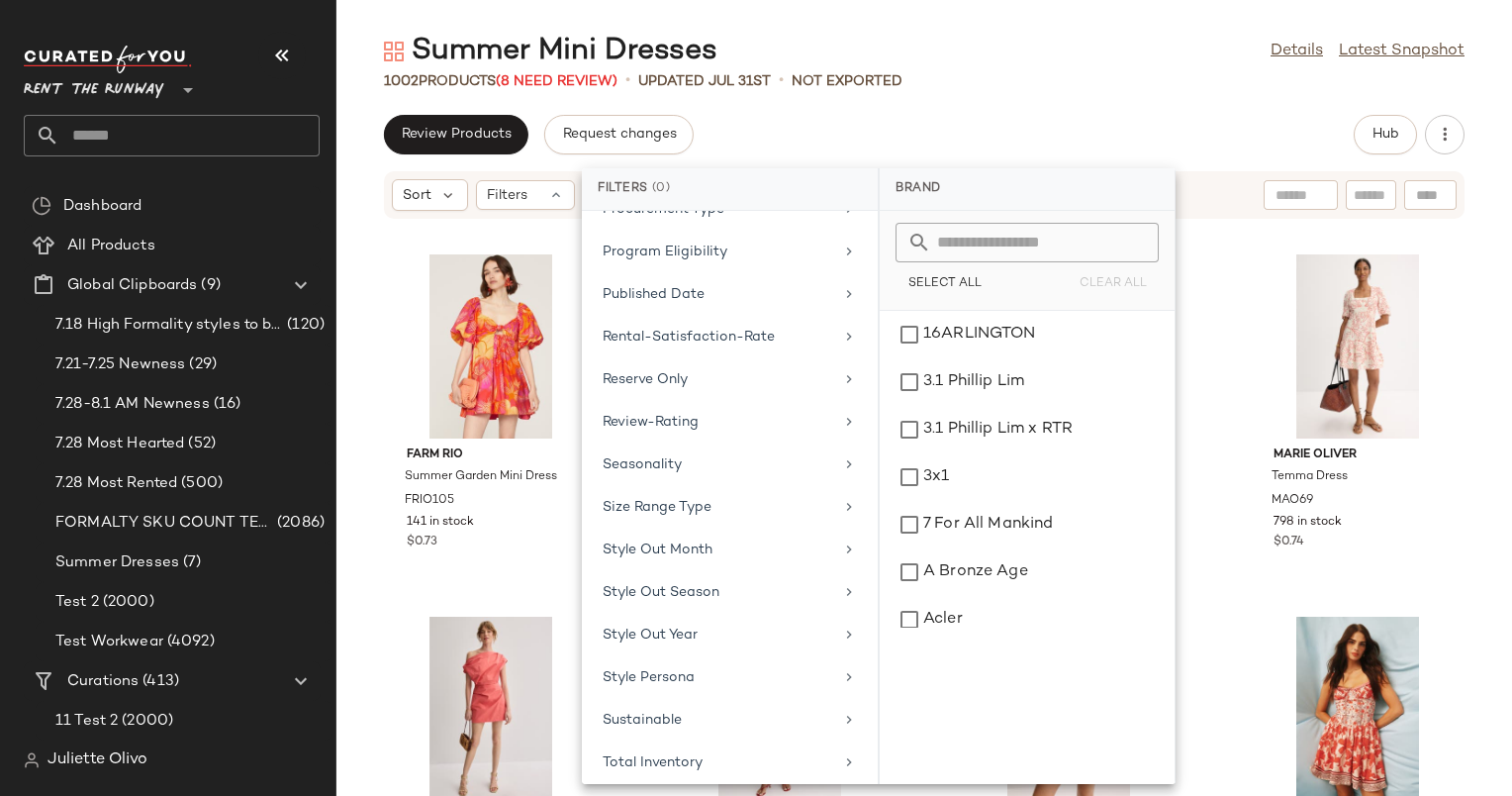 scroll, scrollTop: 1719, scrollLeft: 0, axis: vertical 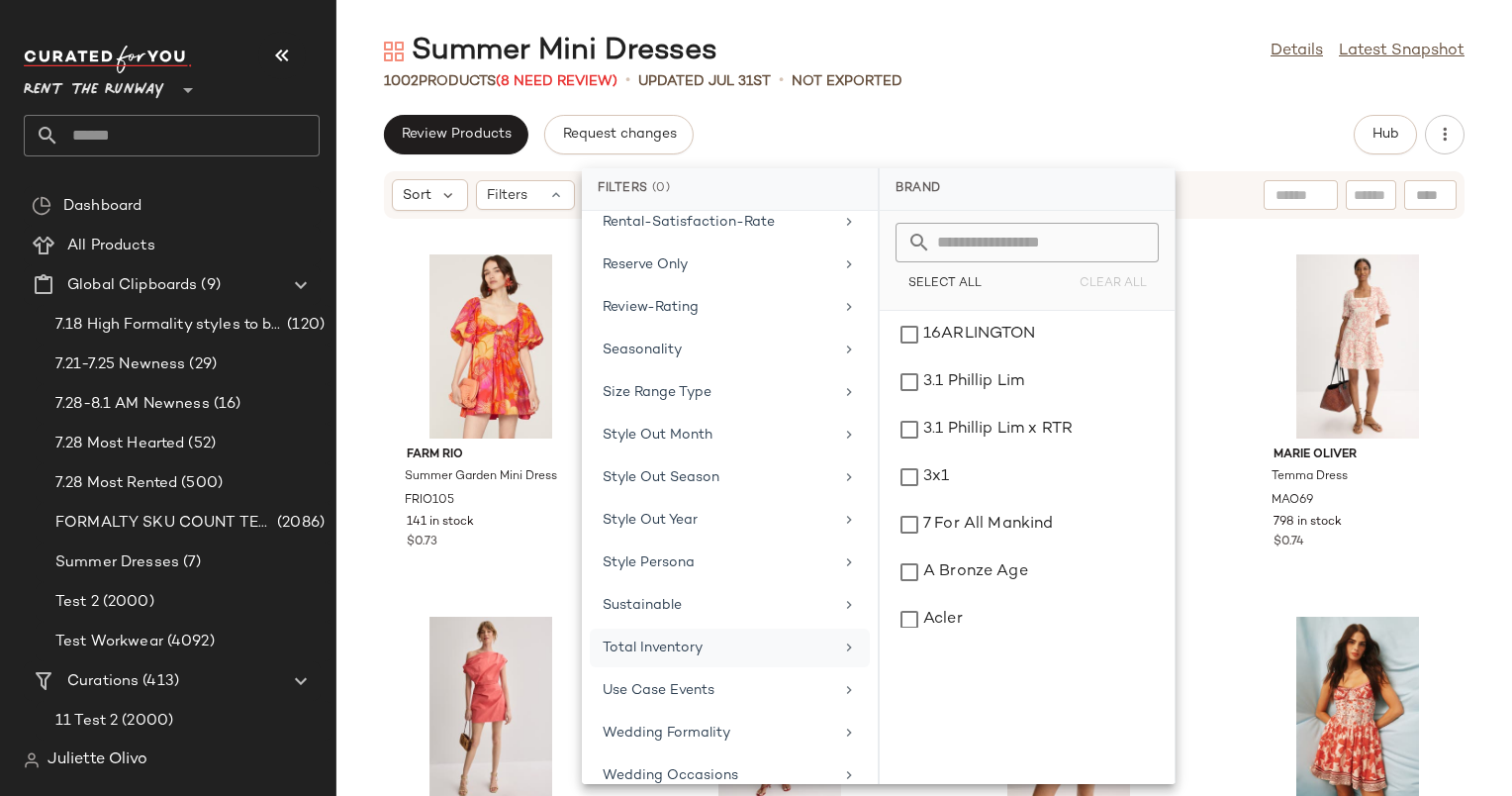 click on "Total Inventory" 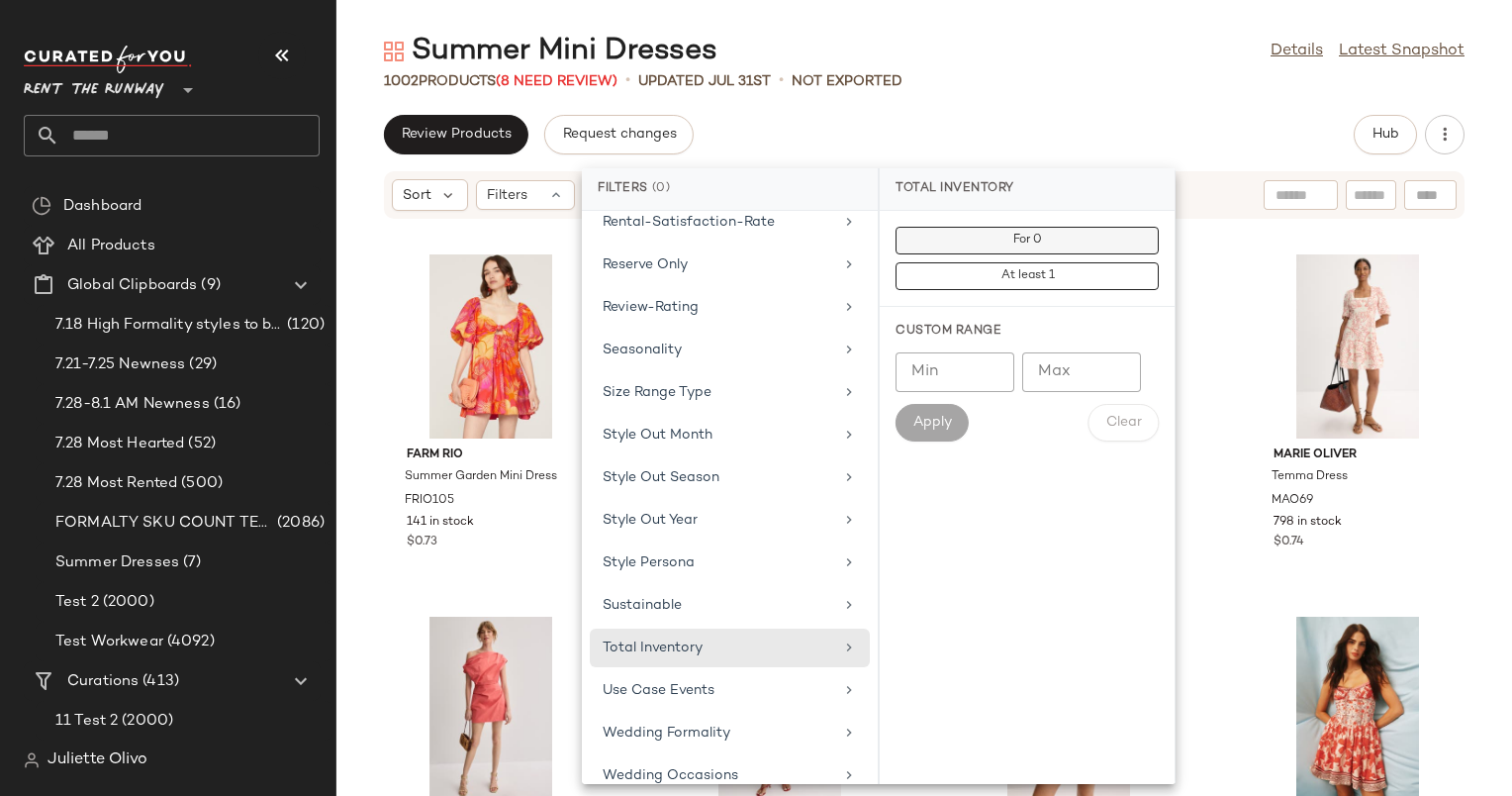 click on "For 0" 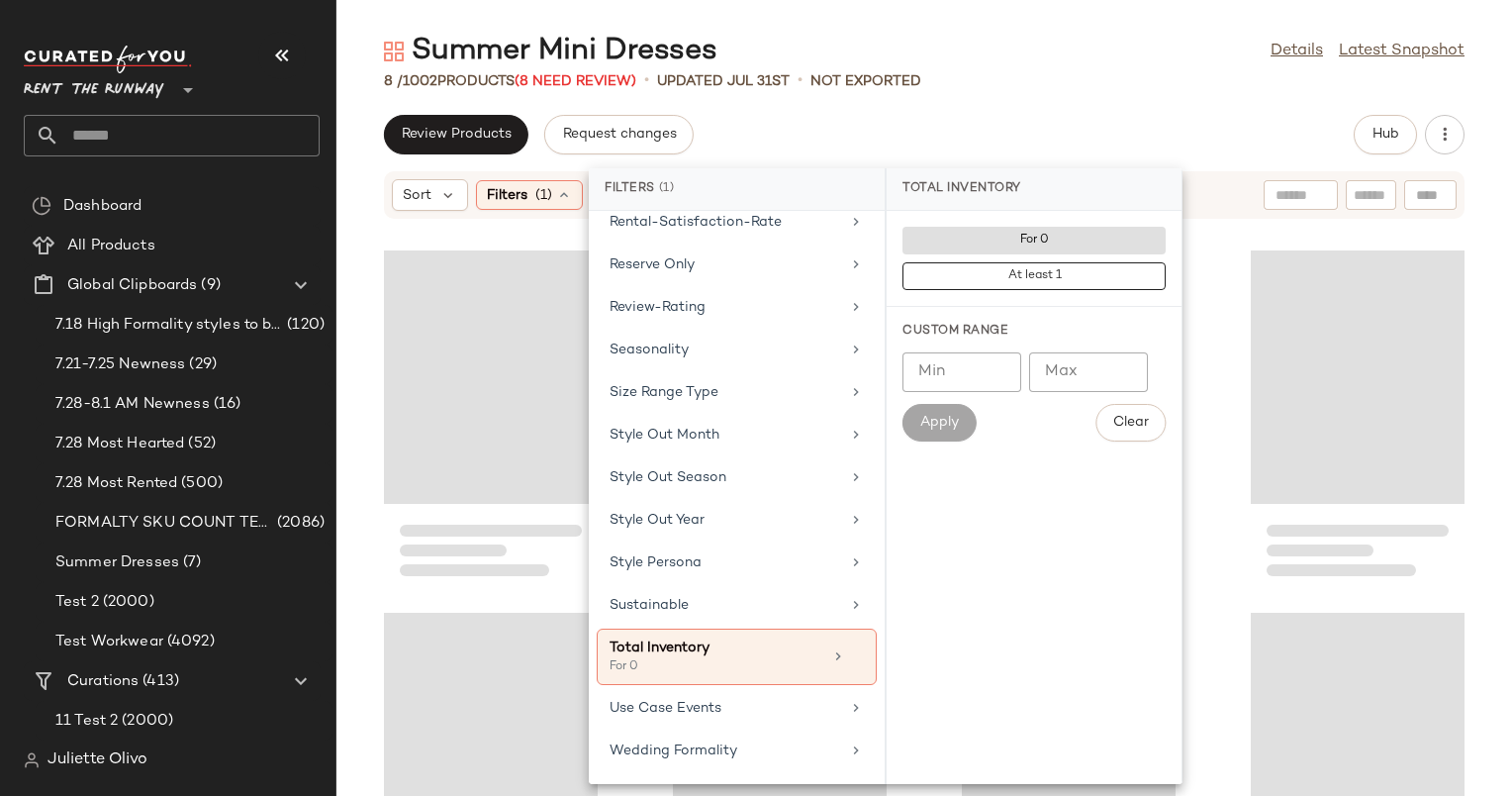 click on "Summer Mini Dresses  Details   Latest Snapshot  8 /  1002   Products   (8 Need Review)   •   updated Jul 31st  •   Not Exported   Review Products   Request changes   Hub  Sort  Filters  (1)   Reset" 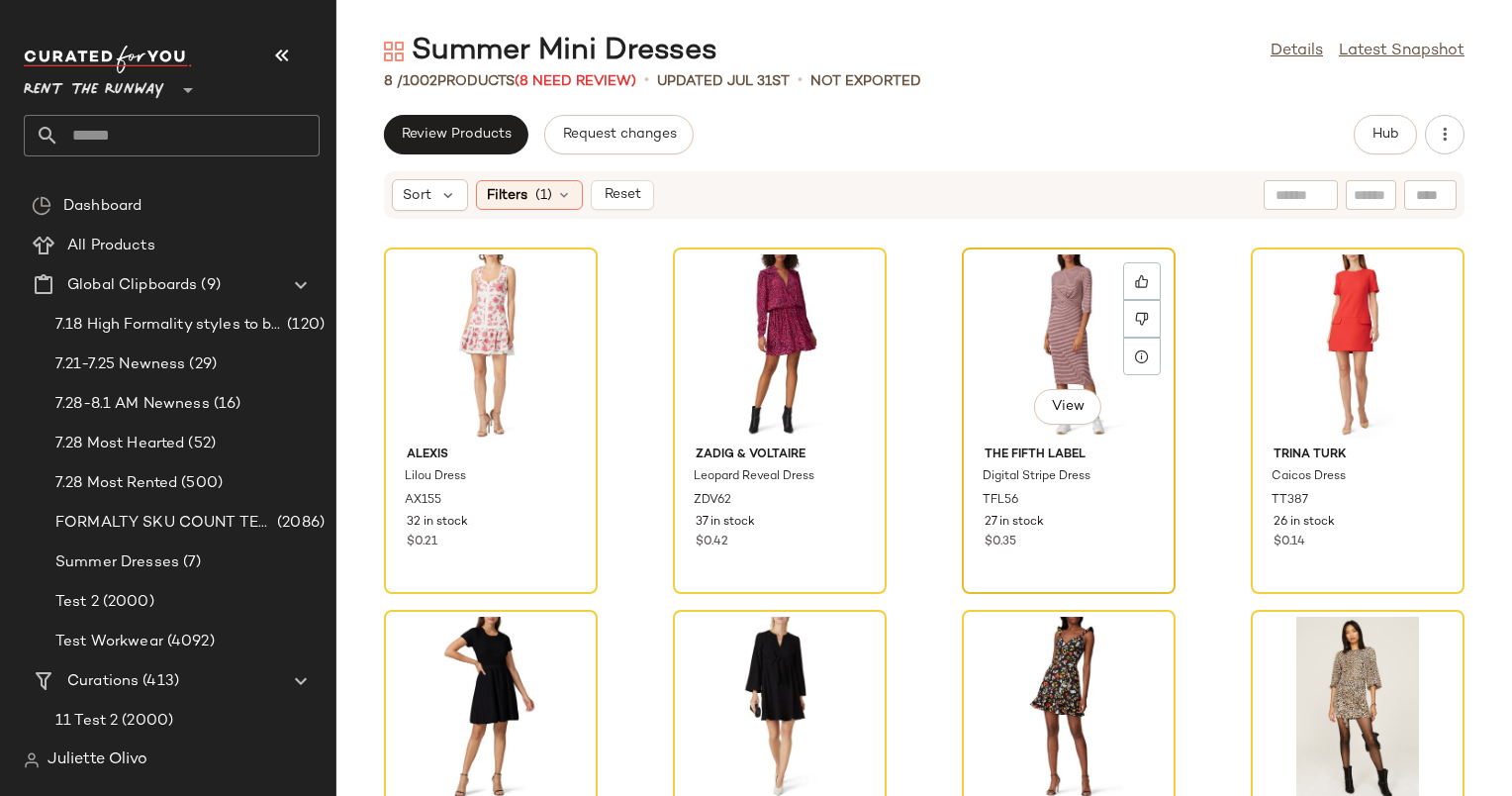 scroll, scrollTop: 159, scrollLeft: 0, axis: vertical 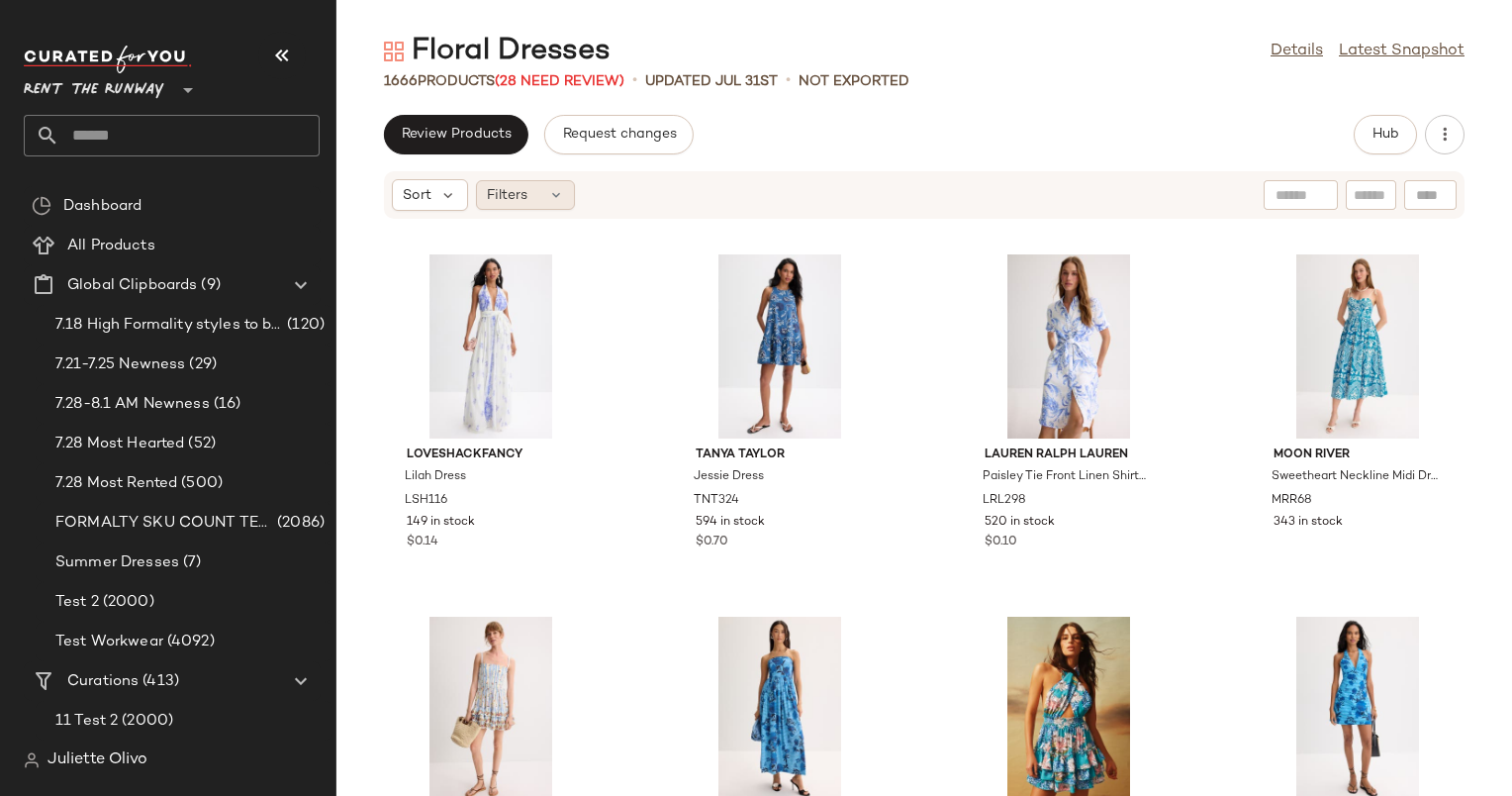 click on "Filters" at bounding box center [507, 195] 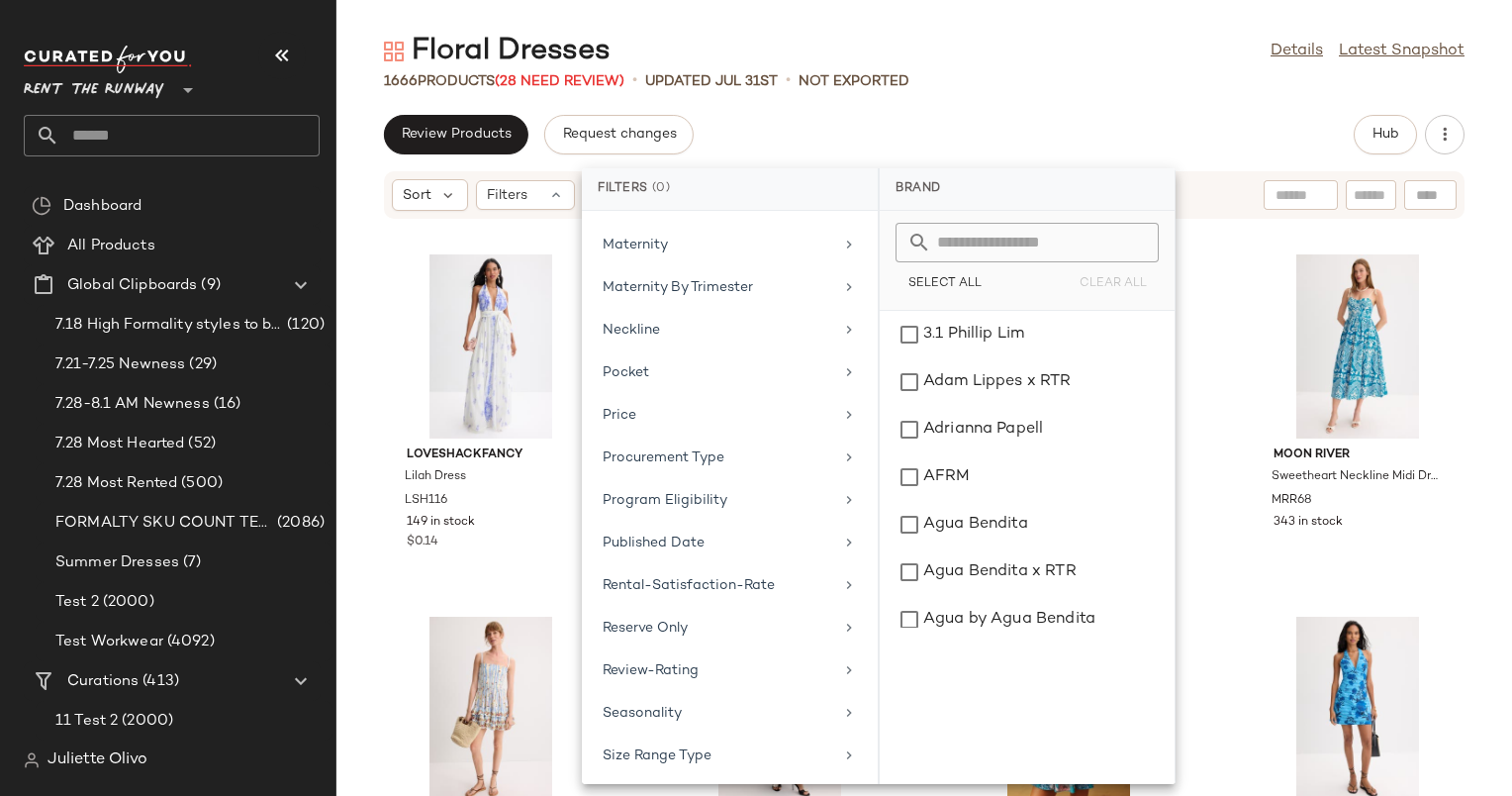 scroll, scrollTop: 1677, scrollLeft: 0, axis: vertical 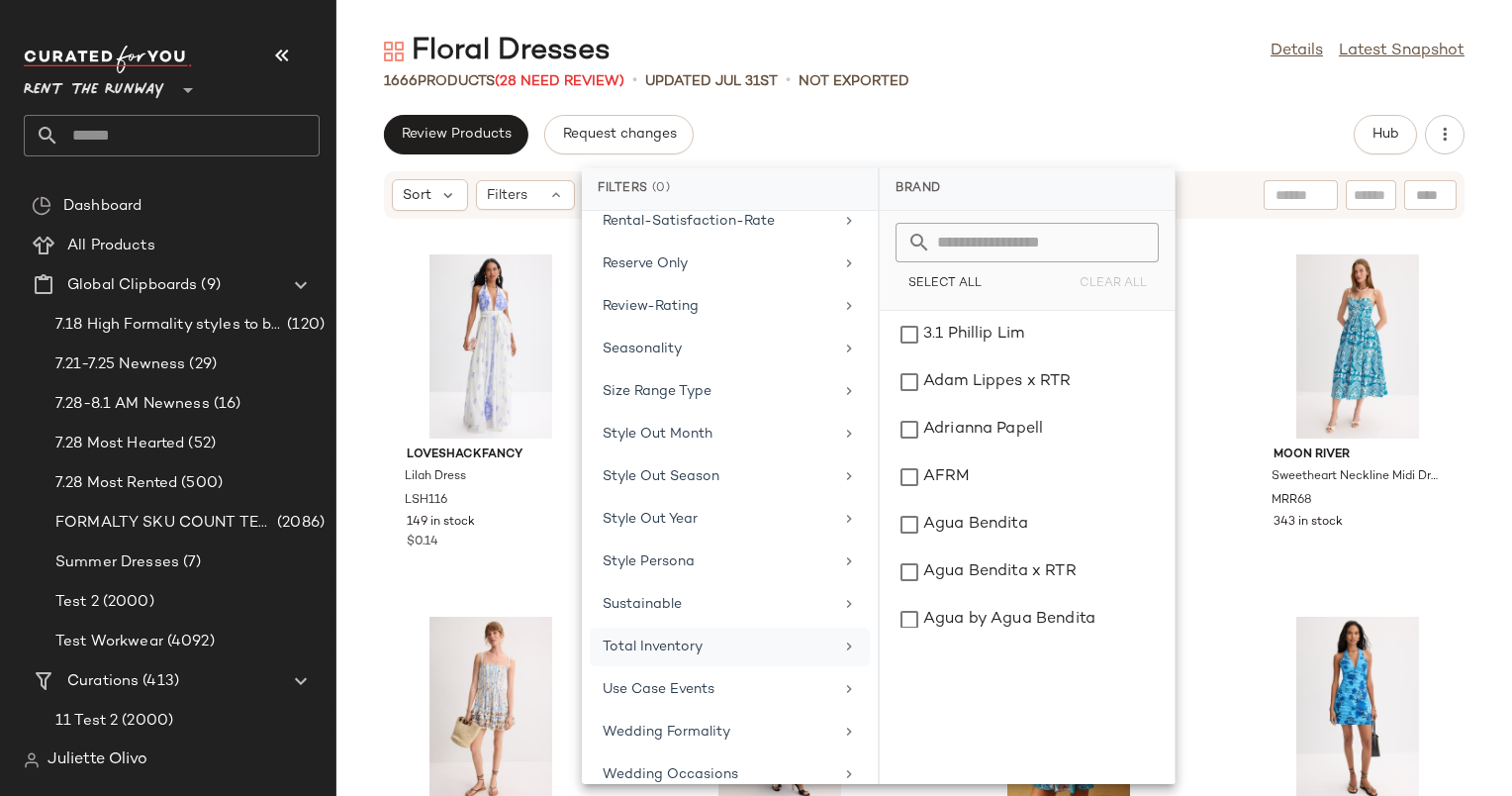 click on "Total Inventory" at bounding box center (717, 647) 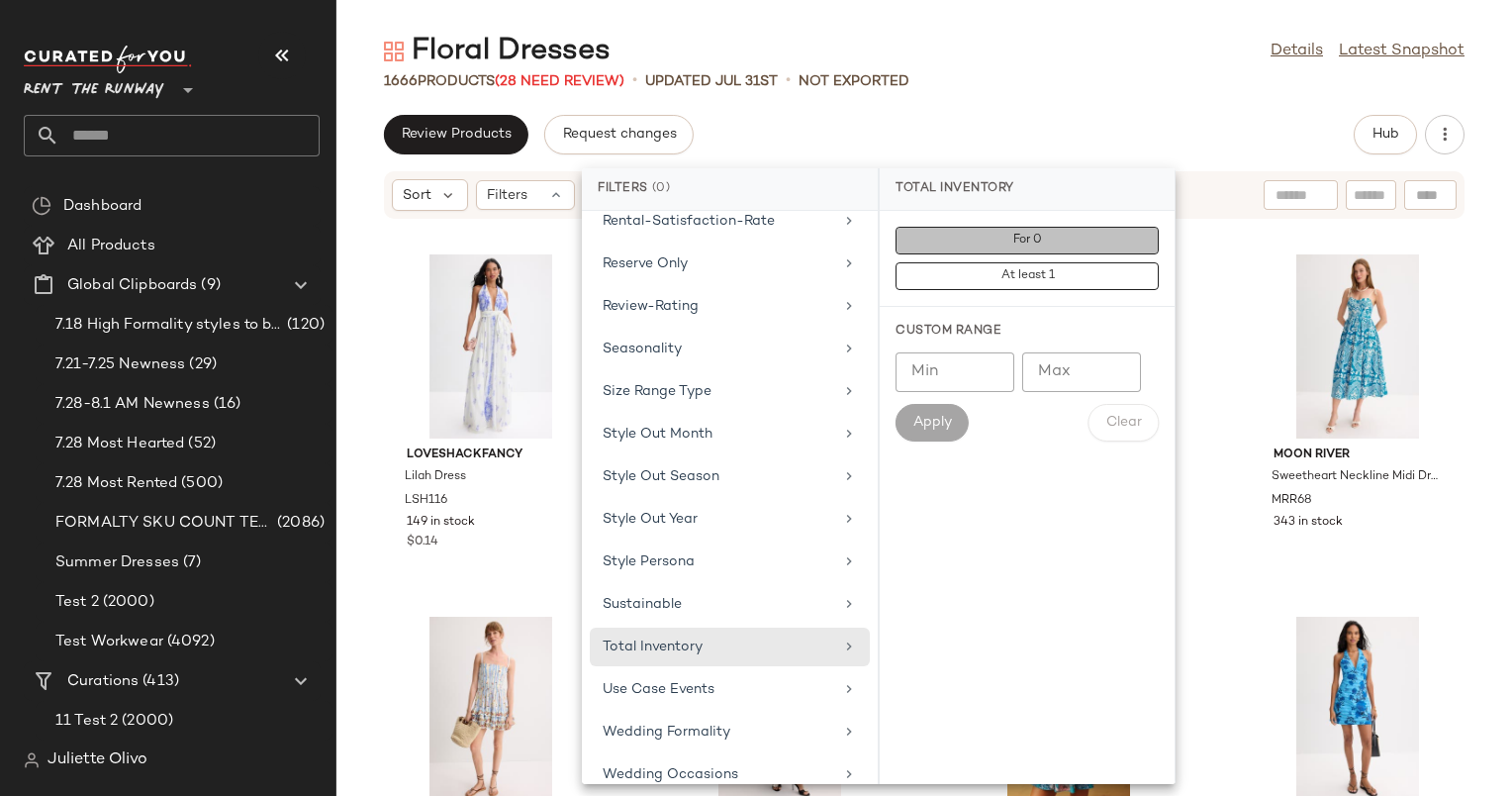 click on "For 0" 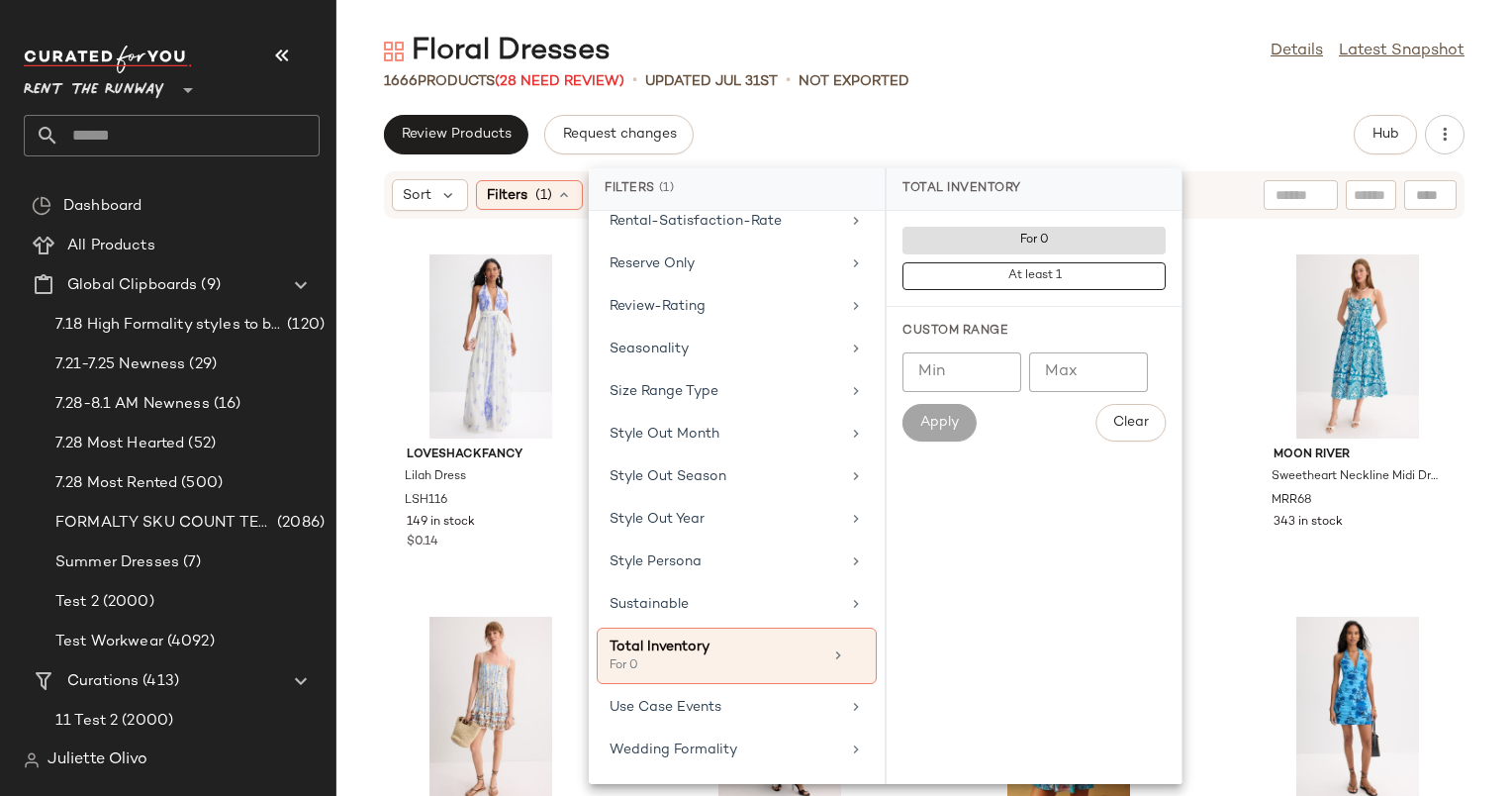 click on "Floral Dresses  Details   Latest Snapshot  1666   Products   (28 Need Review)   •   updated Jul 31st  •   Not Exported   Review Products   Request changes   Hub  Sort  Filters  (1)   Reset  LoveShackFancy Lilah Dress LSH116 149 in stock $0.14 Tanya Taylor Jessie Dress TNT324 594 in stock $0.70 Lauren Ralph Lauren Paisley Tie Front Linen Shirtdress LRL298 520 in stock $0.10 Moon River Sweetheart Neckline Midi Dress MRR68 343 in stock Agua Bendita Alamy Dress AUB8 412 in stock $0.11 Jewel x Badgley Mischka Strapless Maxi Dress JBM16 510 in stock $0.23 Agua Bendita x RTR Maona Mini Dress AGUA2 387 in stock $0.49 Jewel x Badgley Mischka Halter V-Neck Mini Dress JBM10 381 in stock $0.22 Agua Bendita Spring Dress AUB1 83 in stock $0.10 English Factory Floral Print Smocked Midi Dress EFA55 692 in stock $0.96 Lilly Pulitzer Sidonie Stretch Shift LP194 513 in stock $0.51 YUMI KIM Meilin Dress YK203 474 in stock $0.48 FARM Rio Midnight Macaw Fiesta Mini Dress FRIO170 695 in stock $0.25 Sheridan French SHER3 $0.23" at bounding box center (924, 414) 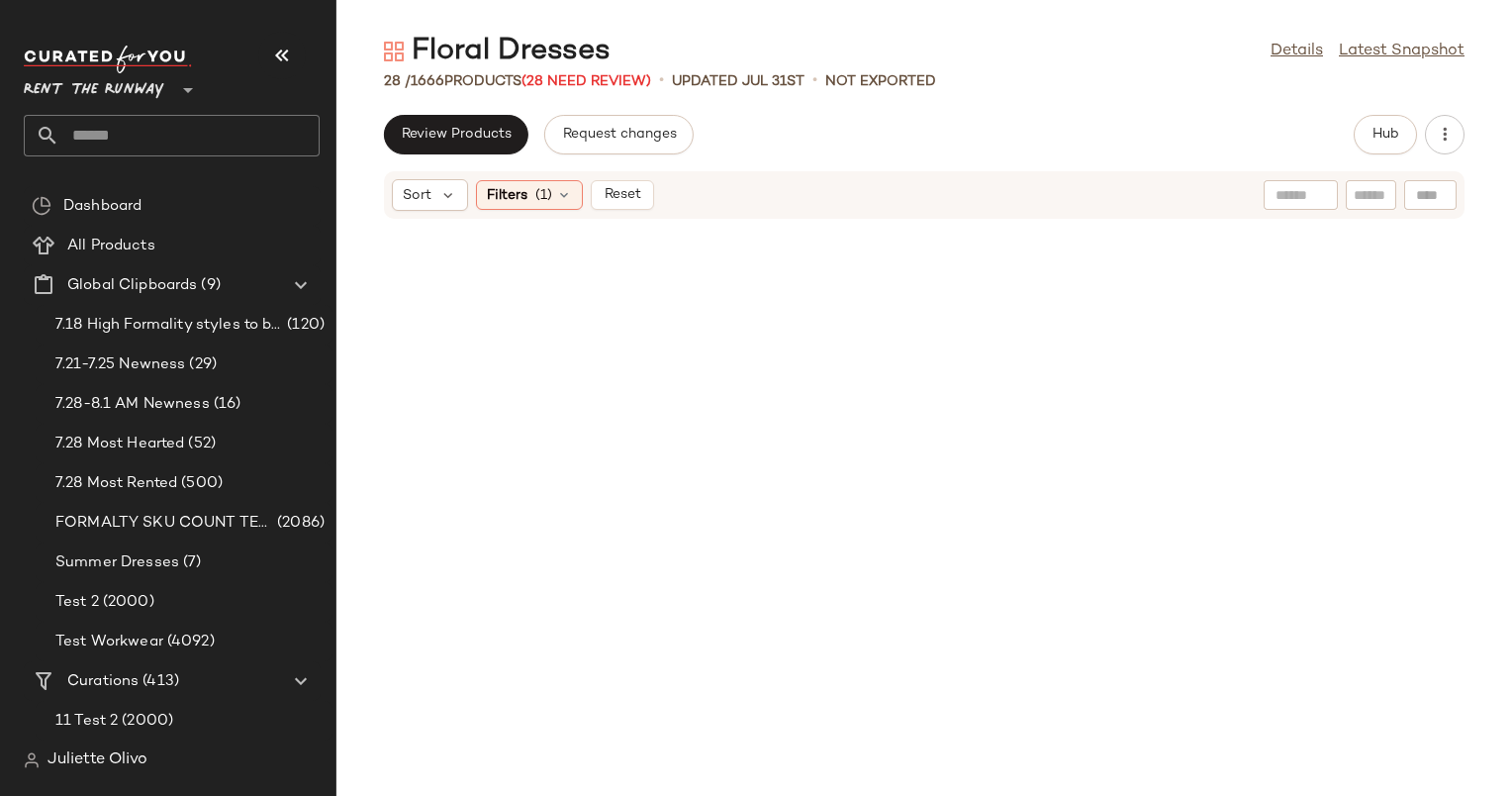 scroll, scrollTop: 1988, scrollLeft: 0, axis: vertical 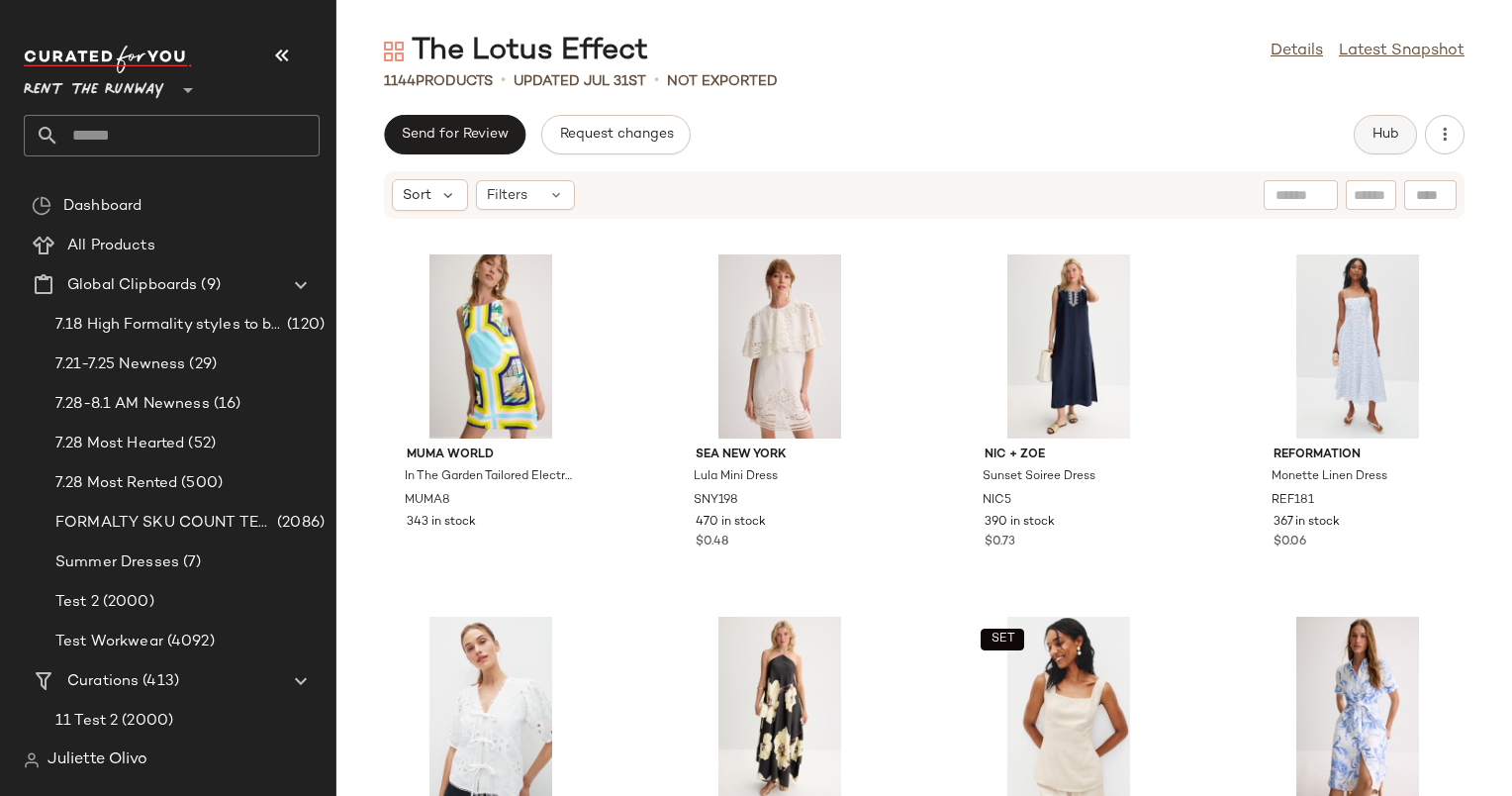click on "Hub" 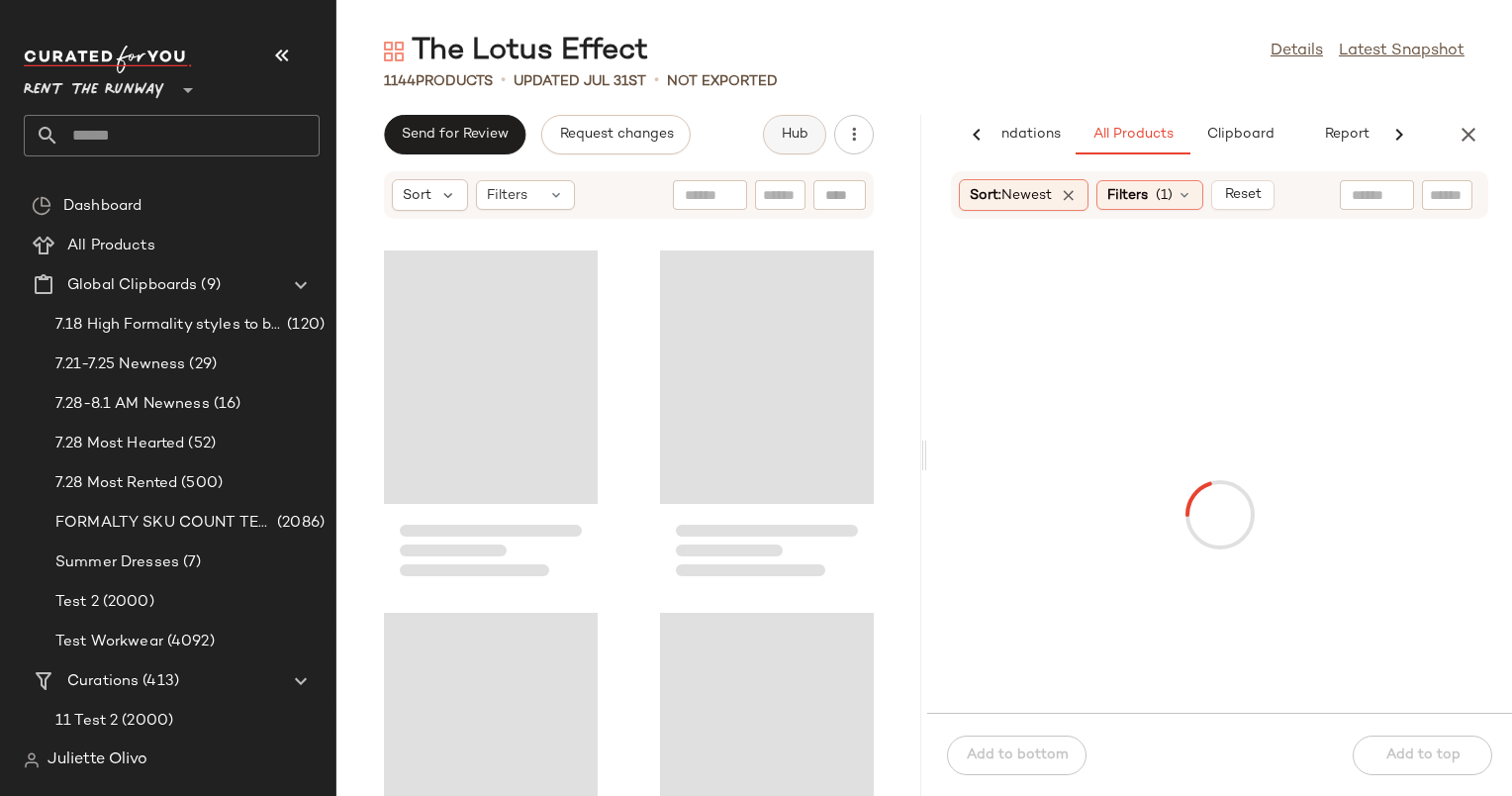 scroll, scrollTop: 0, scrollLeft: 102, axis: horizontal 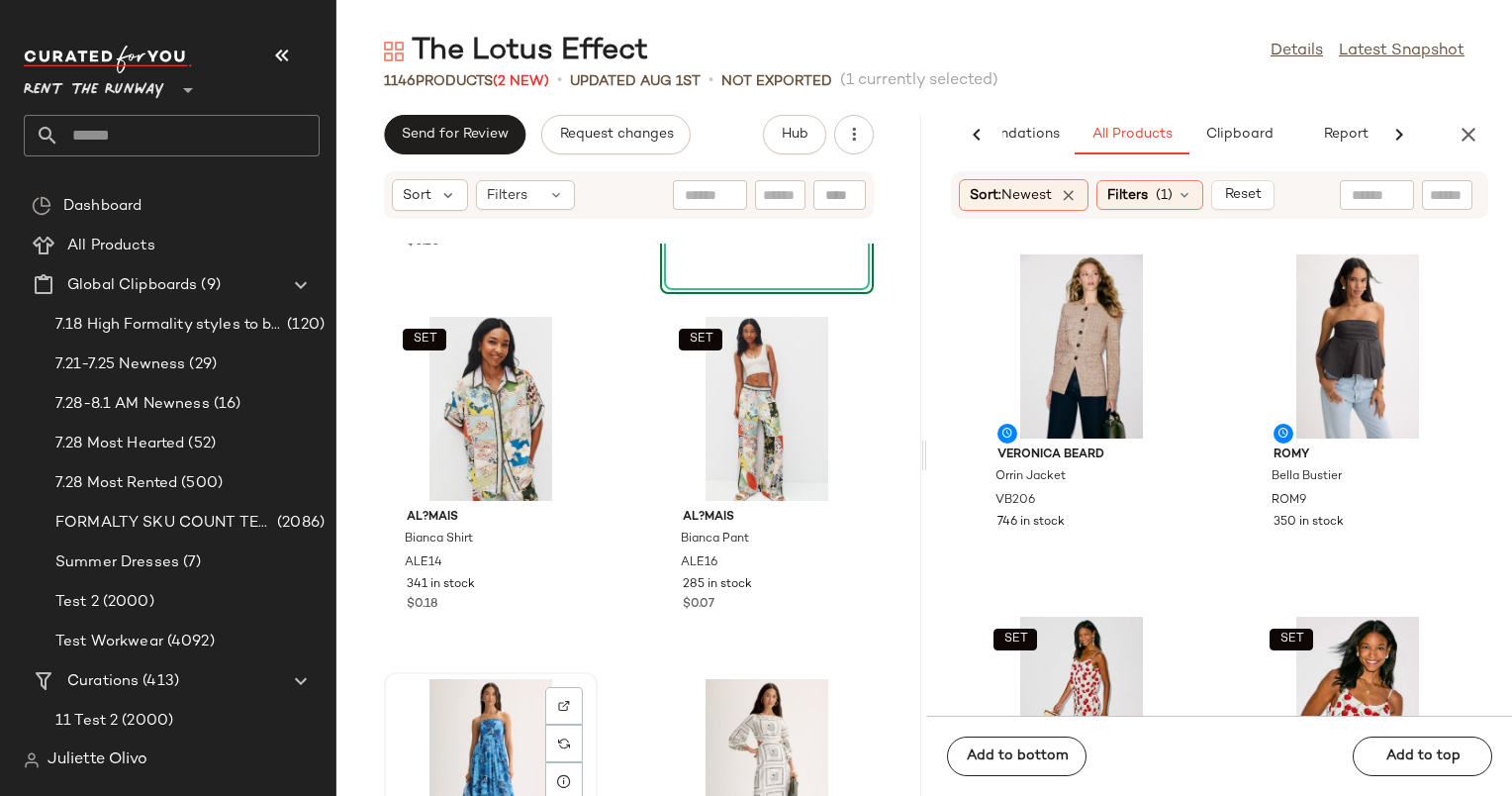 click on "View" 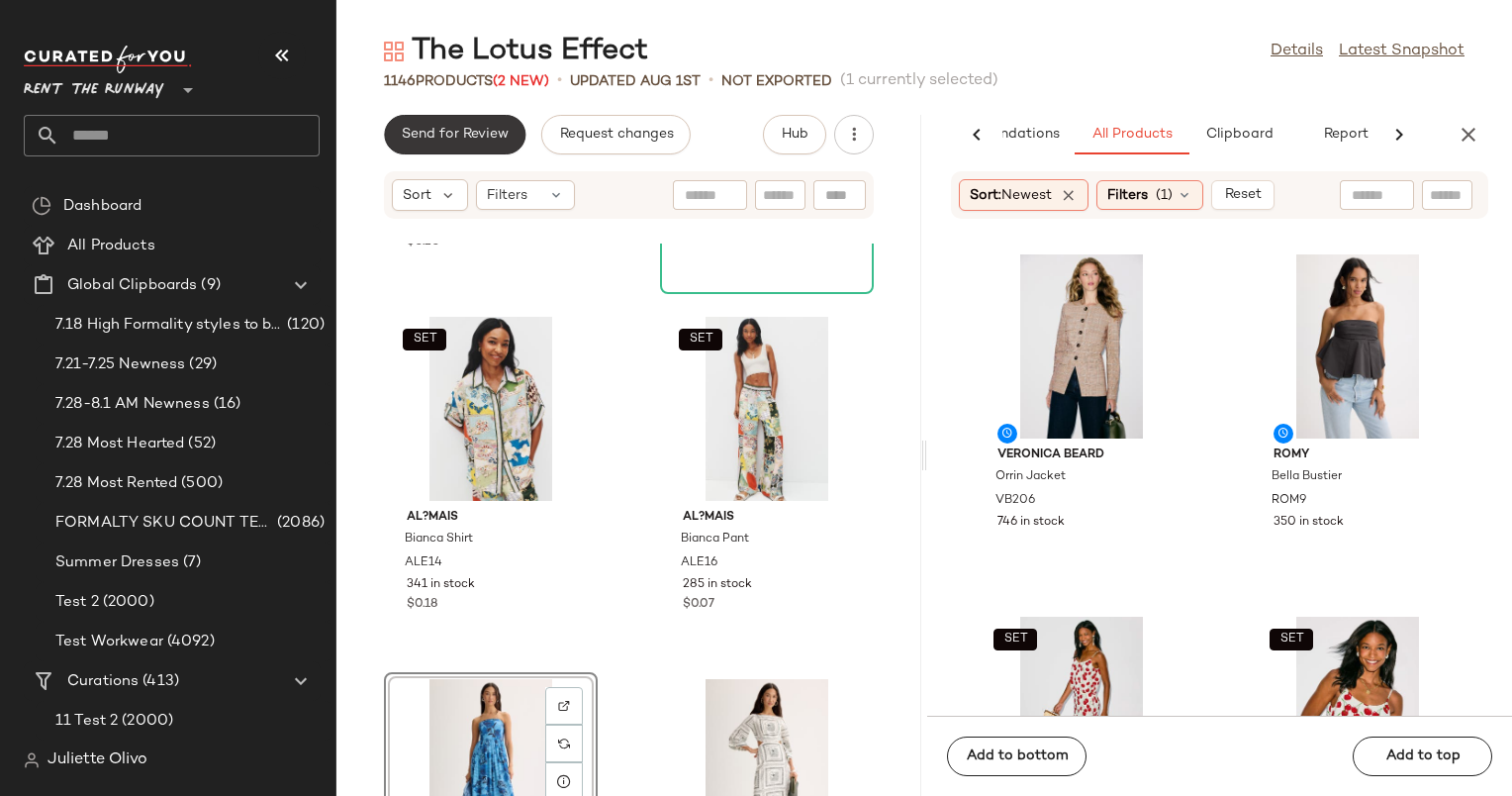 click on "Send for Review" at bounding box center [454, 135] 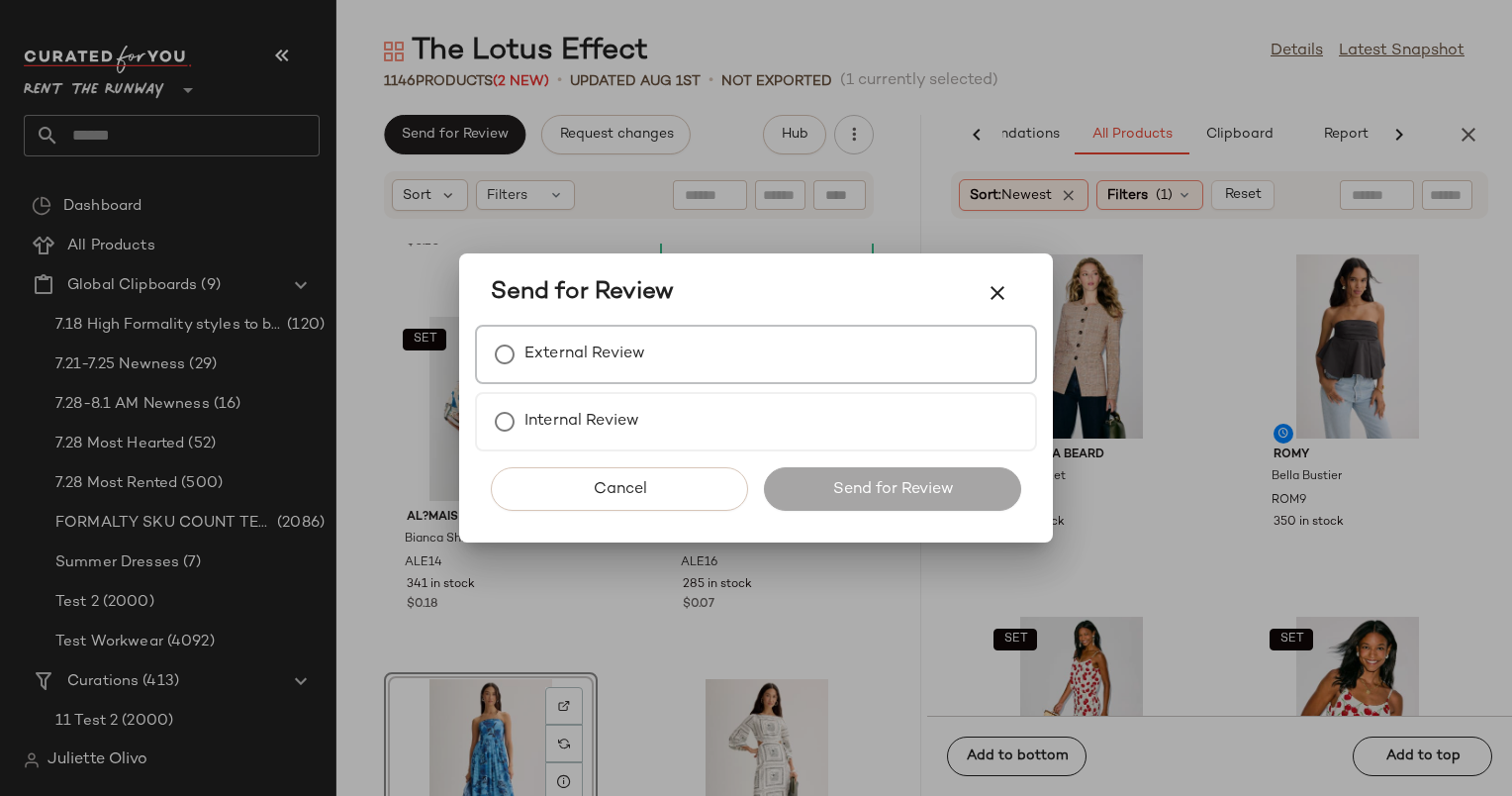 click on "External Review" at bounding box center (756, 354) 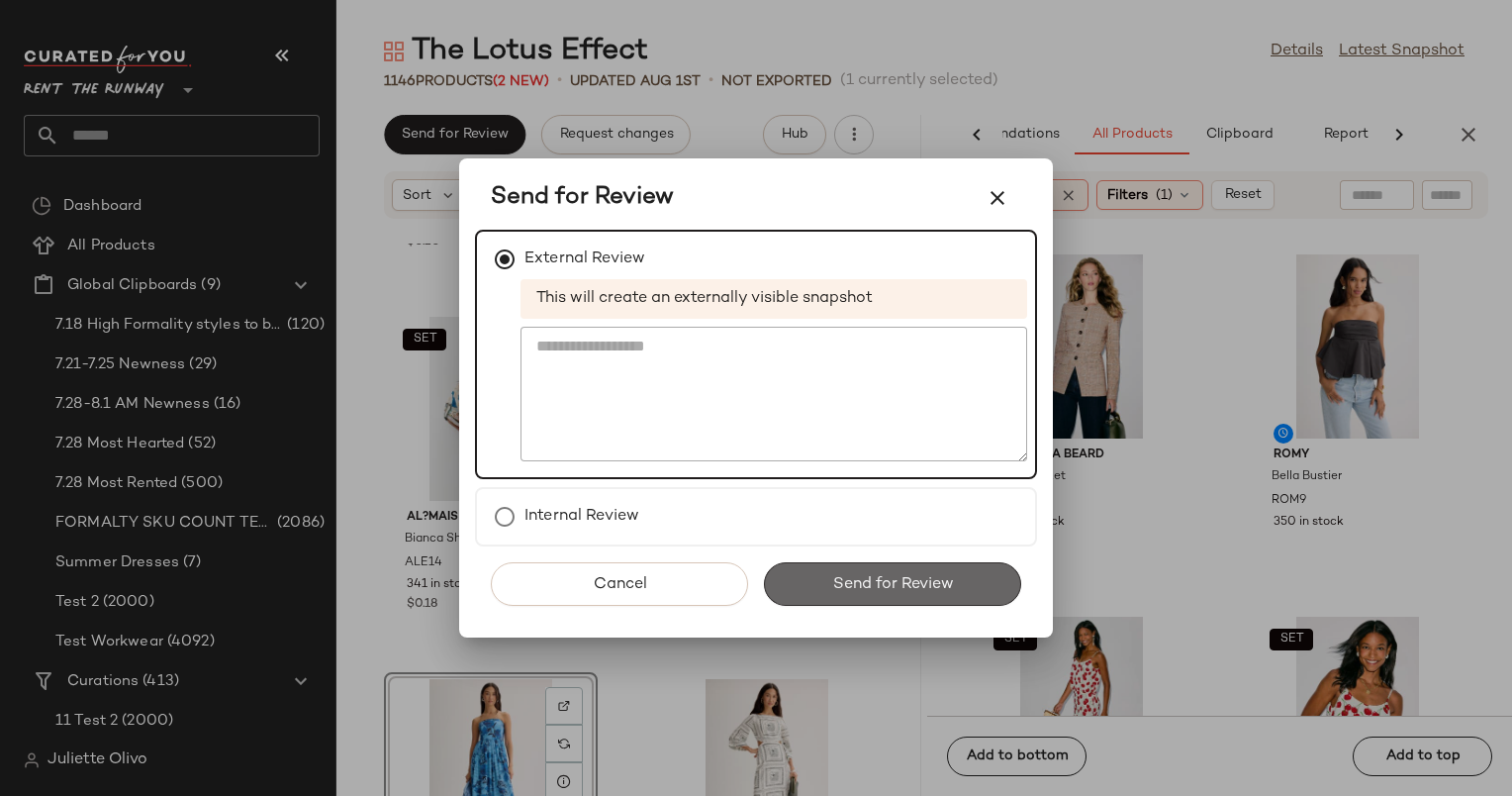 click on "Send for Review" 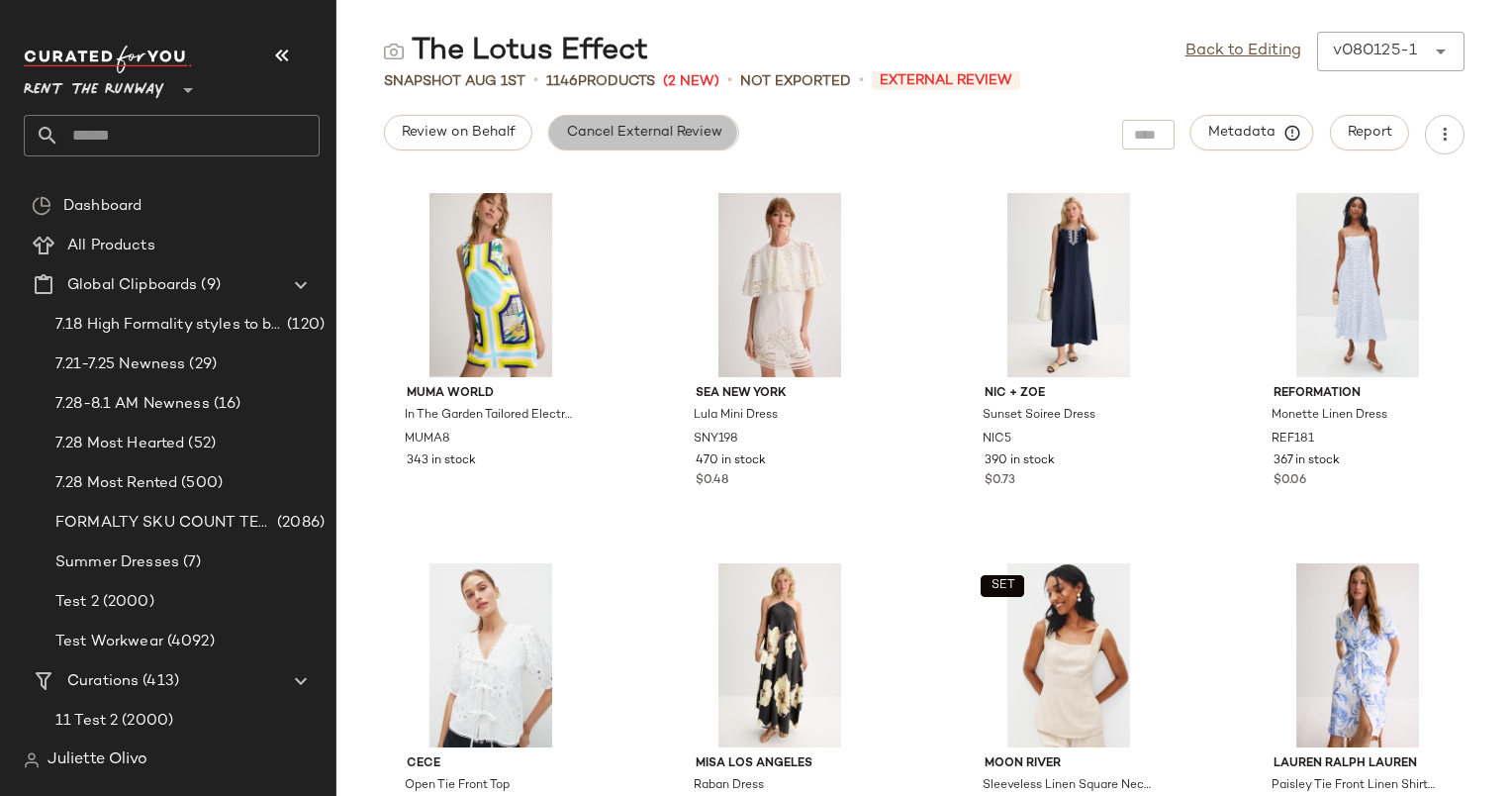 click on "Cancel External Review" at bounding box center (643, 133) 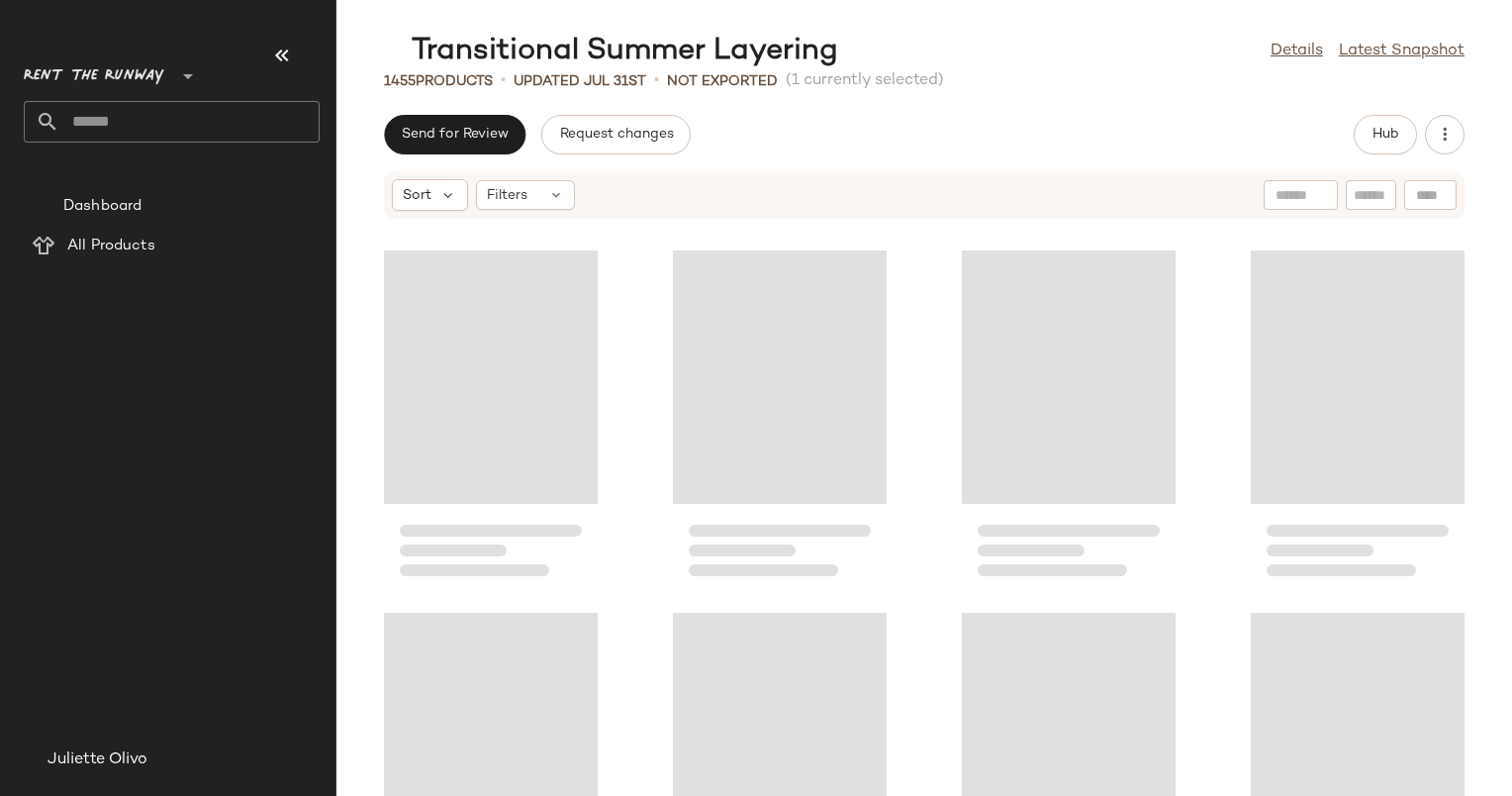 scroll, scrollTop: 0, scrollLeft: 0, axis: both 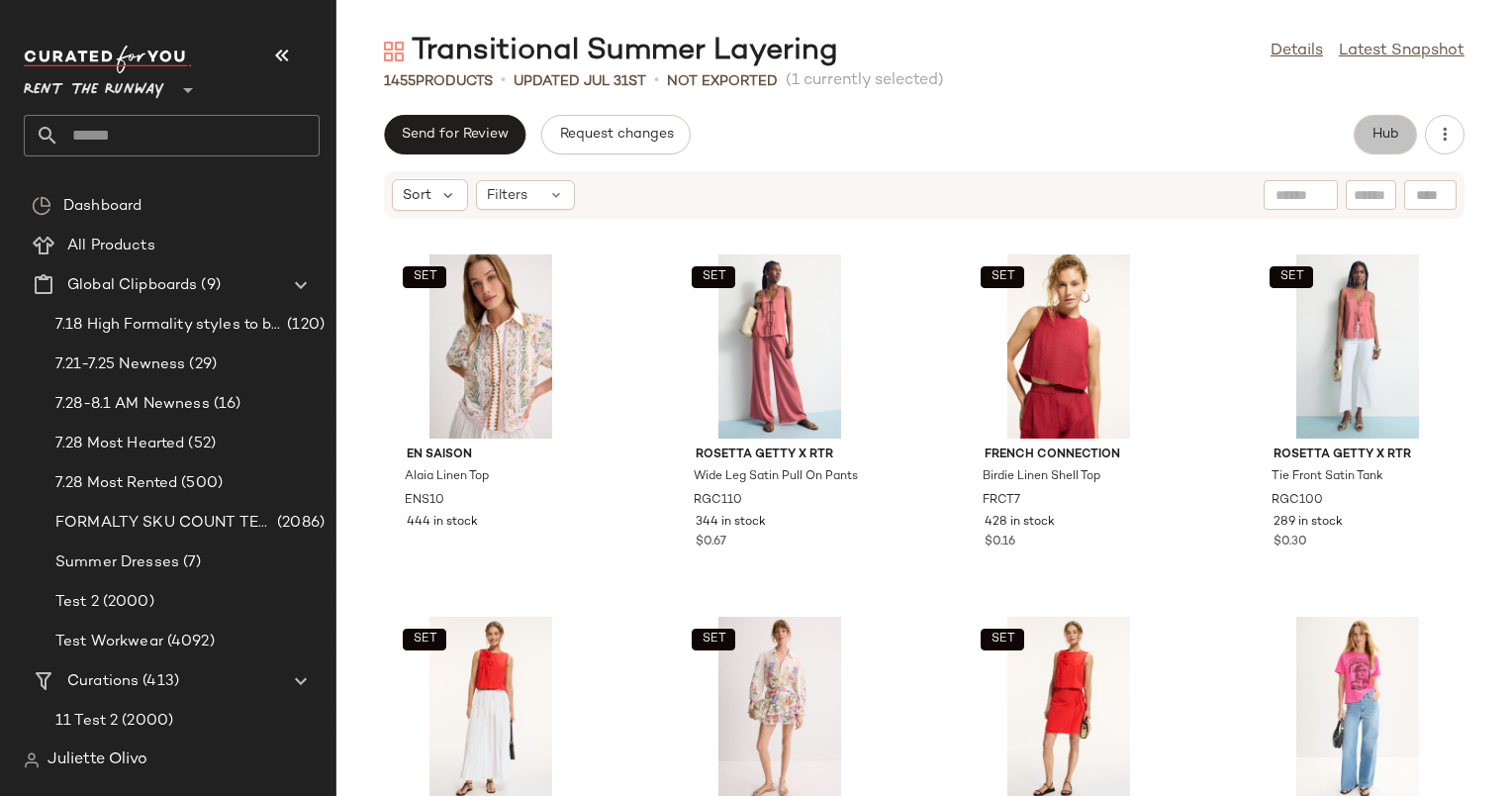 click on "Hub" 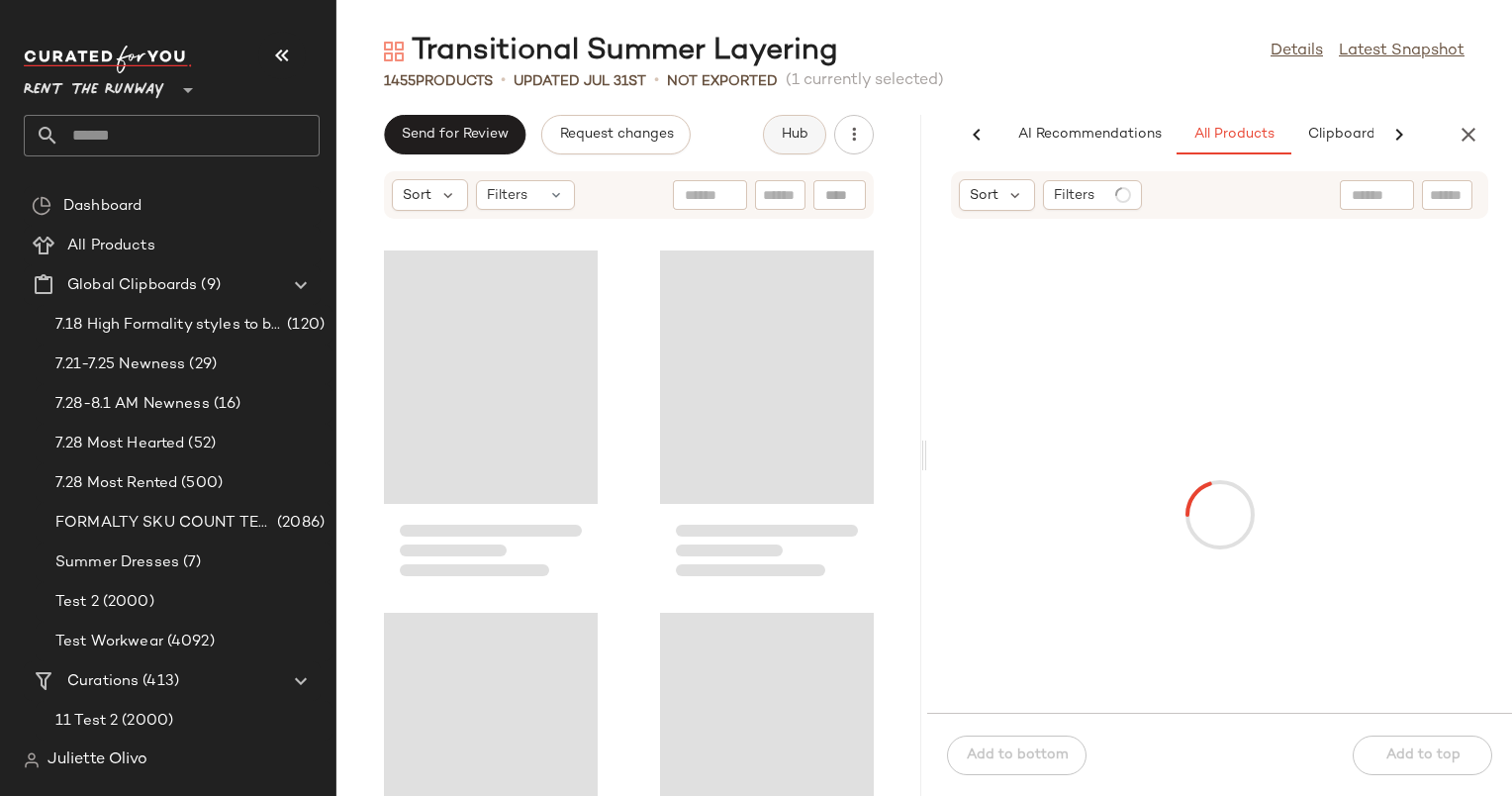 scroll, scrollTop: 0, scrollLeft: 102, axis: horizontal 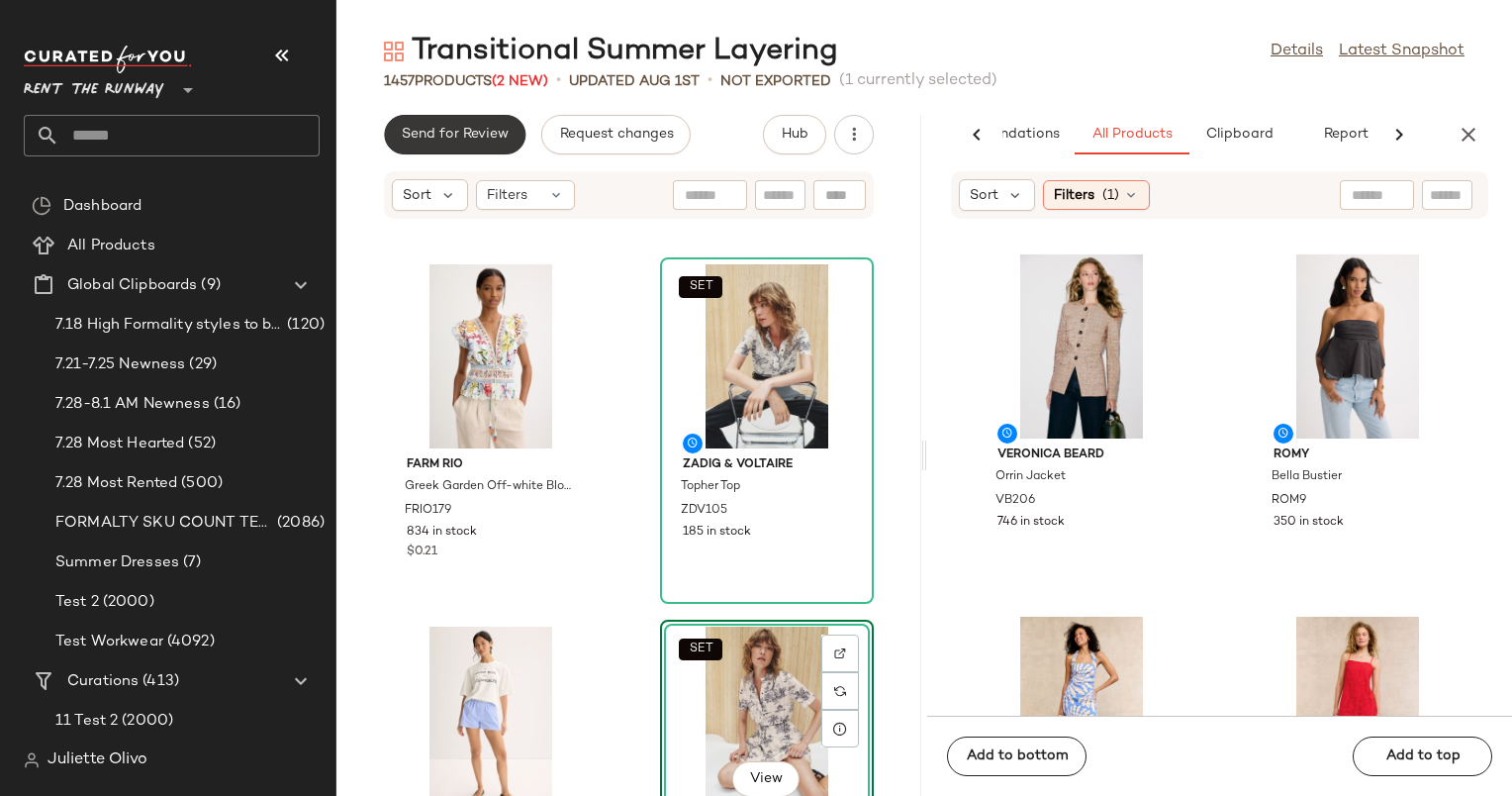 click on "Send for Review" at bounding box center [454, 135] 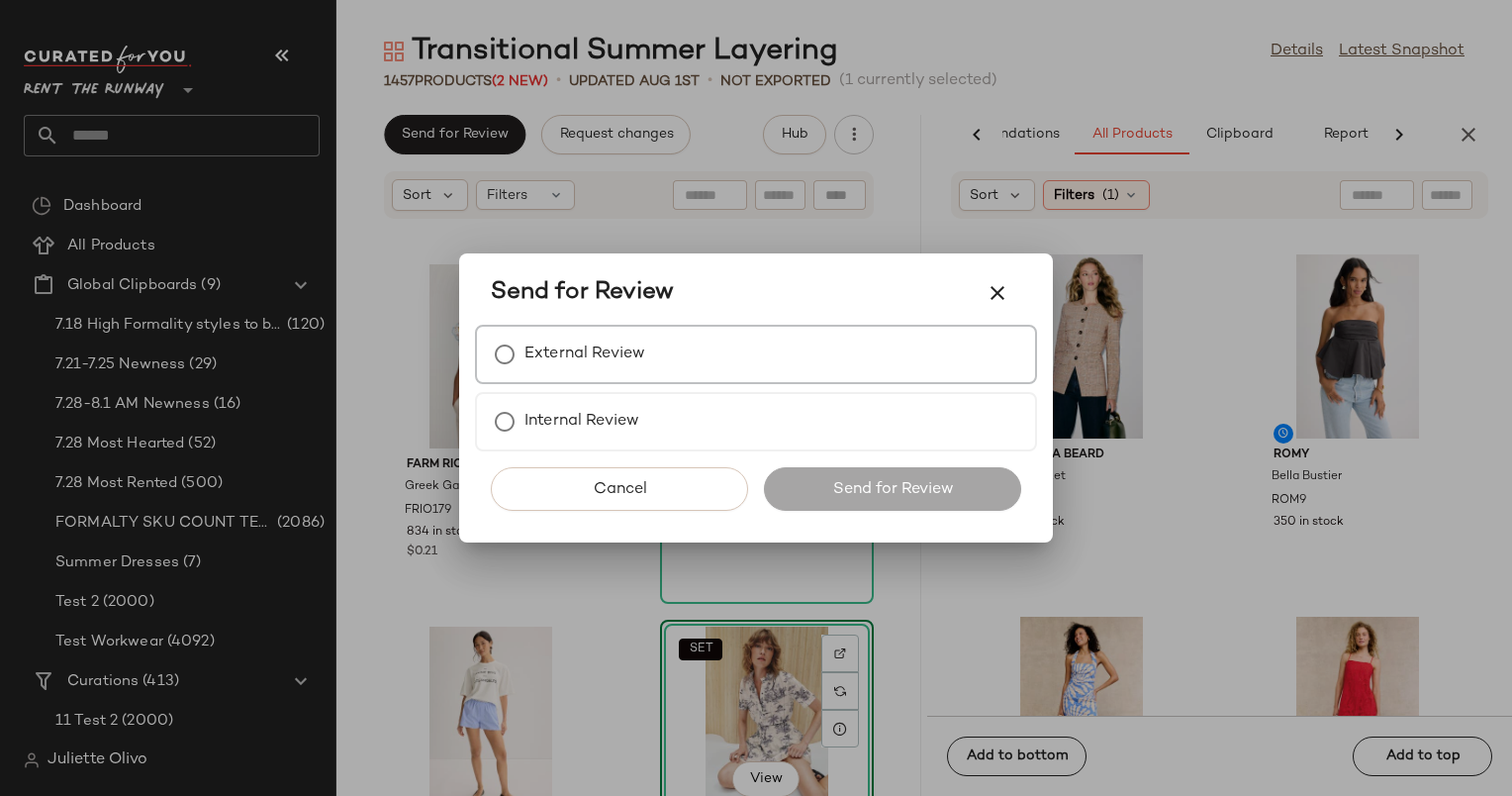 click on "External Review" at bounding box center [756, 354] 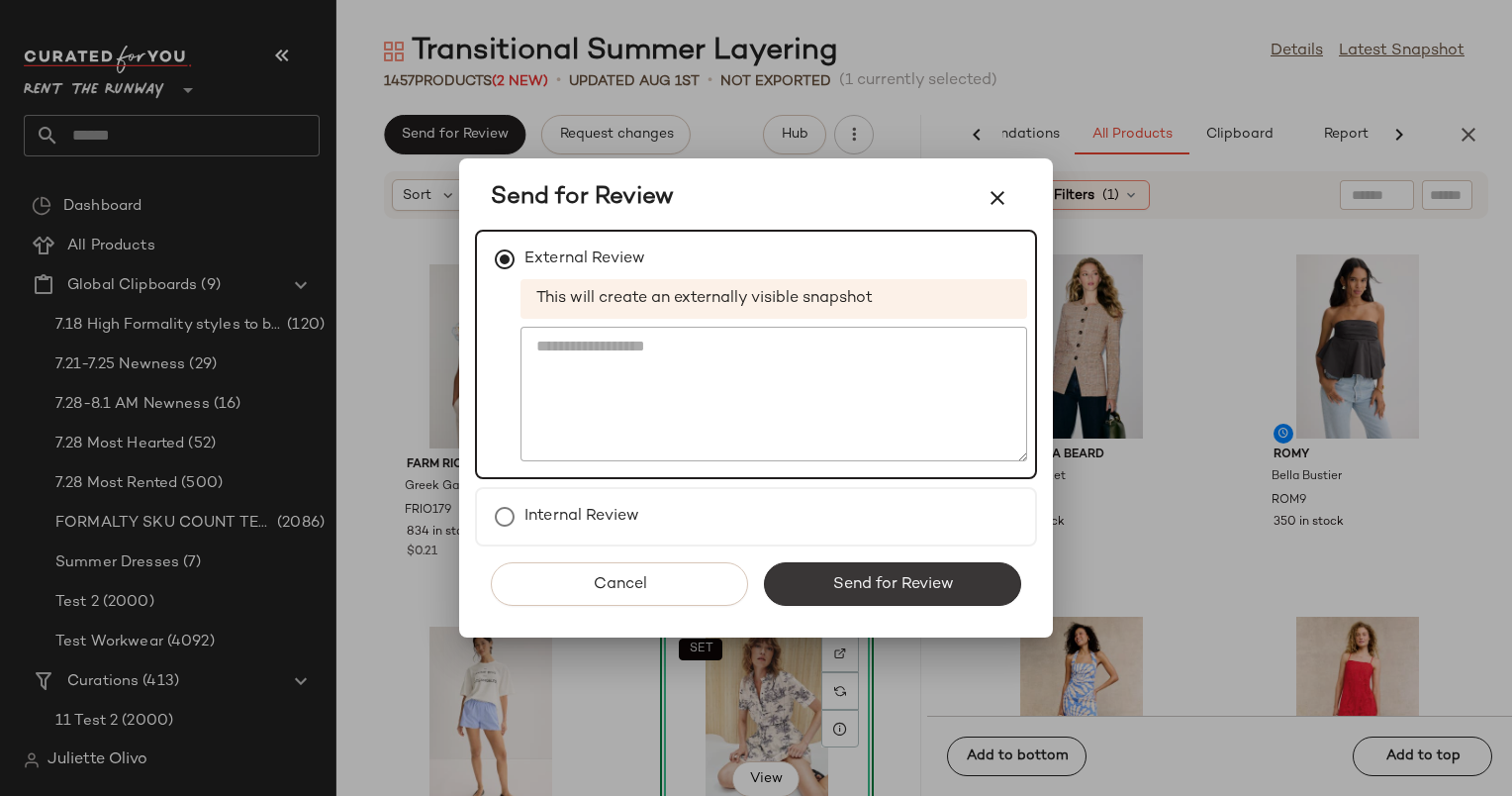 click on "Send for Review" 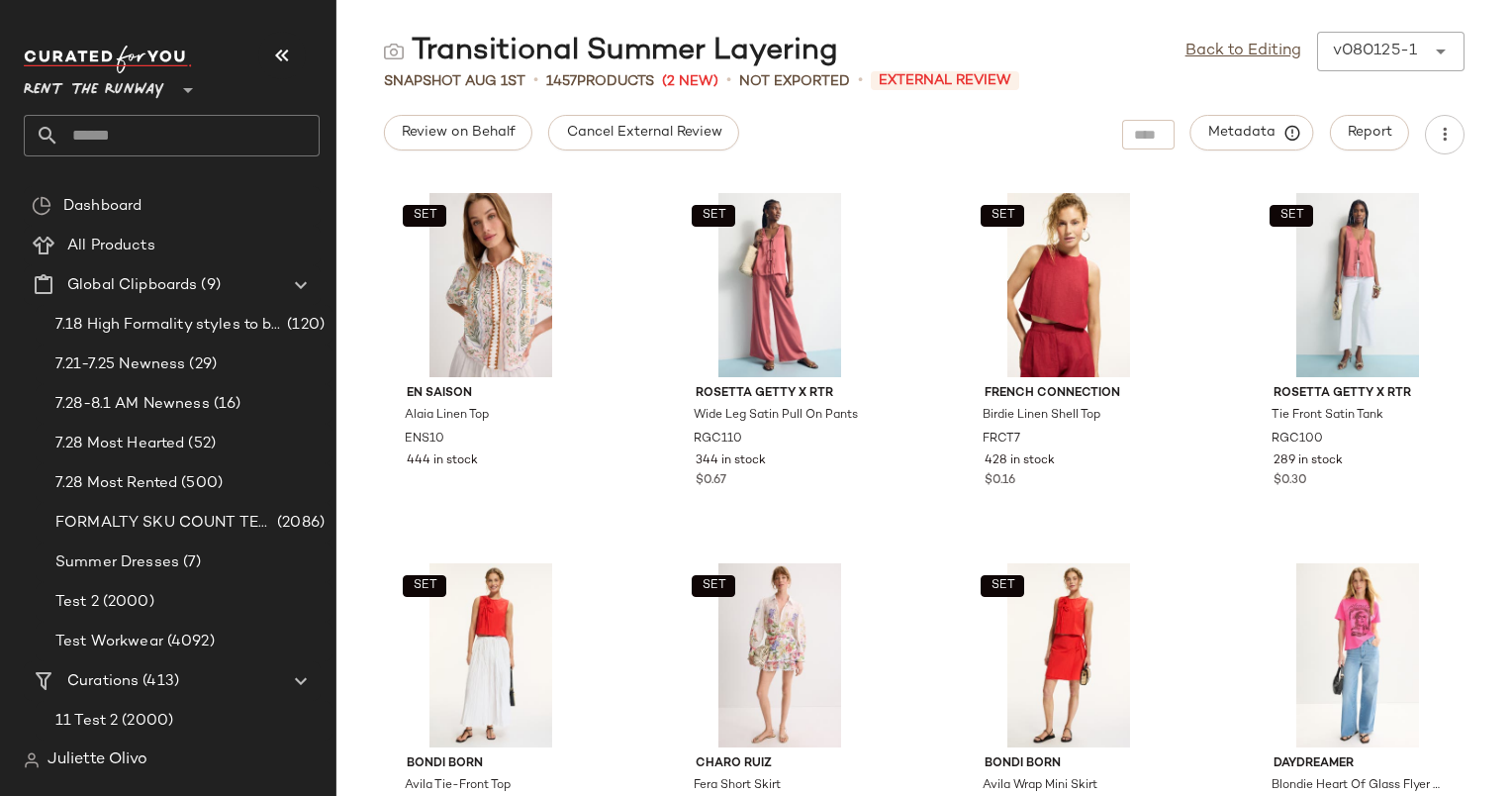 click on "Transitional Summer Layering  Back to Editing  v080125-1 ******  Snapshot Aug 1st  •  1457  Products   (2 New)   •   Not Exported   •  External Review  Review on Behalf   Cancel External Review   Metadata   Report   SET  En Saison Alaia Linen Top ENS10 444 in stock  SET  Rosetta Getty x RTR Wide Leg Satin Pull On Pants RGC110 344 in stock $0.67  SET  French Connection Birdie Linen Shell Top FRCT7 428 in stock $0.16  SET  Rosetta Getty x RTR Tie Front Satin Tank RGC100 289 in stock $0.30  SET  BONDI BORN Avila Tie-Front Top BBORN3 266 in stock $0.03  SET  Charo Ruiz Fera Short Skirt CHAR13 289 in stock $0.53  SET  BONDI BORN Avila Wrap Mini Skirt BBORN1 267 in stock $0.52 DAYDREAMER Blondie Heart Of Glass Flyer Ringer DAY22 136 in stock $0.06 Lioness Mon Cheri Blouse LION16 399 in stock Maje Yellow Vest Jacket MAJE199 384 in stock $0.15  SET  En Saison Alaia Linen Shorts ENS11 344 in stock Polo Ralph Lauren Red Printed Romper POLO265 157 in stock $0.26 Reformation Gale Satin Mid Rise Bias Pant REF178" at bounding box center [924, 414] 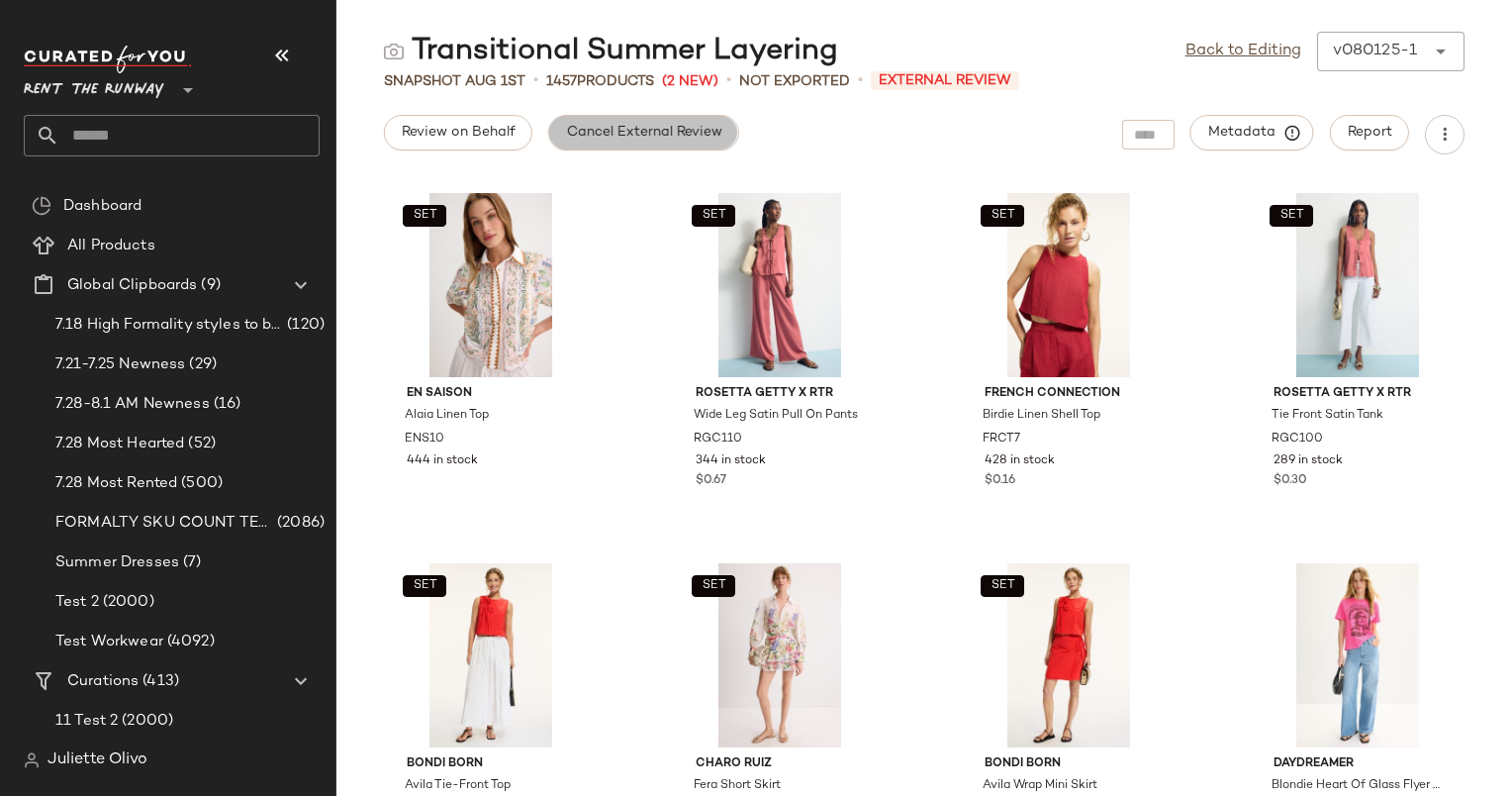 click on "Cancel External Review" at bounding box center (643, 133) 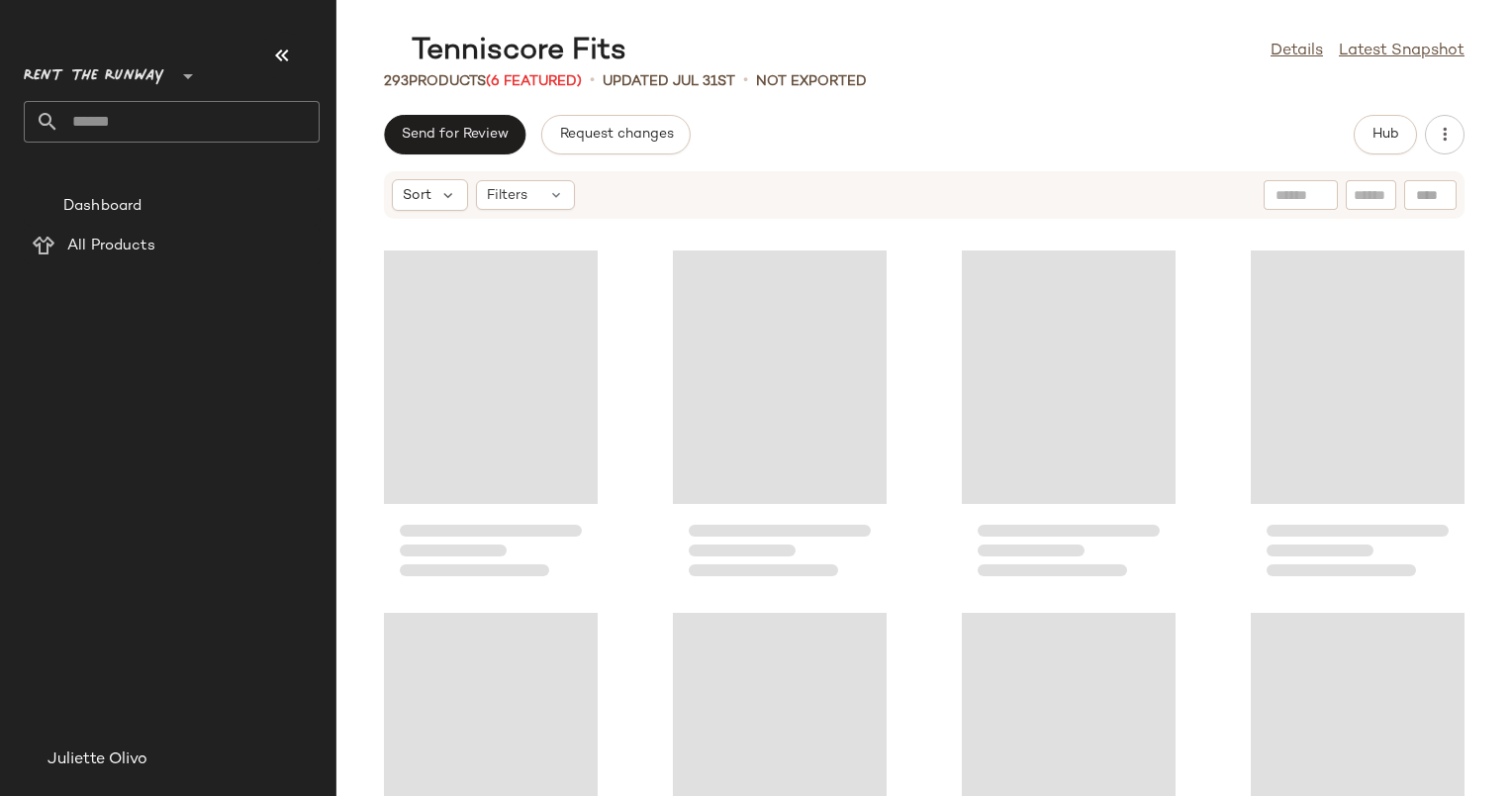 scroll, scrollTop: 0, scrollLeft: 0, axis: both 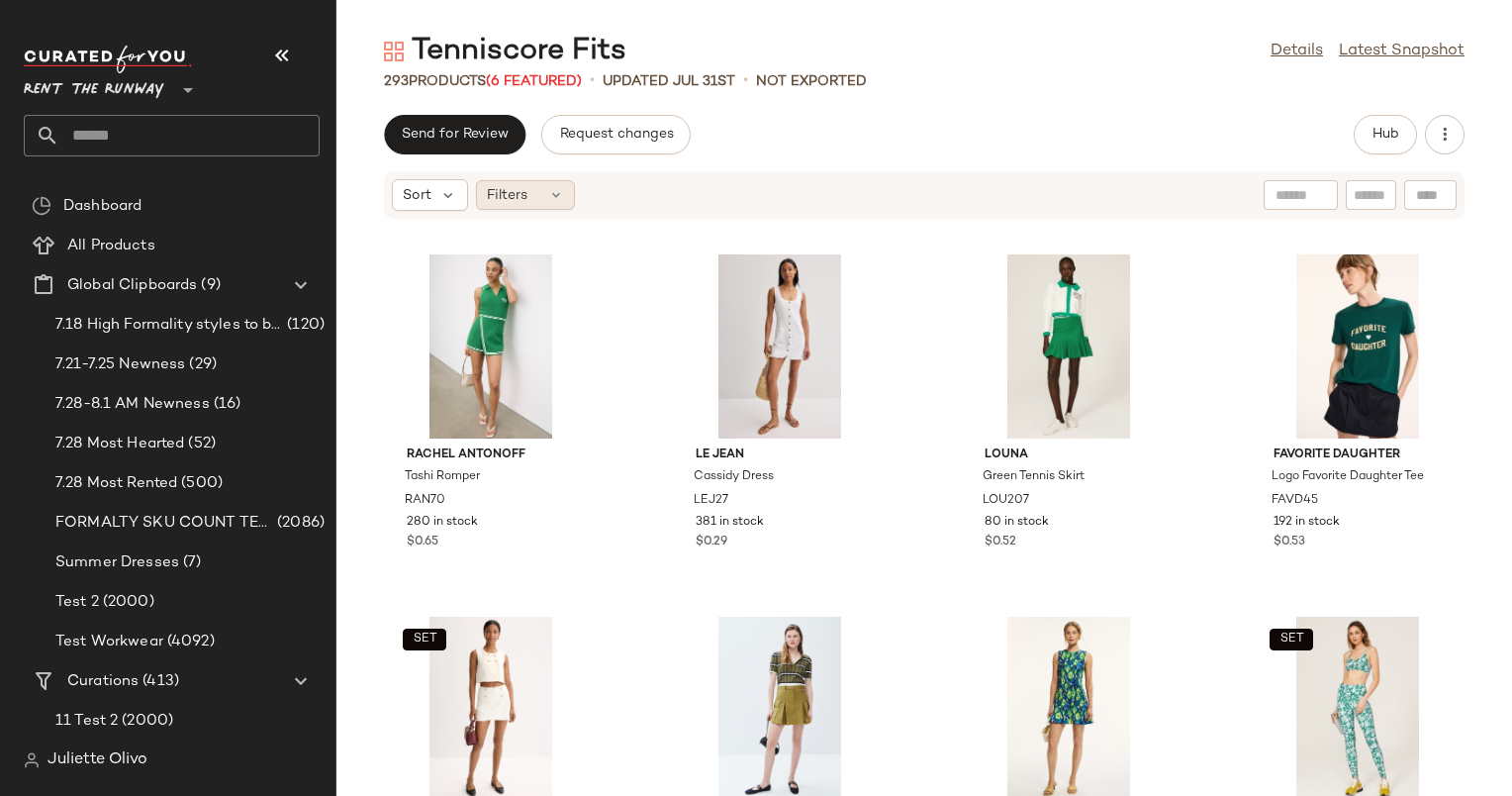 click on "Filters" 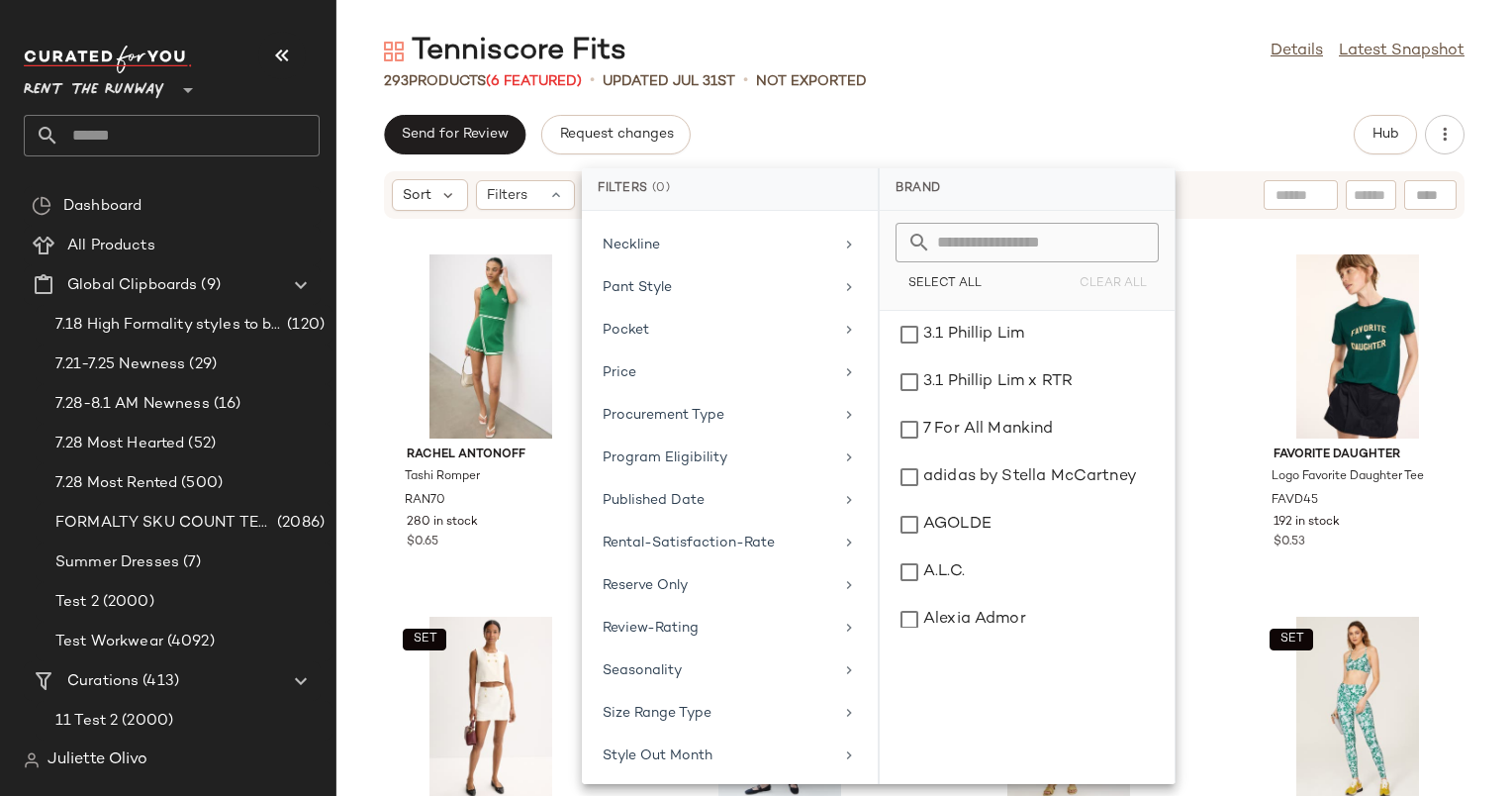 scroll, scrollTop: 1804, scrollLeft: 0, axis: vertical 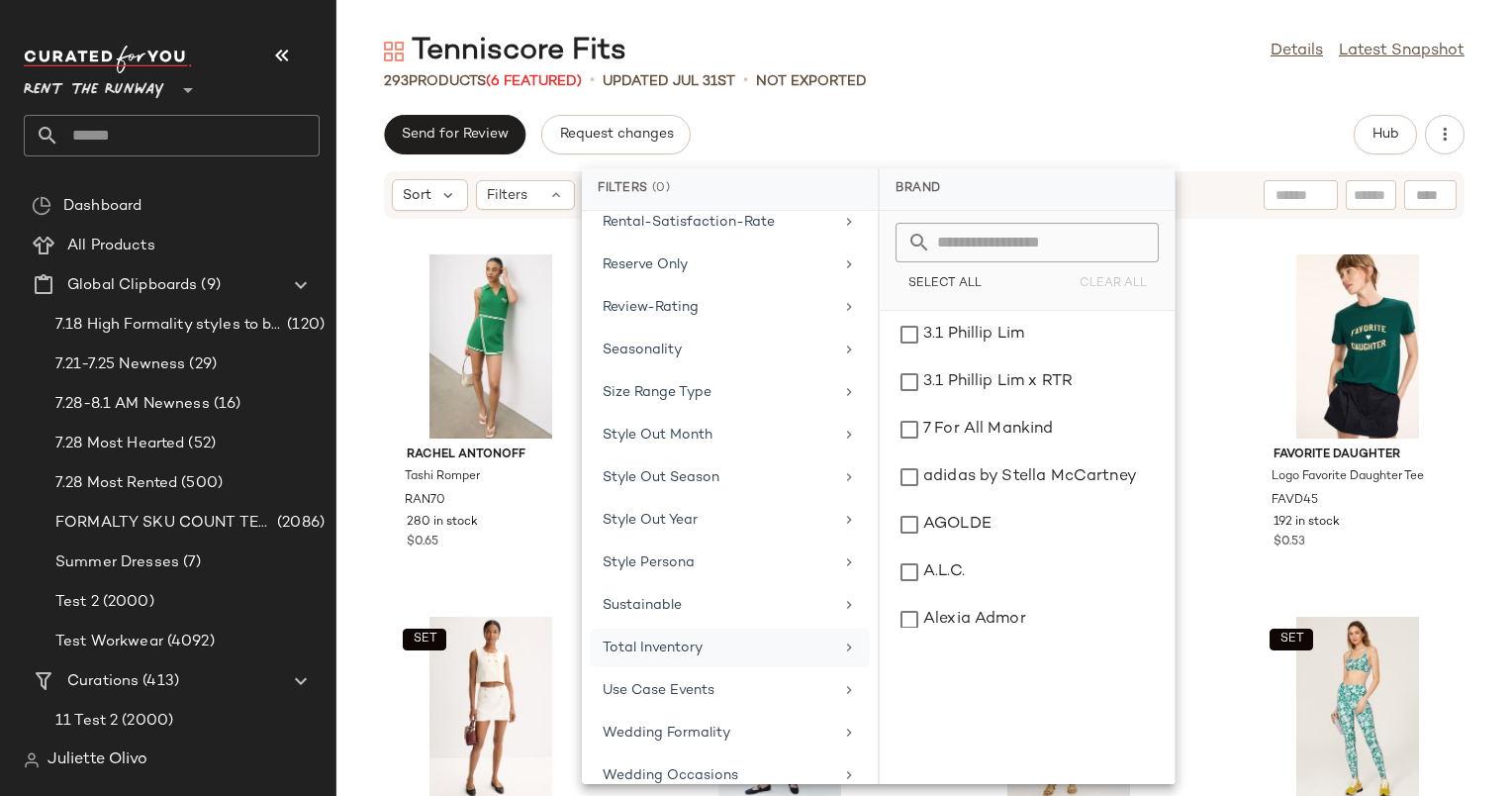 click on "Total Inventory" at bounding box center (717, 647) 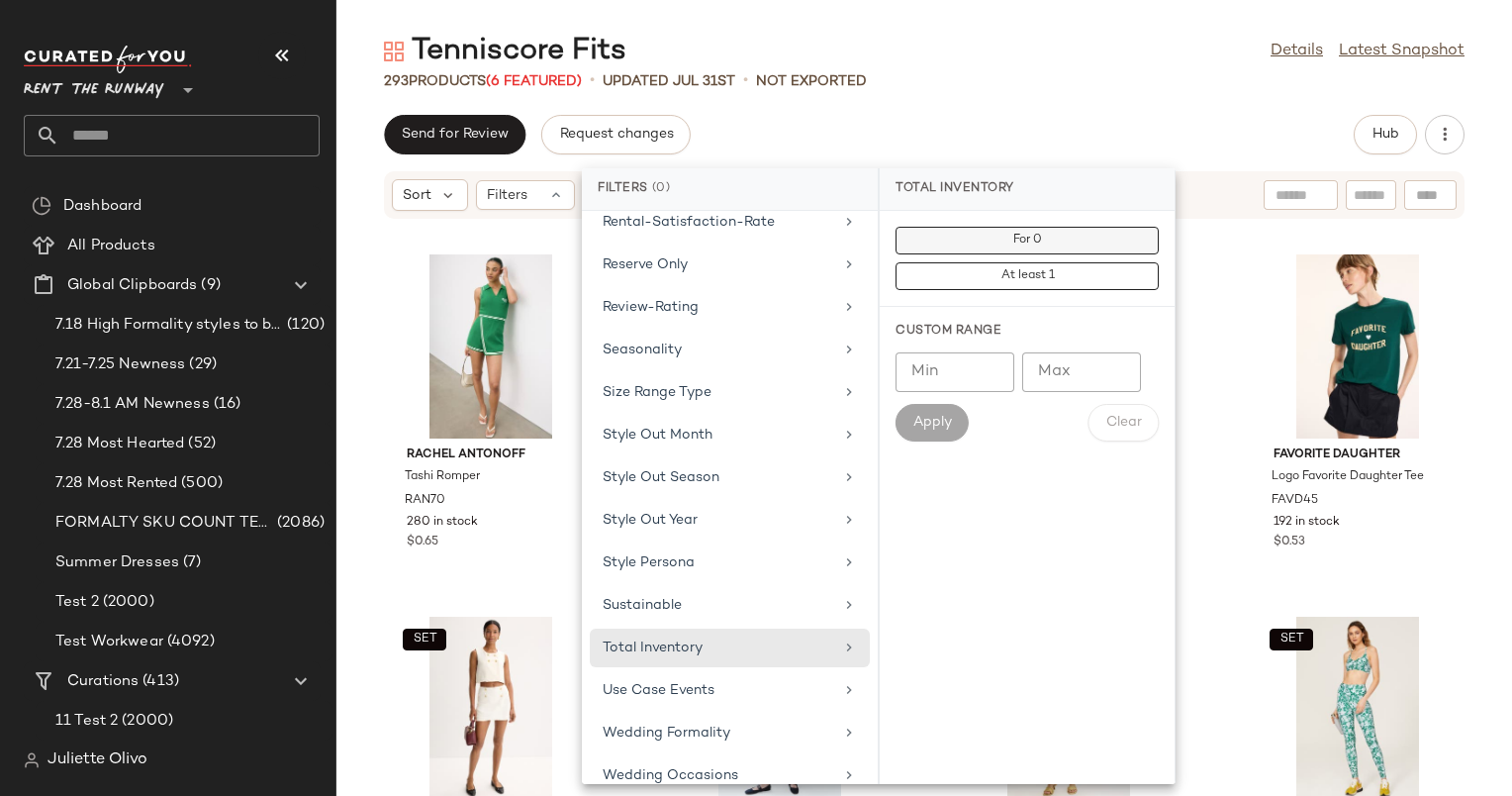 click on "For 0" 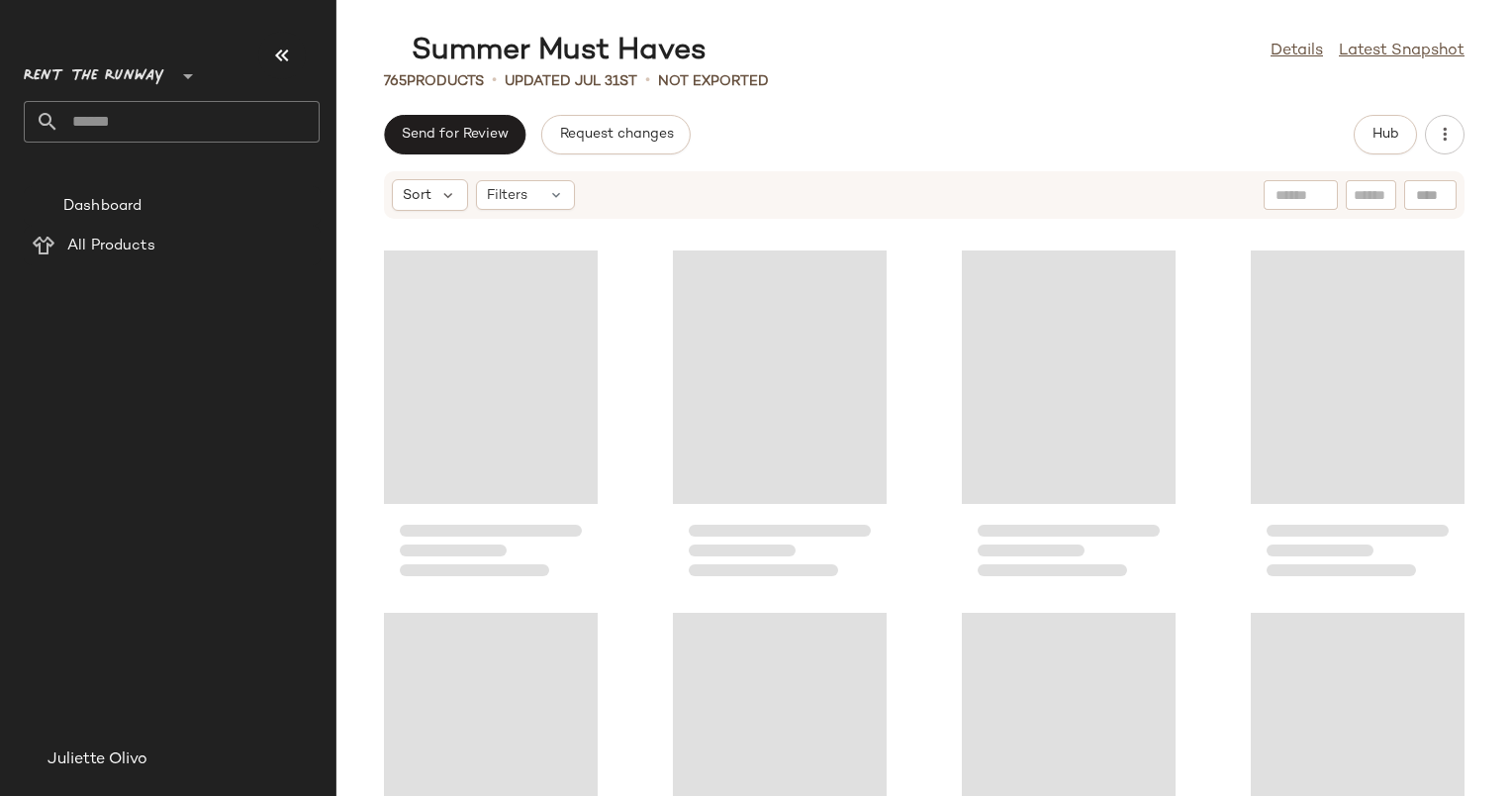 scroll, scrollTop: 0, scrollLeft: 0, axis: both 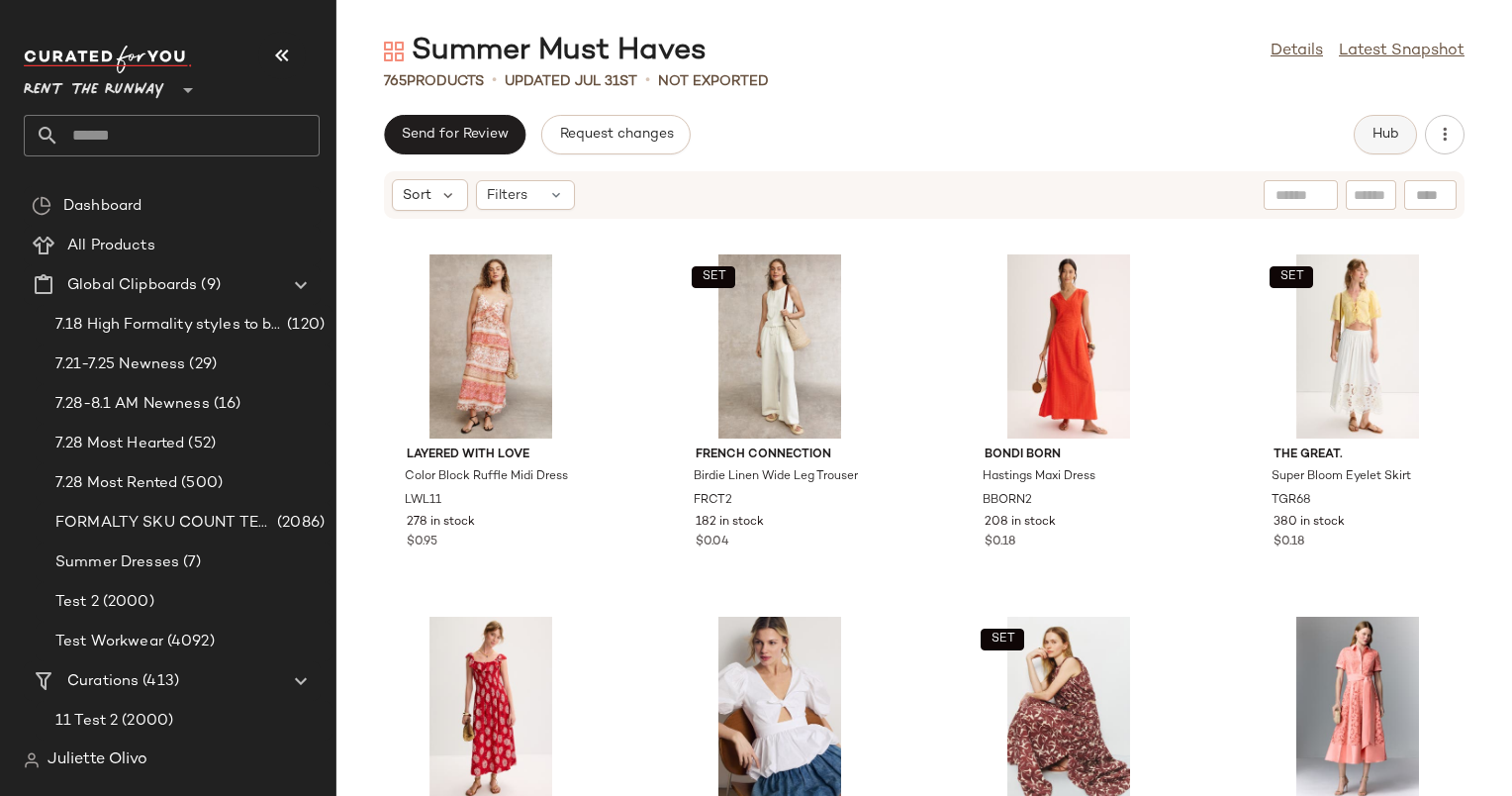 click on "Hub" 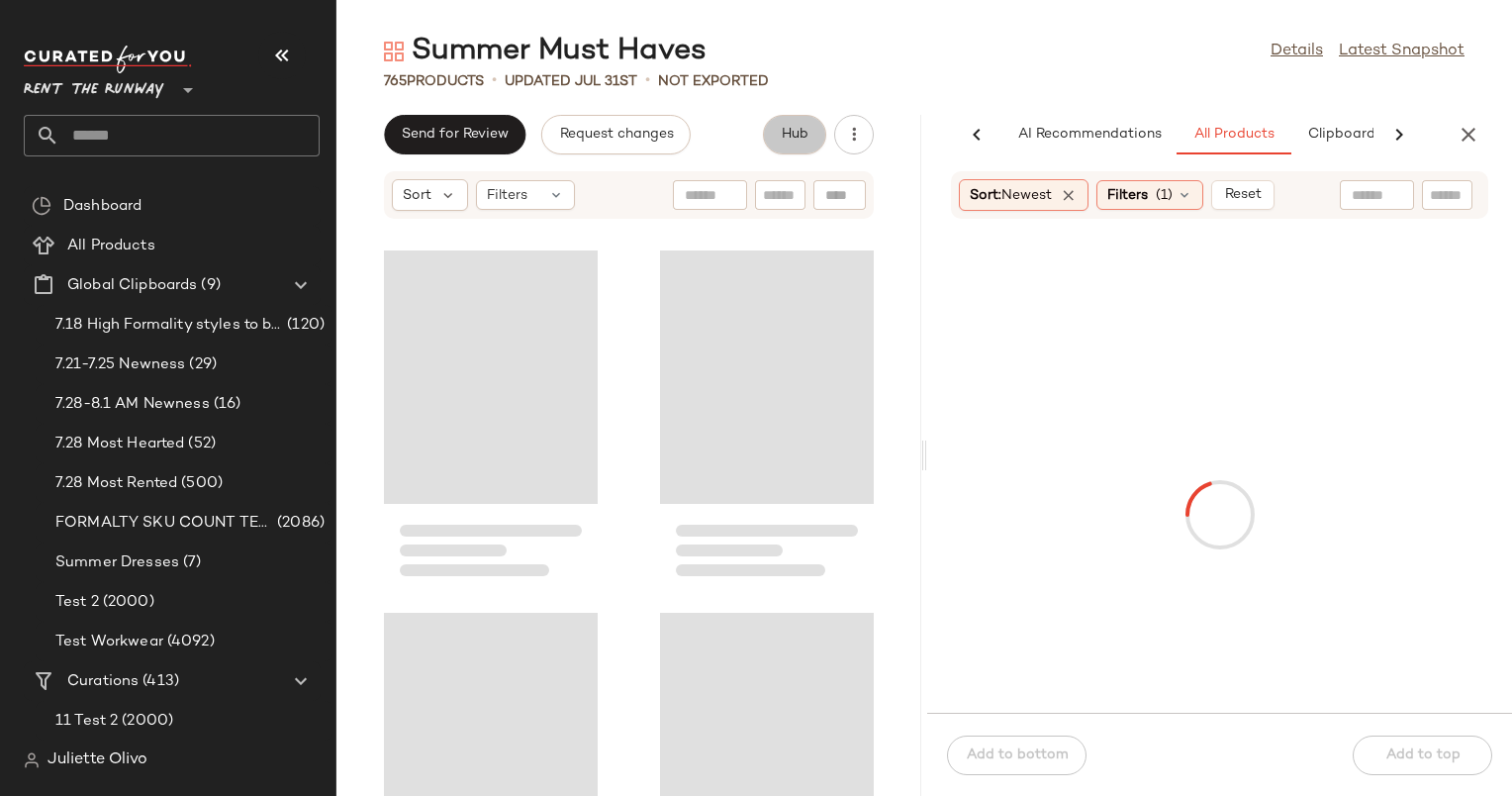 scroll, scrollTop: 0, scrollLeft: 122, axis: horizontal 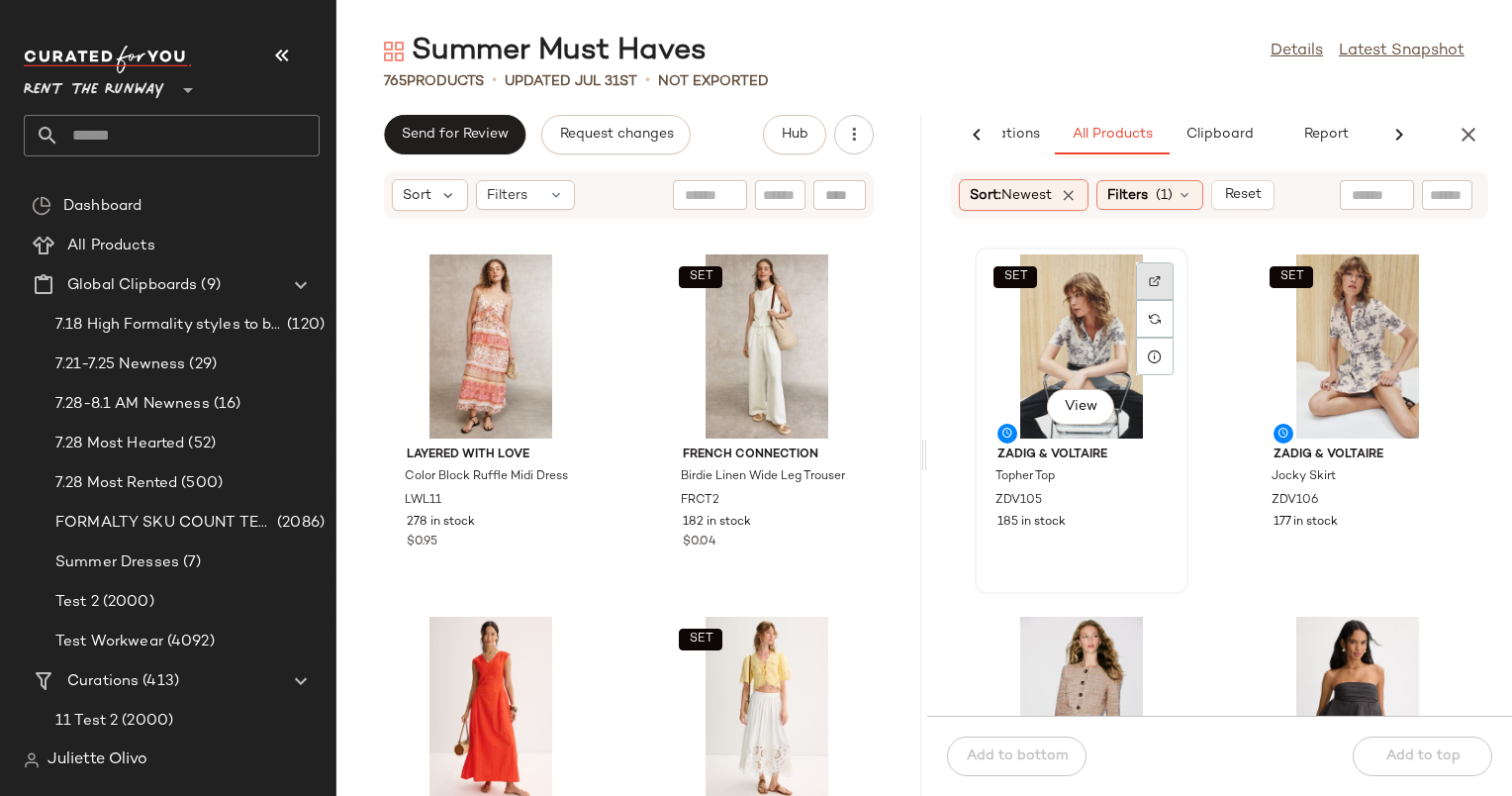 click 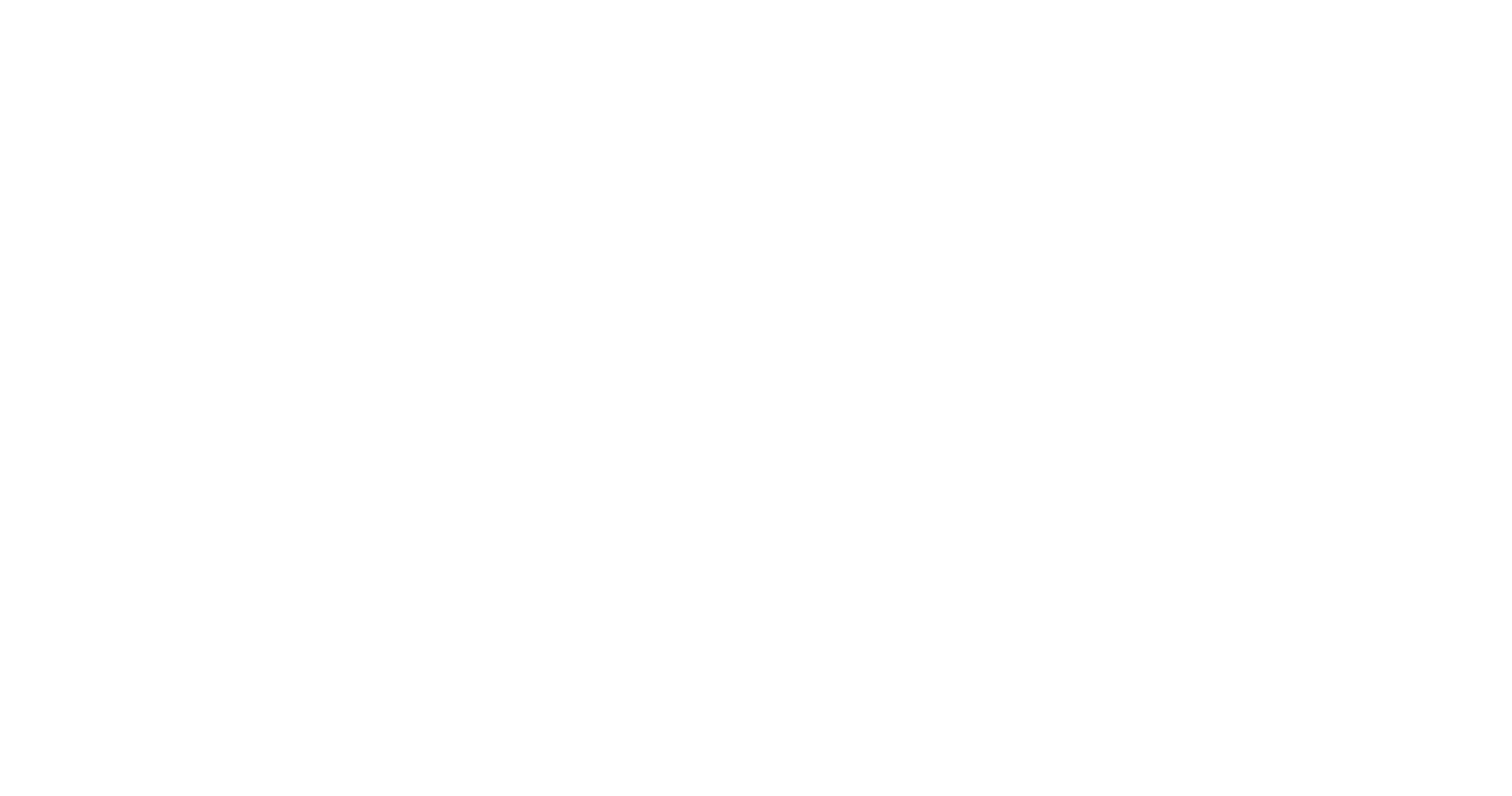 scroll, scrollTop: 0, scrollLeft: 0, axis: both 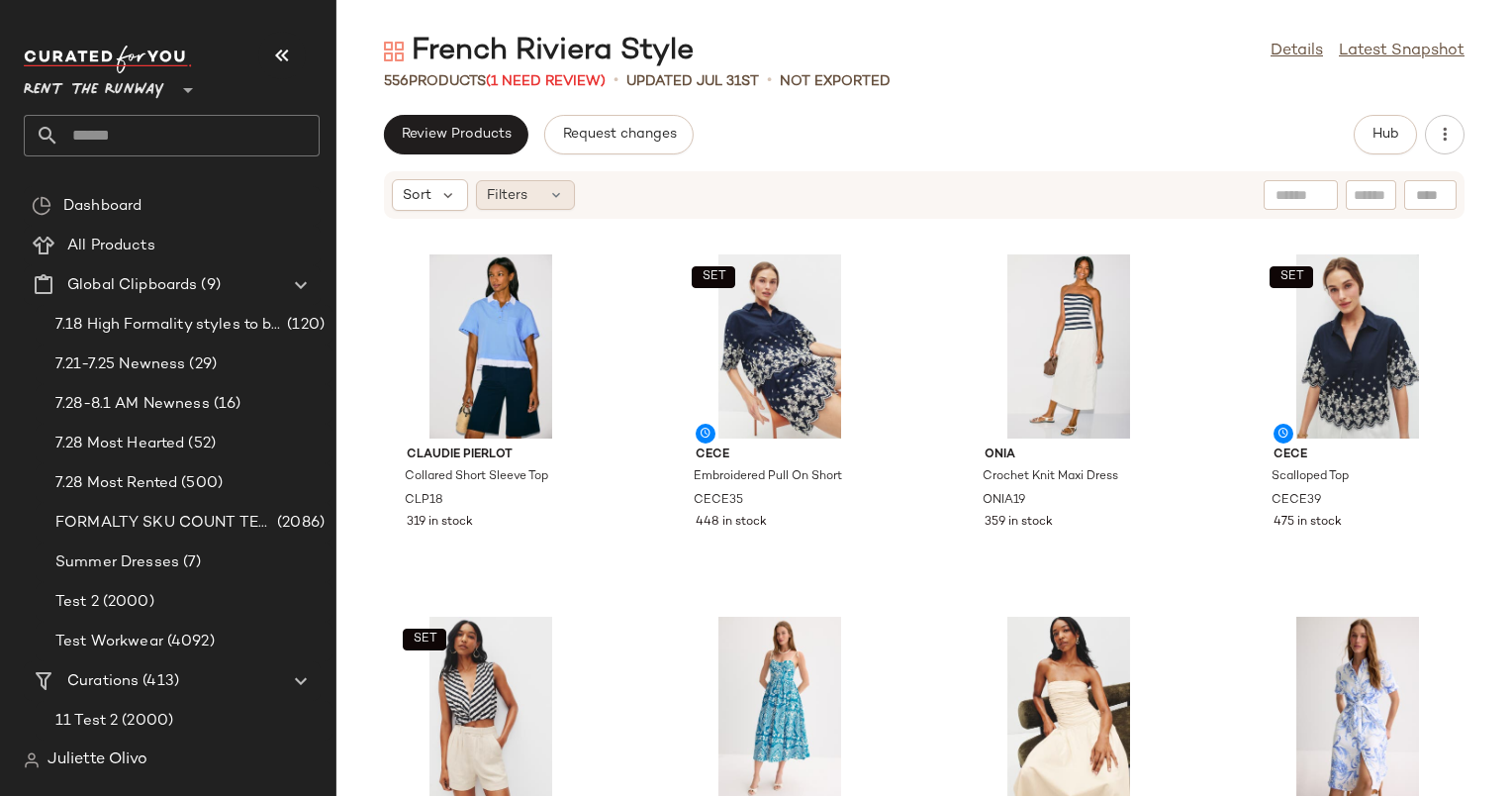 click on "Filters" 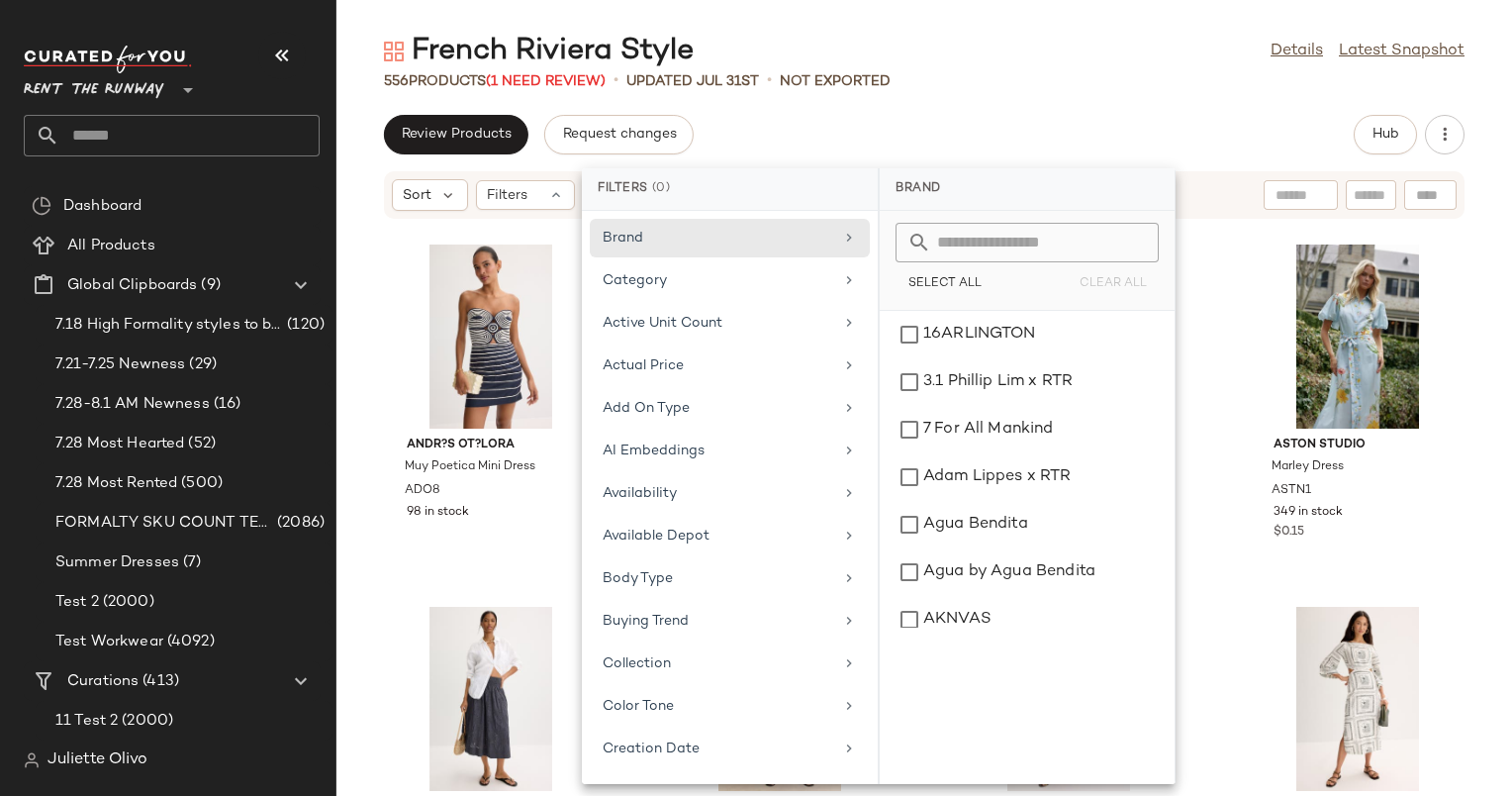 scroll, scrollTop: 2257, scrollLeft: 0, axis: vertical 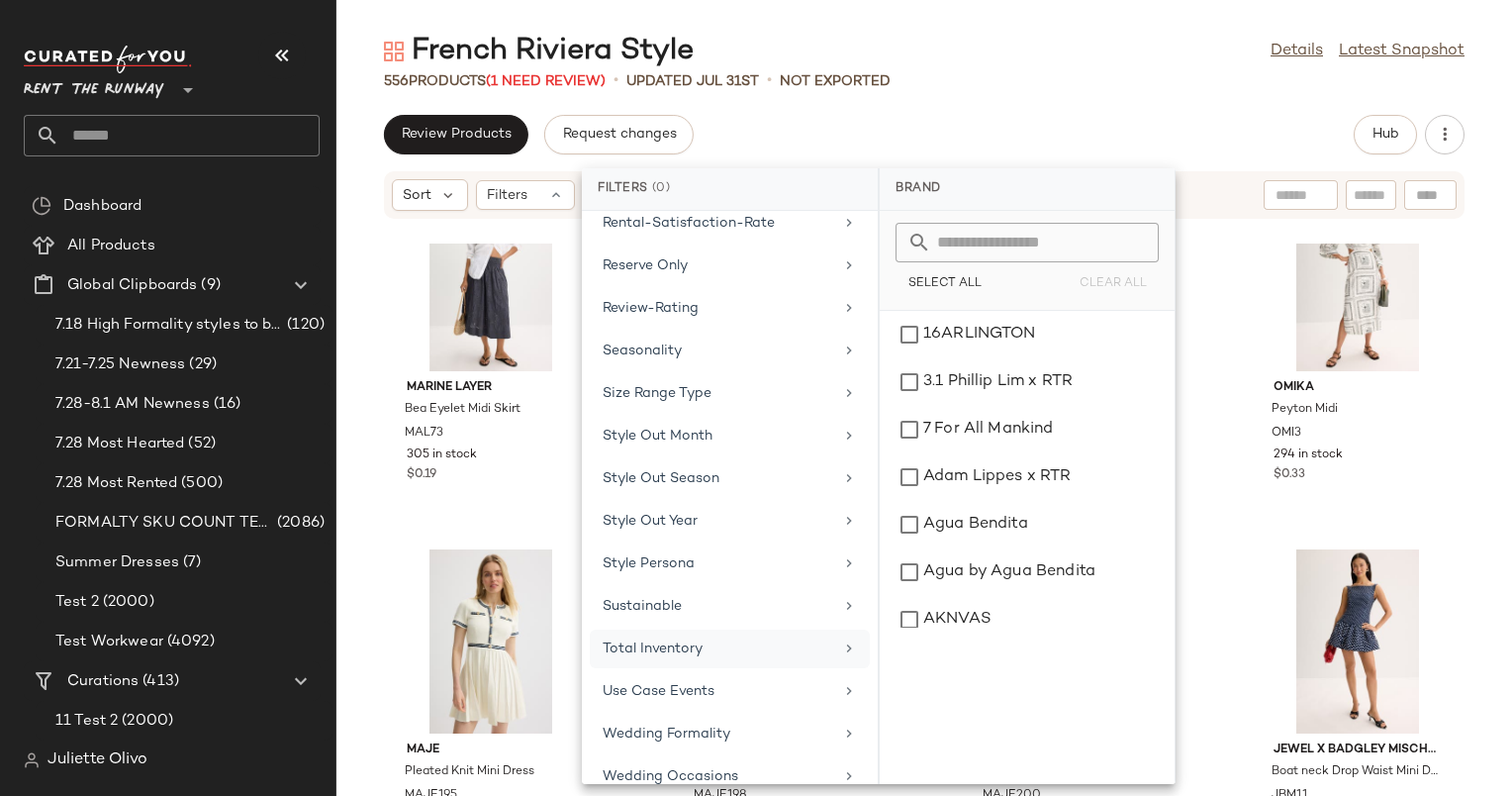 click on "Total Inventory" at bounding box center [717, 648] 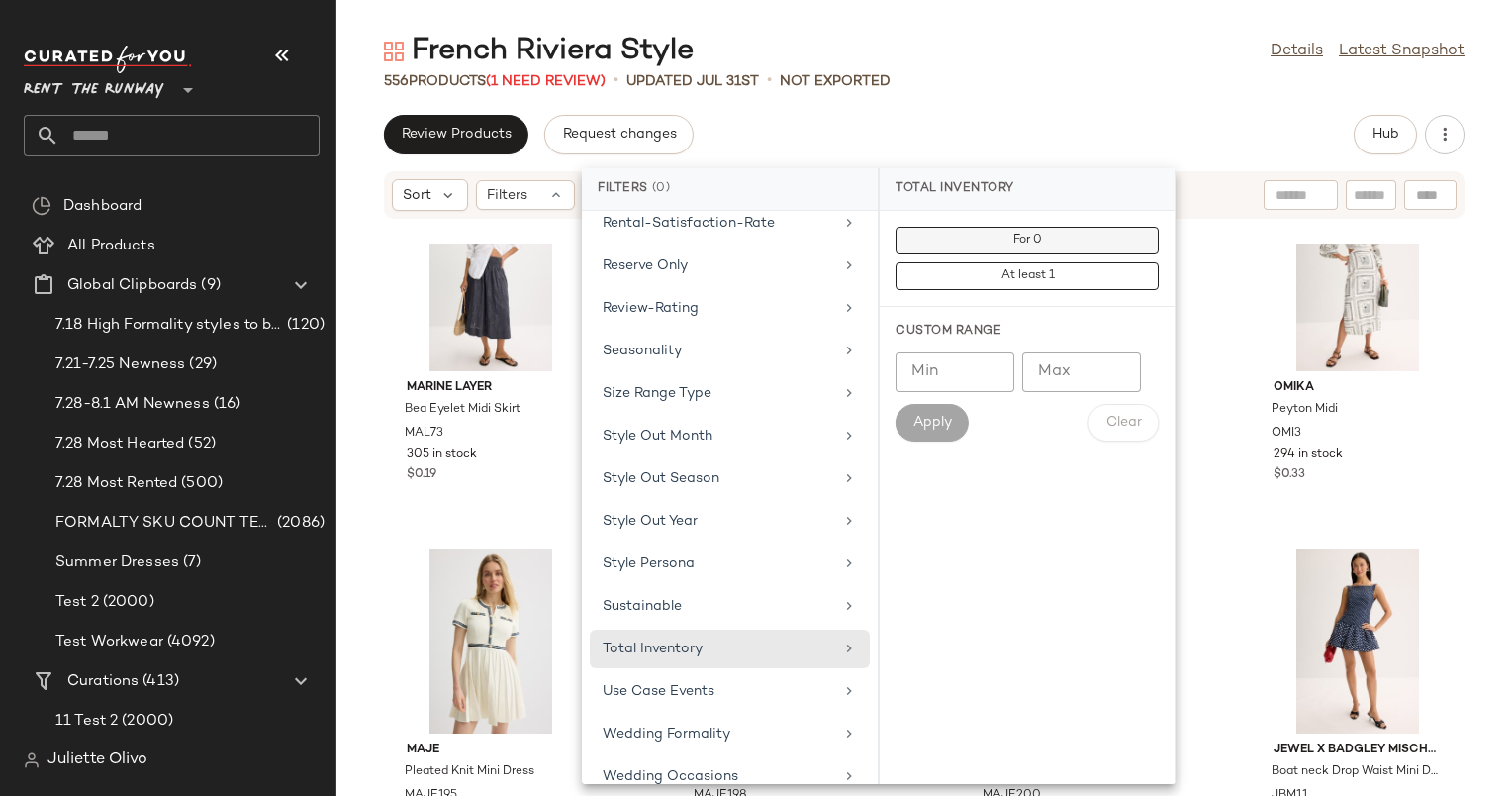 click on "For 0" 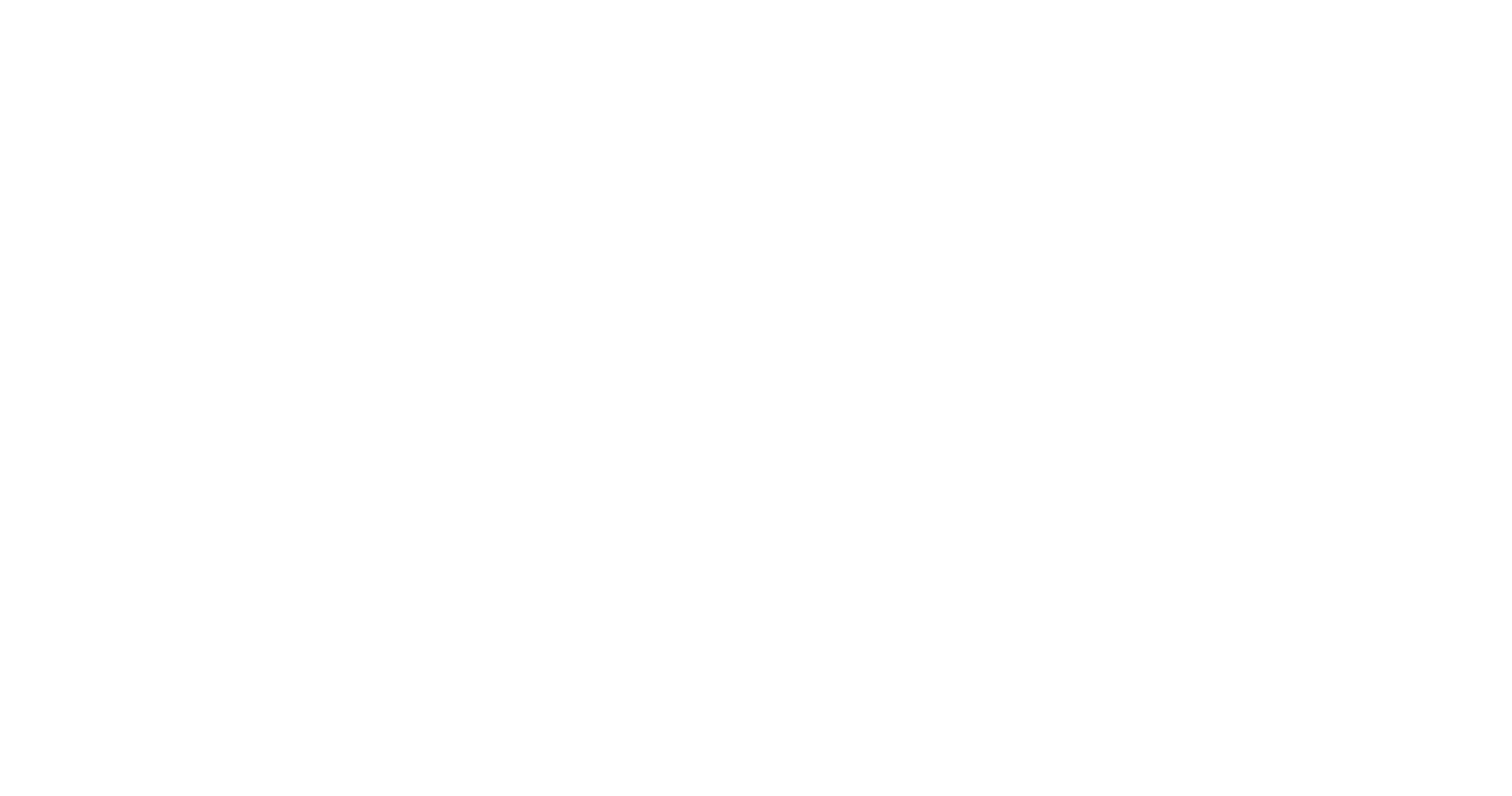 scroll, scrollTop: 0, scrollLeft: 0, axis: both 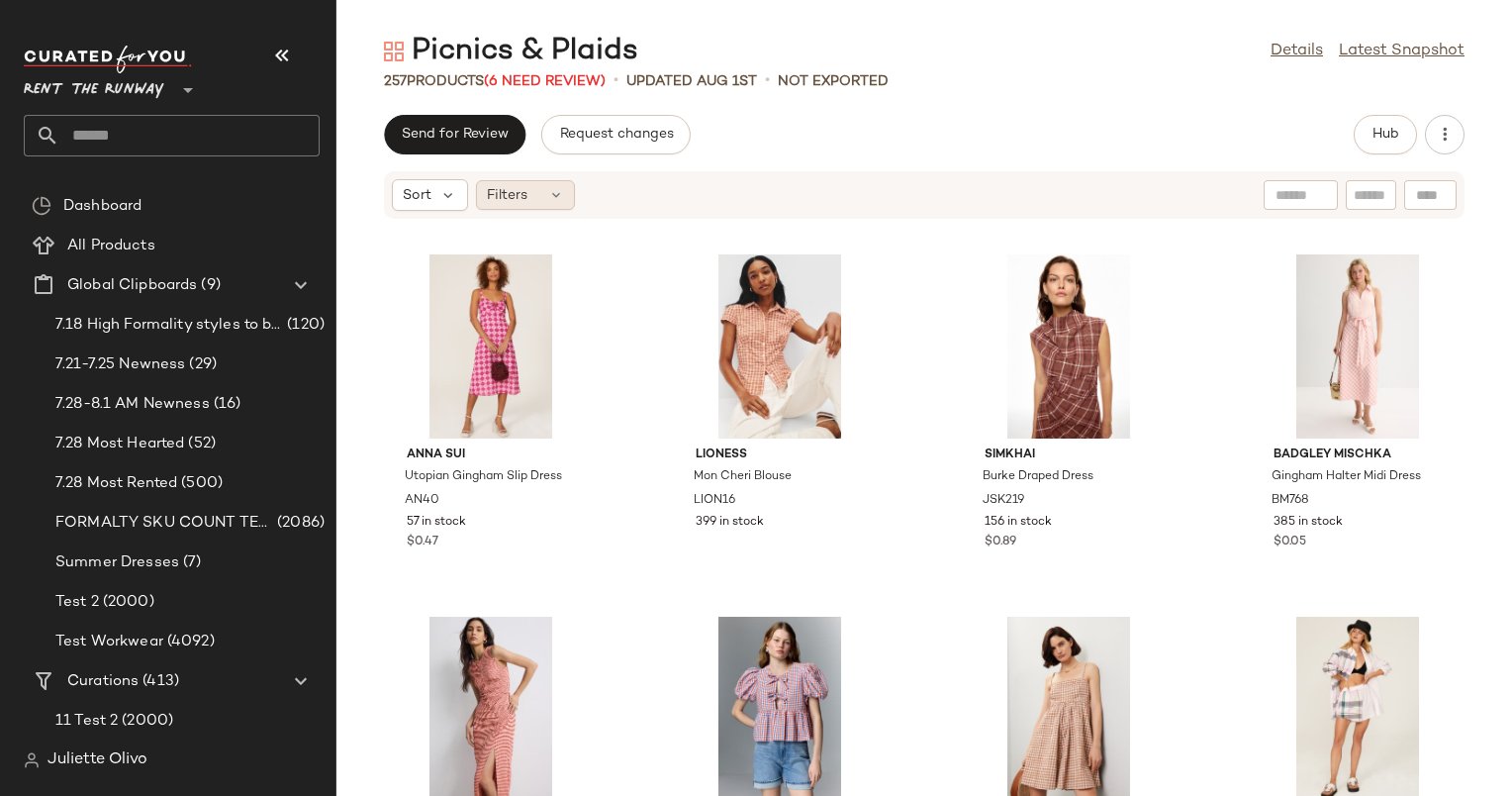 click on "Filters" 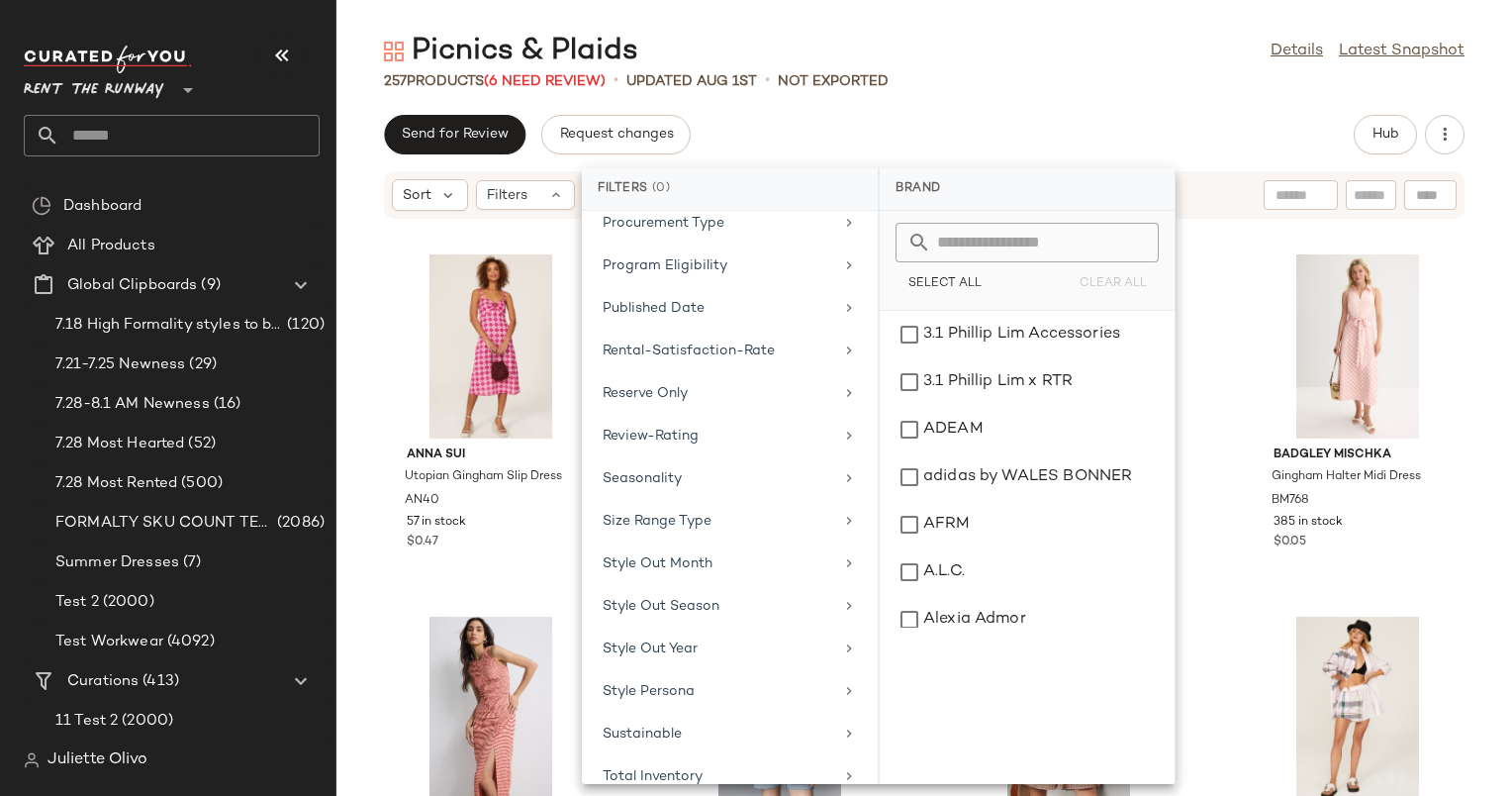 scroll, scrollTop: 1845, scrollLeft: 0, axis: vertical 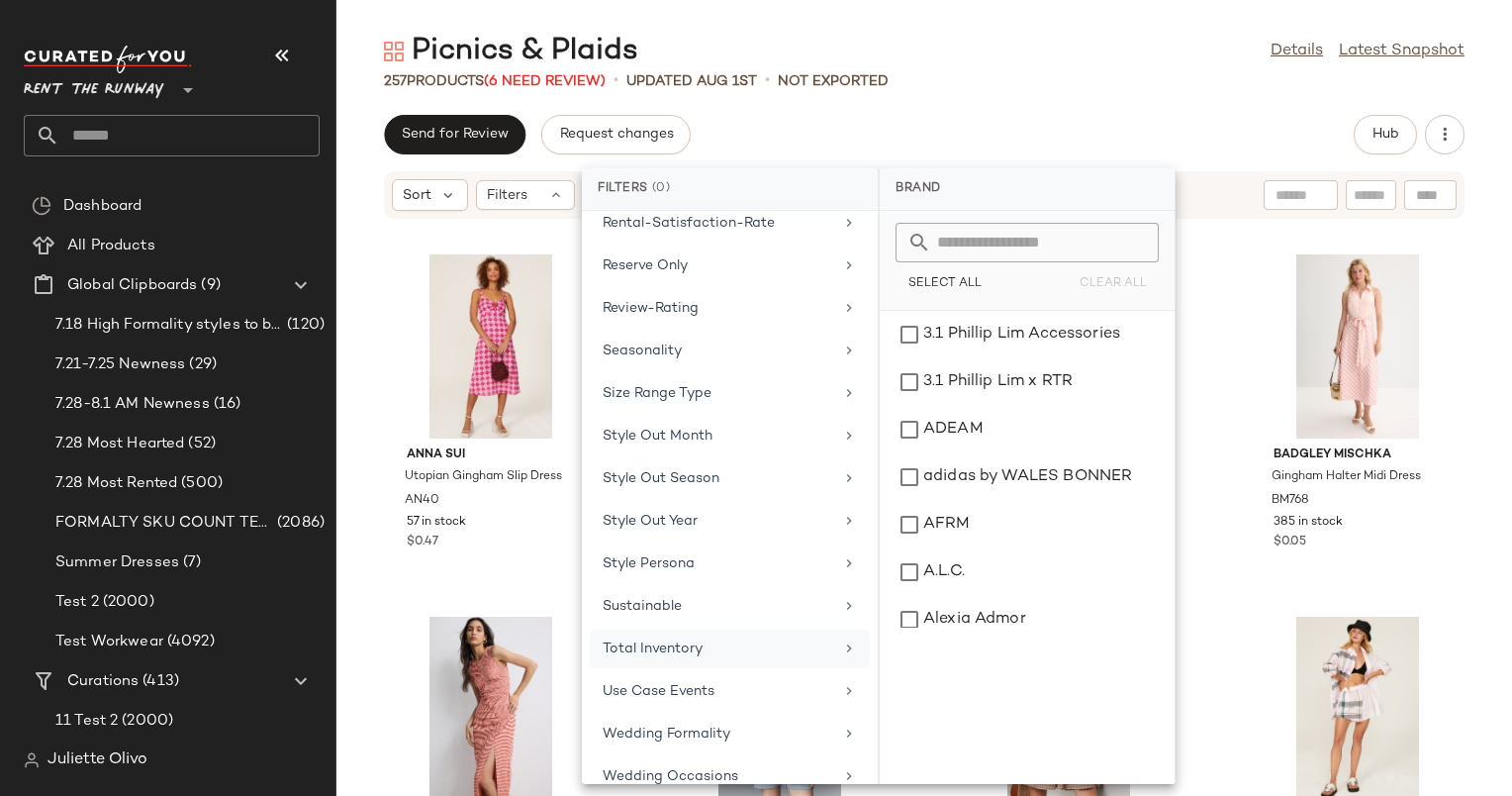 click on "Total Inventory" 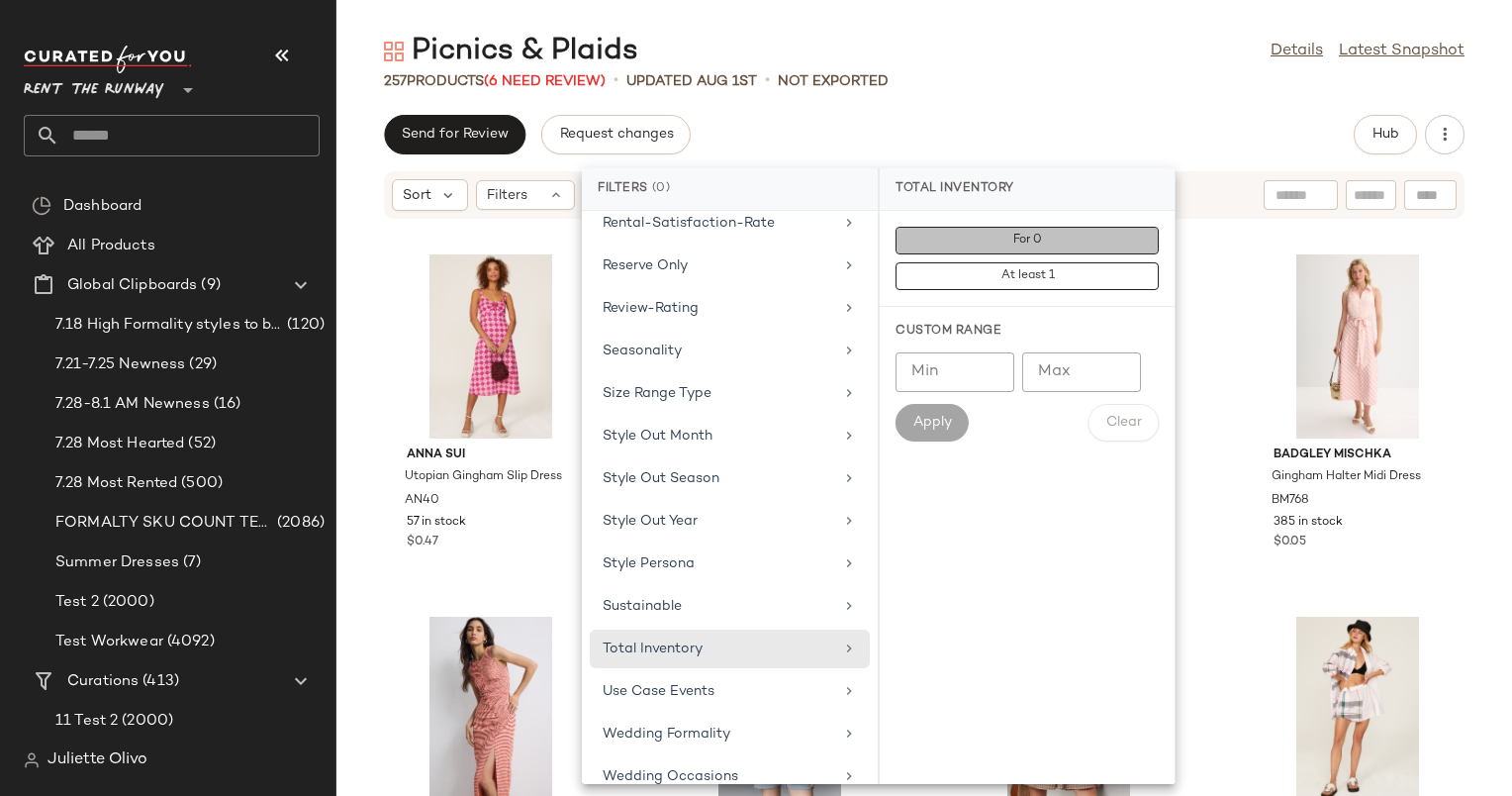 click on "For 0" 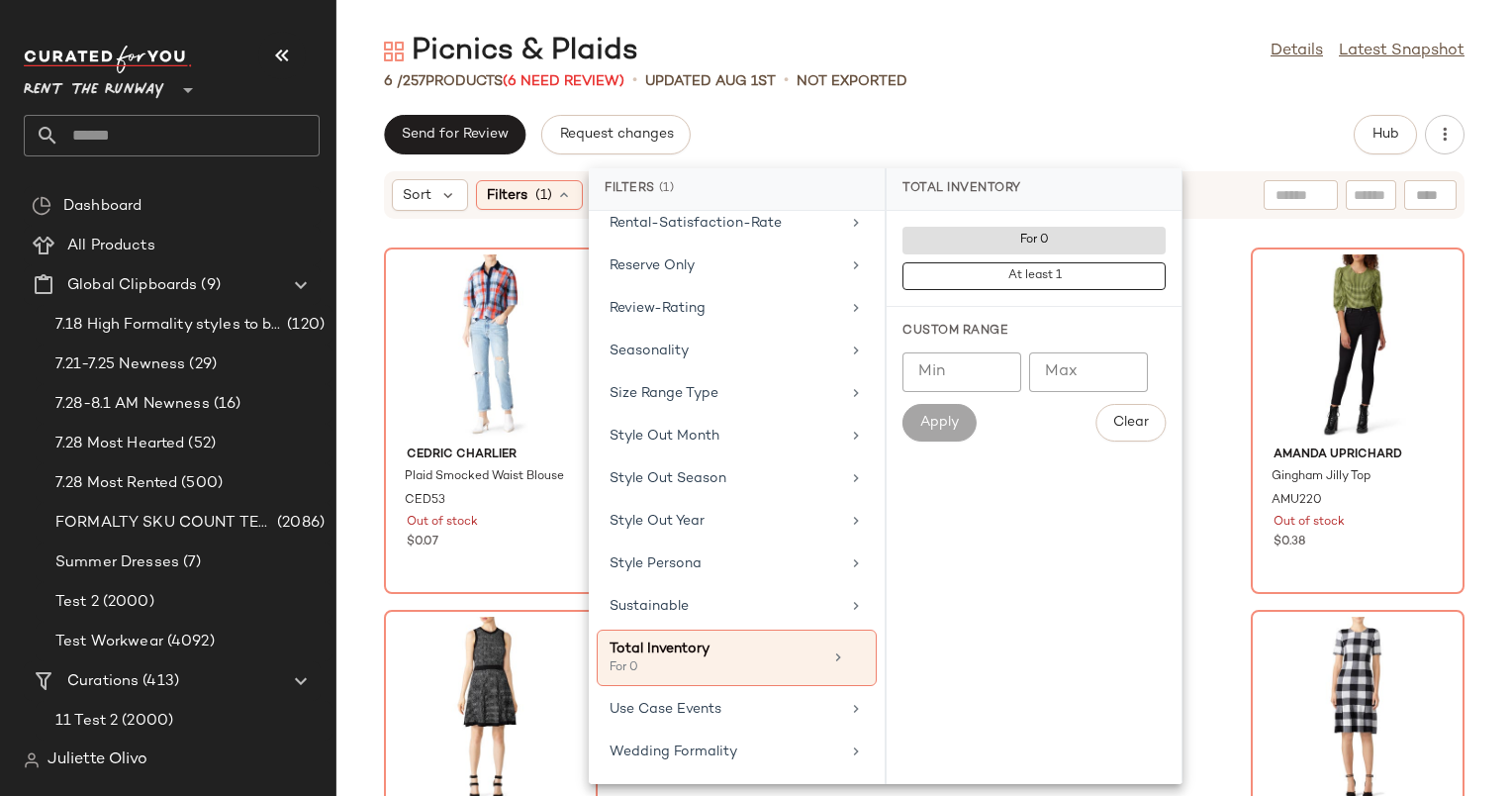 click on "Send for Review   Request changes   Hub" 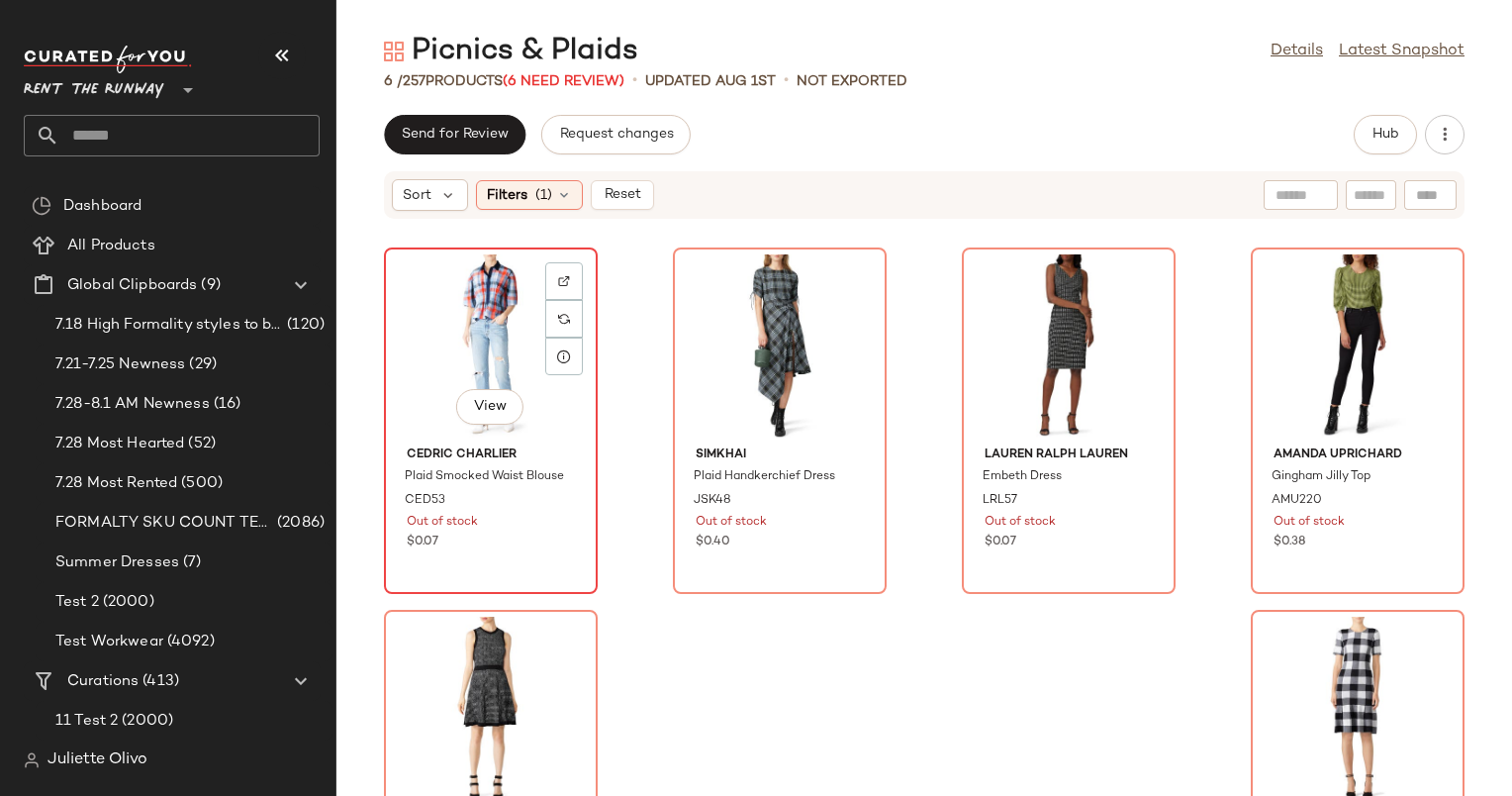click on "View" 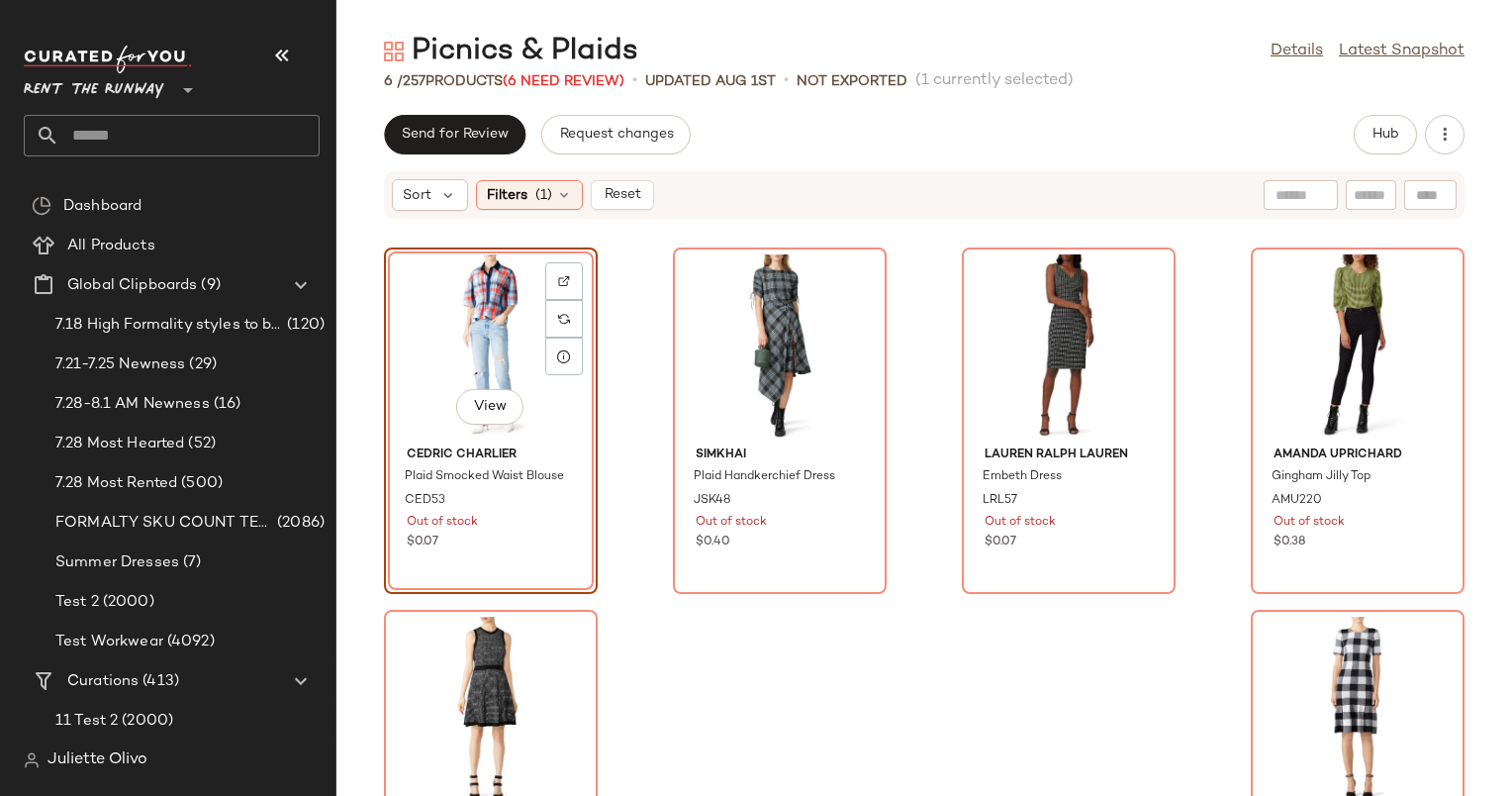 scroll, scrollTop: 159, scrollLeft: 0, axis: vertical 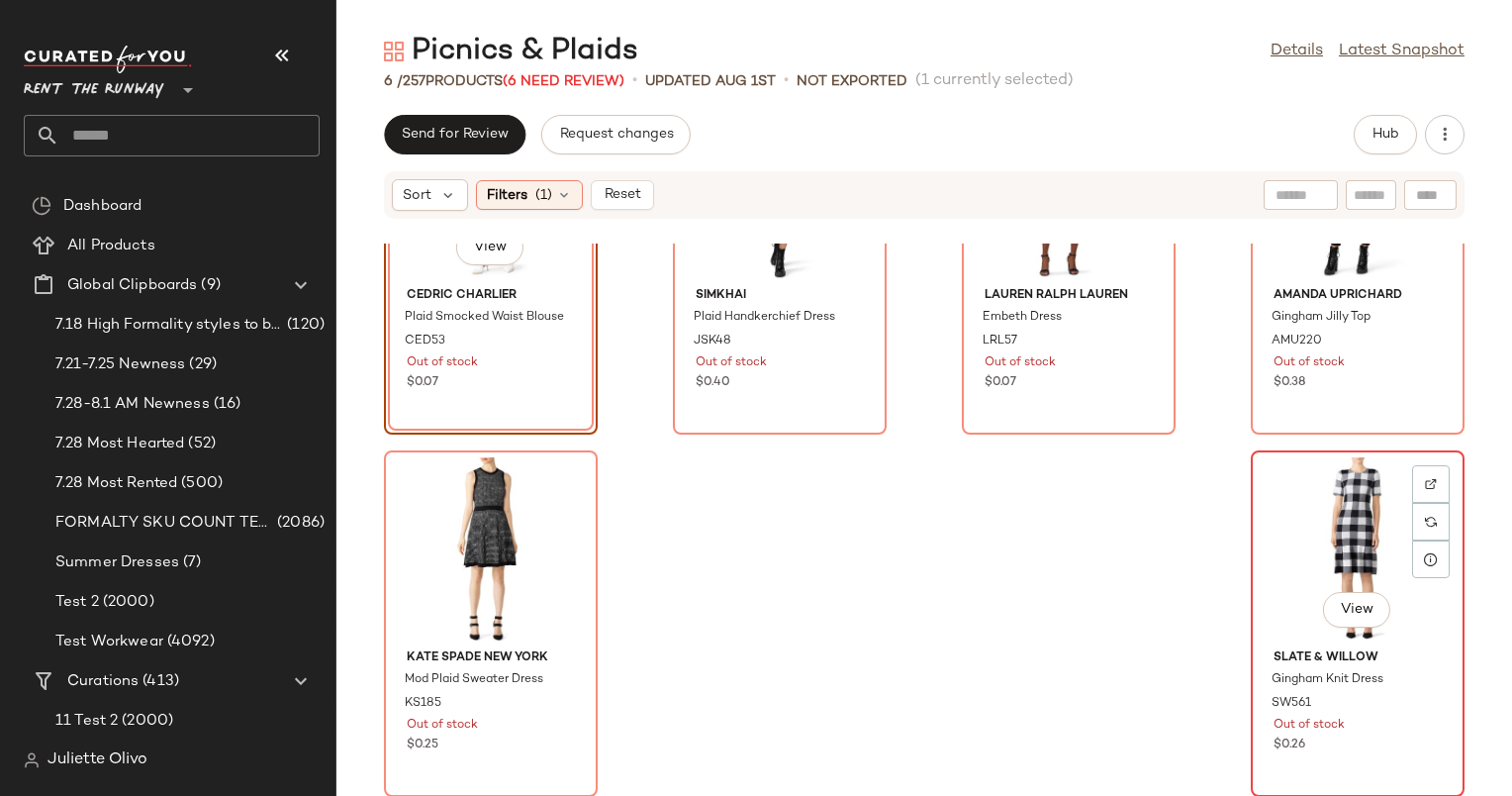 click on "View" 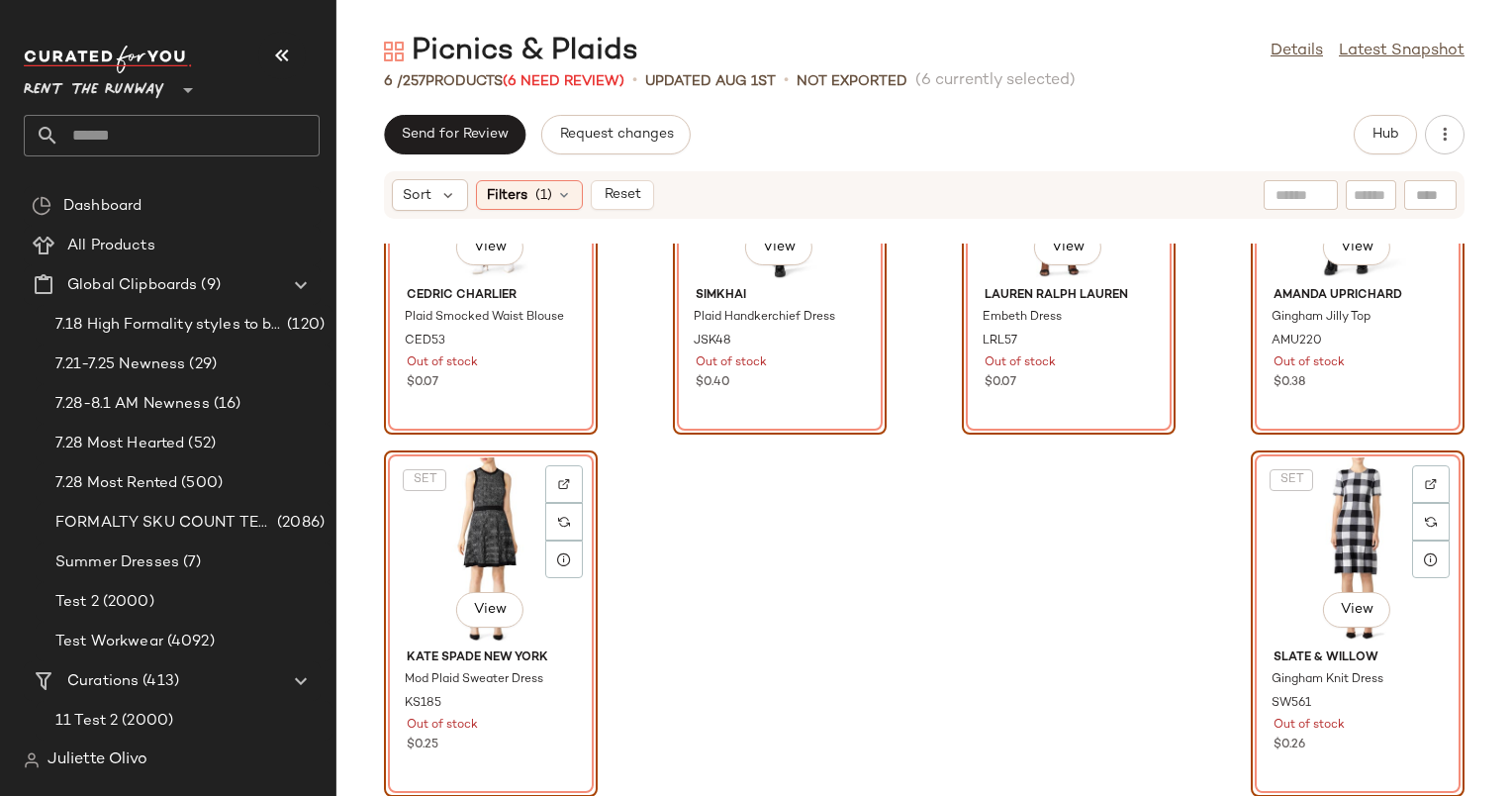 scroll, scrollTop: 0, scrollLeft: 0, axis: both 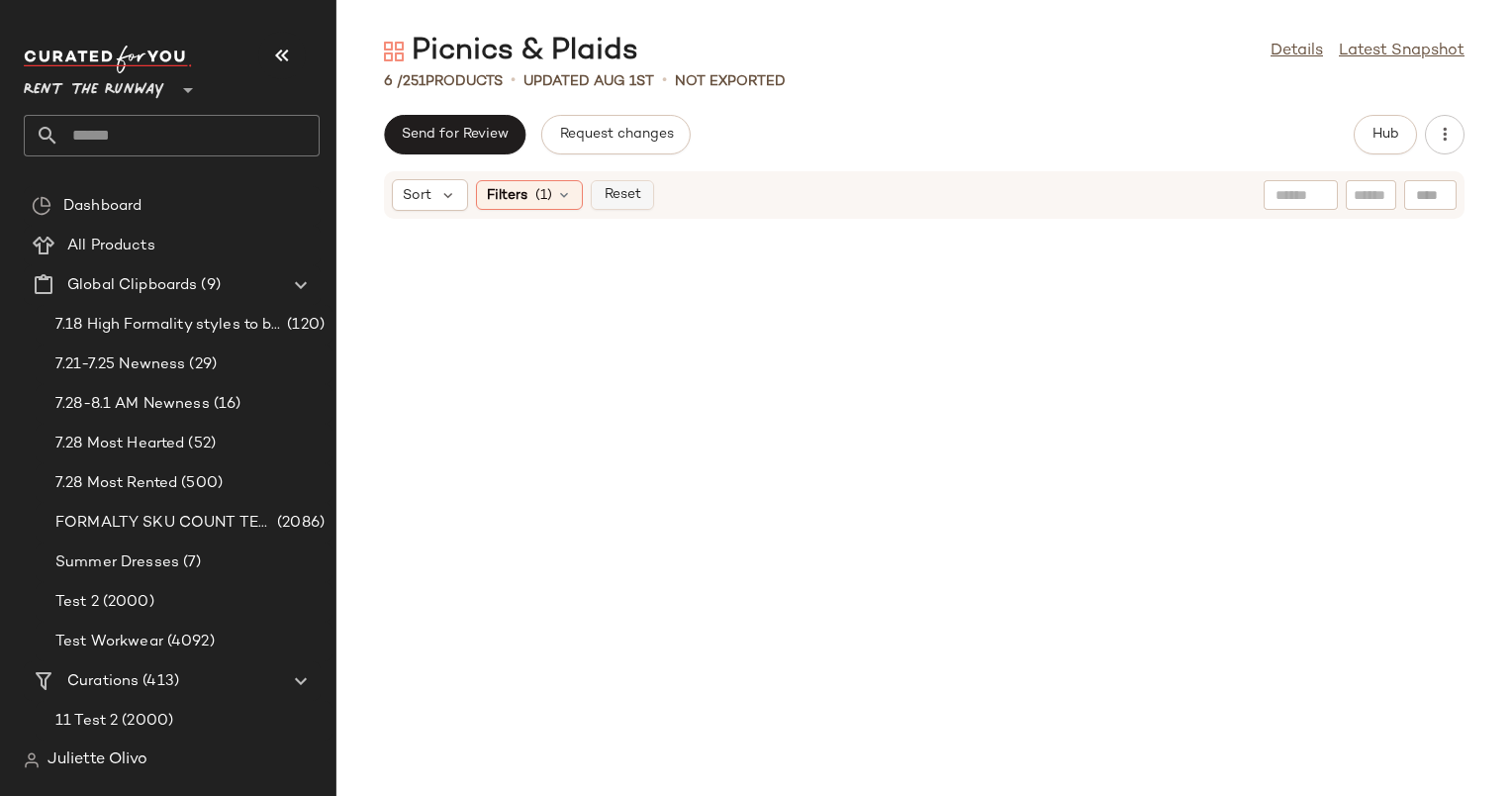click on "Reset" 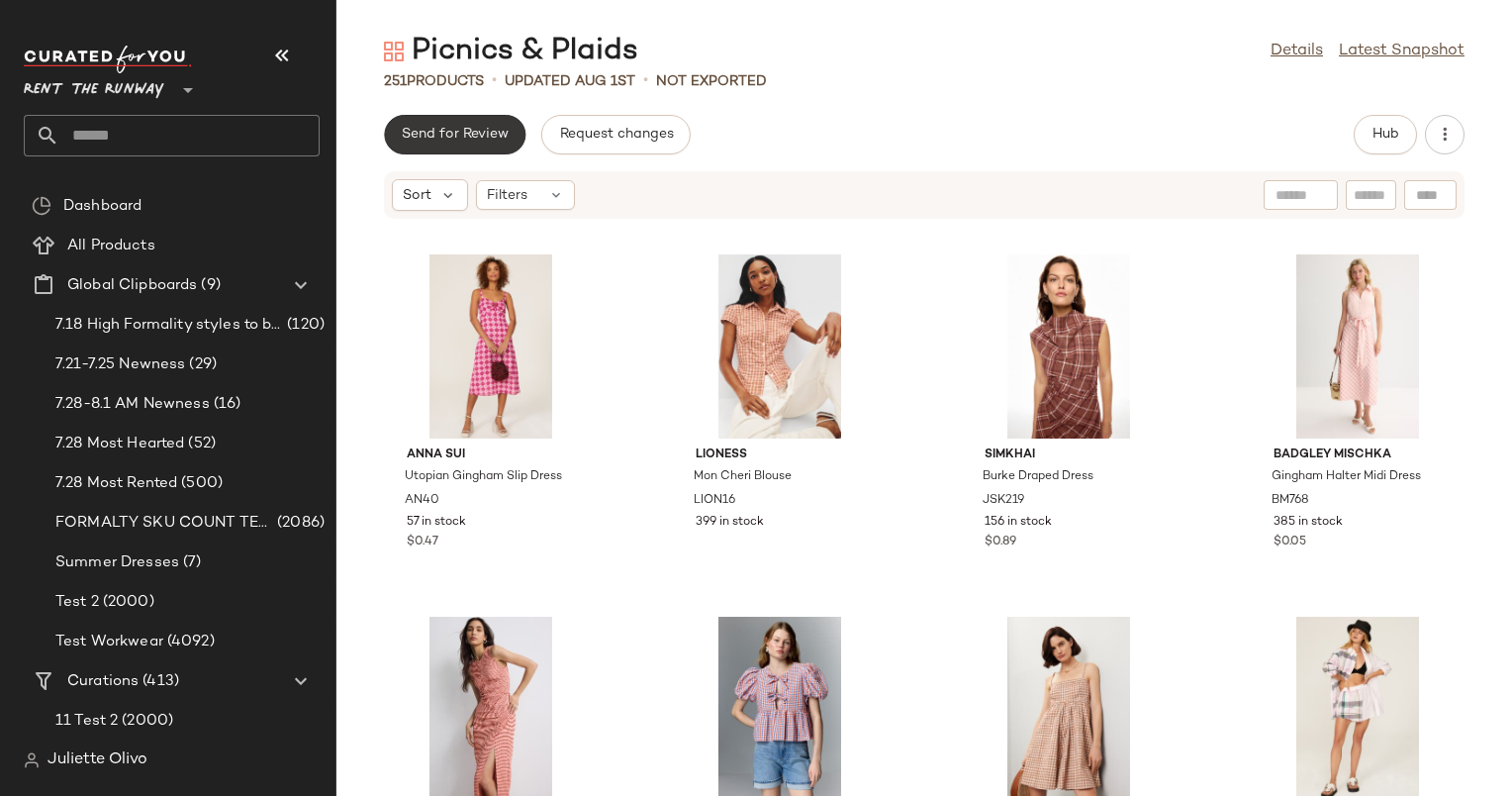 click on "Send for Review" 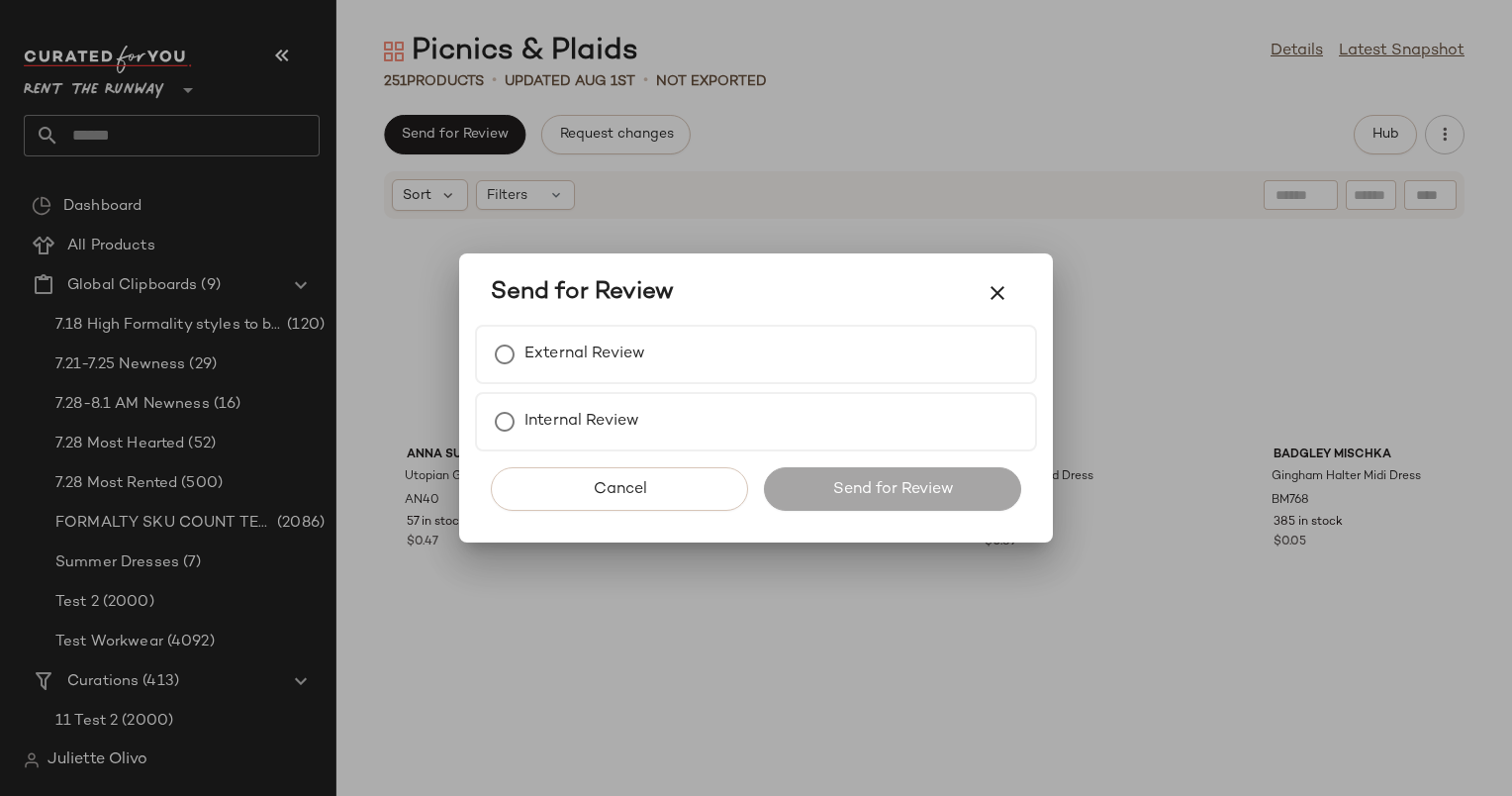 click on "Send for Review" 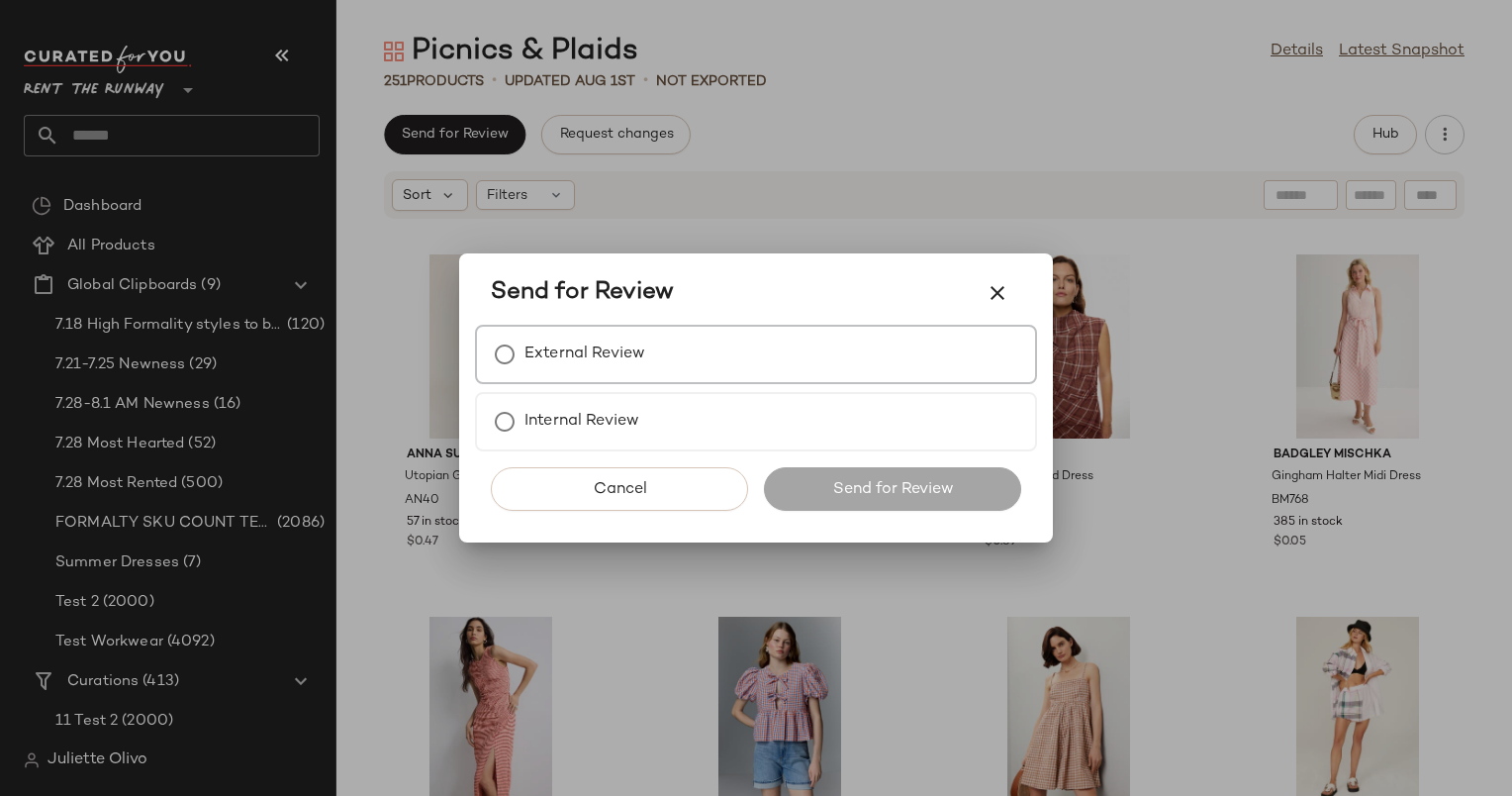click on "External Review" at bounding box center [756, 354] 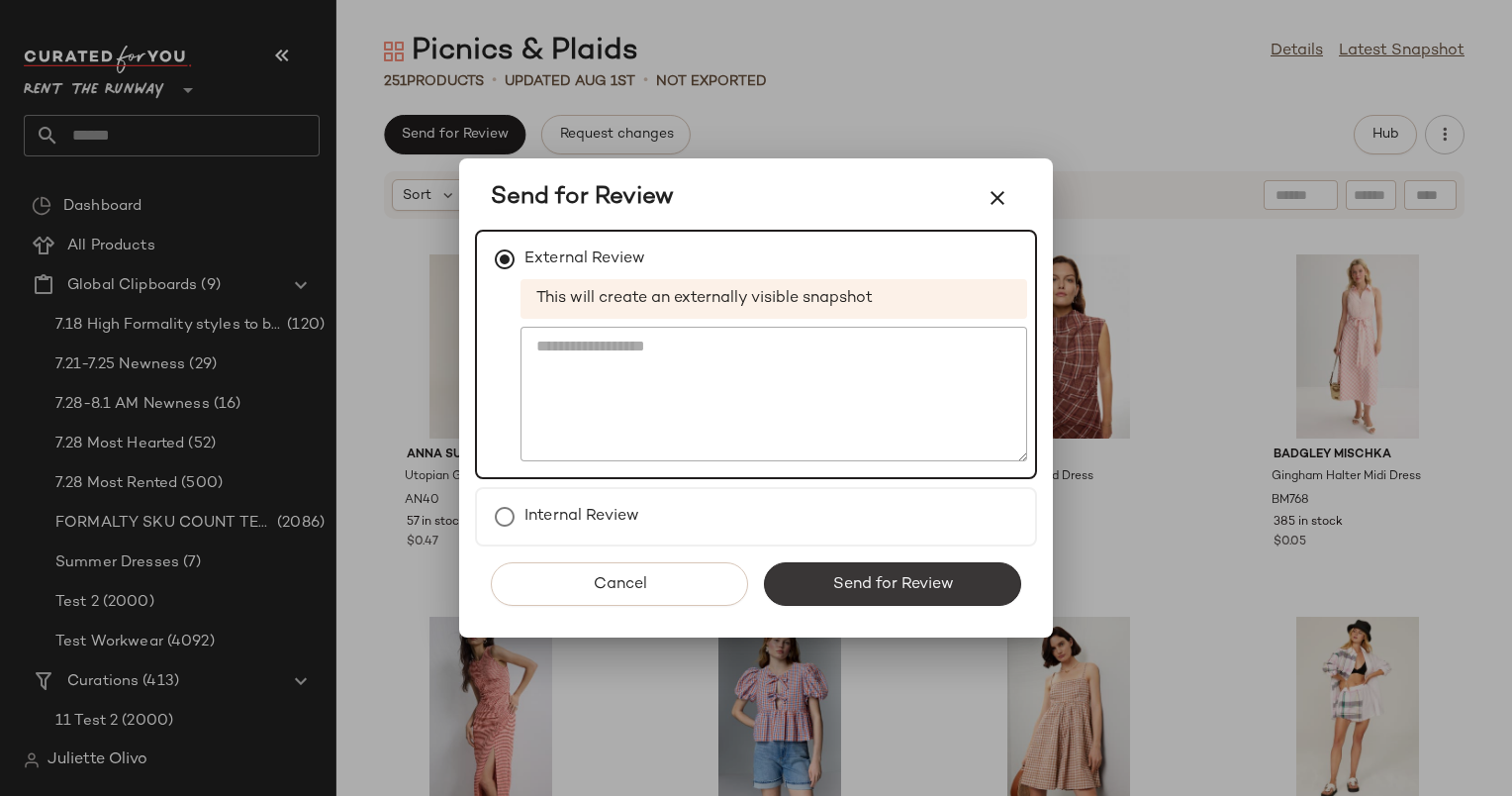 click on "Send for Review" 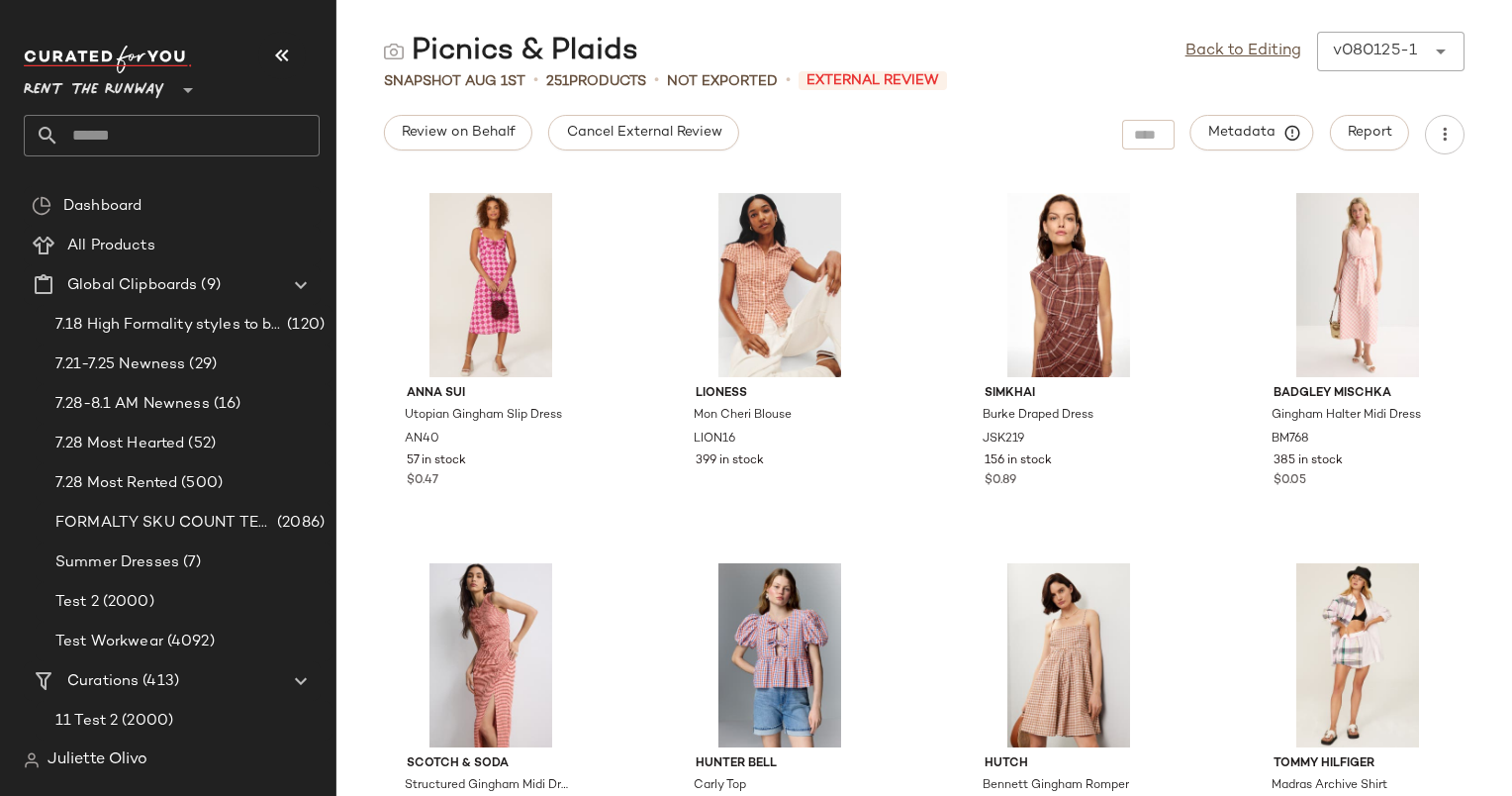click on "Picnics & Plaids  Back to Editing  v080125-1 ******  Snapshot Aug 1st  •  251  Products   •   Not Exported   •  External Review  Review on Behalf   Cancel External Review   Metadata   Report  Anna Sui Utopian Gingham Slip Dress AN40 57 in stock $0.47 Lioness Mon Cheri Blouse LION16 399 in stock SIMKHAI Burke Draped Dress JSK219 156 in stock $0.89 Badgley Mischka Gingham Halter Midi Dress BM768 385 in stock $0.05 Scotch & Soda Structured Gingham Midi Dress SCS241 311 in stock $0.18 Hunter Bell Carly Top HB142 242 in stock $0.33 Hutch Bennett Gingham Romper HTC242 338 in stock $0.83 Tommy Hilfiger Madras Archive Shirt TOM21 13 in stock $0.11 Hutch Colt Mini Dress HTC267 474 in stock $0.19 TOCCIN X RTR Pink Checkered Dress TOCC9 182 in stock $0.93  SET  Marie Oliver Odie Top MAO50 296 in stock $0.37  SET  Marie Oliver Banks Short MAO46 321 in stock $0.89  SET  The Great. County Line Cami TGR57 66 in stock $0.24  SET  The Great. The Boating Skirt TGR55 53 in stock $0.19  SET  Claudie Pierlot Gingham Shirt" 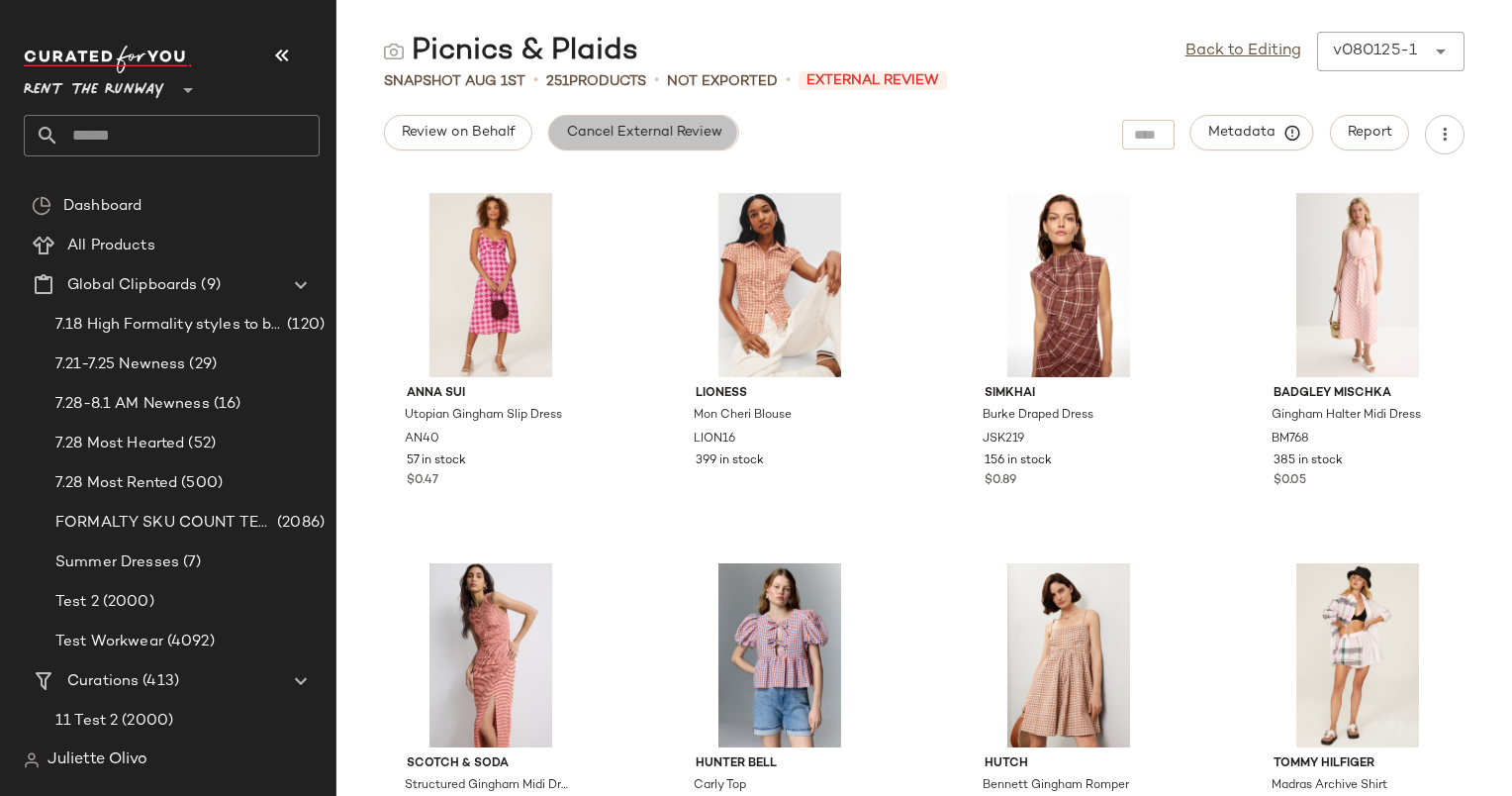 click on "Cancel External Review" 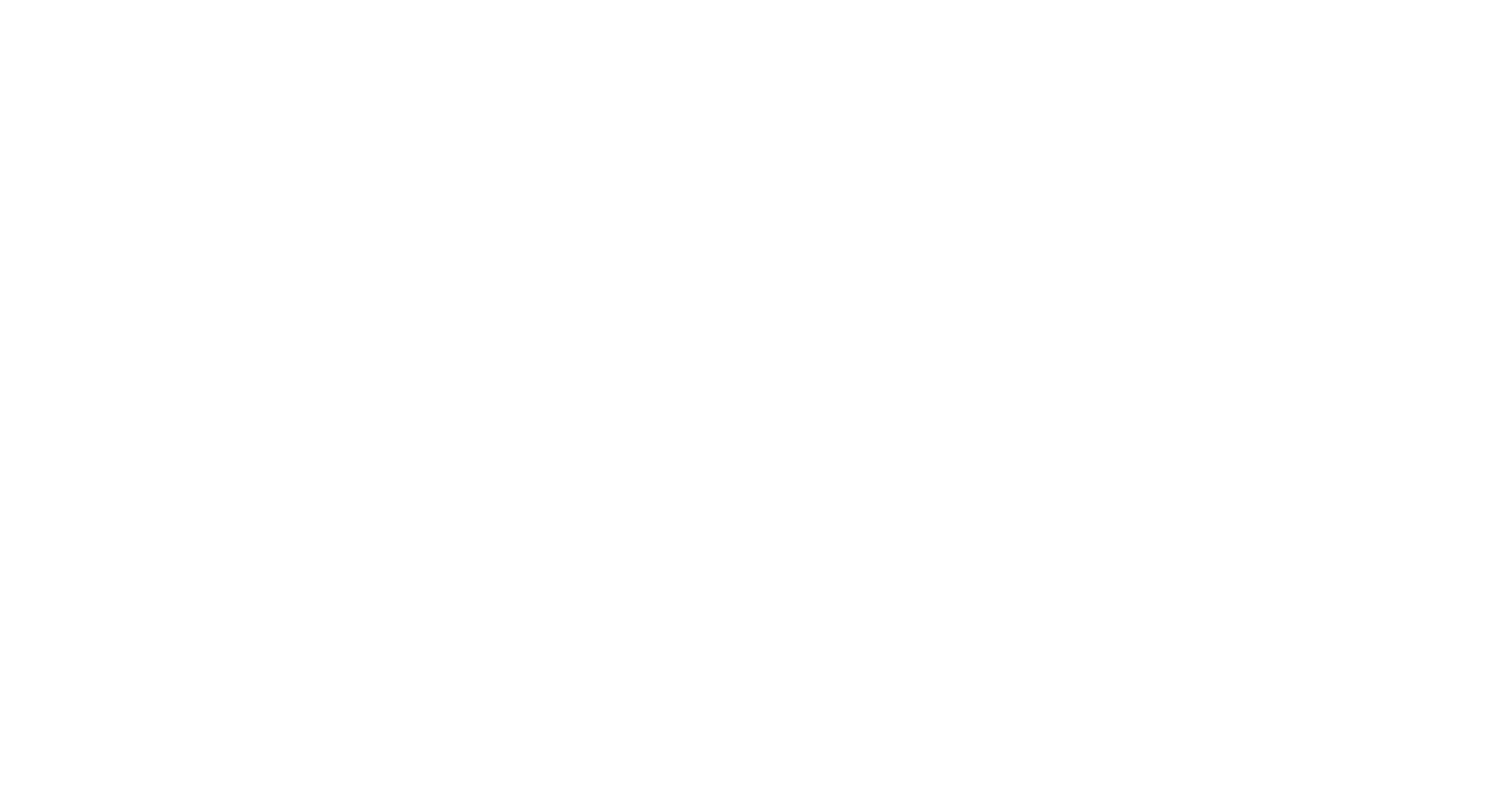 scroll, scrollTop: 0, scrollLeft: 0, axis: both 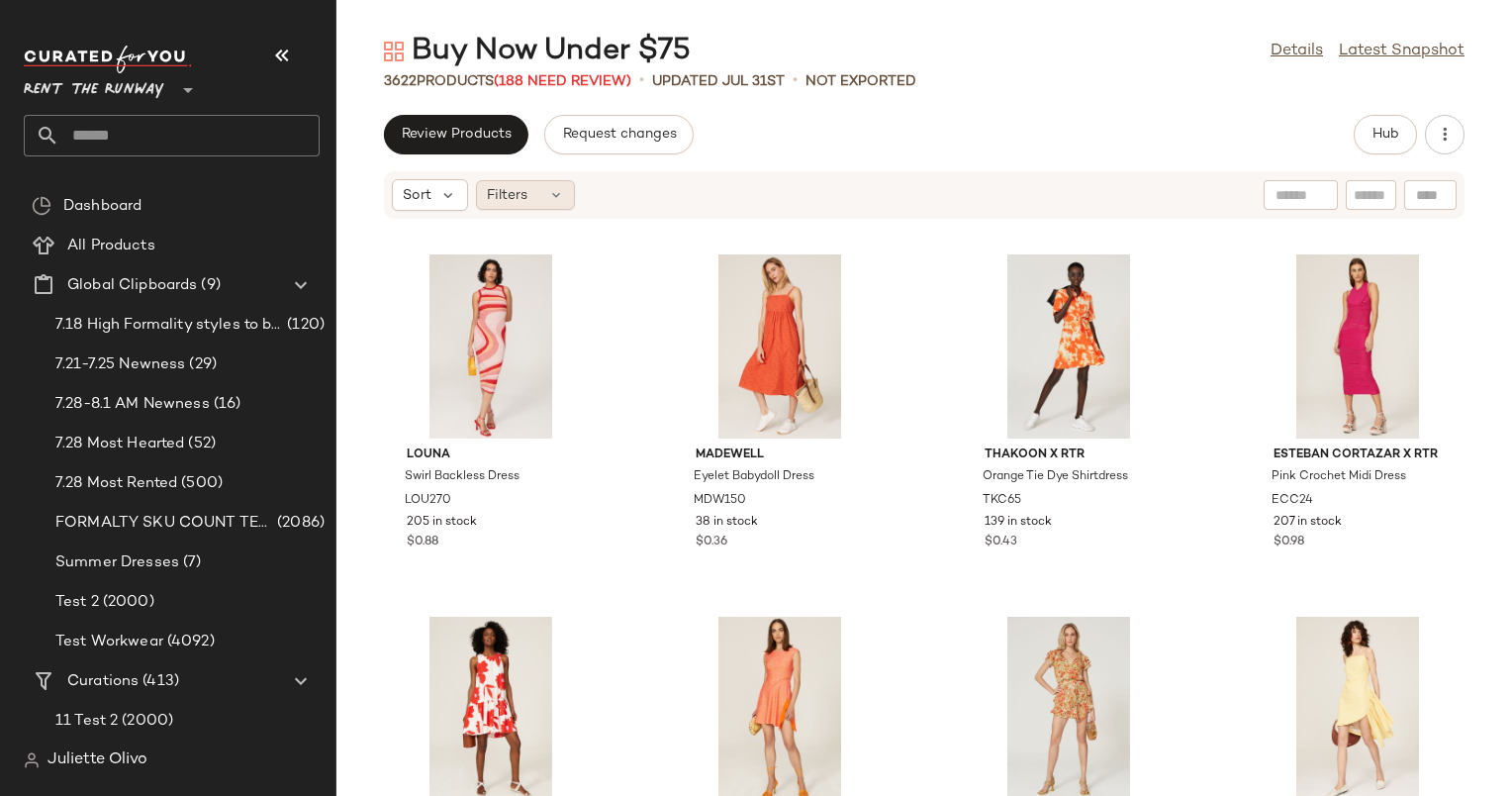 click at bounding box center [556, 195] 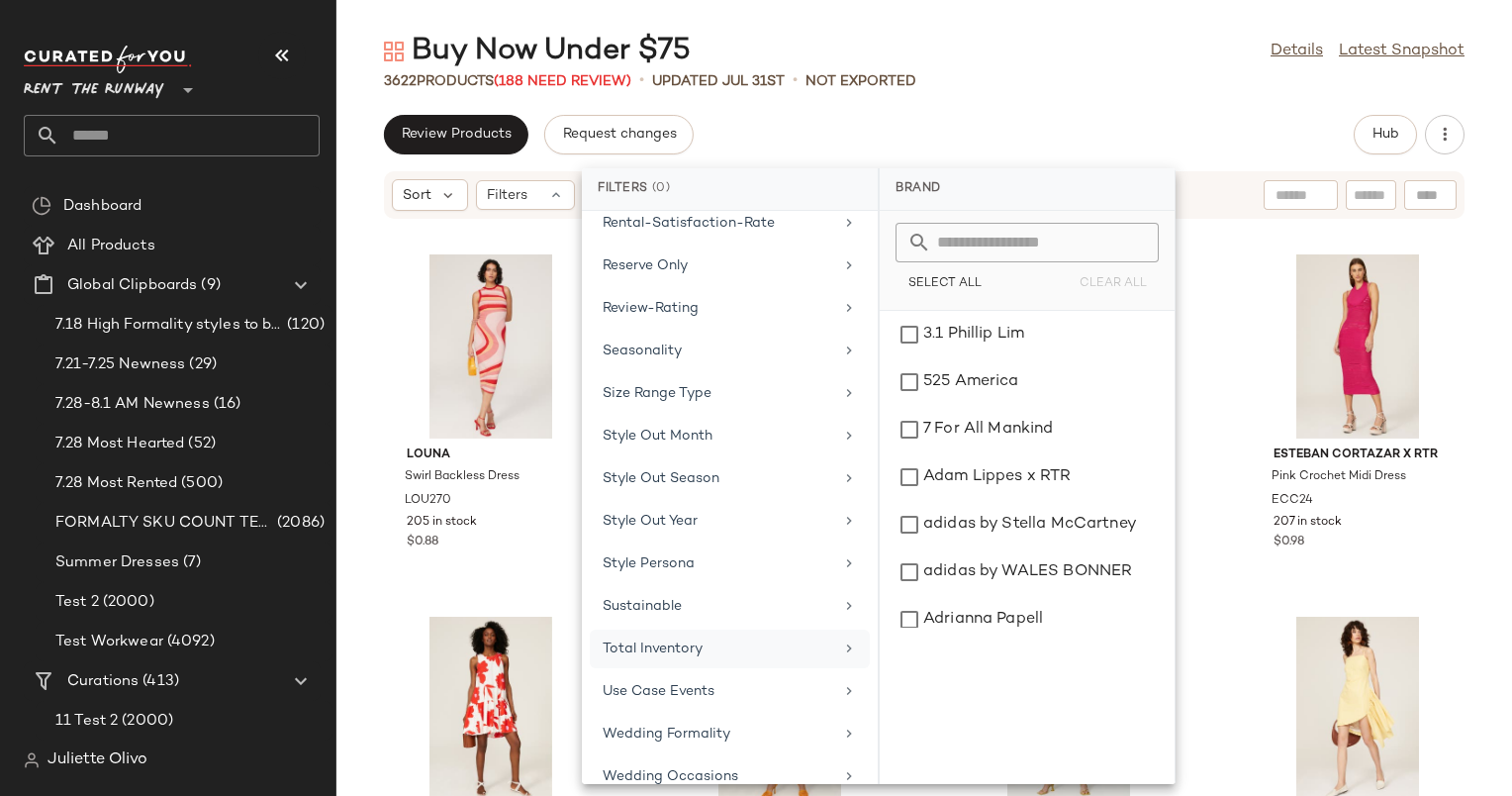 scroll, scrollTop: 1887, scrollLeft: 0, axis: vertical 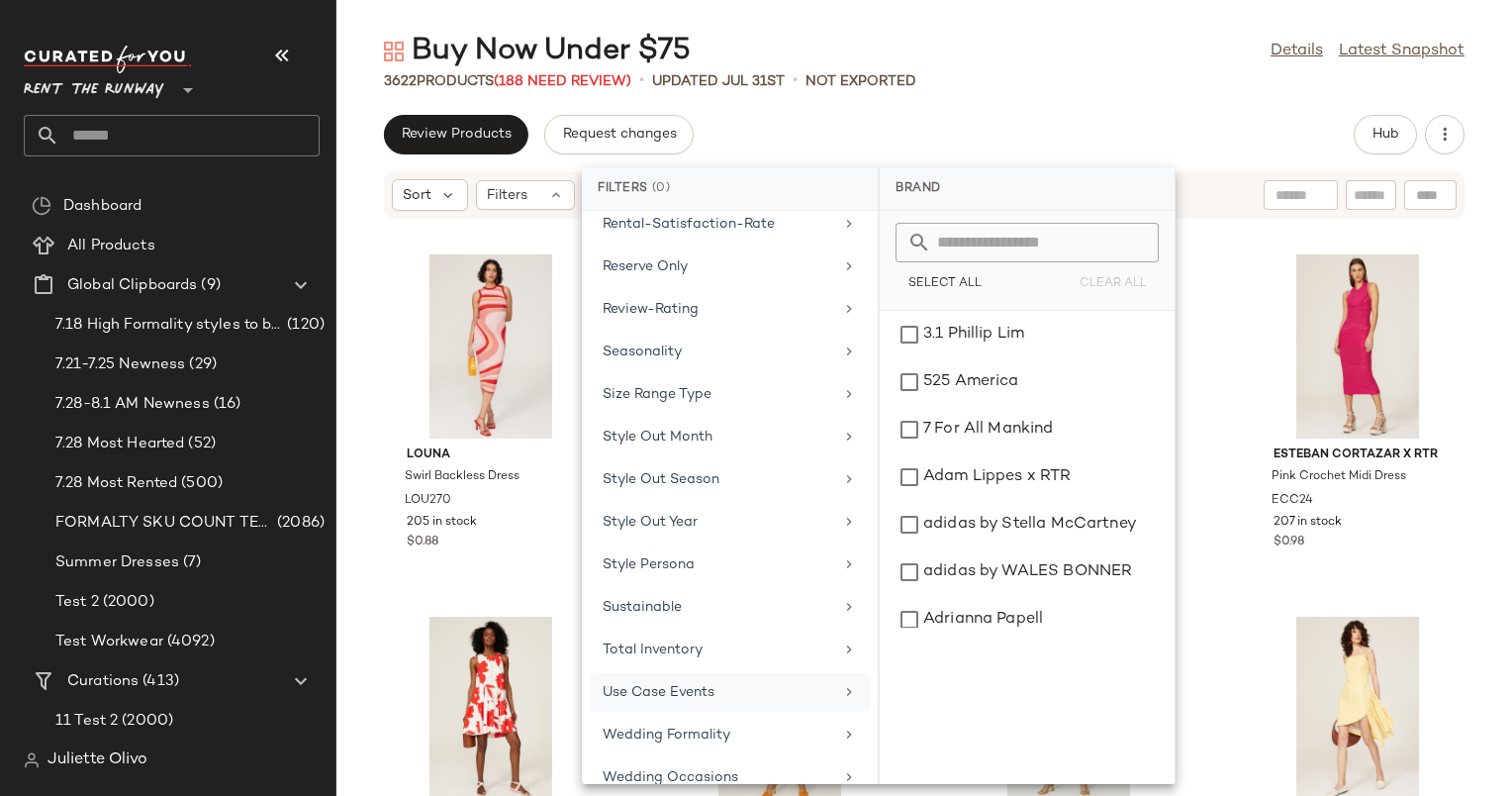 click on "Use Case Events" at bounding box center [717, 692] 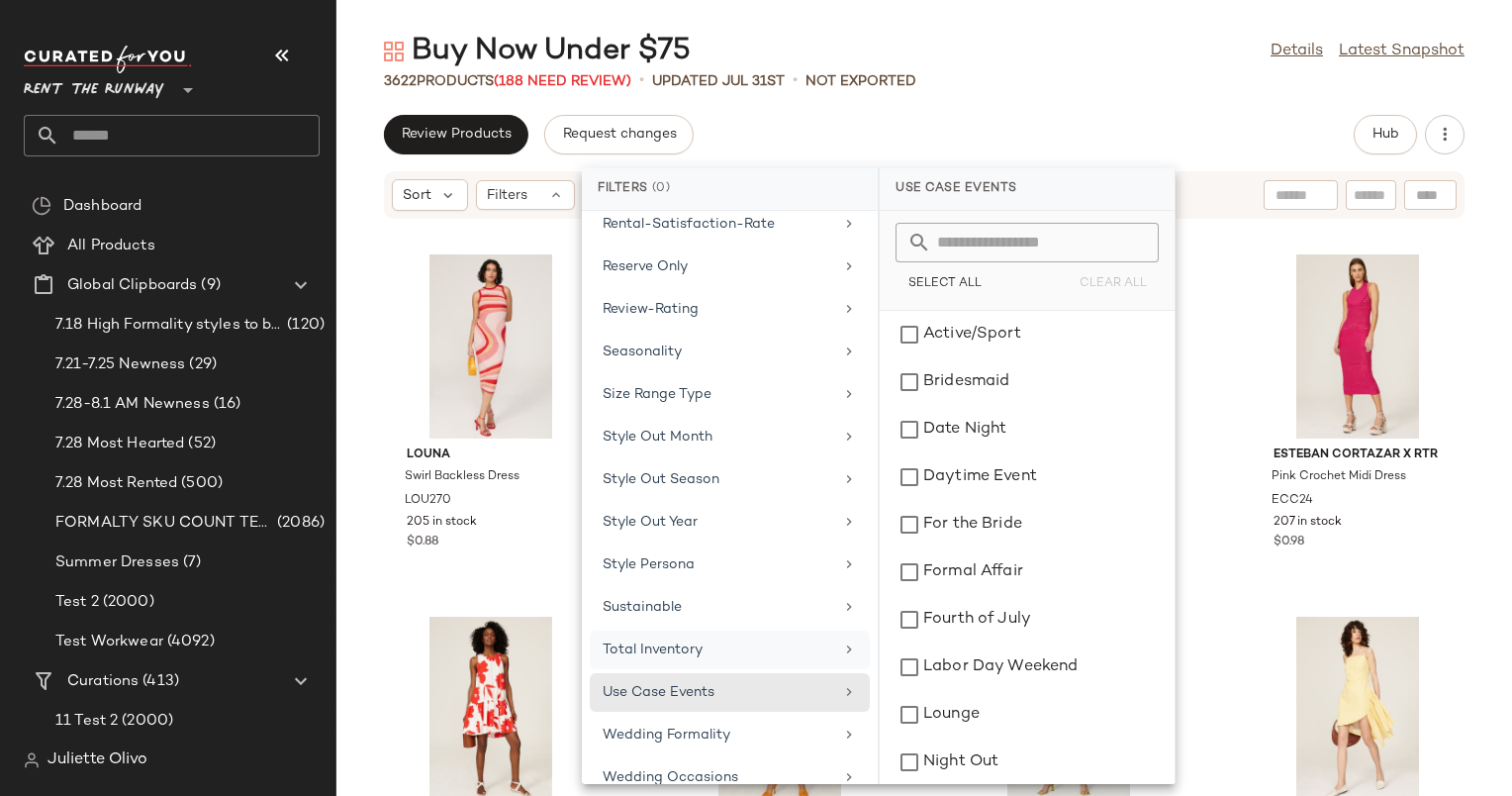 click on "Total Inventory" at bounding box center [717, 649] 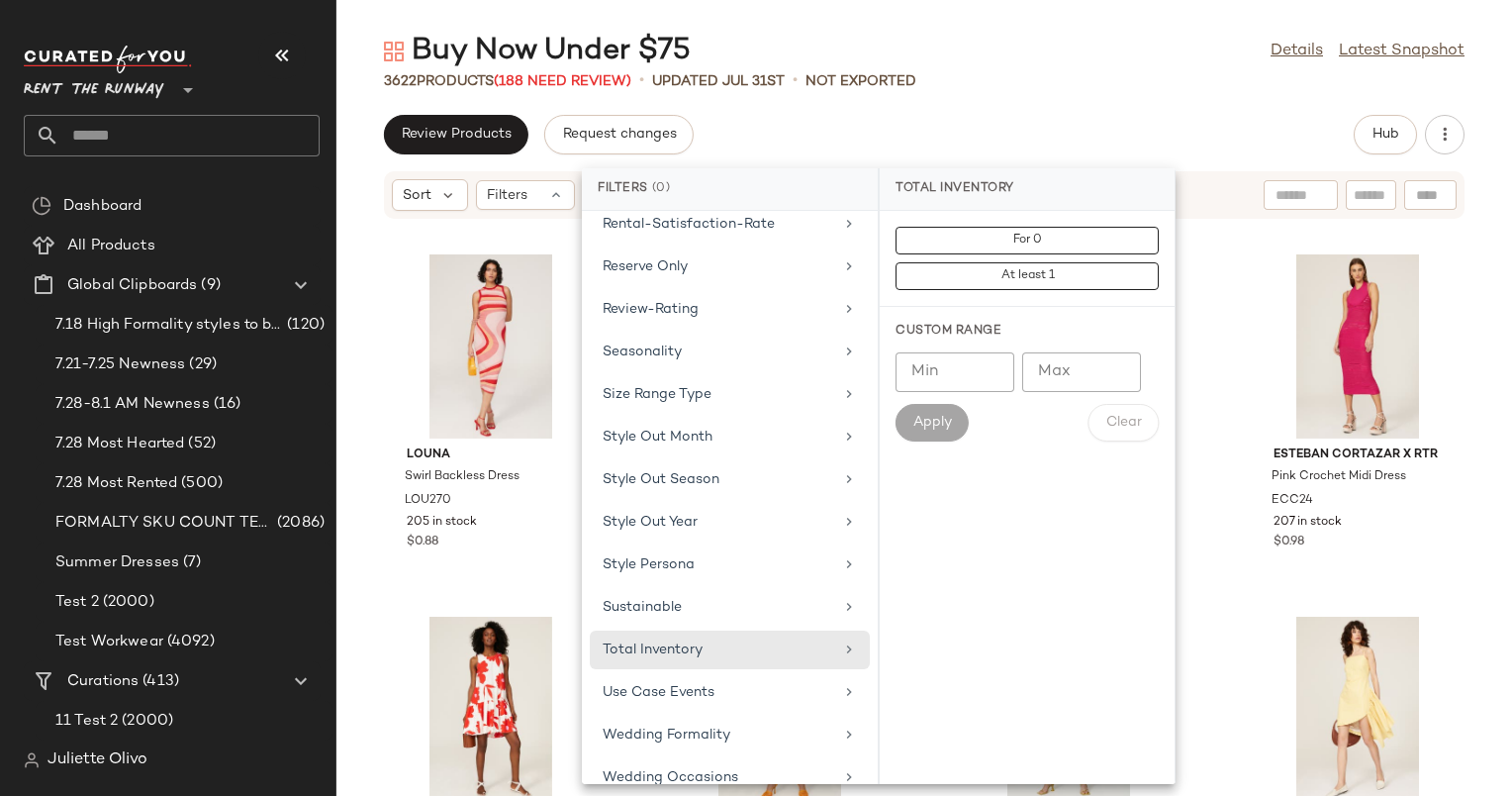 click on "For 0 At least 1" at bounding box center [1027, 258] 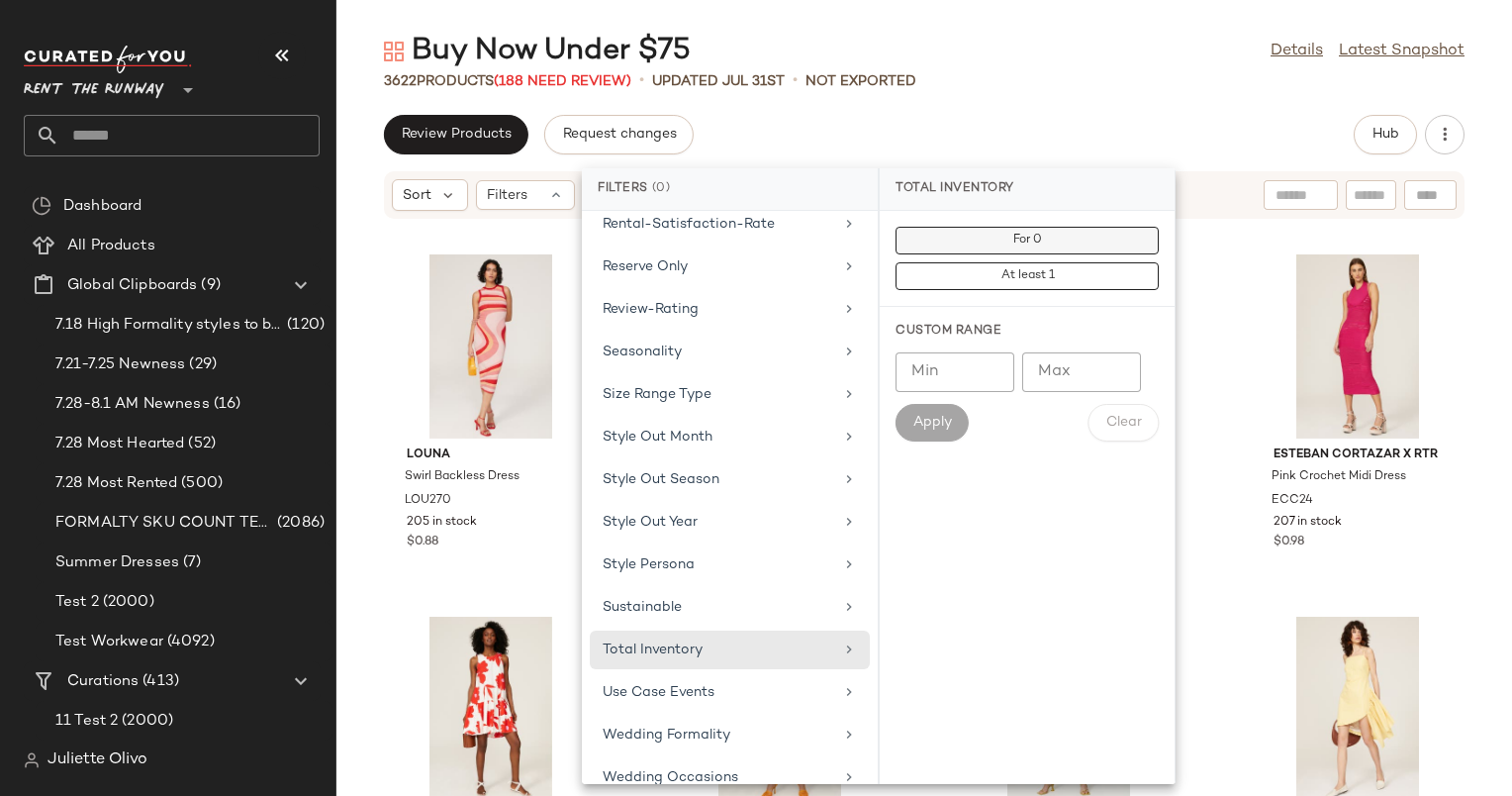 click on "For 0" 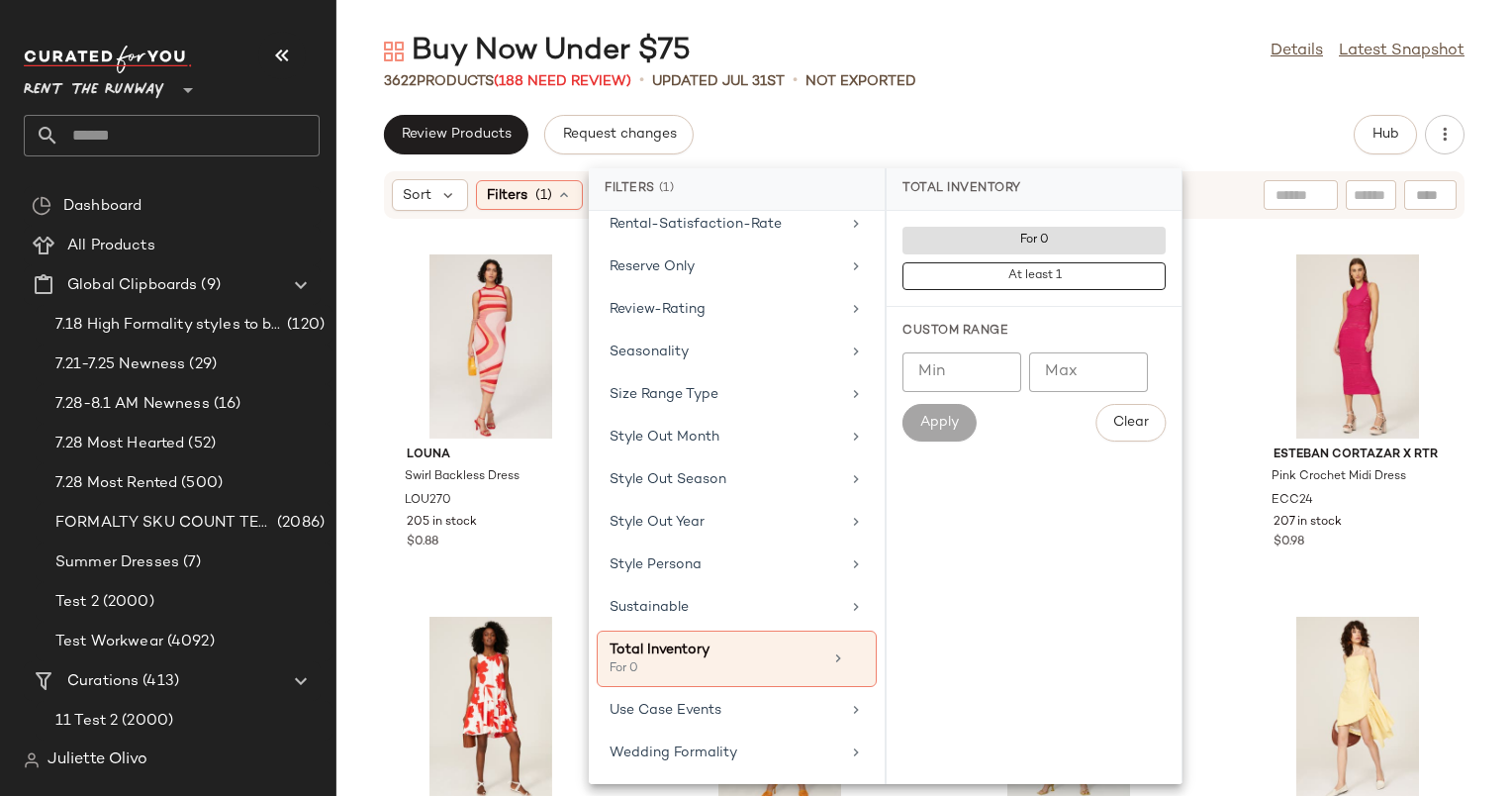 click on "Buy Now Under $75  Details   Latest Snapshot  3622   Products   (188 Need Review)   •   updated Jul 31st  •   Not Exported   Review Products   Request changes   Hub  Sort  Filters  (1)   Reset  Louna Swirl Backless Dress LOU270 205 in stock $0.88 Madewell Eyelet Babydoll Dress MDW150 38 in stock $0.36 Thakoon x RTR Orange Tie Dye Shirtdress TKC65 139 in stock $0.43 Esteban Cortazar x RTR Pink Crochet Midi Dress ECC24 207 in stock $0.98 Peter Som x RTR White Printed Dress PSC45 183 in stock $0.82 Esteban Cortazar x RTR Mini Tennis Dress ECC4 138 in stock $0.98 MISA Los Angeles Floral Palma Skirt MISA49 32 in stock $0.51 Osman Yousefzada x RTR Yellow Plaid Ruffle Dress OSMC4 300 in stock $0.98 Rails Yvette Cutout Dress RL137 14 in stock $0.22 Pamela Love x RTR Yellow Eyelet Dress PL35 171 in stock $0.98 TOME x RTR Yellow Tie Front Skirt TMEC37 241 in stock $0.97 ASHLEY PARK x RTR Yellow Swing Dress APKR12 348 in stock $0.98 House of Sunny She's Electric Halter Top HOS10 66 in stock $0.71 Great Jones $0.24" at bounding box center [924, 414] 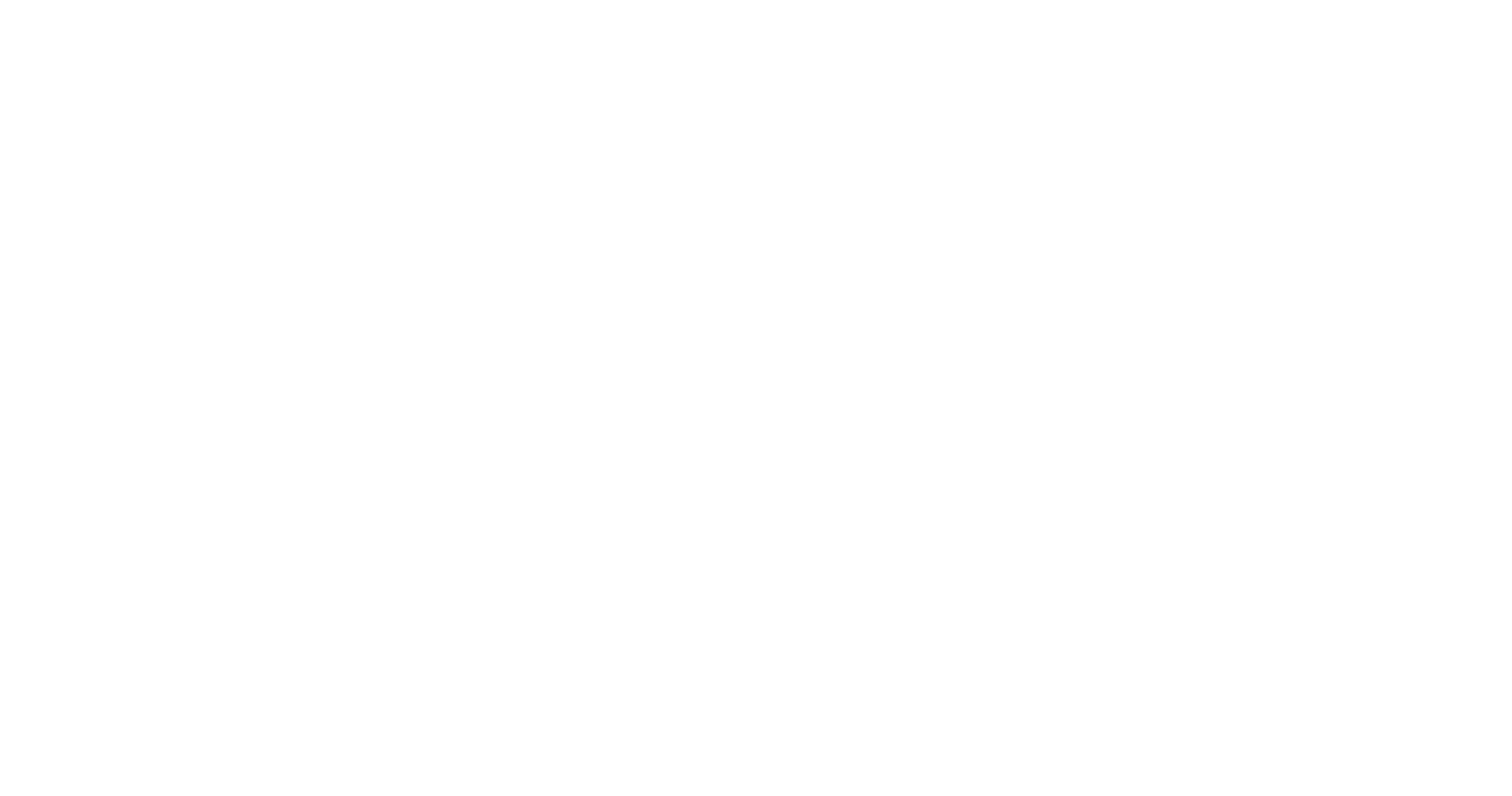 scroll, scrollTop: 0, scrollLeft: 0, axis: both 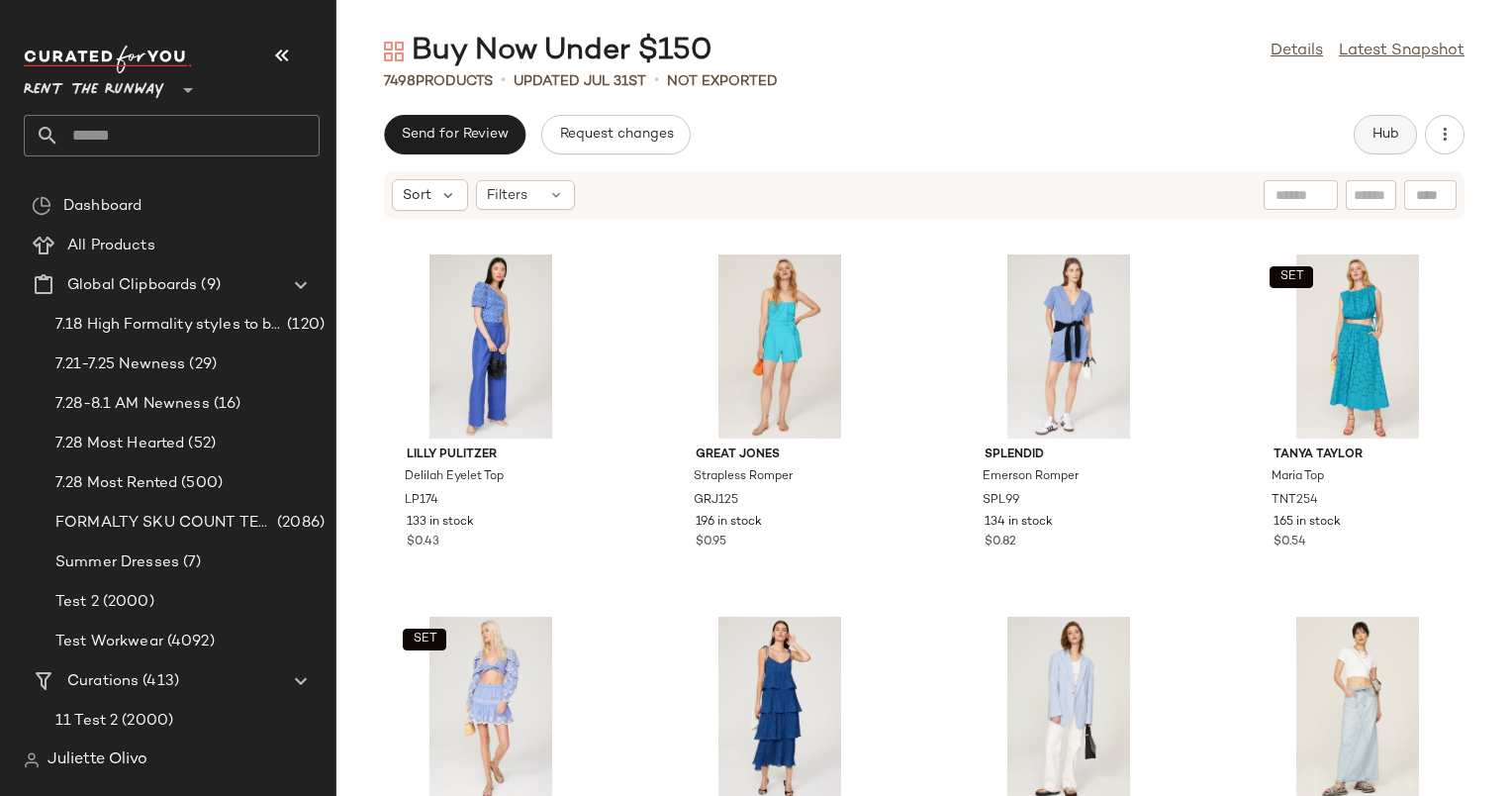 click on "Hub" 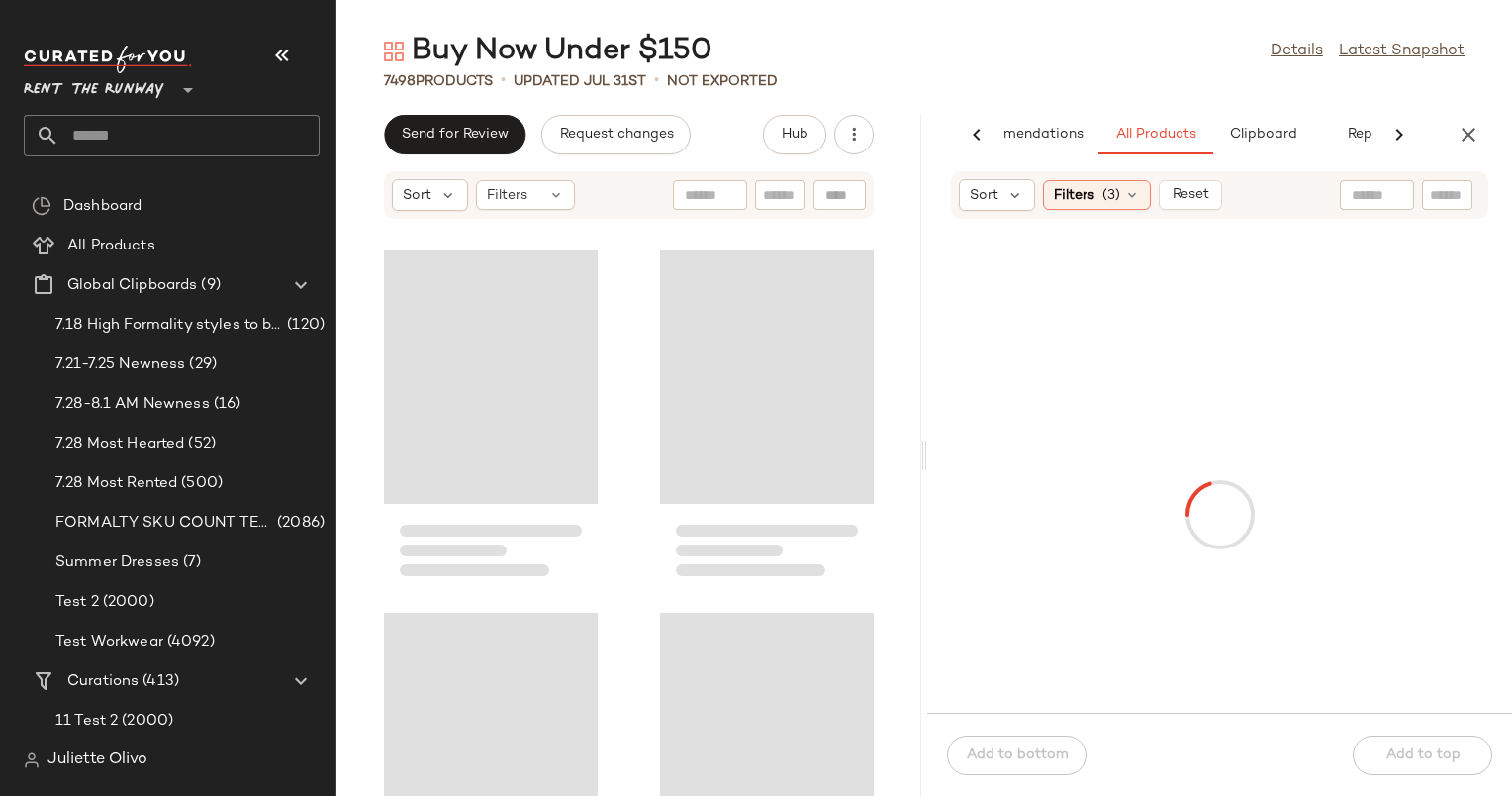 scroll, scrollTop: 0, scrollLeft: 121, axis: horizontal 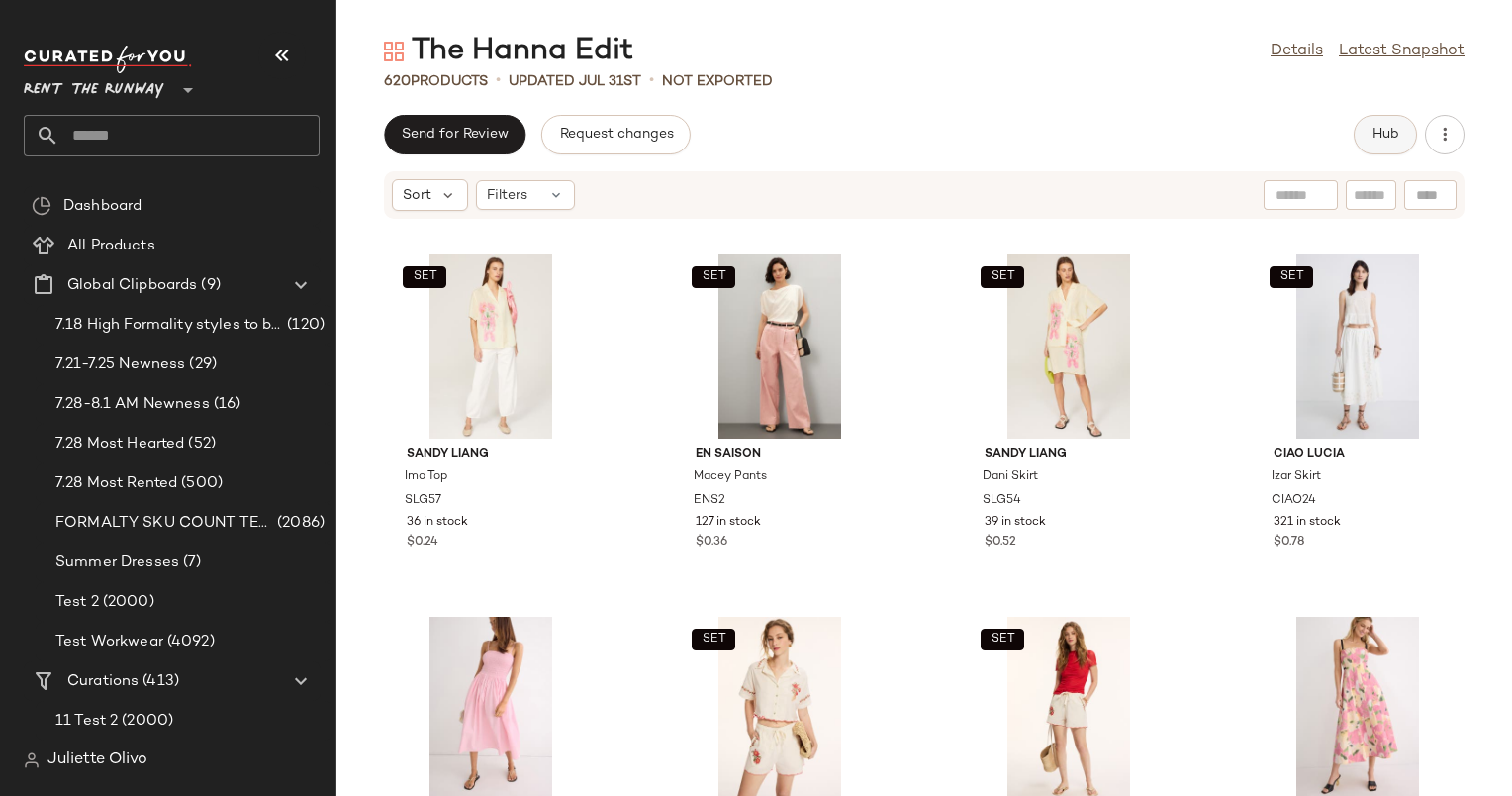 click on "Hub" at bounding box center (1385, 135) 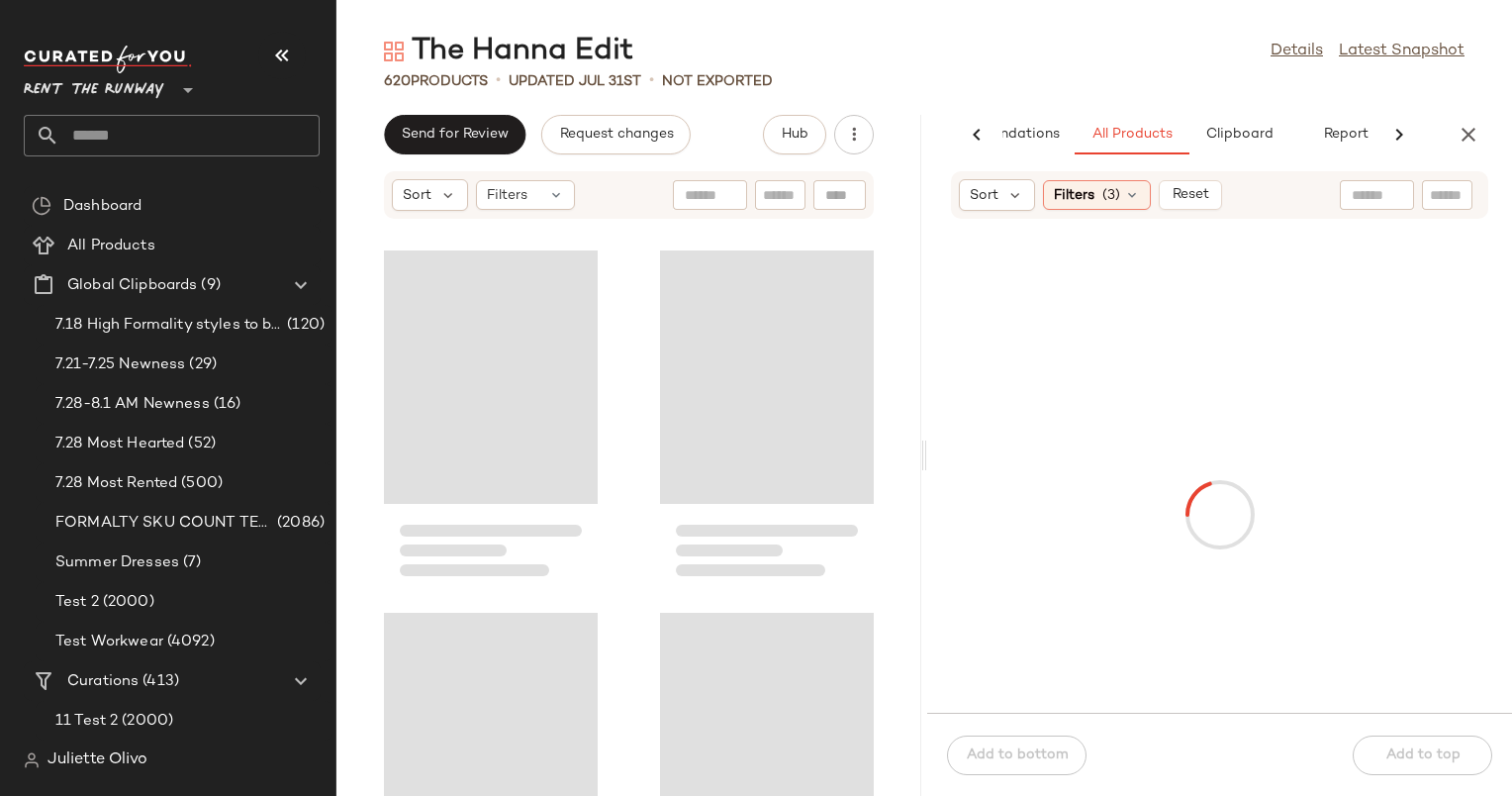 scroll, scrollTop: 0, scrollLeft: 102, axis: horizontal 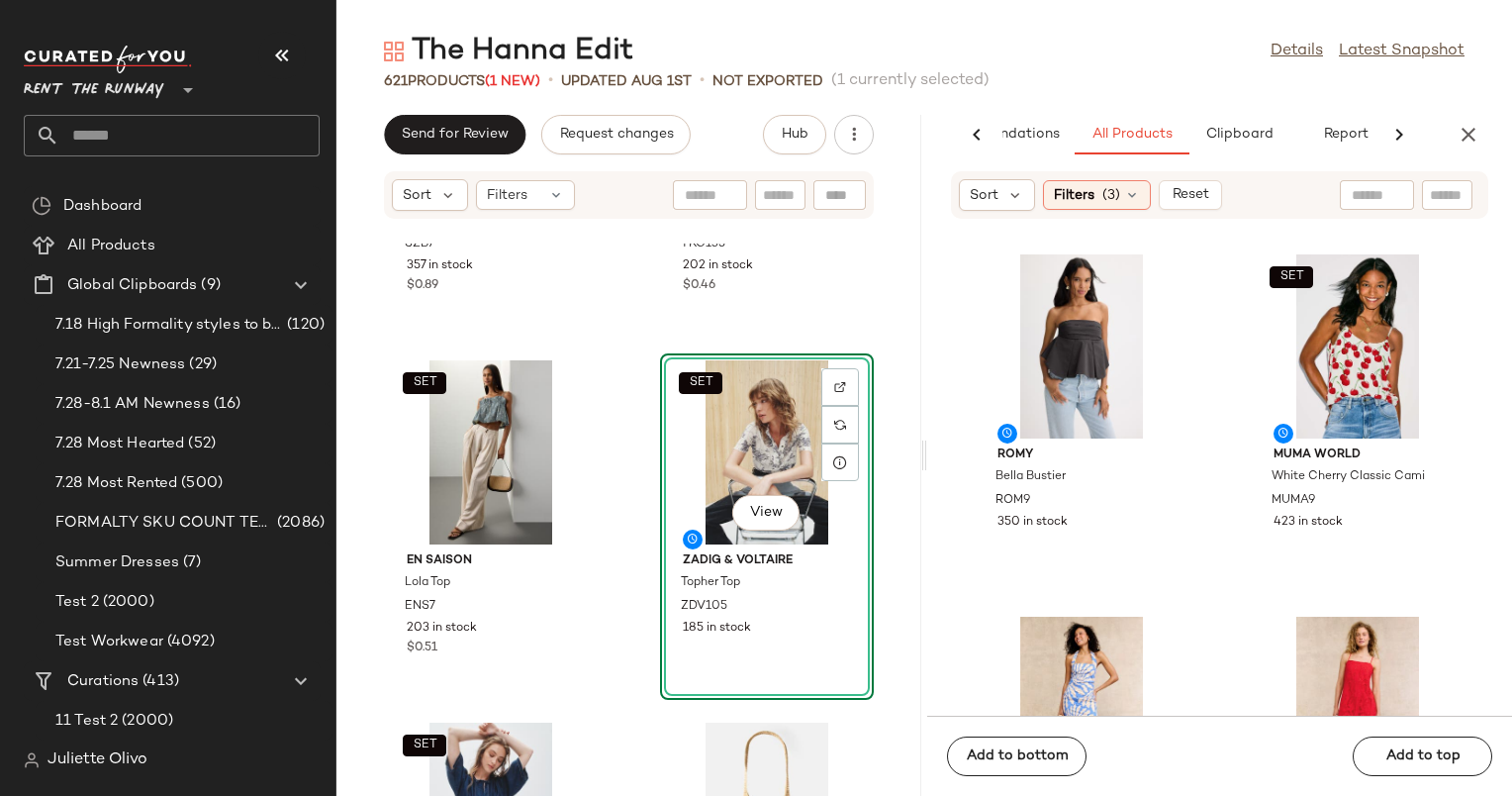 click on "SET   View" 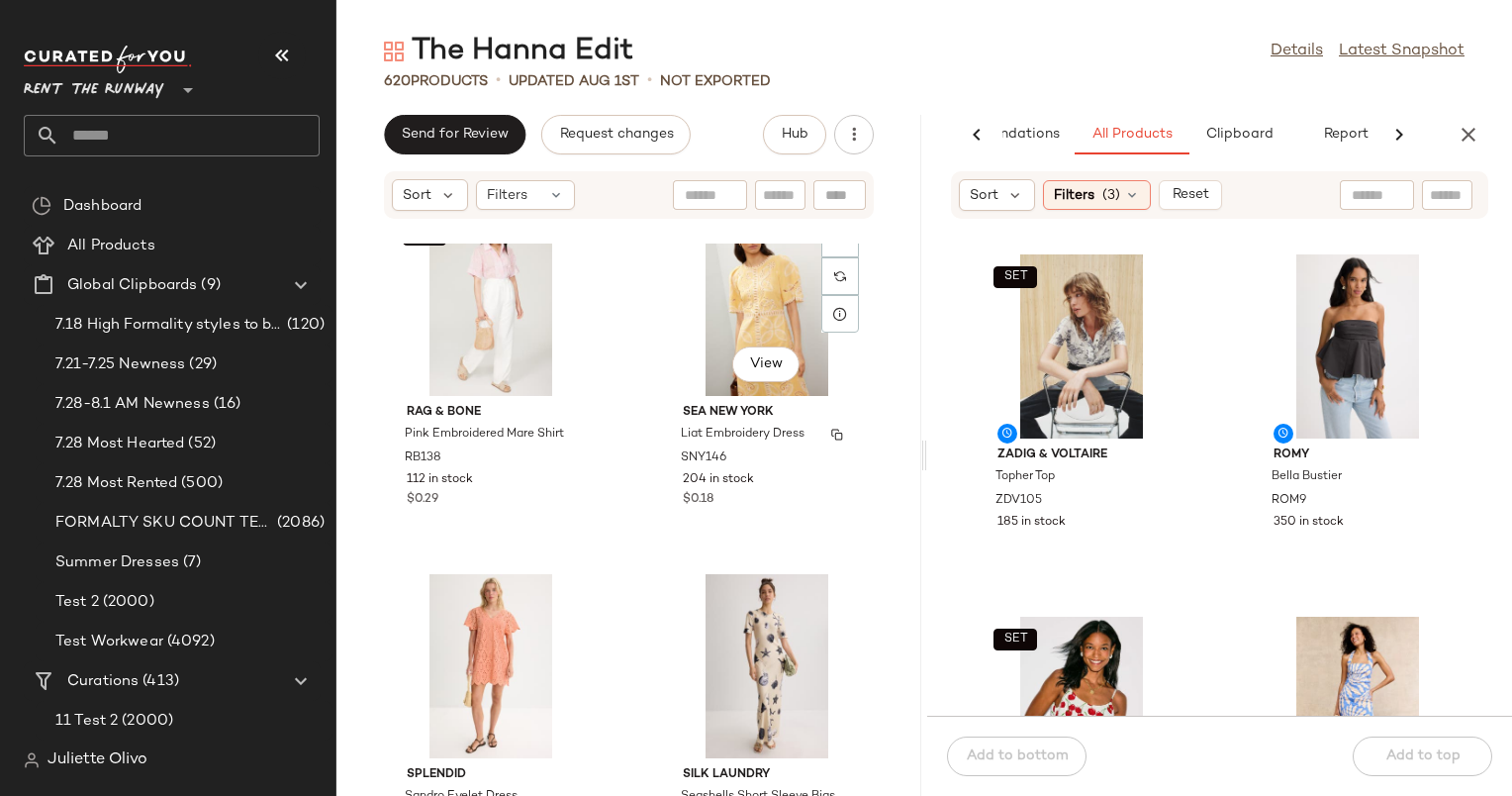 scroll, scrollTop: 10566, scrollLeft: 0, axis: vertical 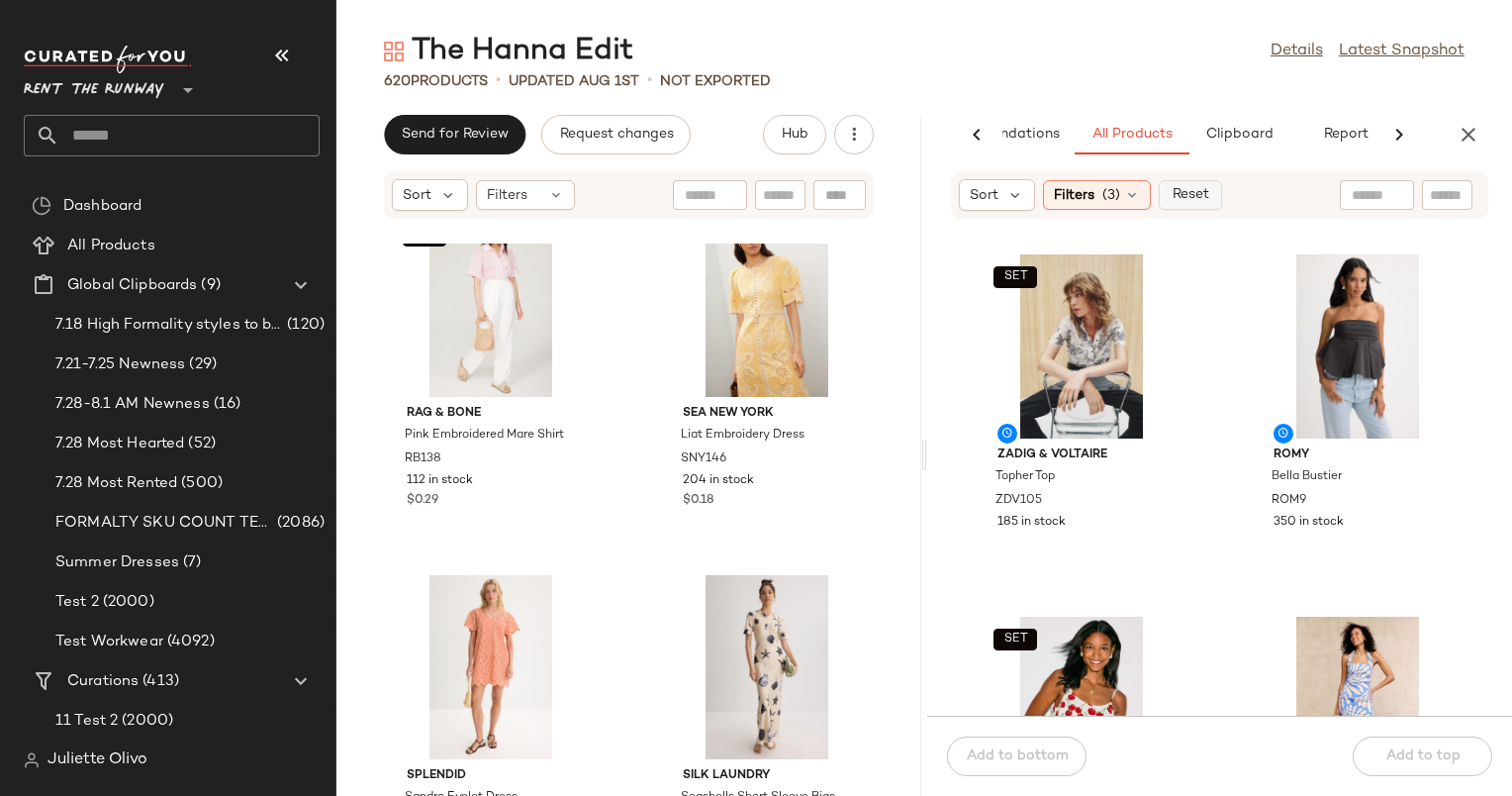 click on "Reset" 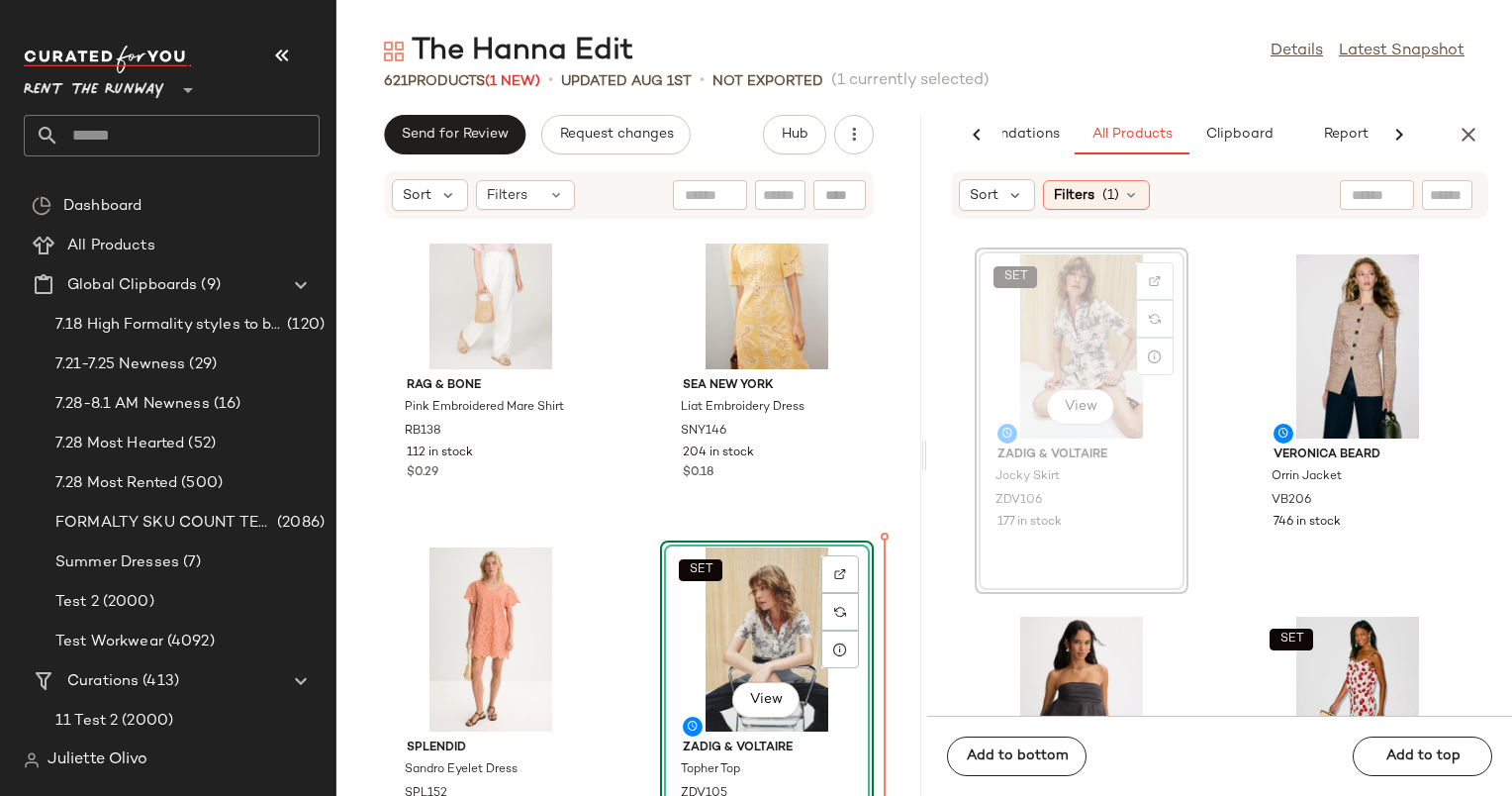 scroll, scrollTop: 10613, scrollLeft: 0, axis: vertical 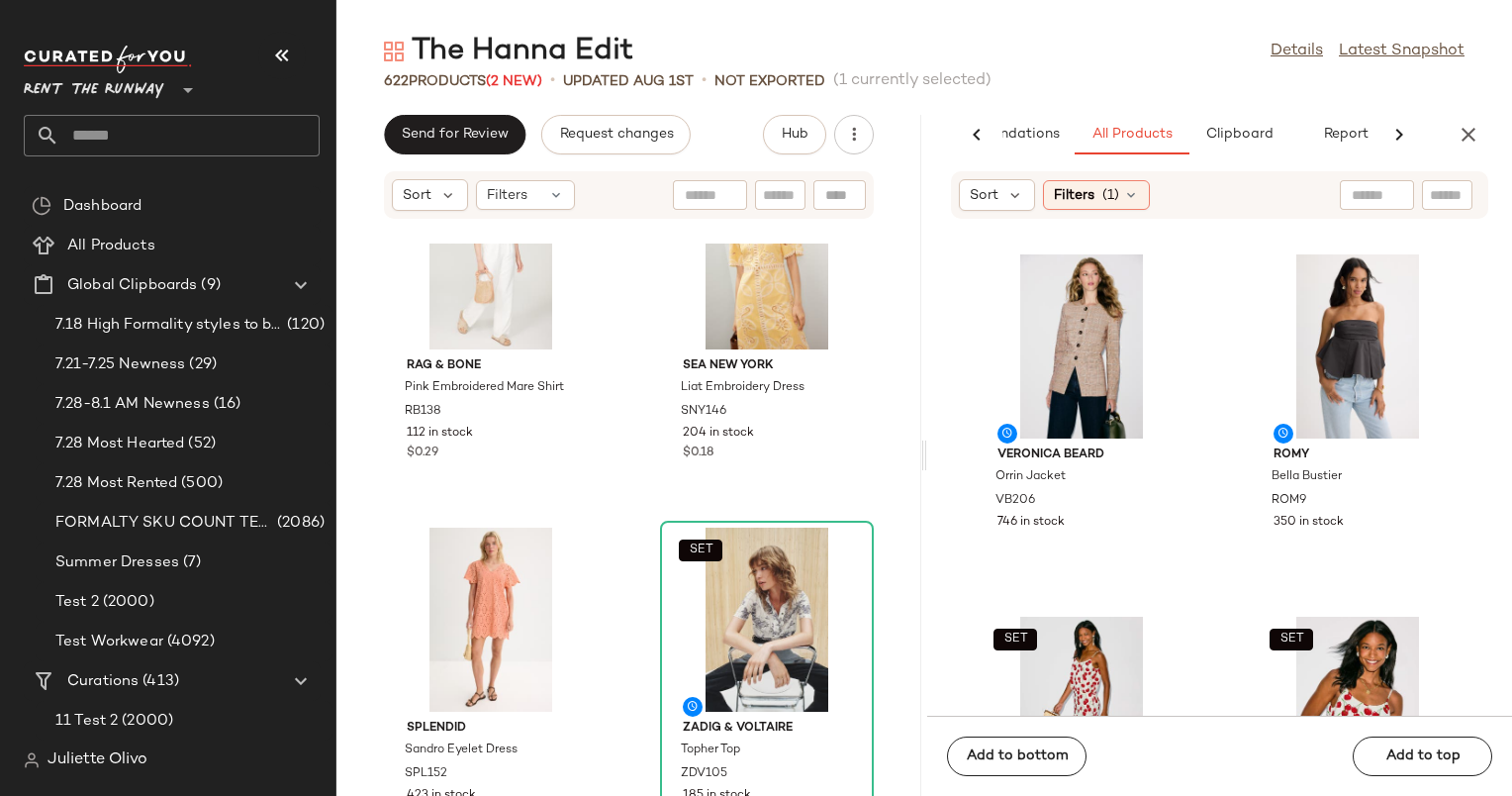 click on "Send for Review   Request changes   Hub  Sort  Filters  SET  rag & bone Pink Embroidered Mare Shirt RB138 112 in stock $0.29 Sea New York Liat Embroidery Dress SNY146 204 in stock $0.18 Splendid Sandro Eyelet Dress SPL152 423 in stock $0.82  SET  Zadig & Voltaire Topher Top ZDV105 185 in stock  SET   View  Zadig & Voltaire Jocky Skirt ZDV106 177 in stock Silk Laundry Seashells Short Sleeve Bias Dress SKL13 749 in stock $0.17 SZ Blockprints Aria Dress SZB7 357 in stock $0.89 Thakoon x RTR Eyelet Smocked Dress TKC135 202 in stock $0.46" at bounding box center (628, 455) 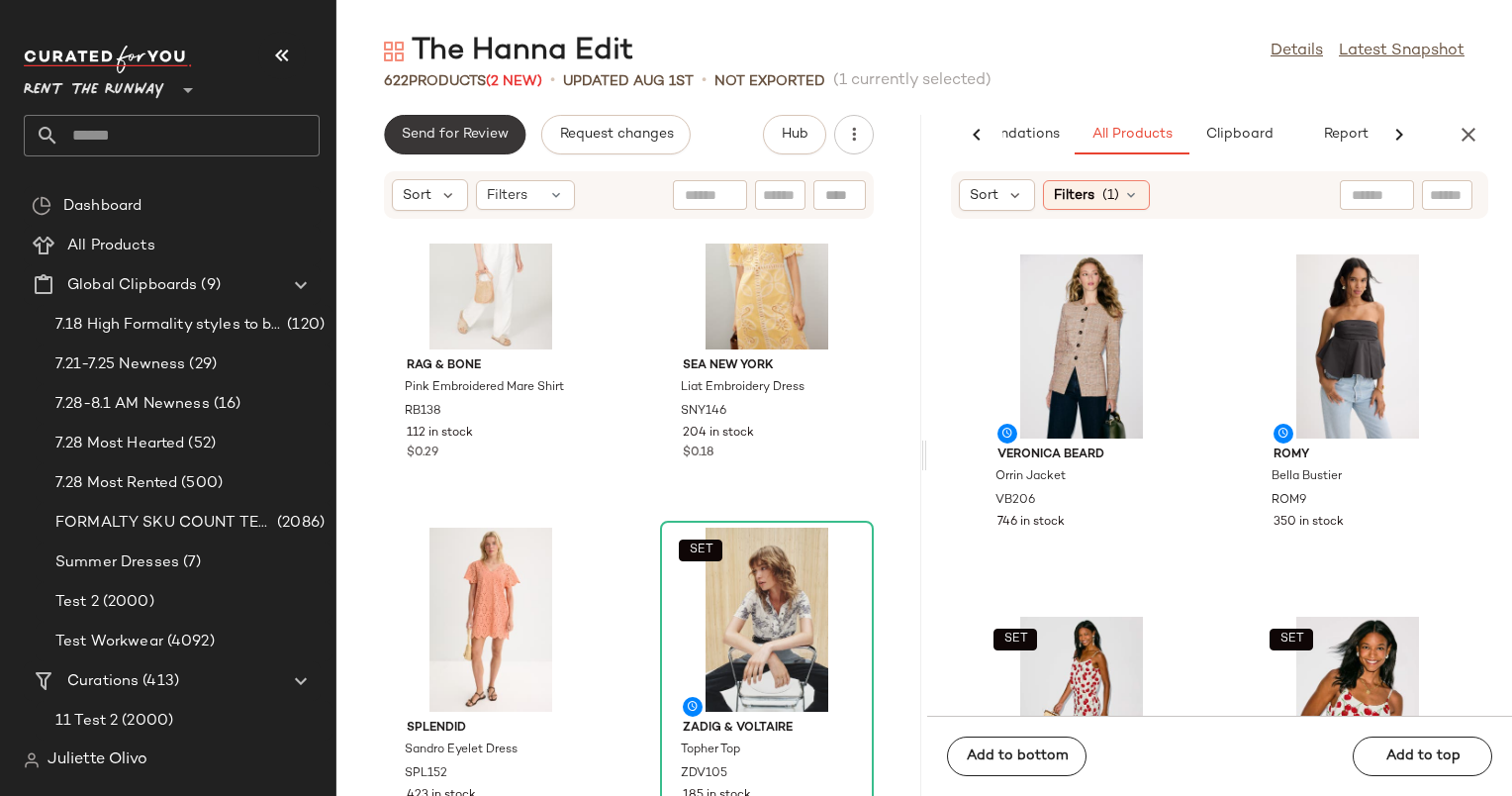 click on "Send for Review" at bounding box center [454, 135] 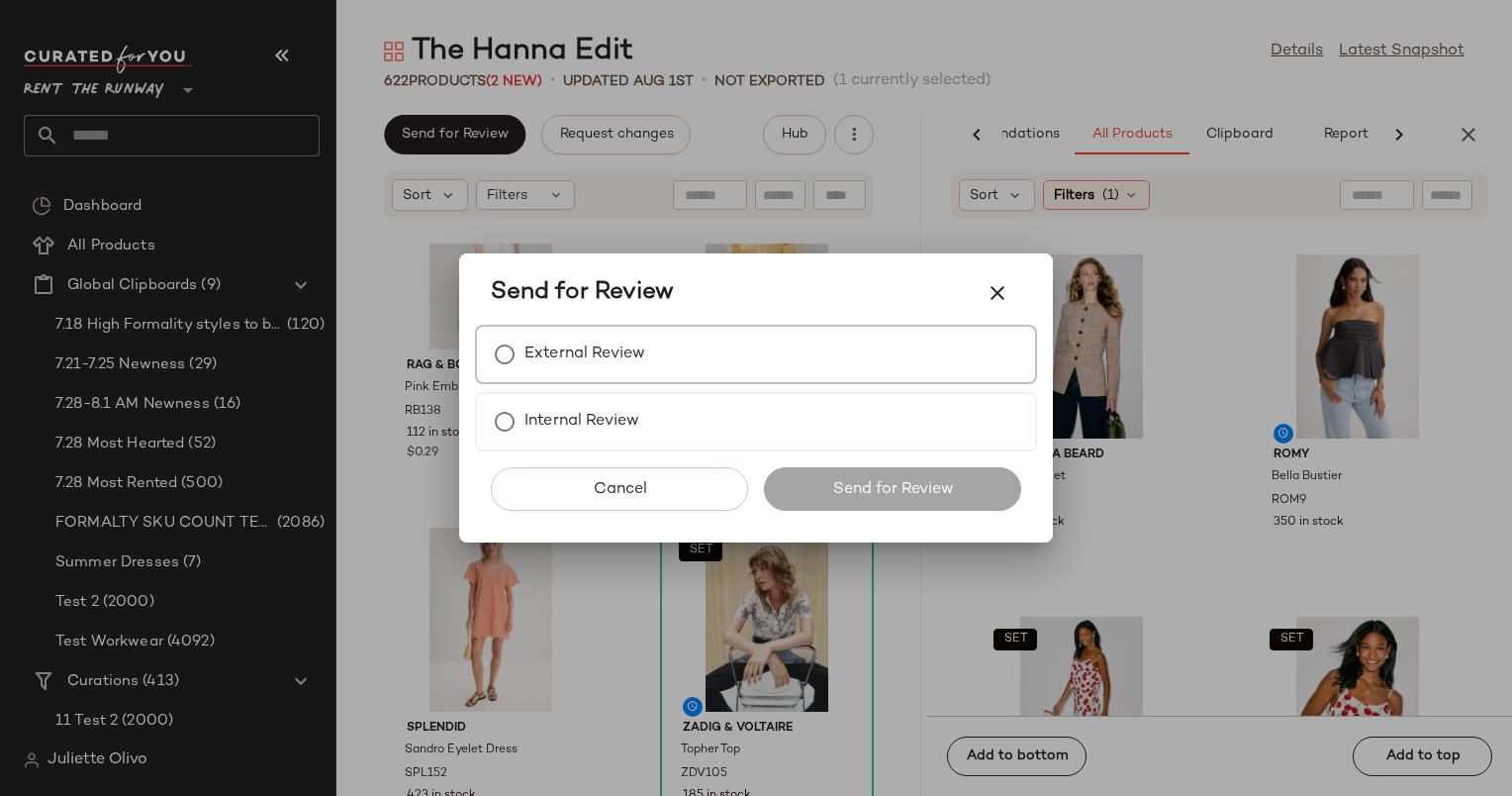 click on "External Review" at bounding box center [756, 354] 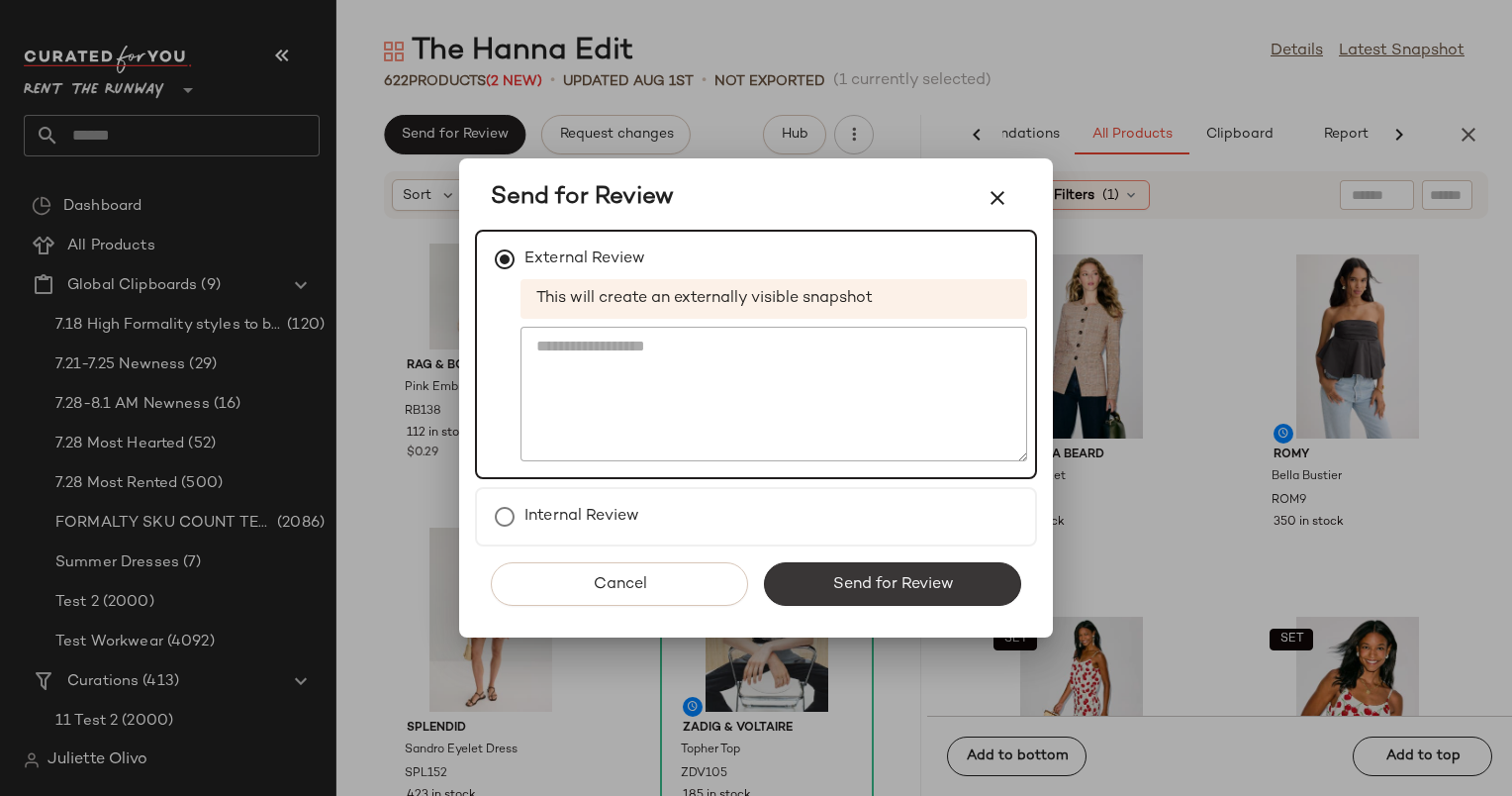 click on "Send for Review" 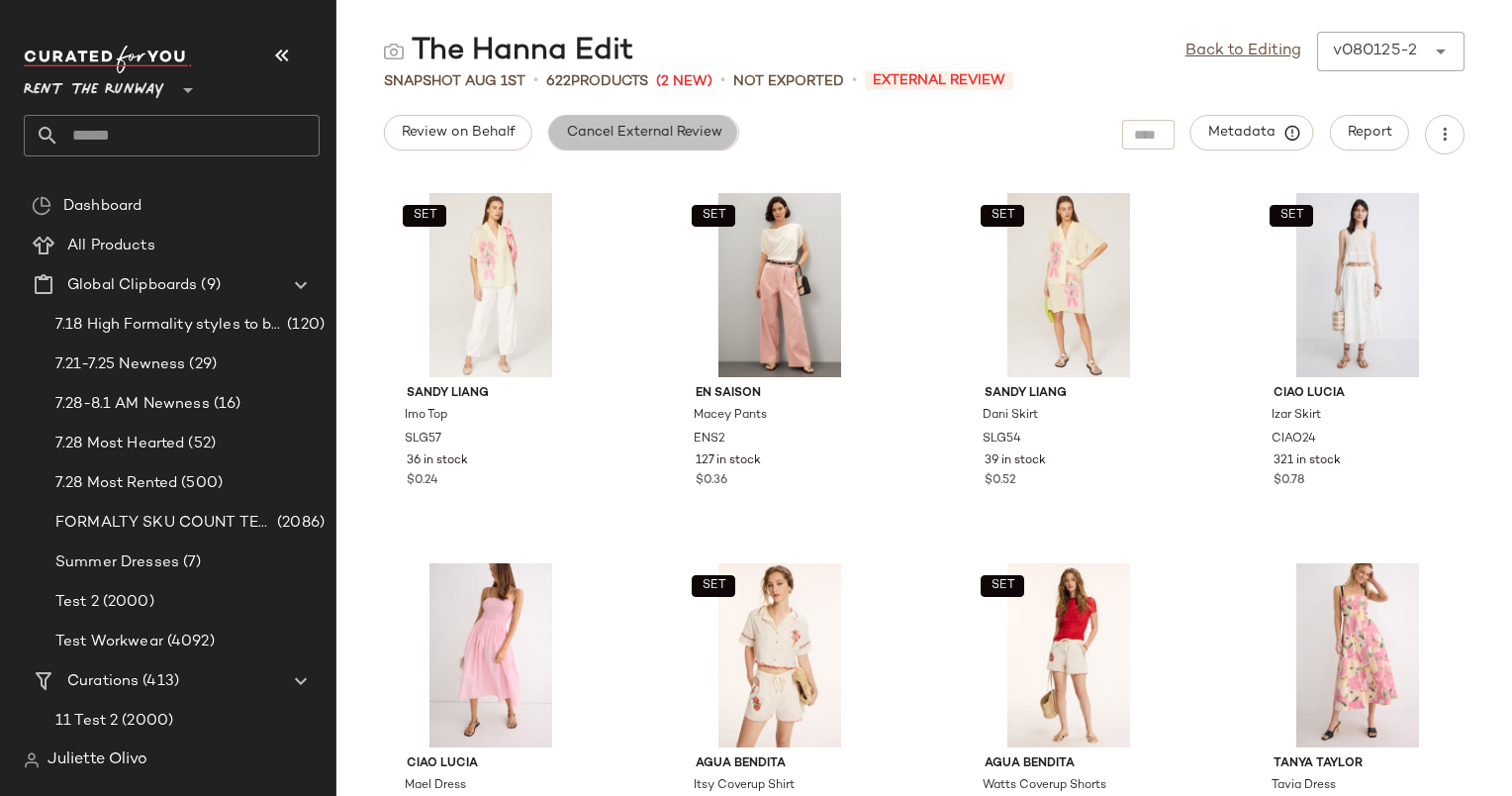 click on "Cancel External Review" 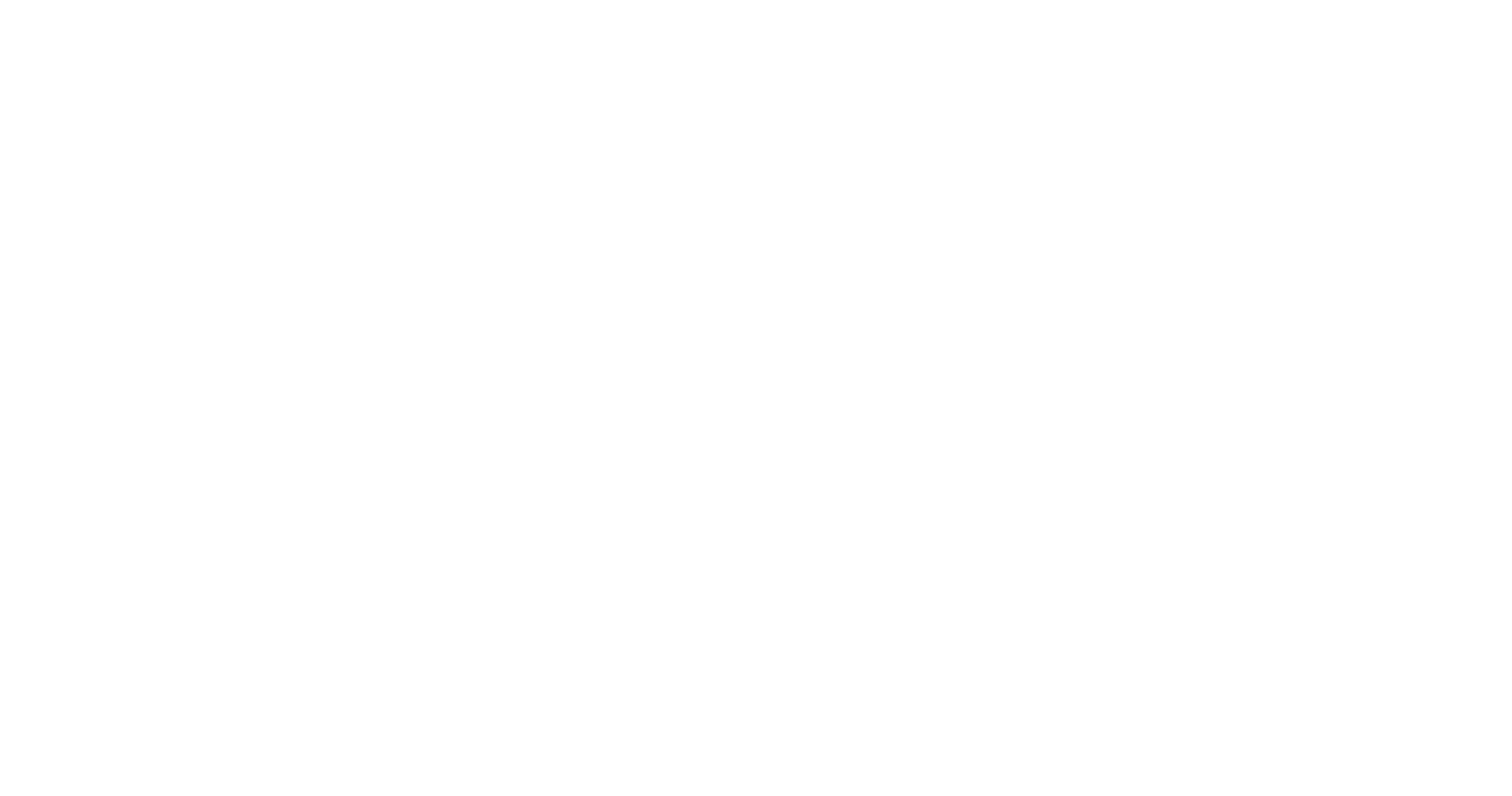scroll, scrollTop: 0, scrollLeft: 0, axis: both 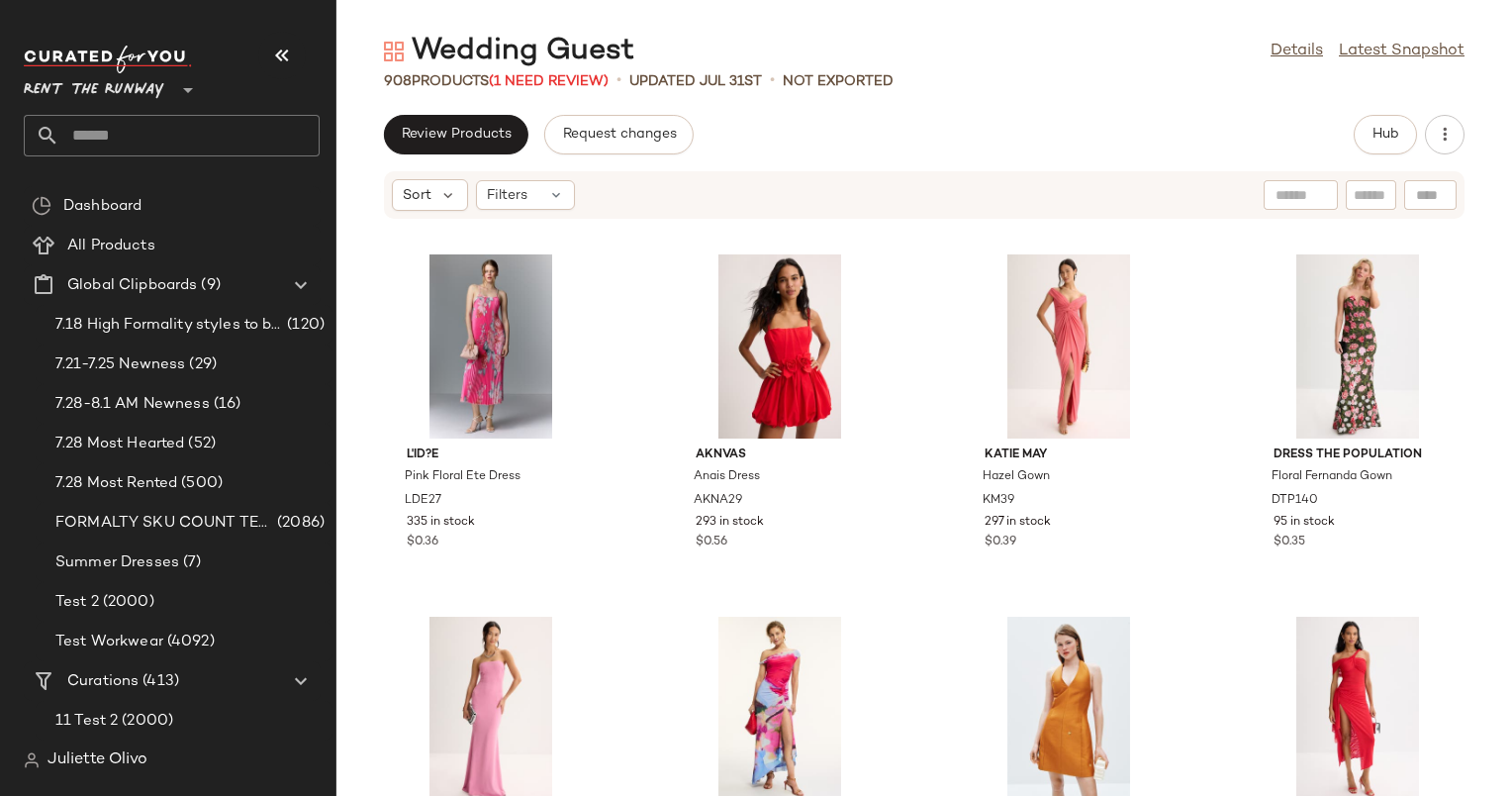 click on "908   Products   (1 Need Review)   •   updated Jul 31st  •   Not Exported" 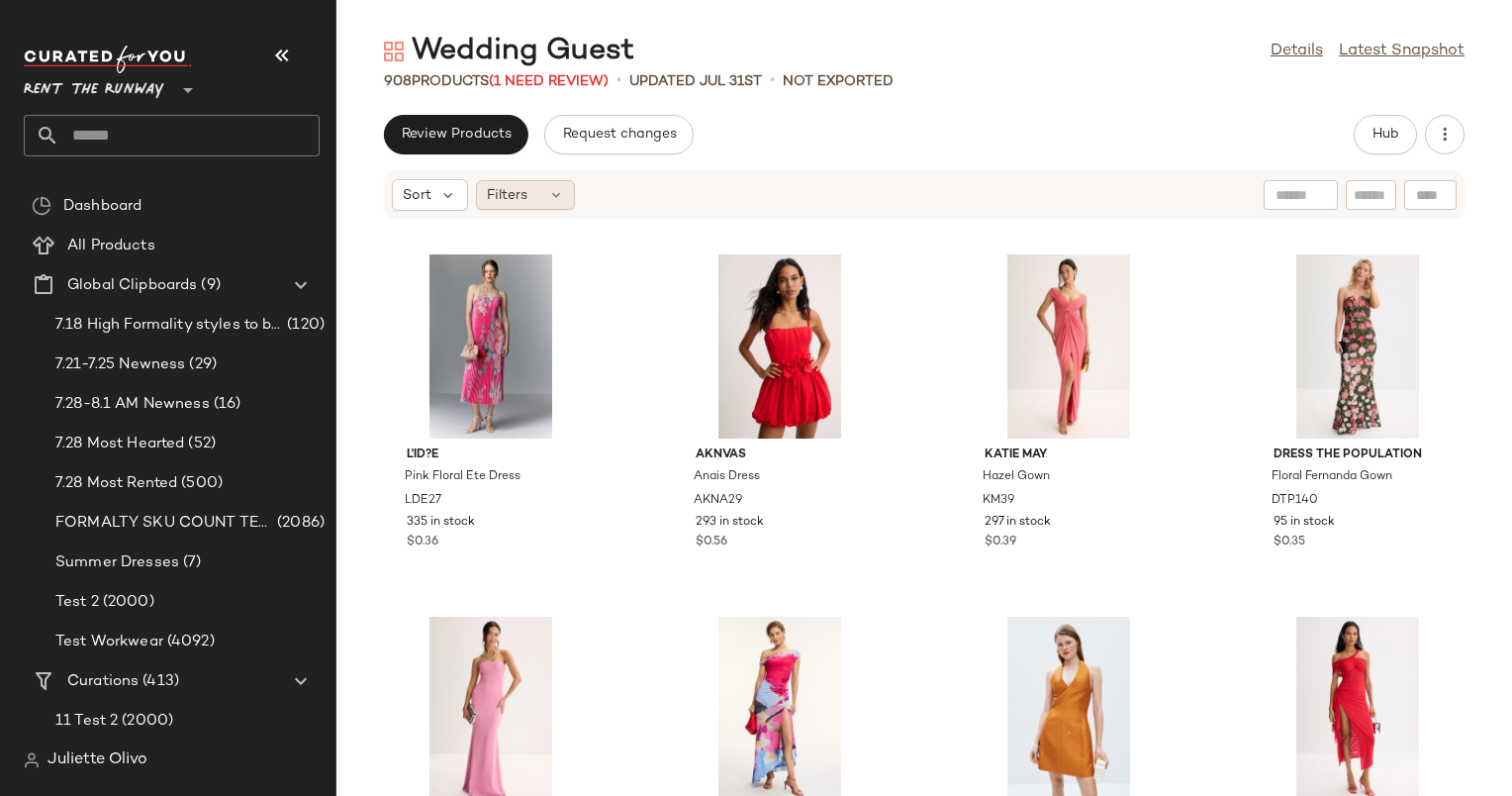 click on "Filters" 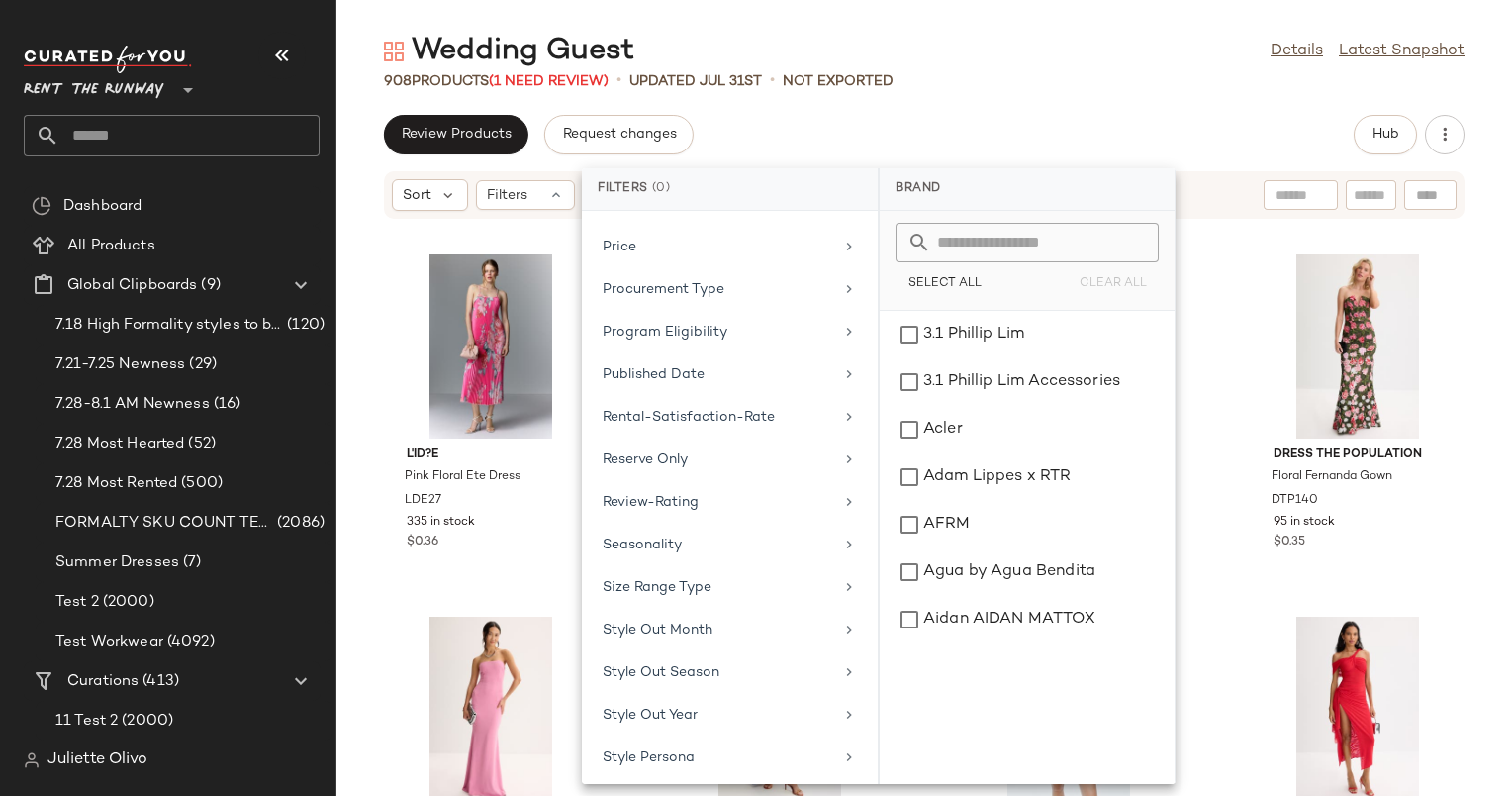 scroll, scrollTop: 1719, scrollLeft: 0, axis: vertical 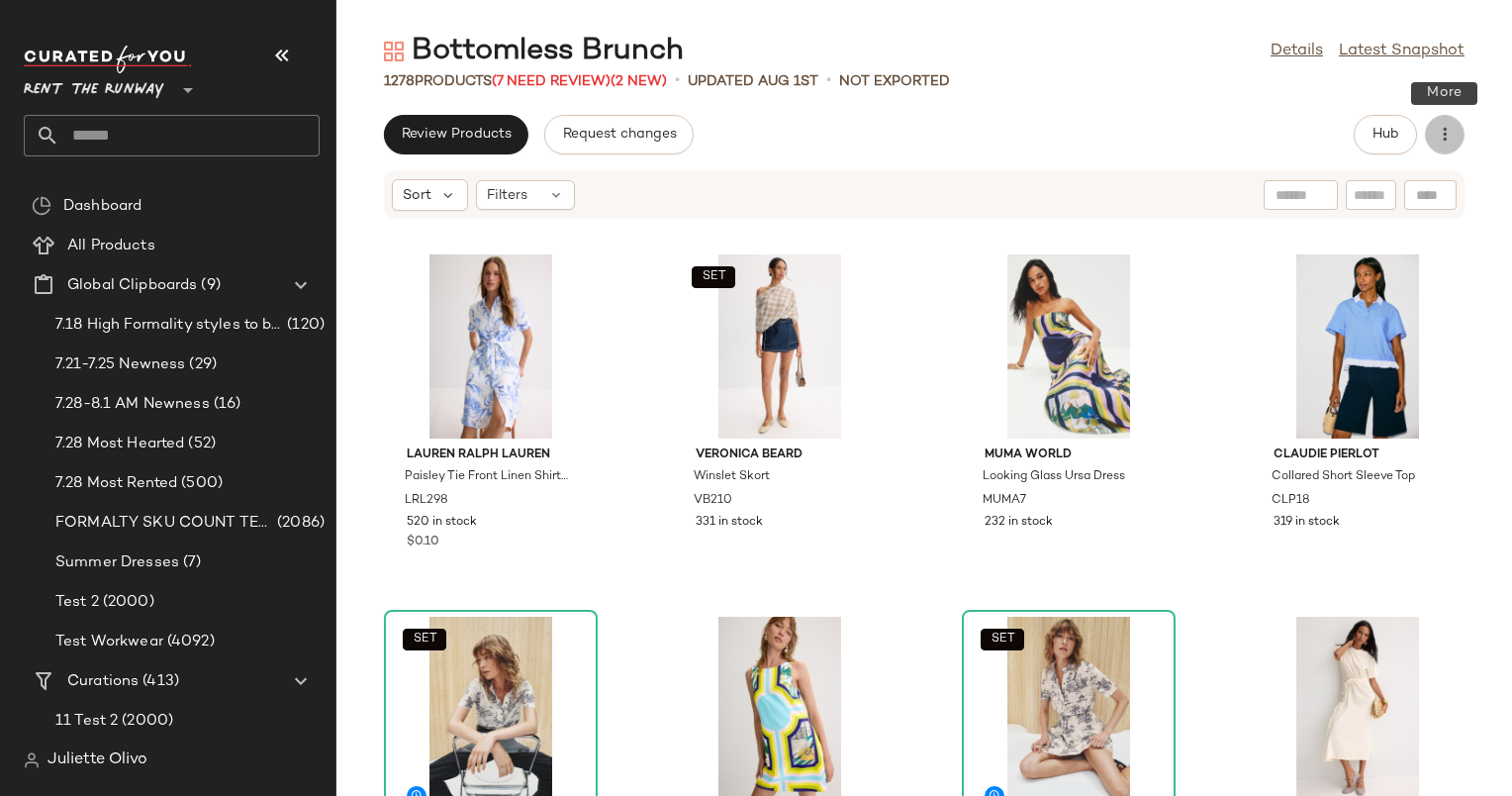click 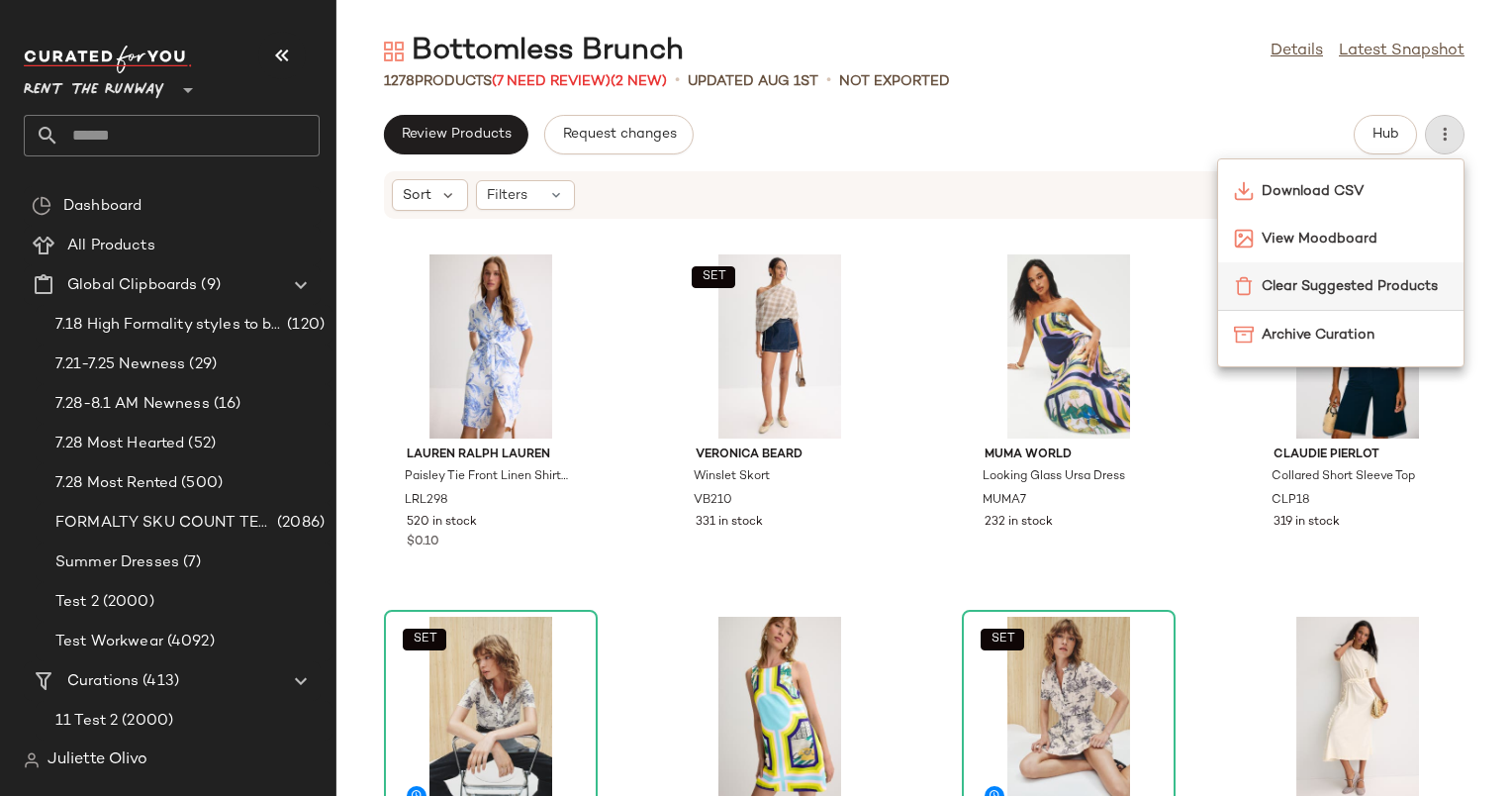 click on "Clear Suggested Products" at bounding box center [1355, 286] 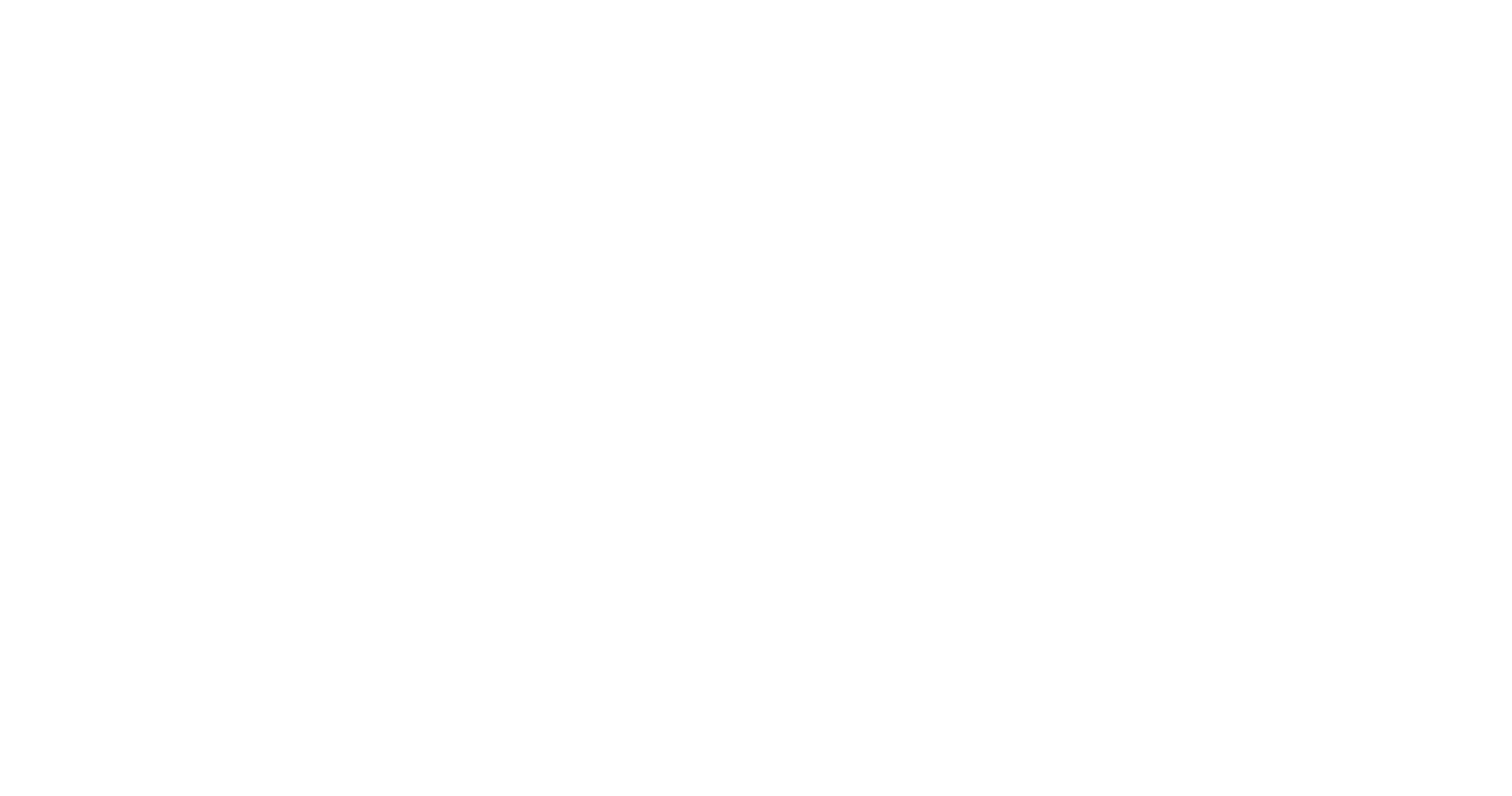 scroll, scrollTop: 0, scrollLeft: 0, axis: both 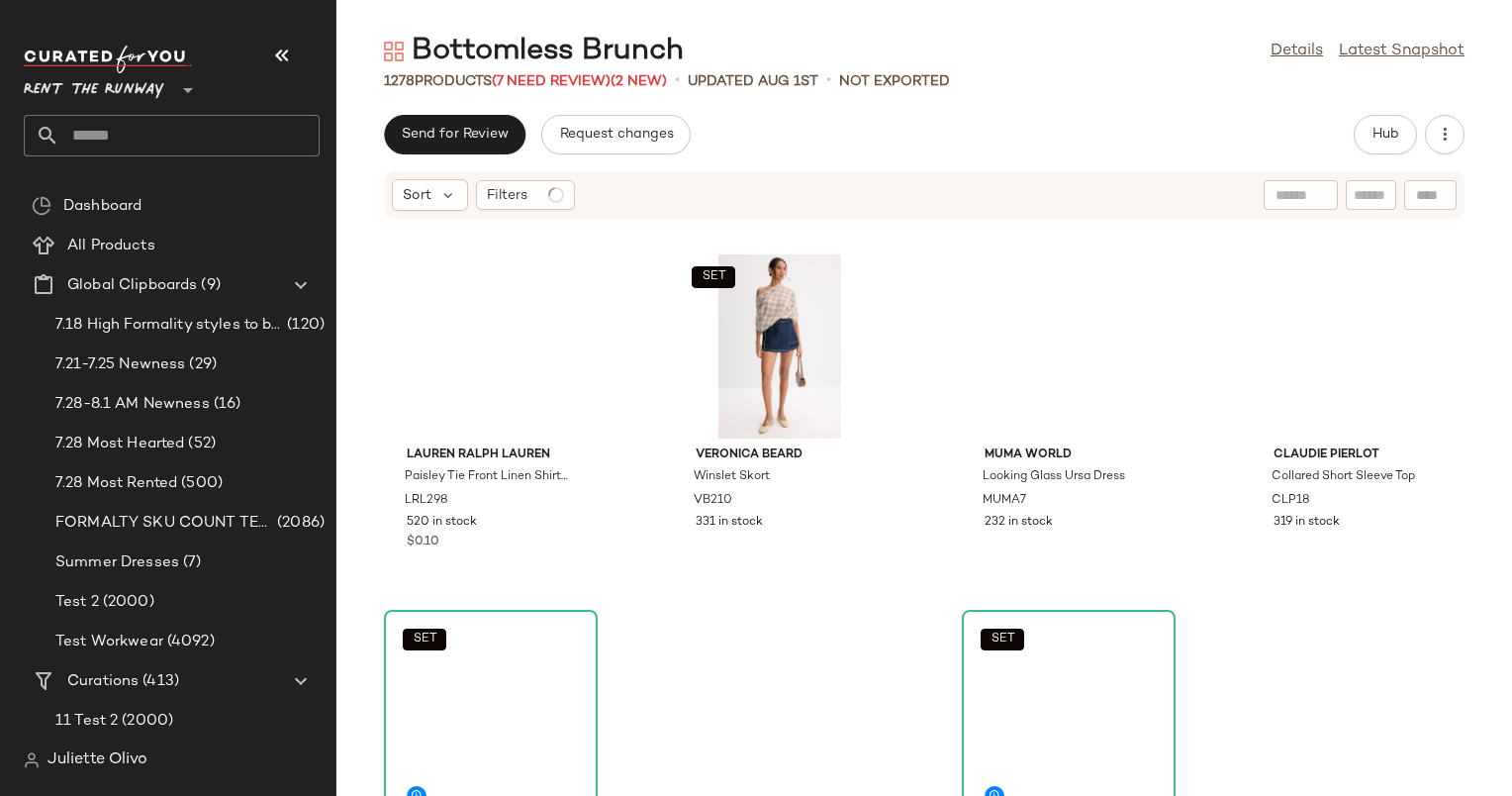 click on "Send for Review" at bounding box center [454, 135] 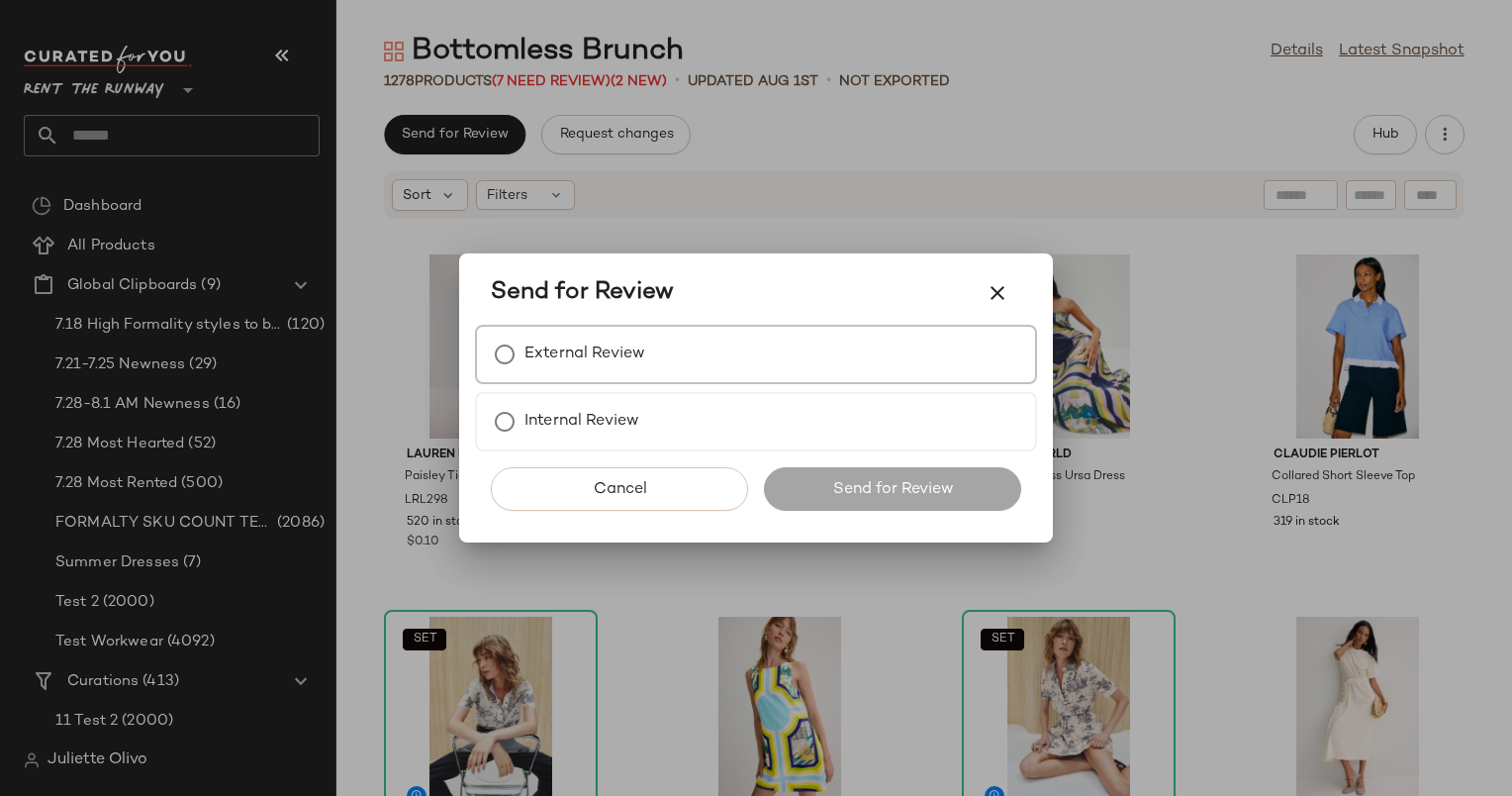 click on "External Review" at bounding box center [756, 354] 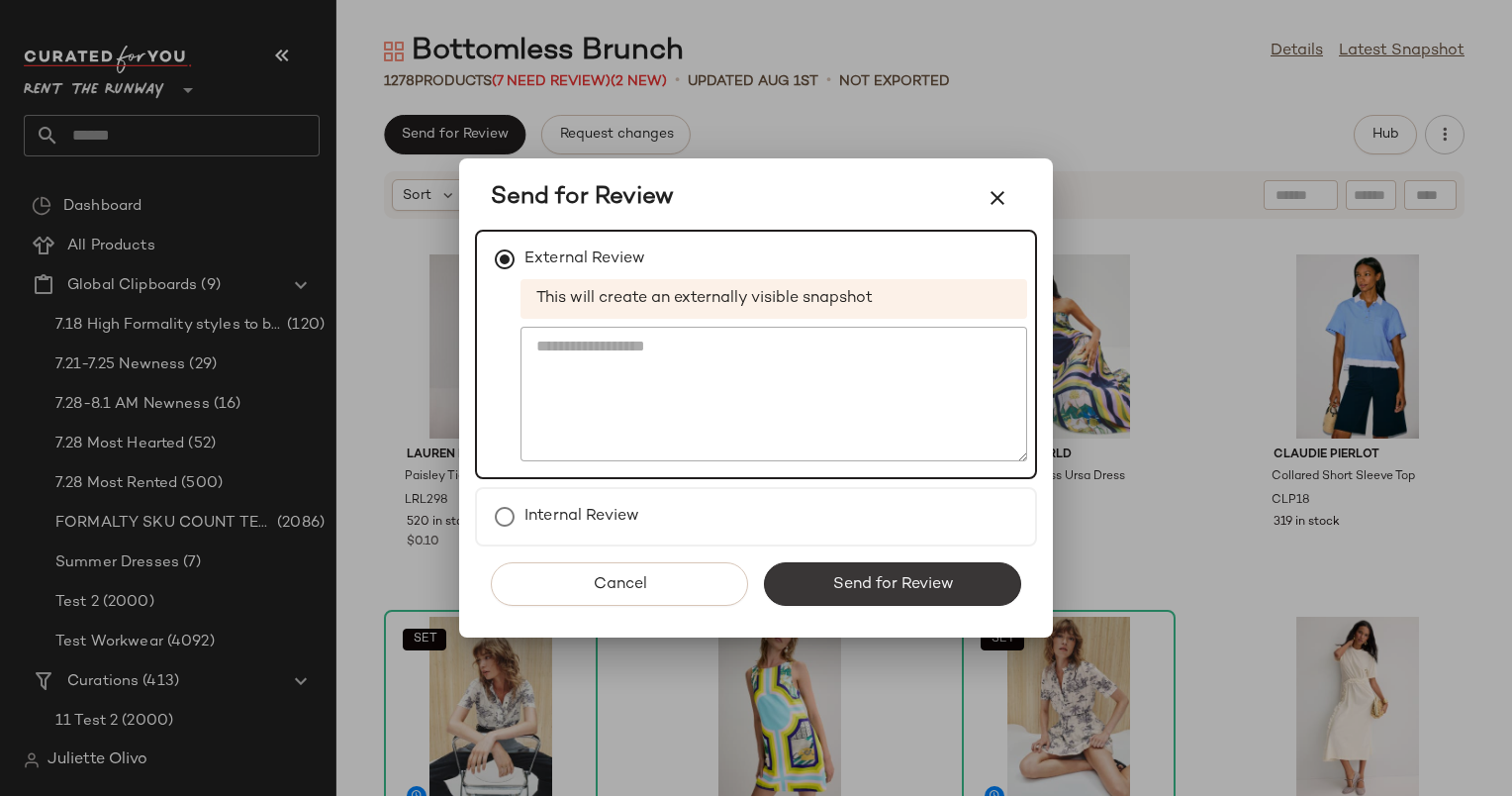 click on "Send for Review" 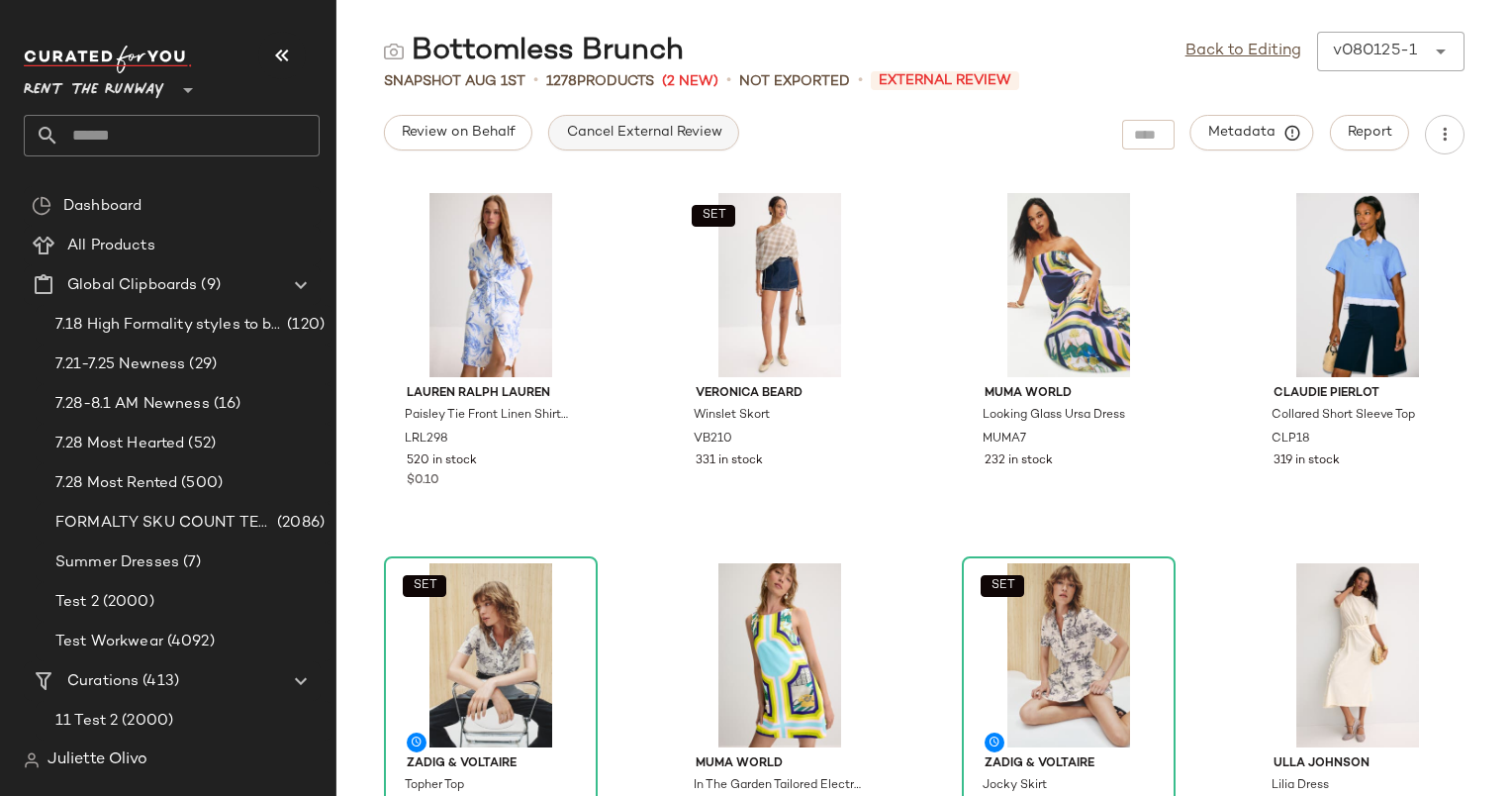 click on "Cancel External Review" 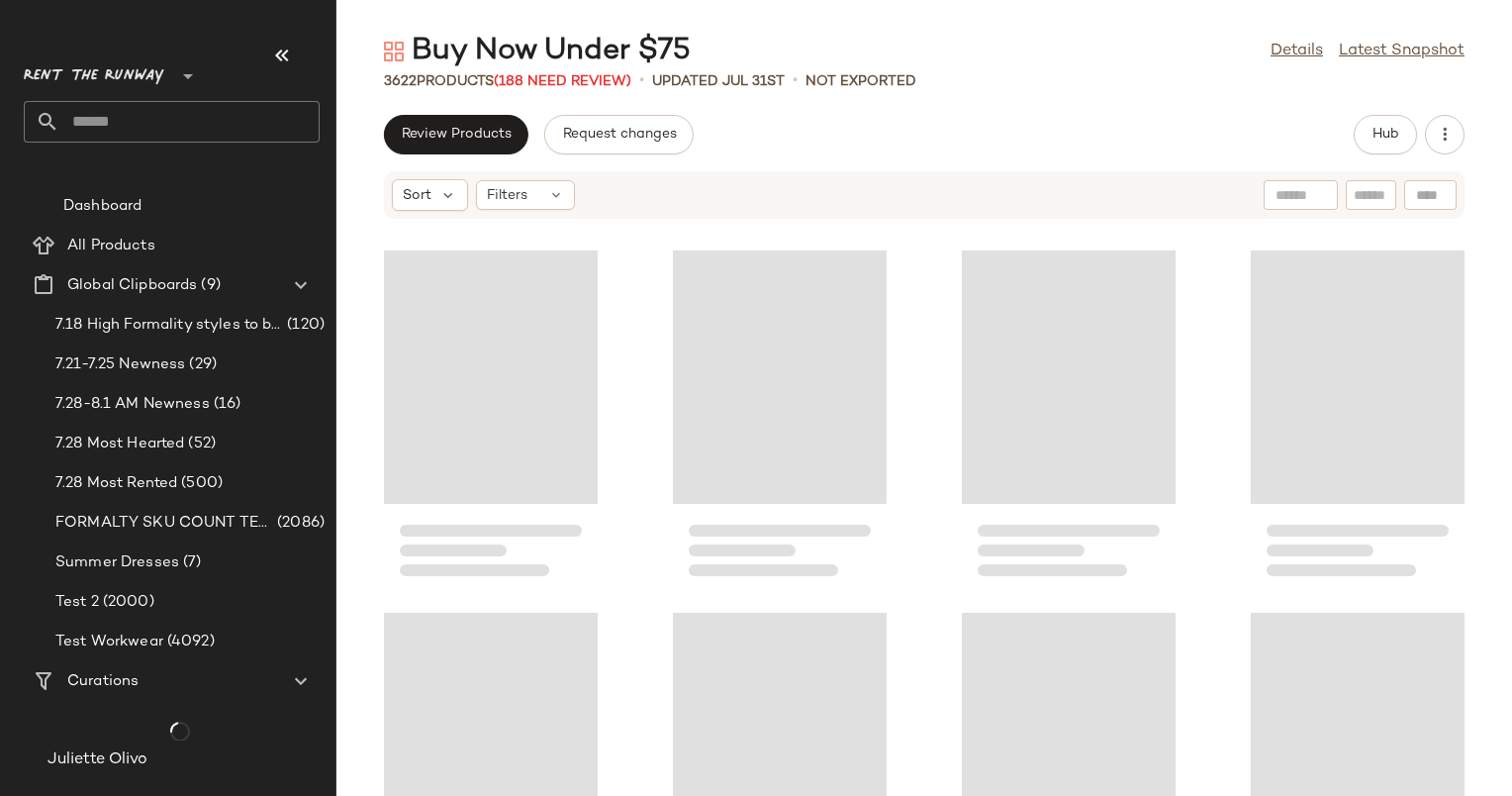 scroll, scrollTop: 0, scrollLeft: 0, axis: both 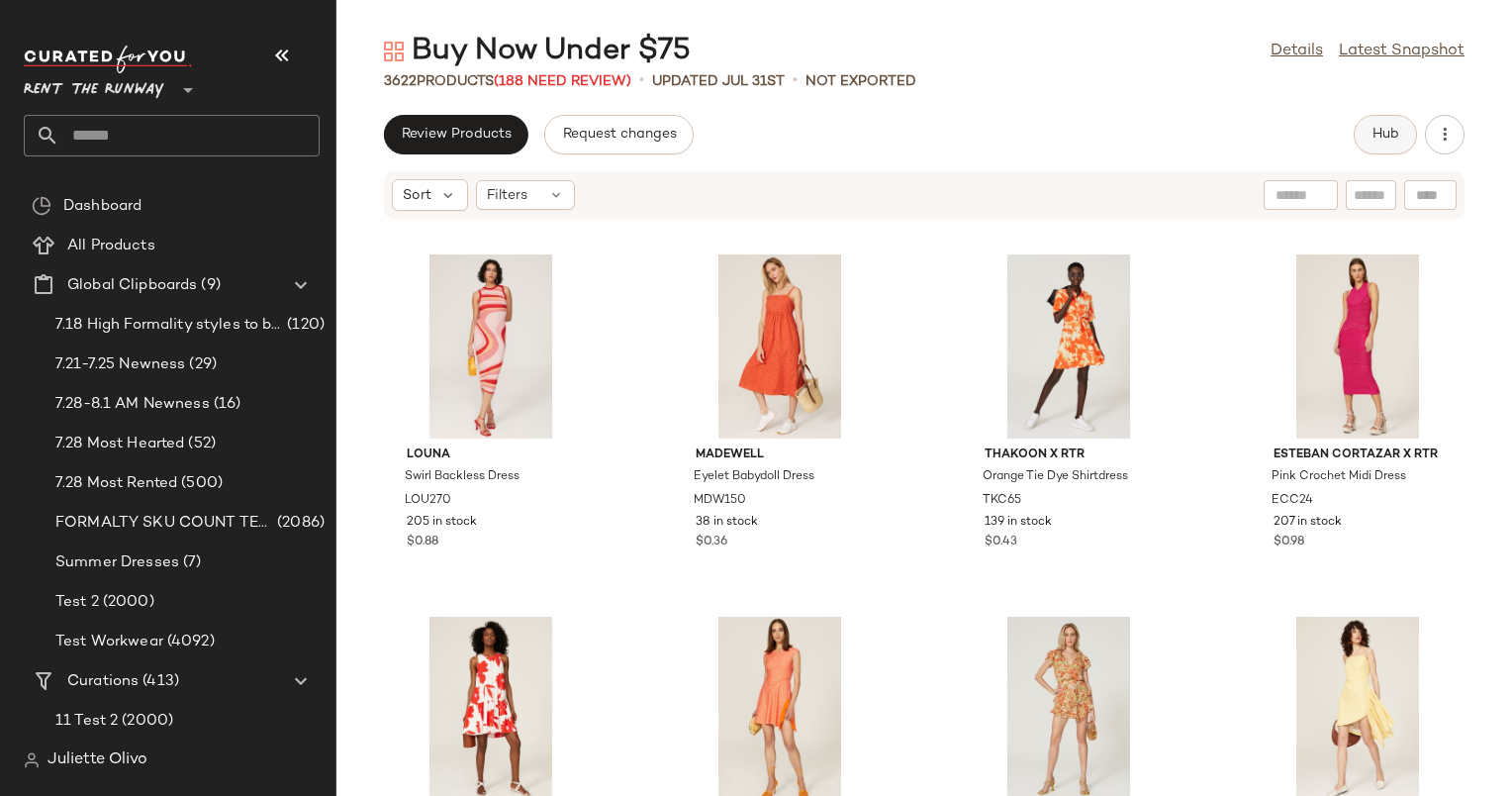 click on "Hub" at bounding box center (1385, 135) 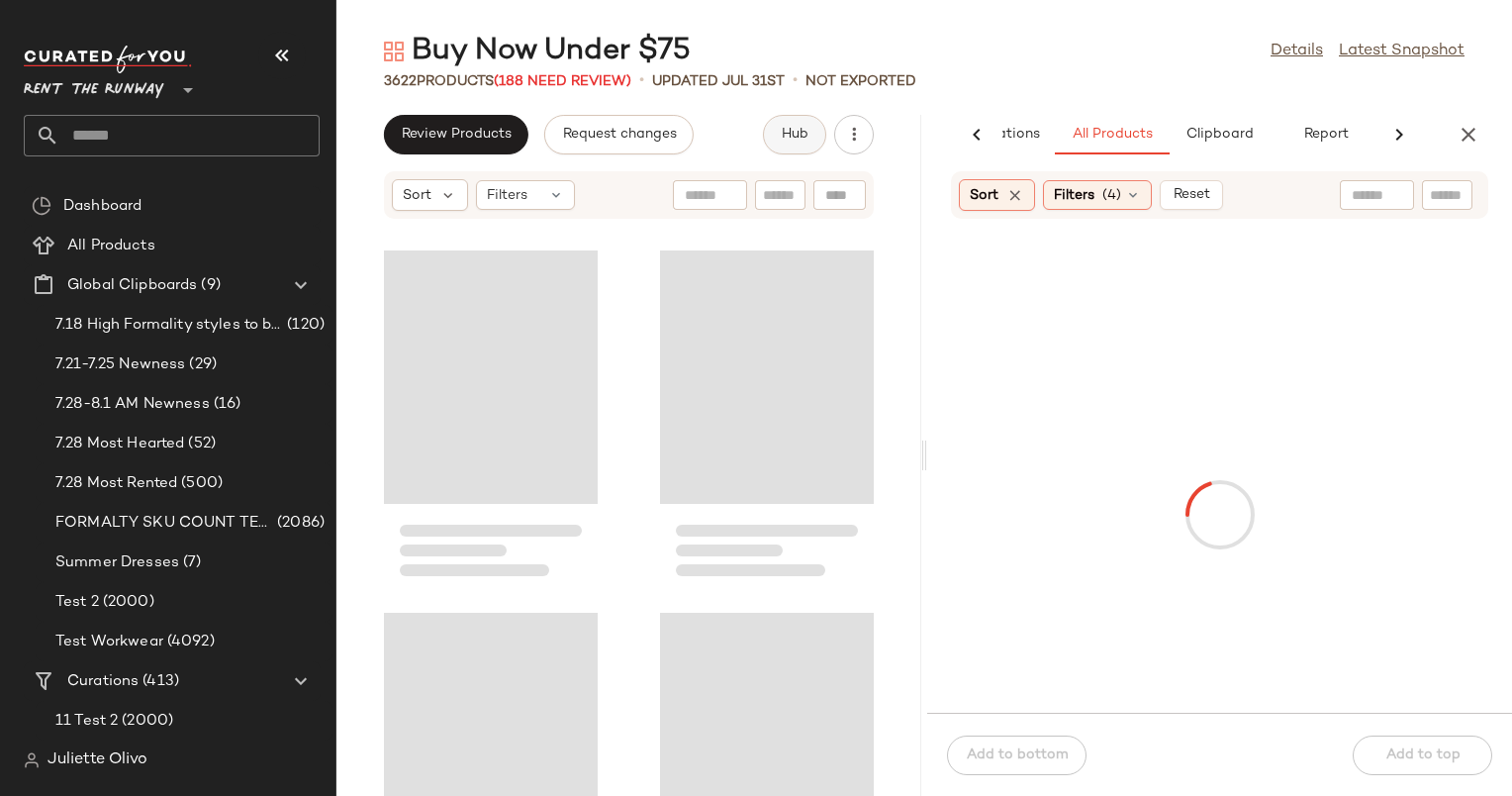 scroll, scrollTop: 0, scrollLeft: 122, axis: horizontal 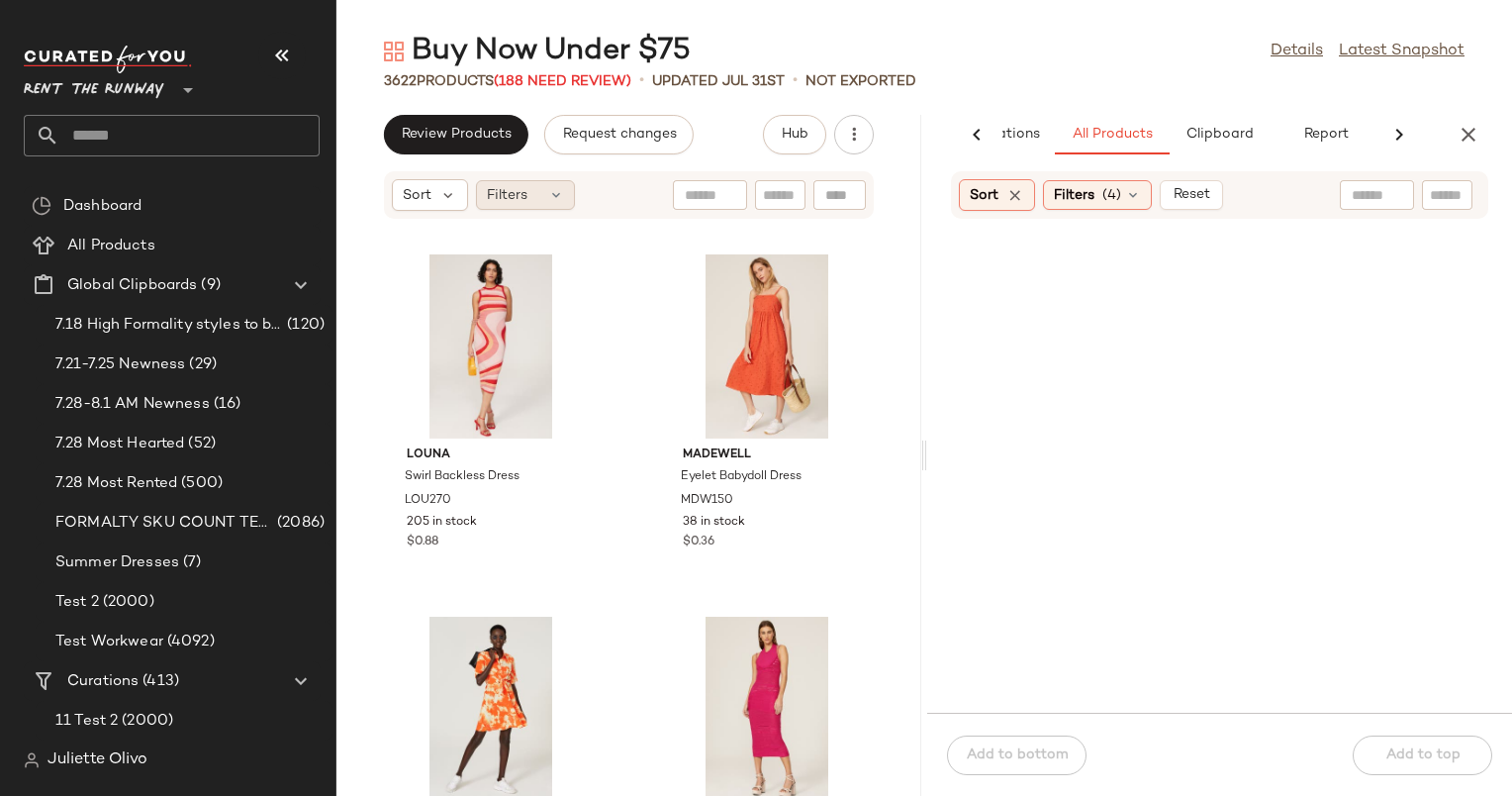 click on "Filters" at bounding box center (507, 195) 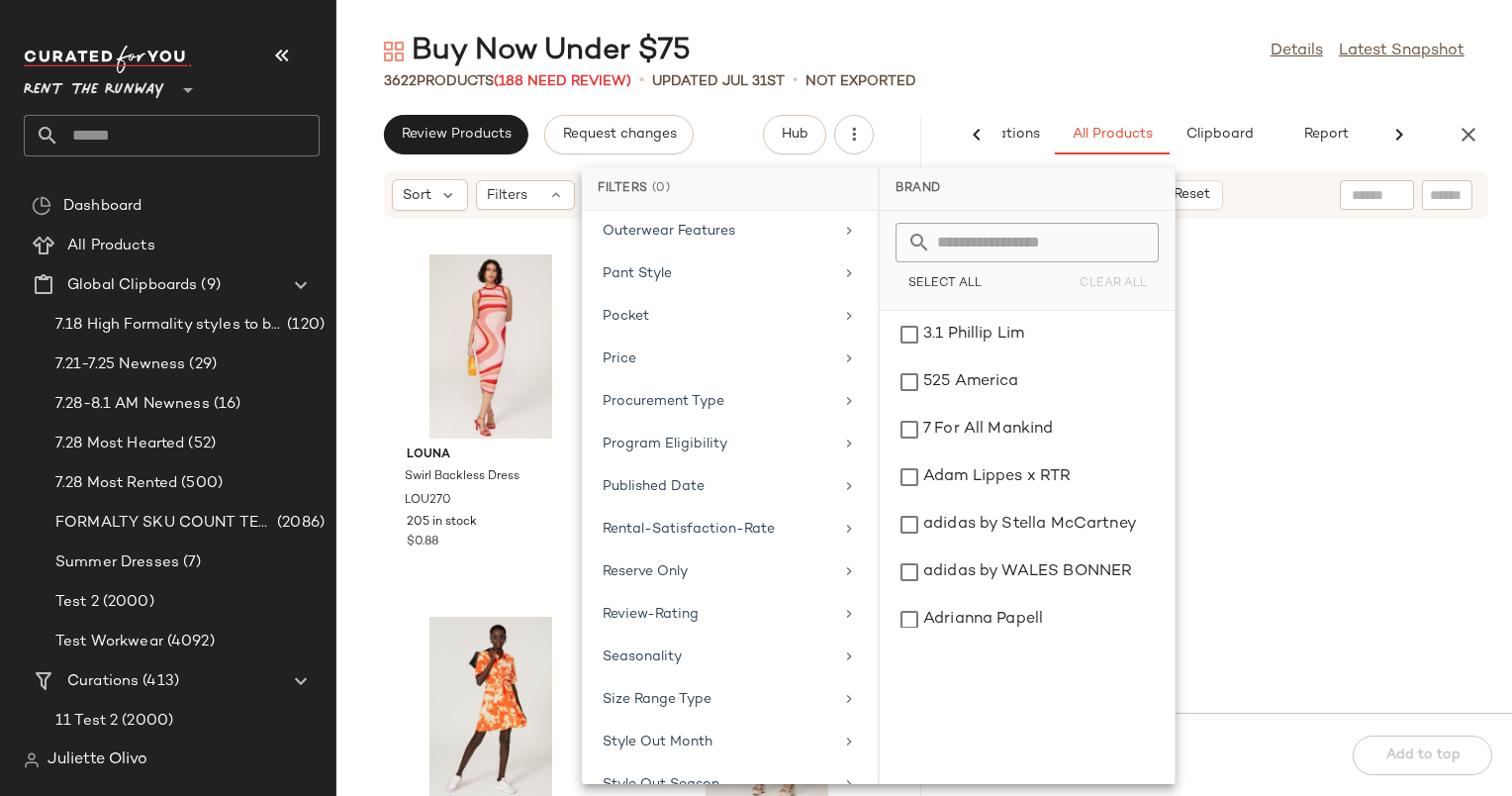 scroll, scrollTop: 1888, scrollLeft: 0, axis: vertical 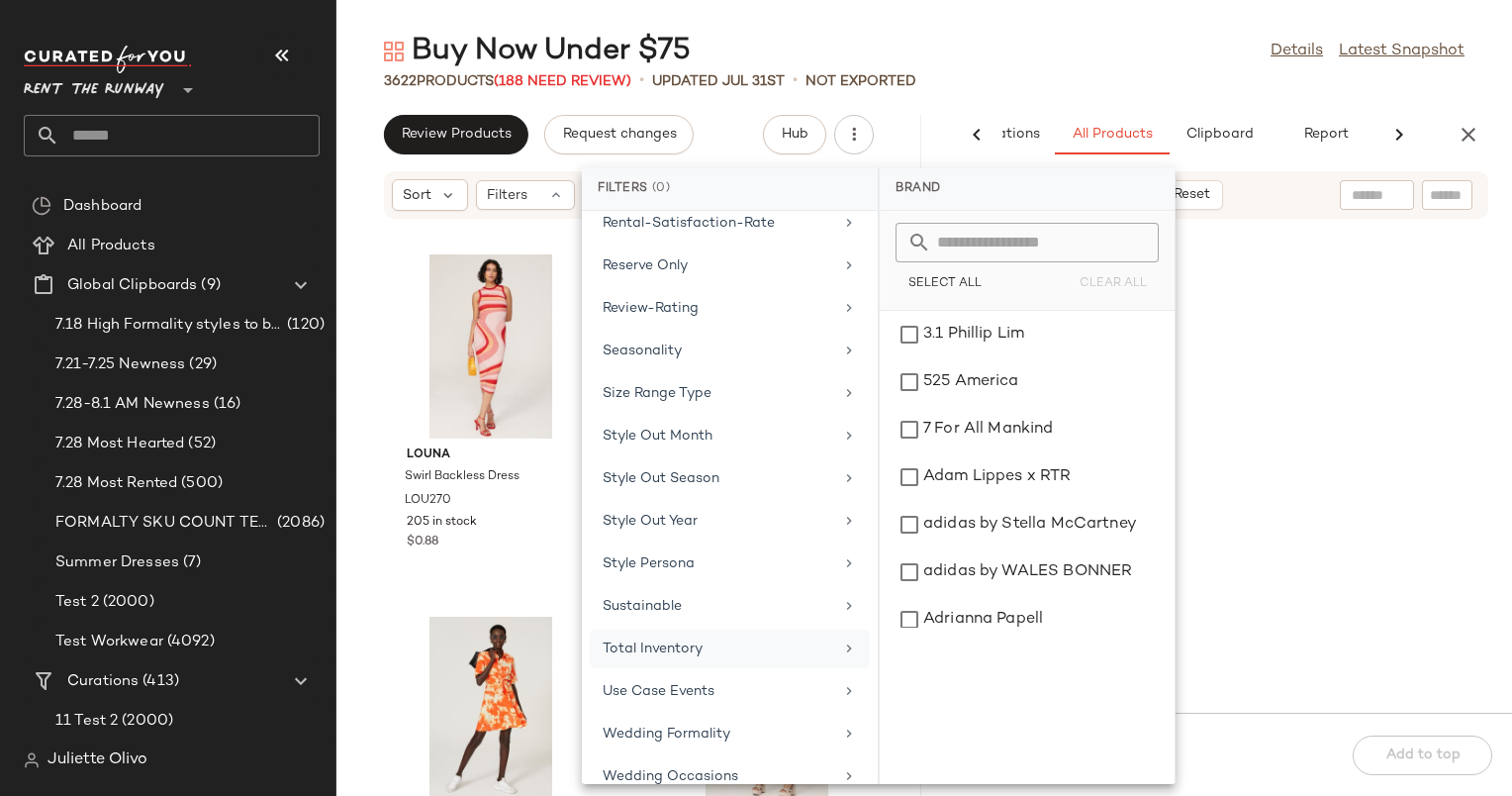 click on "Total Inventory" at bounding box center [717, 648] 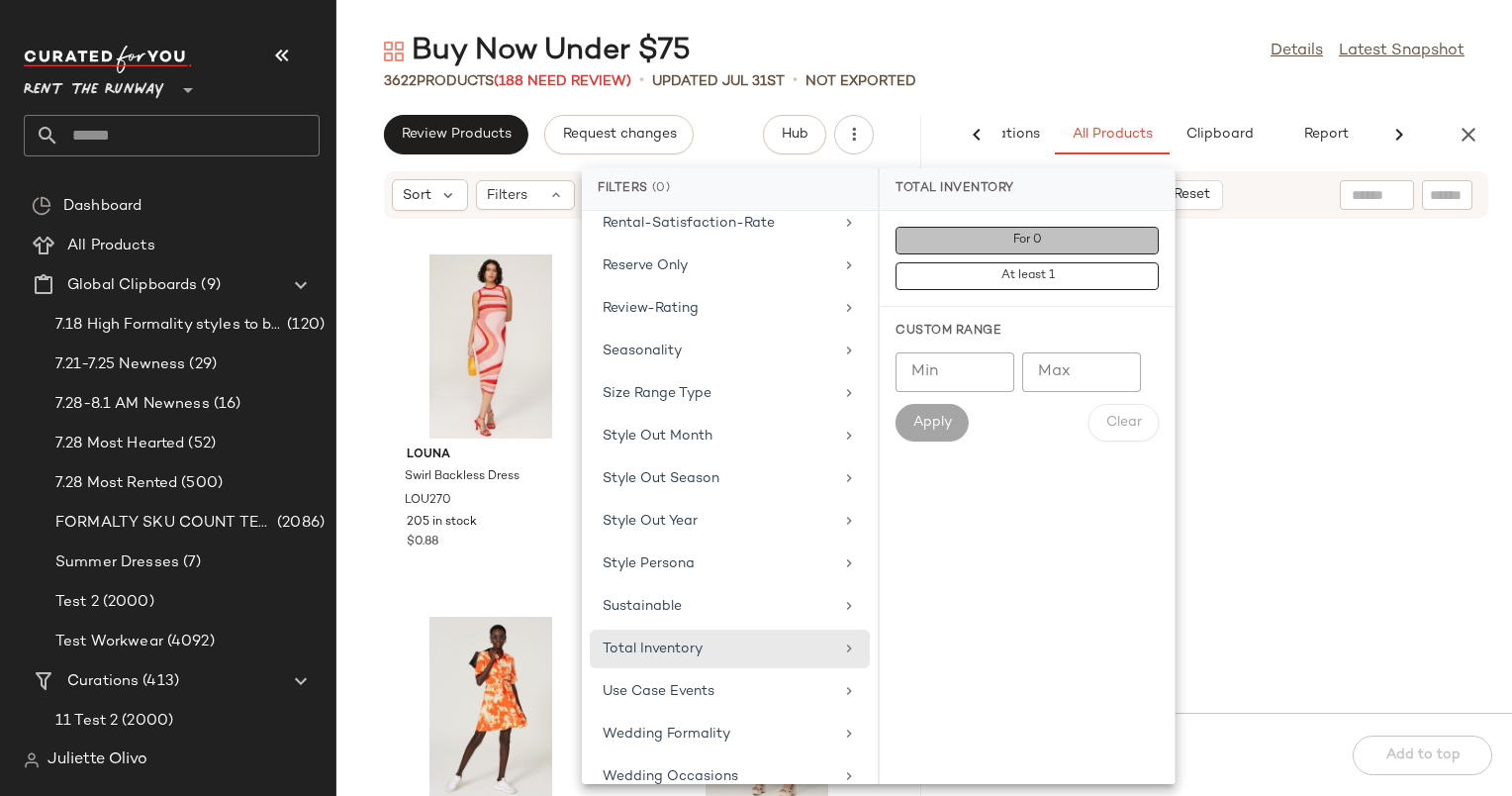 click on "For 0" 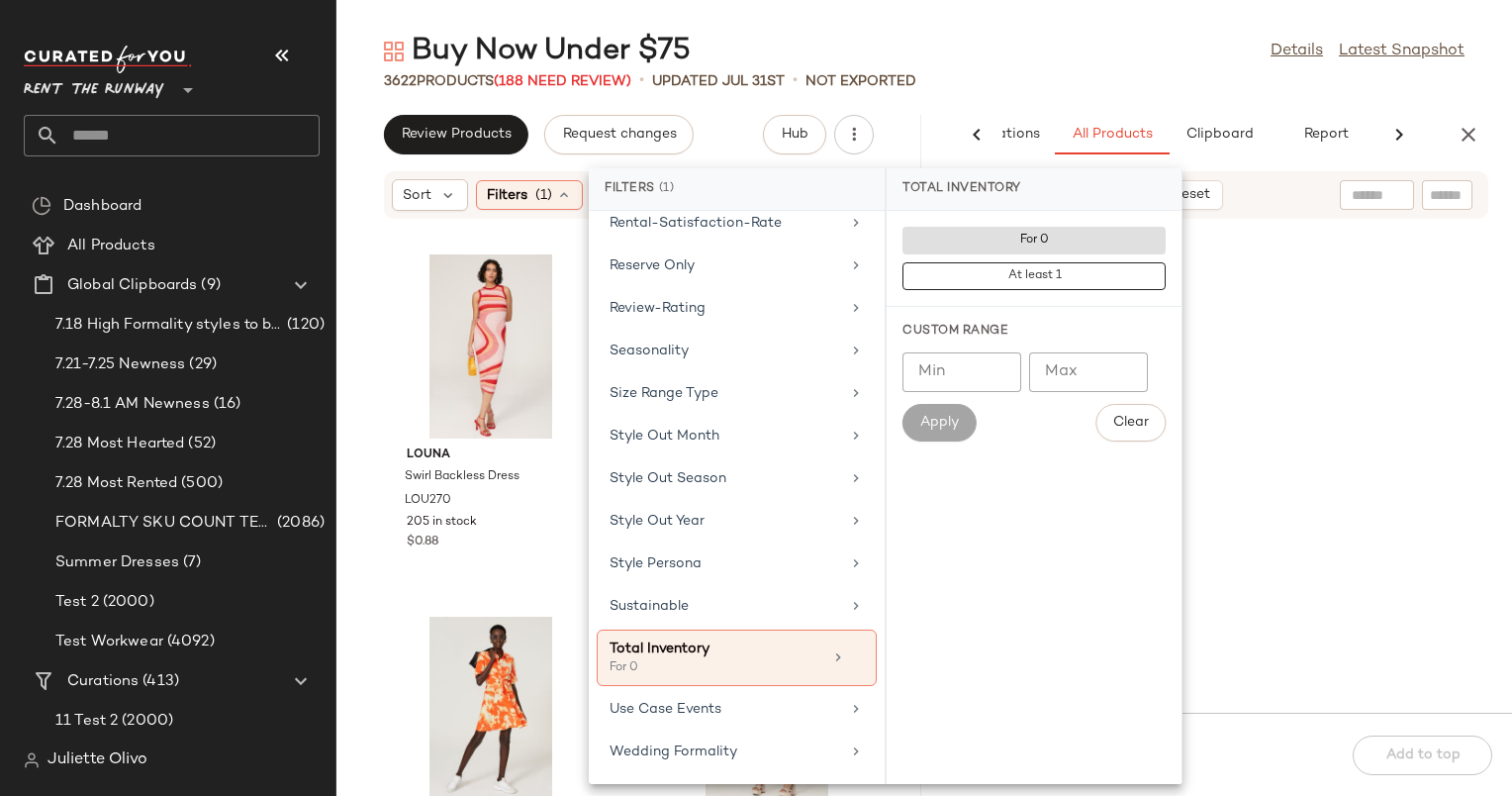 click 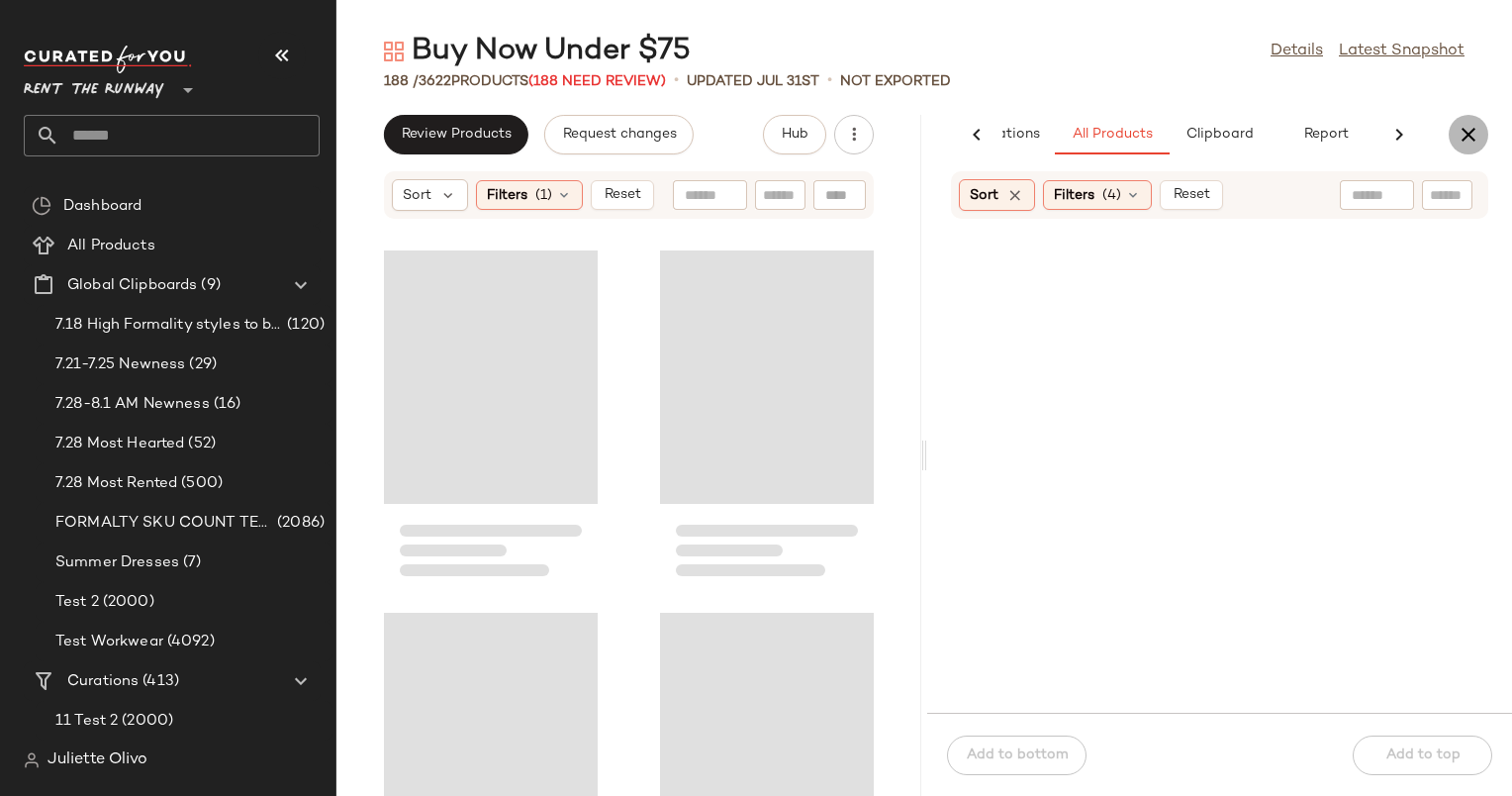 click at bounding box center [1468, 135] 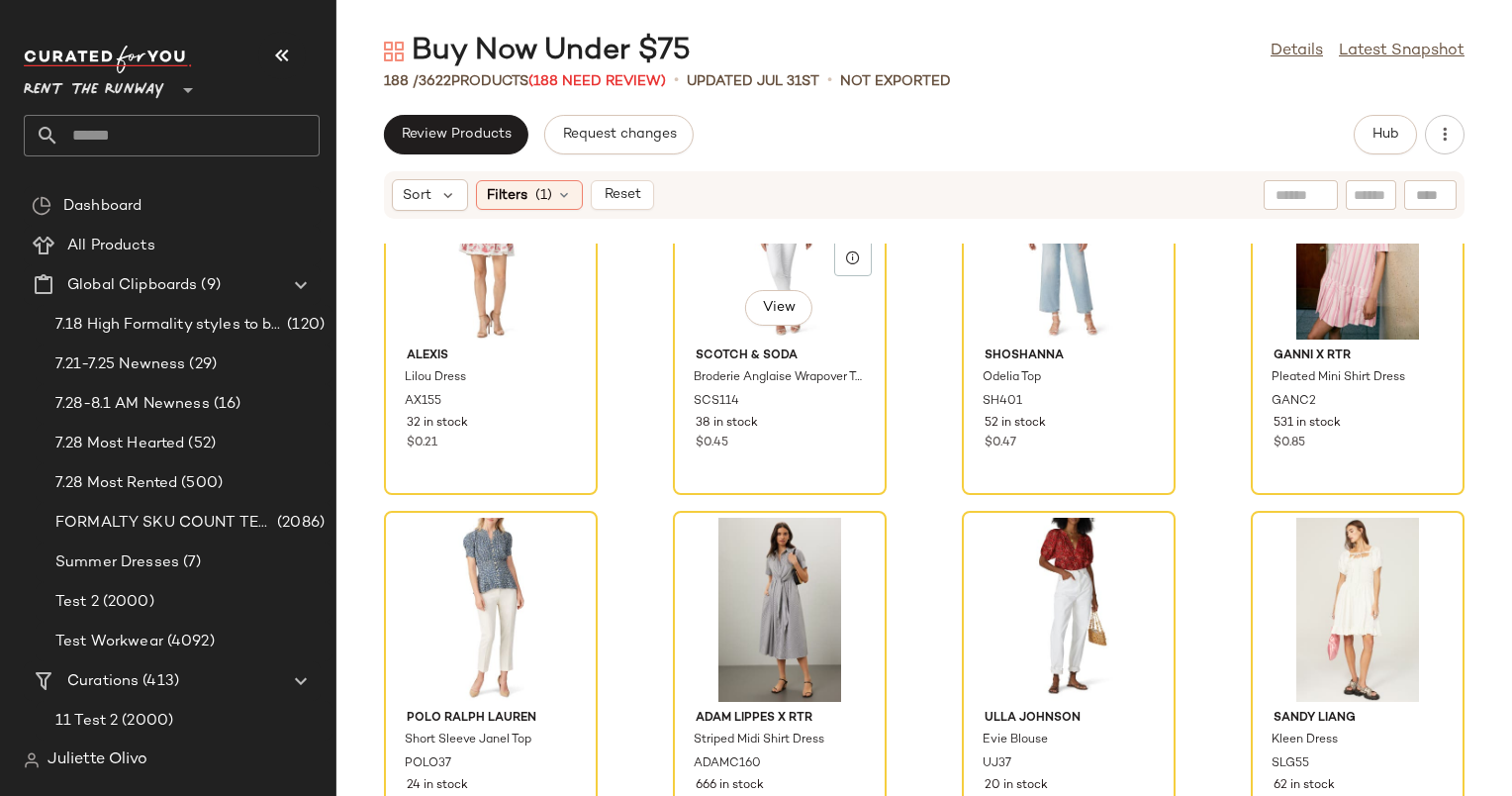 scroll, scrollTop: 894, scrollLeft: 0, axis: vertical 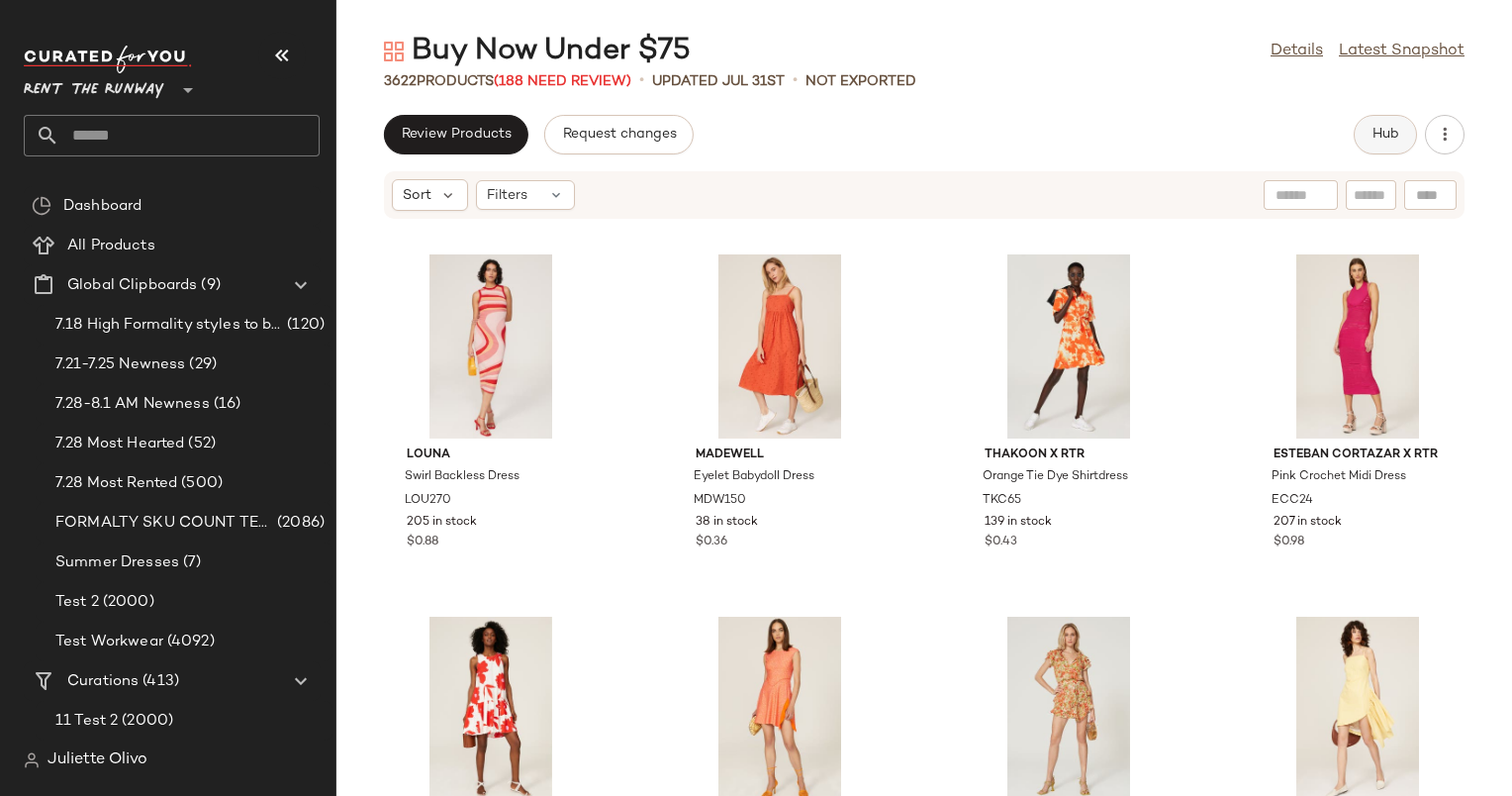 click on "Hub" 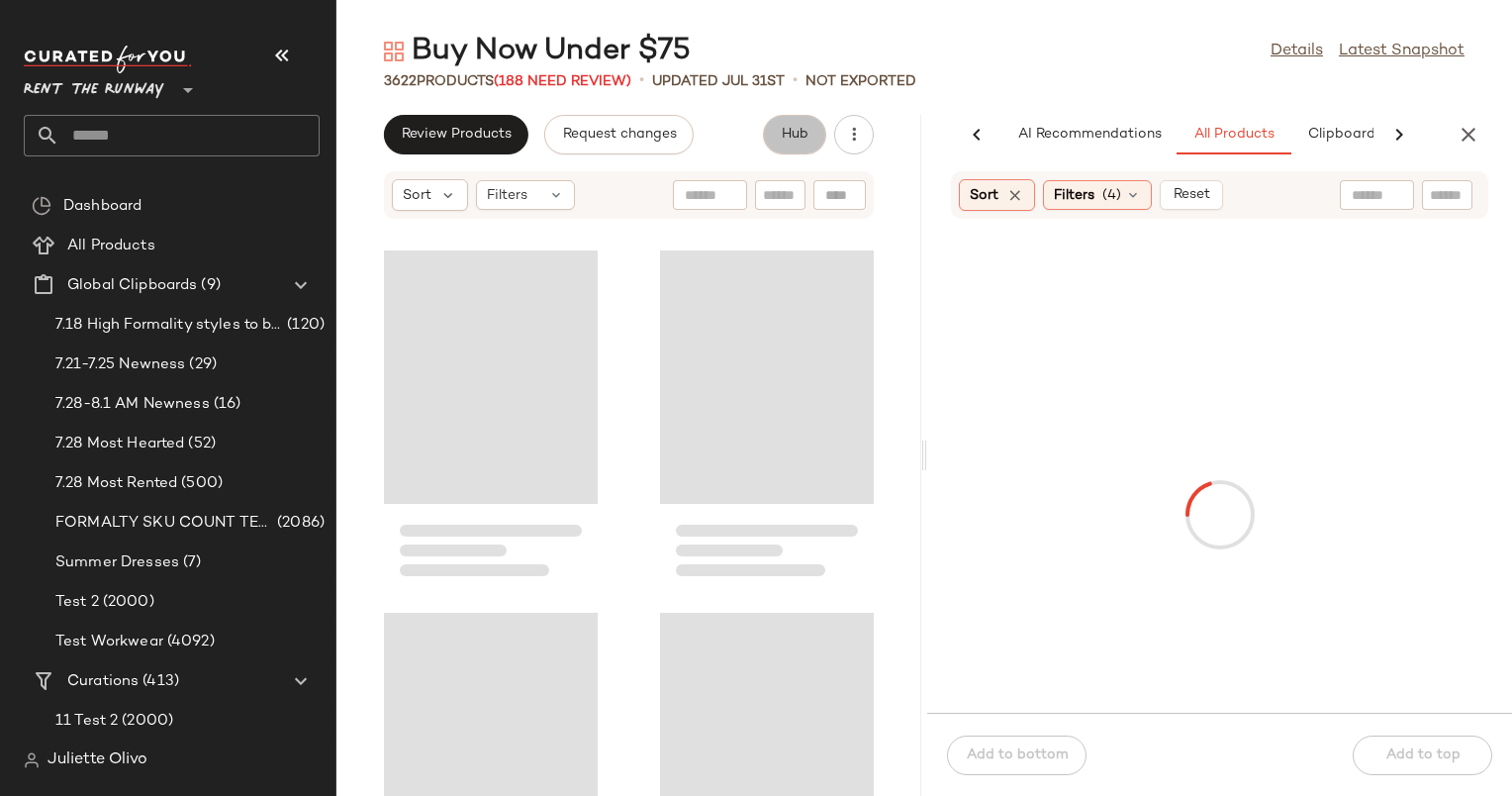 scroll, scrollTop: 0, scrollLeft: 122, axis: horizontal 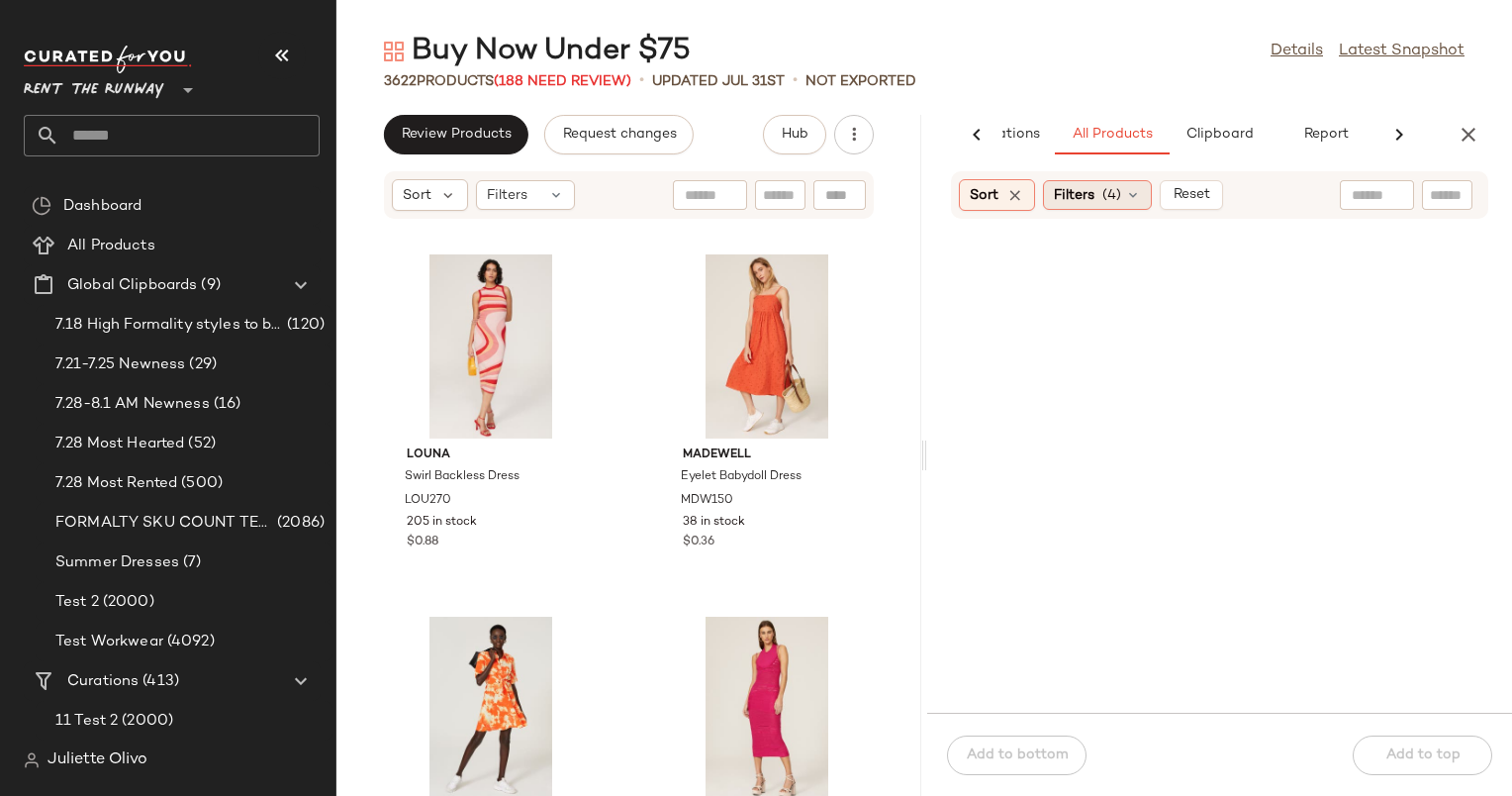 click at bounding box center (1133, 195) 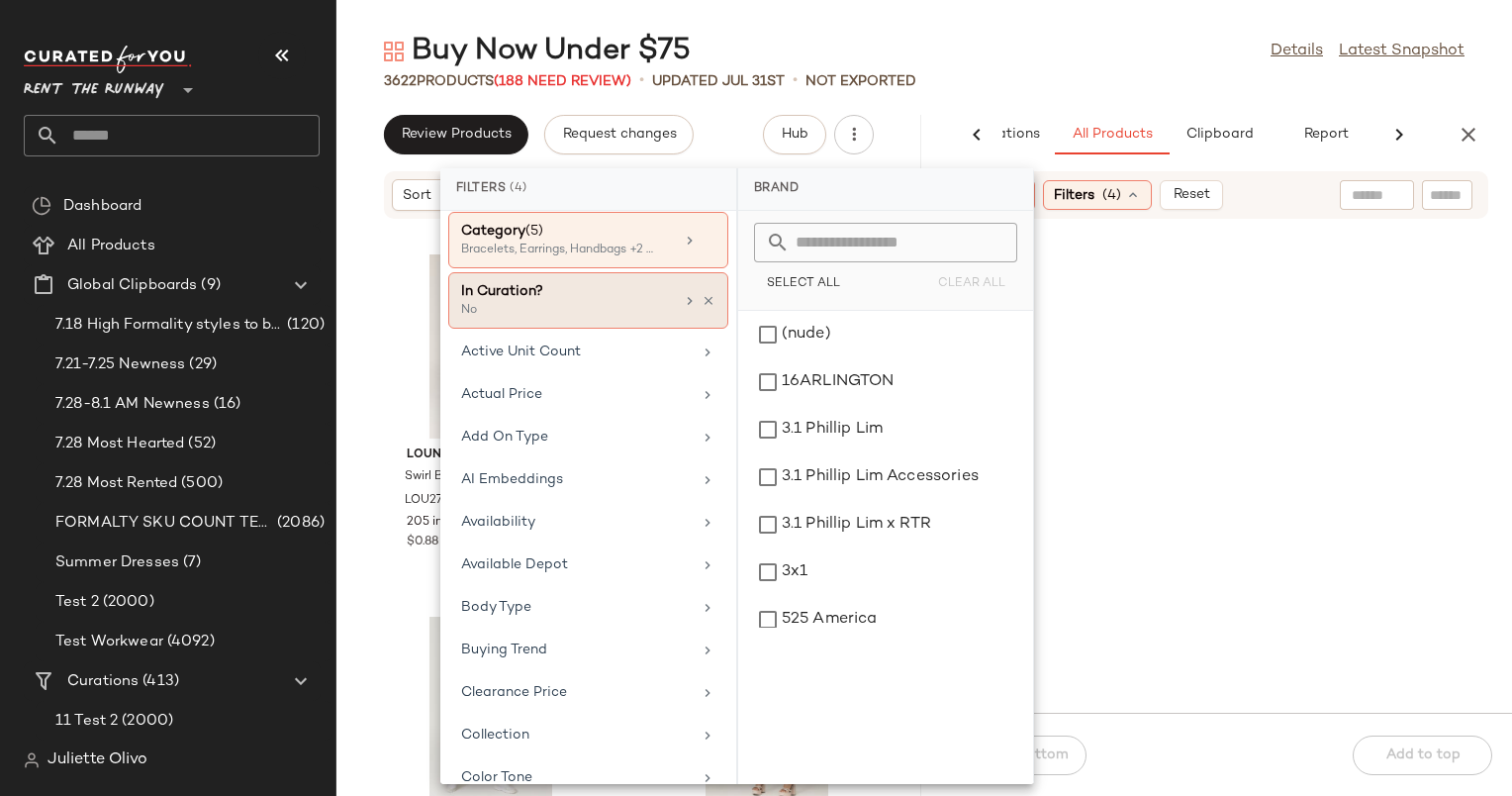scroll, scrollTop: 18, scrollLeft: 0, axis: vertical 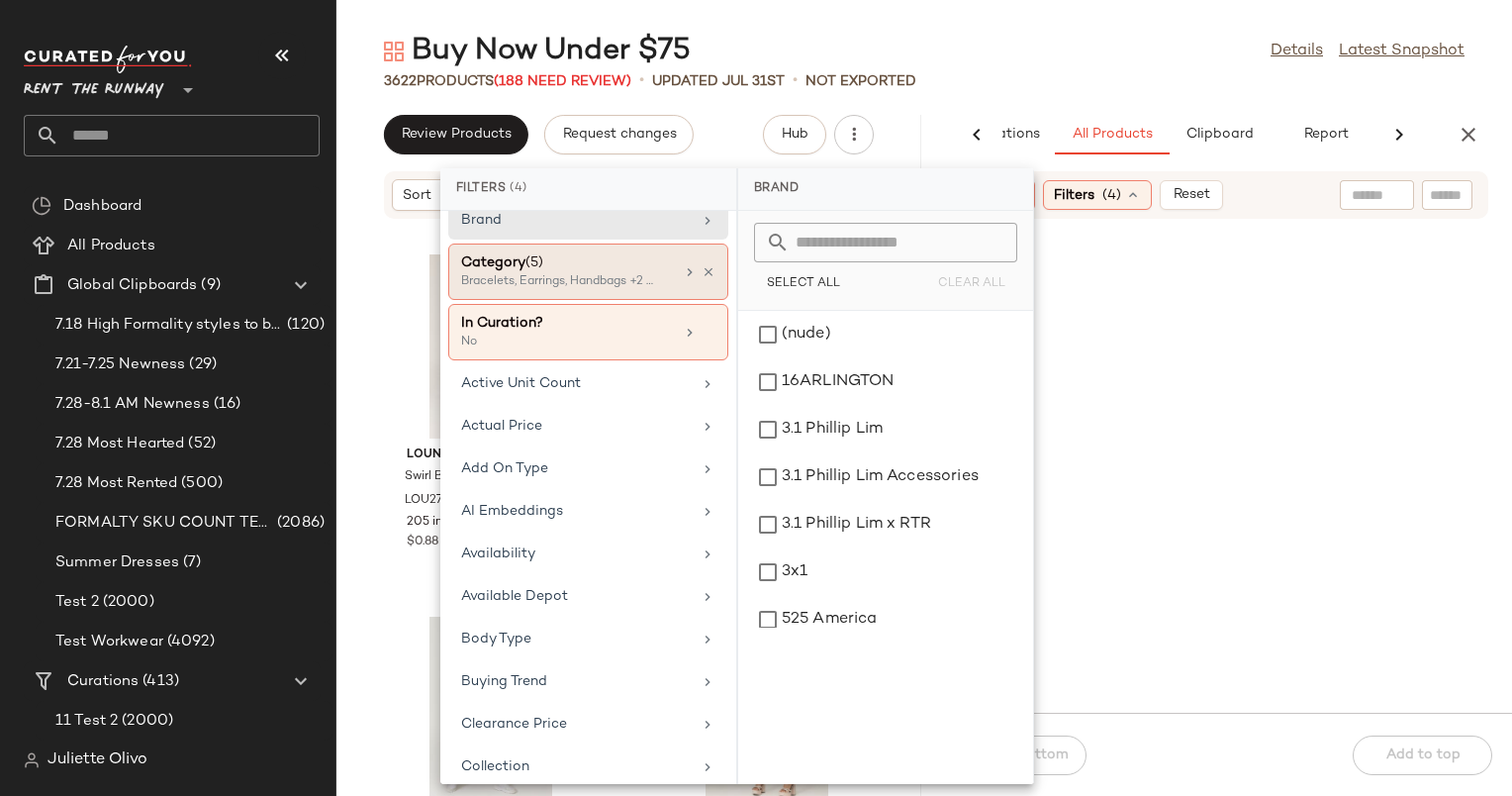 click on "Category  (5)" at bounding box center [567, 262] 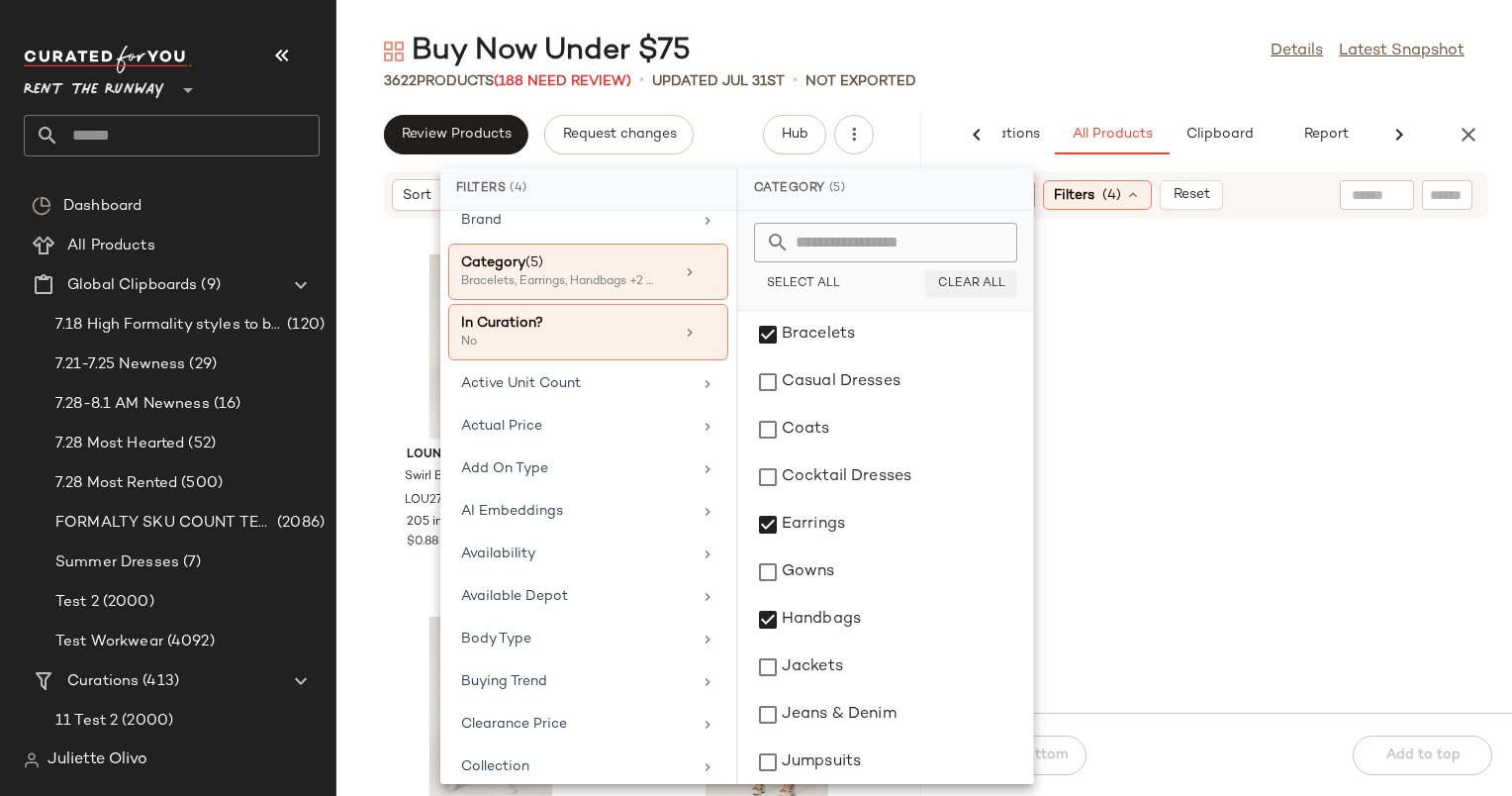 click on "Clear All" at bounding box center [971, 284] 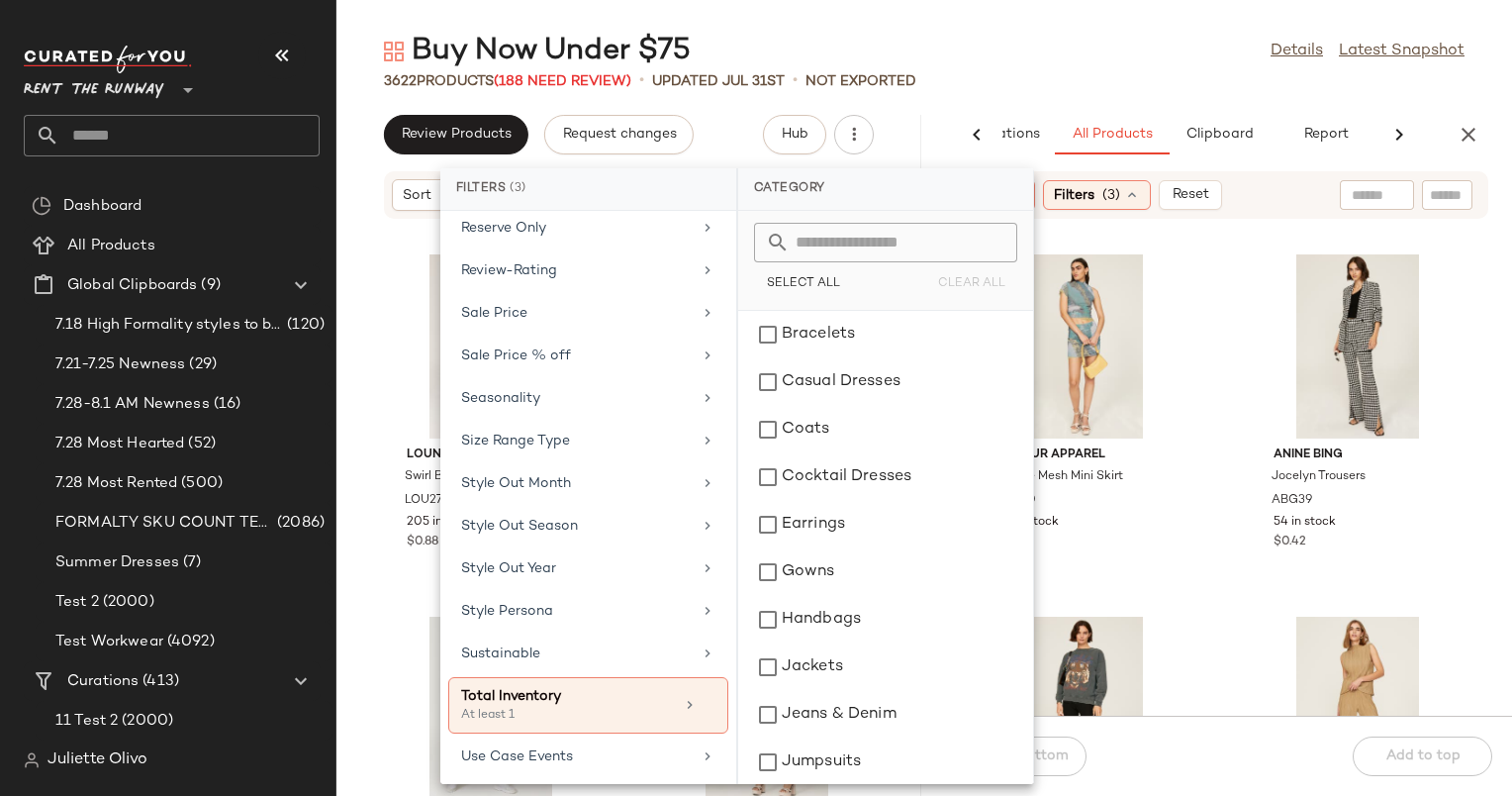 scroll, scrollTop: 2067, scrollLeft: 0, axis: vertical 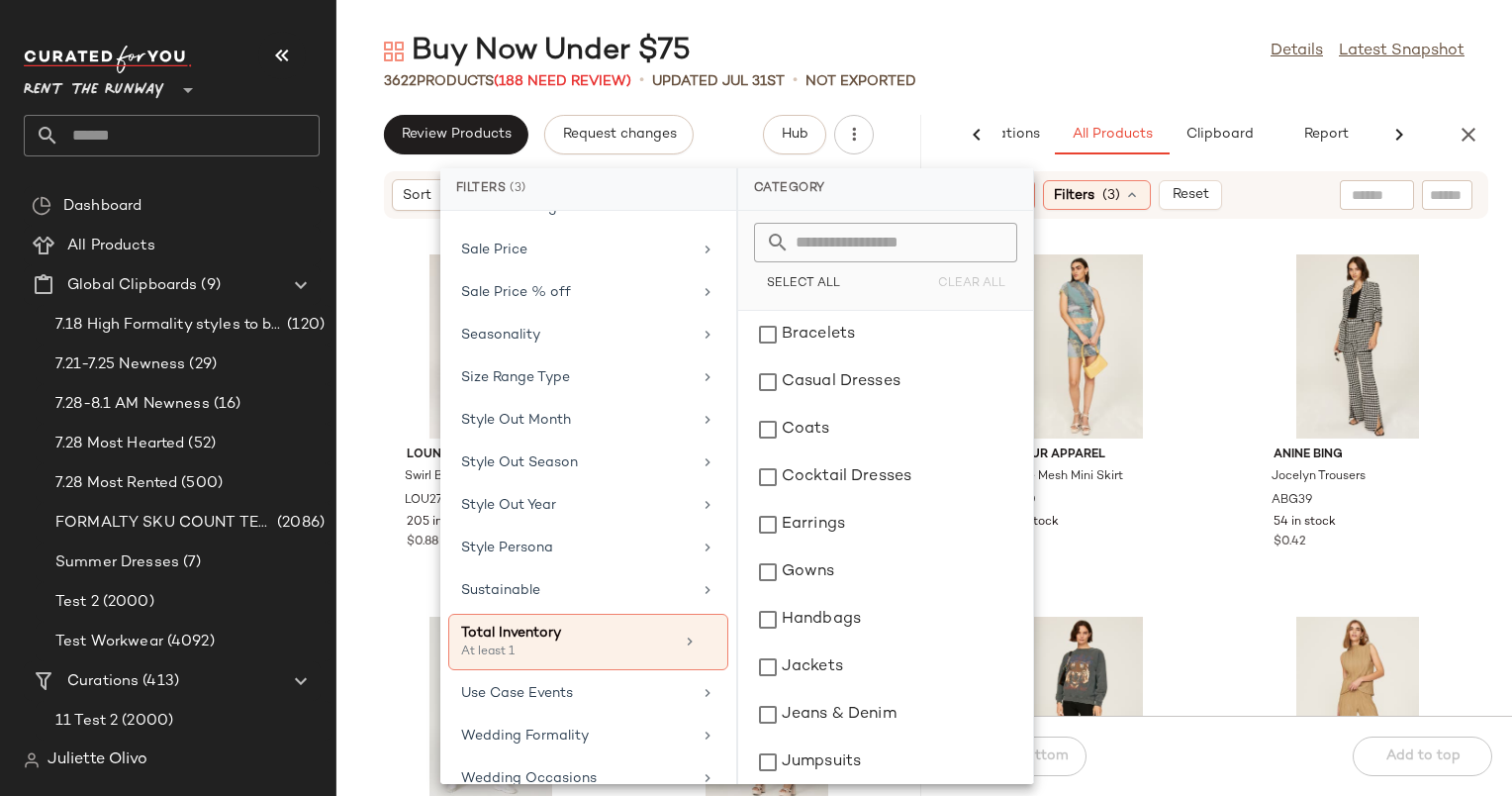 click on "Buy Now Under $75  Details   Latest Snapshot" 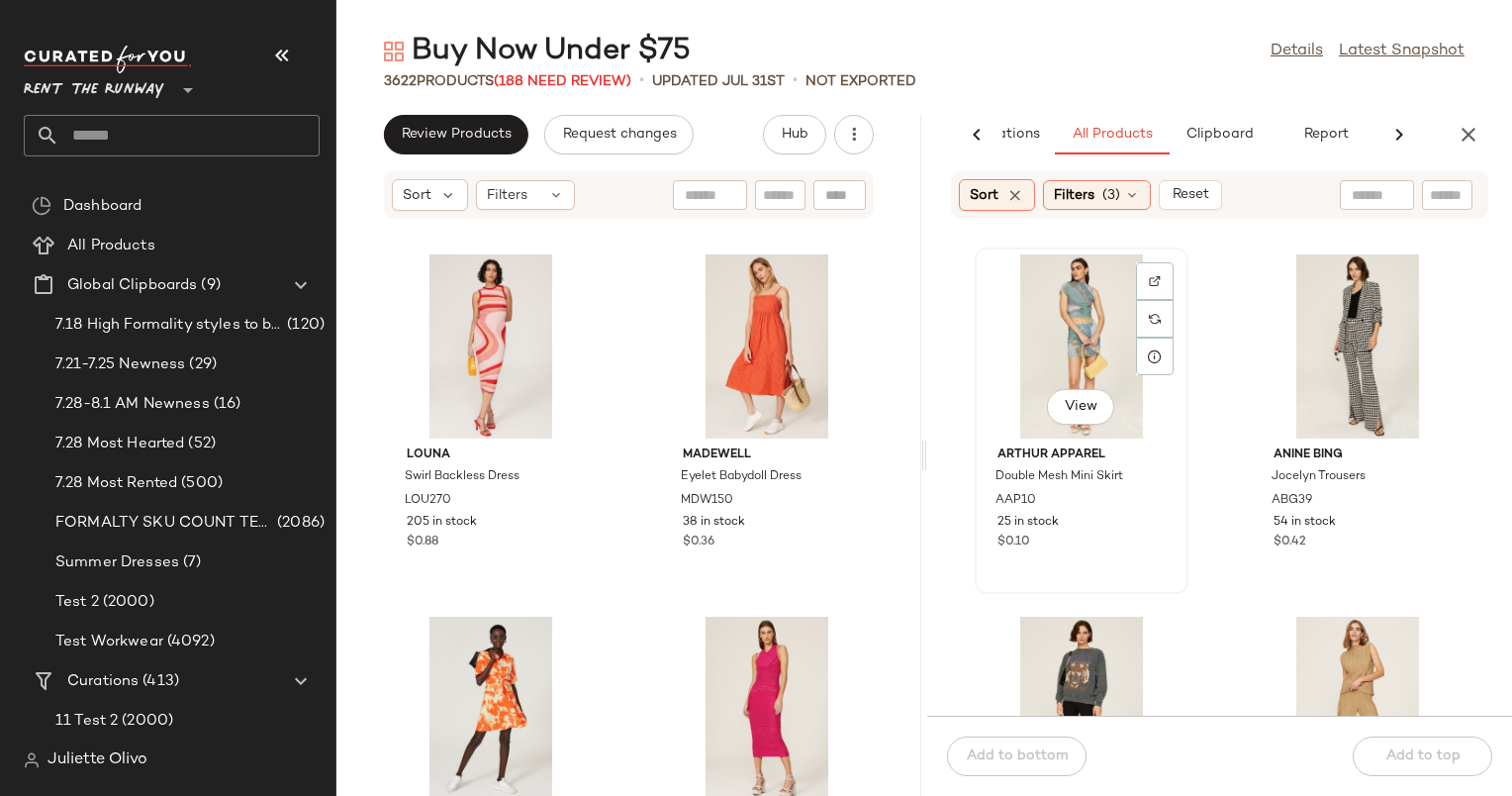 click on "View" 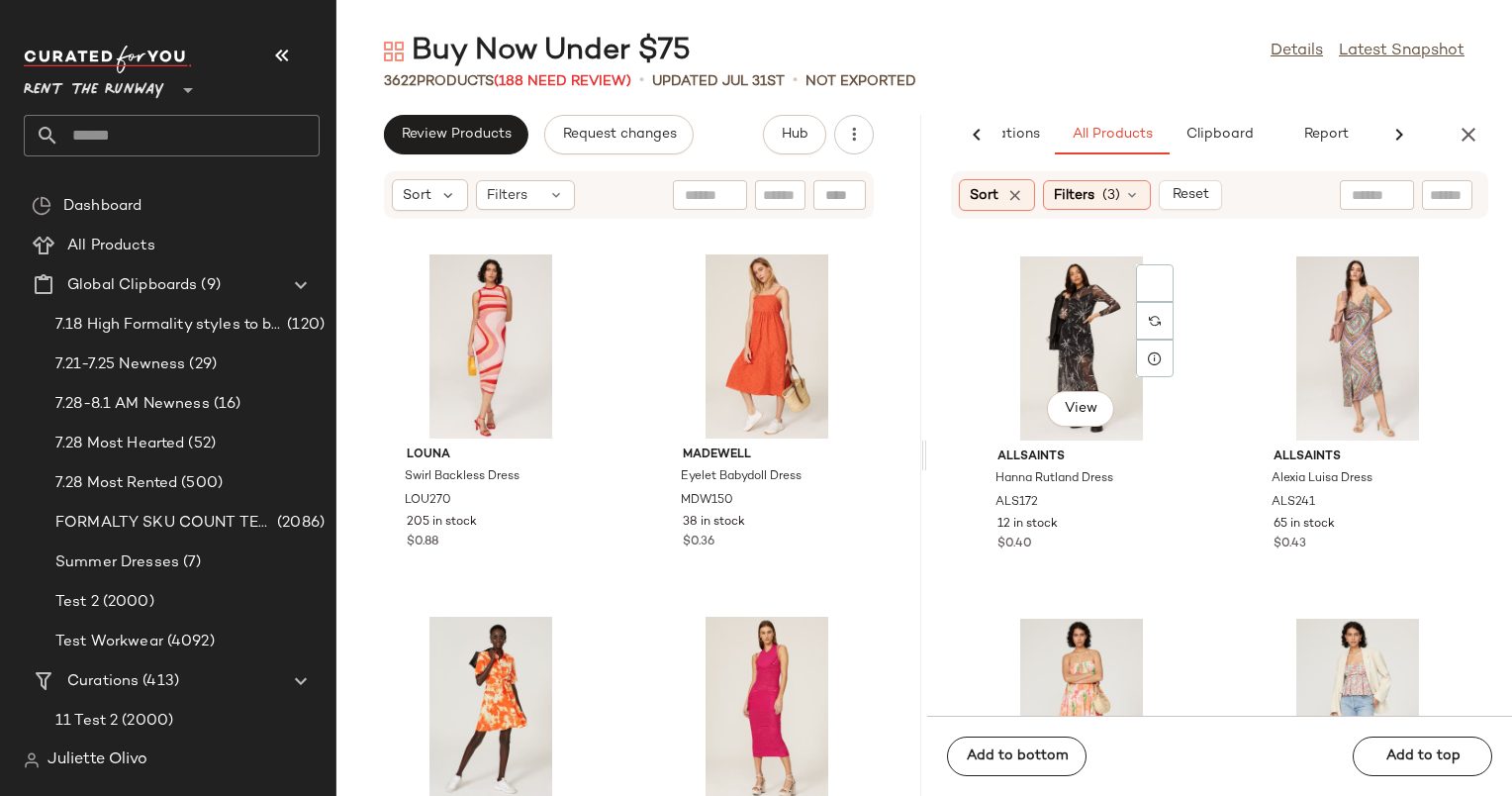 scroll, scrollTop: 4340, scrollLeft: 0, axis: vertical 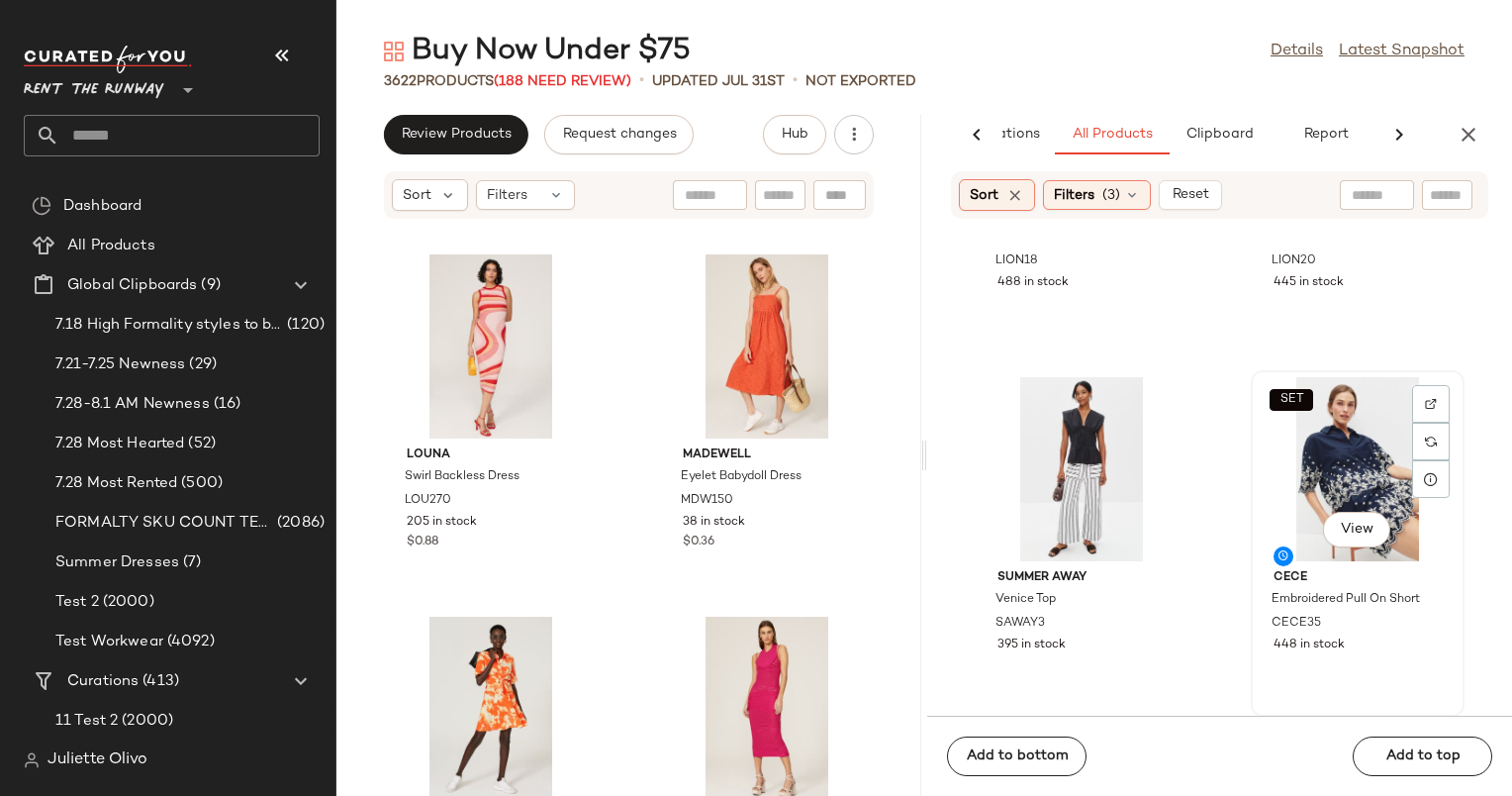 click on "SET   View" 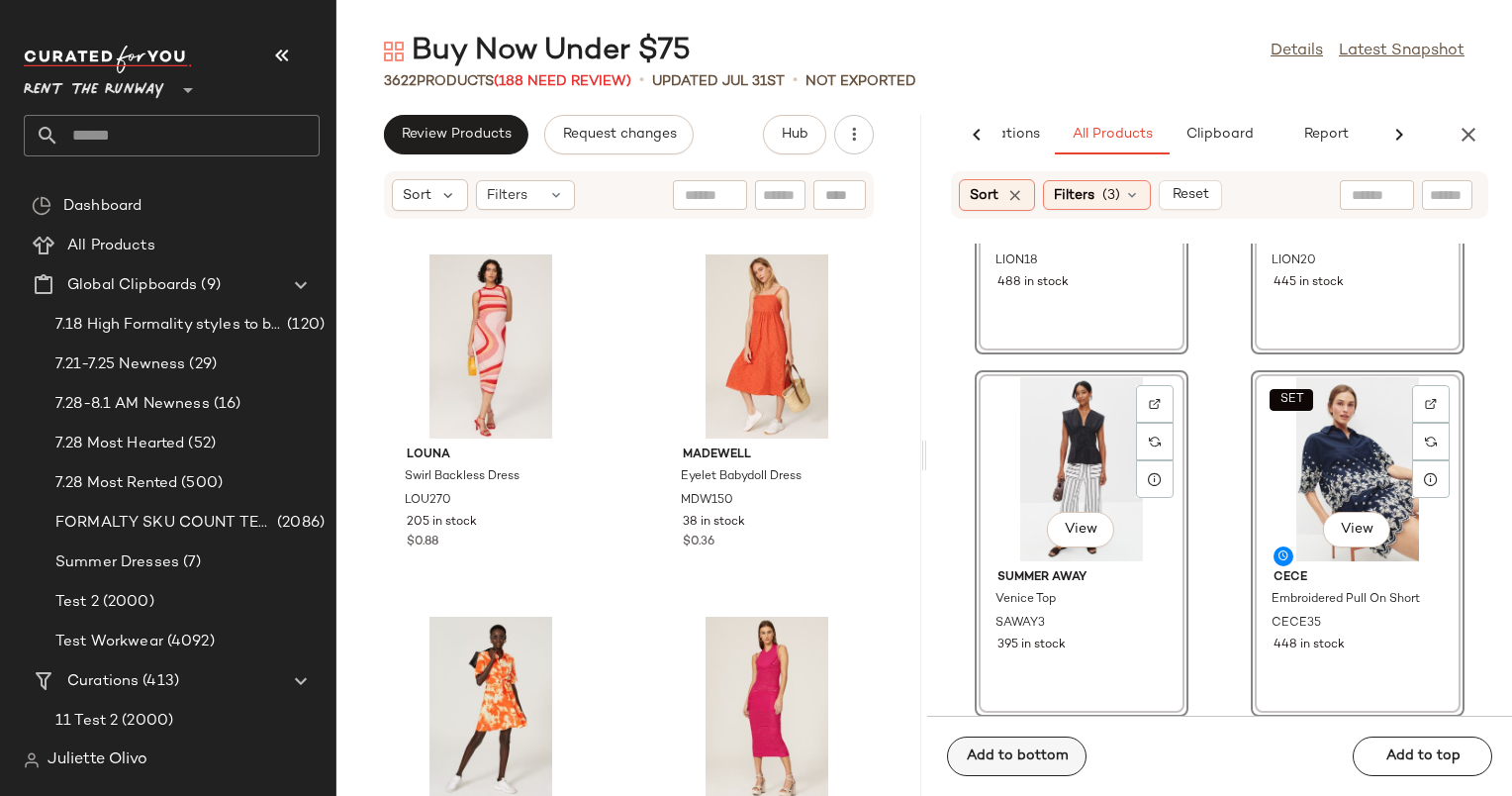 click on "Add to bottom" 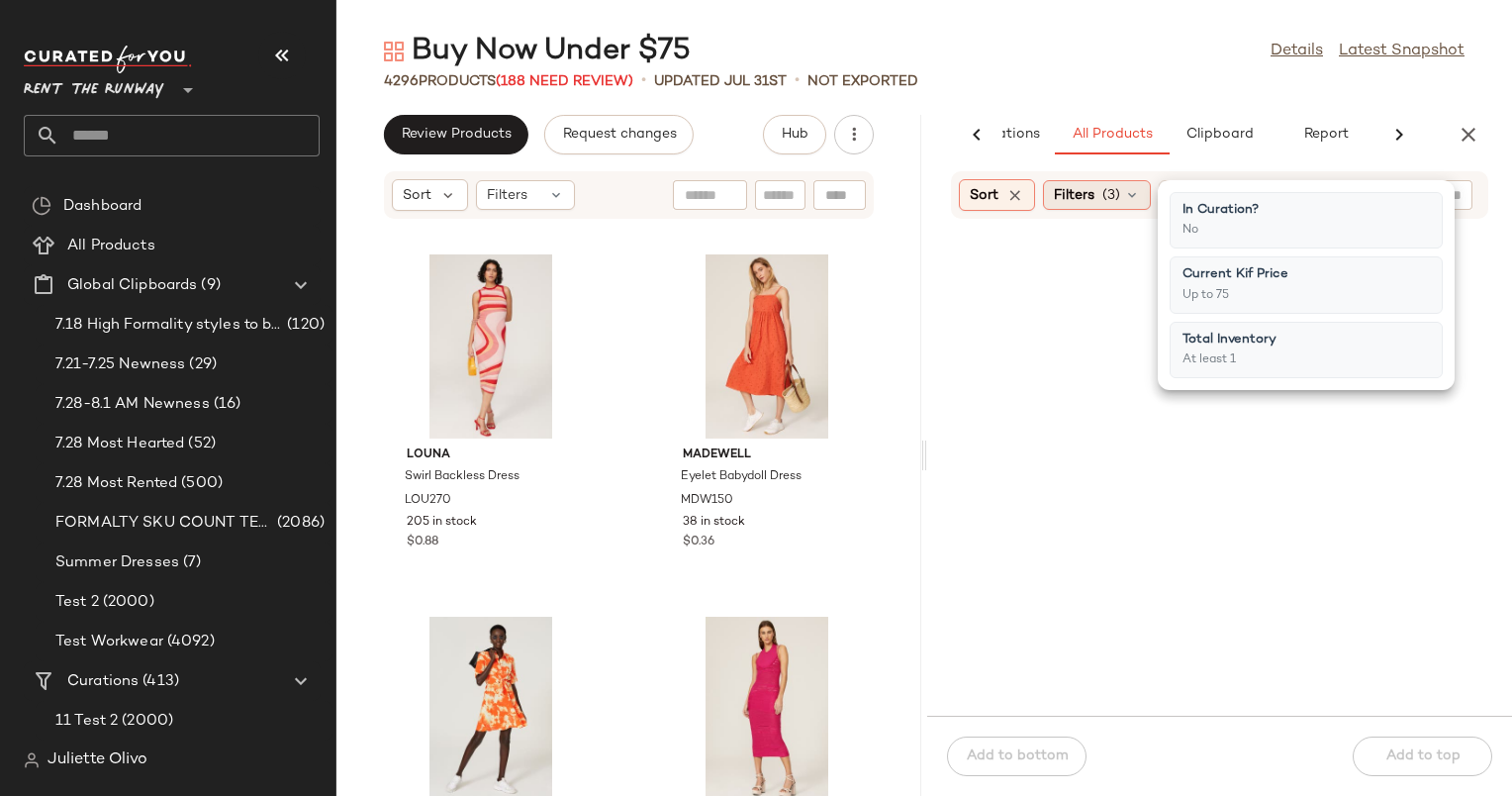 scroll, scrollTop: 0, scrollLeft: 0, axis: both 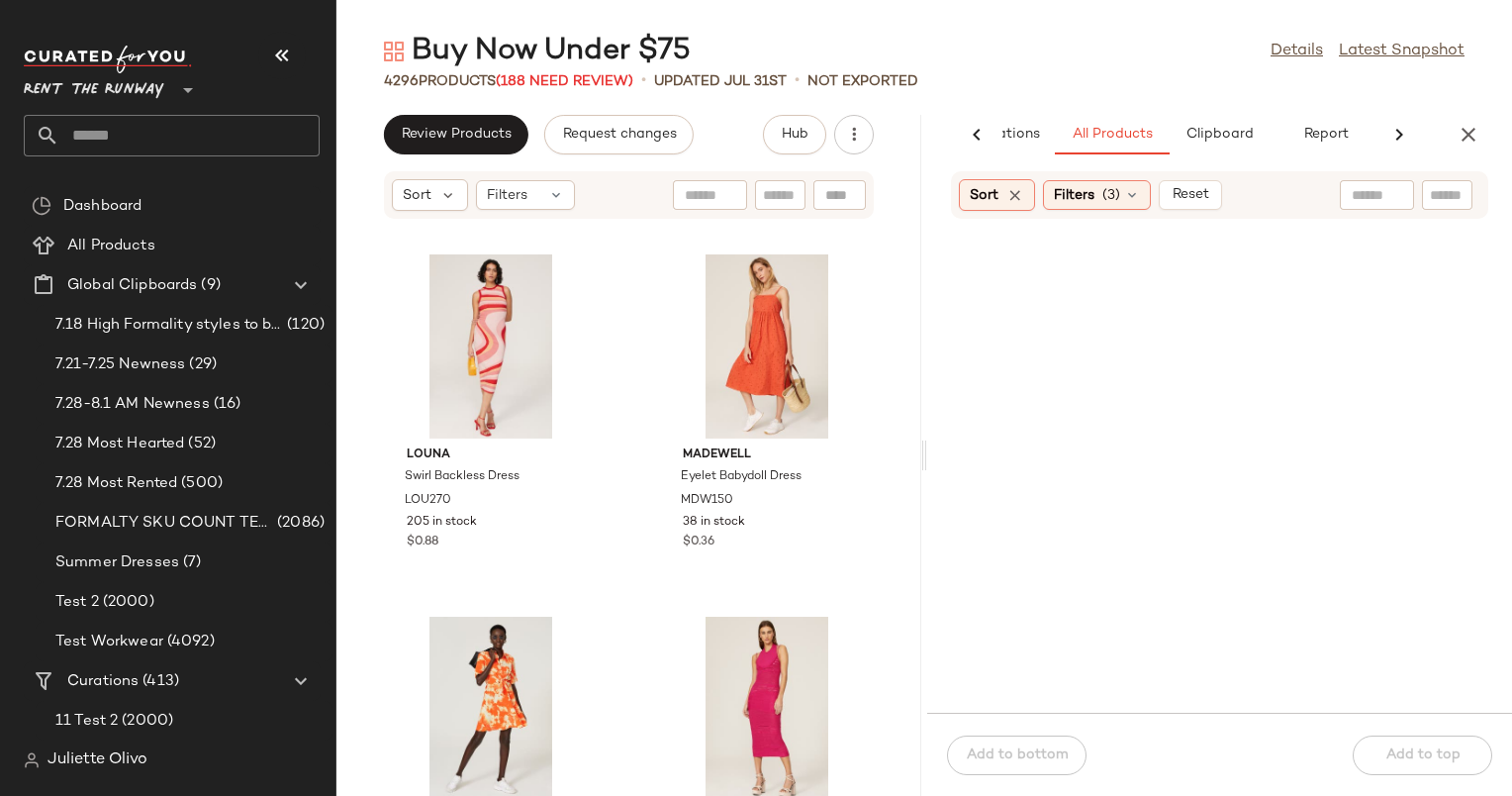 click 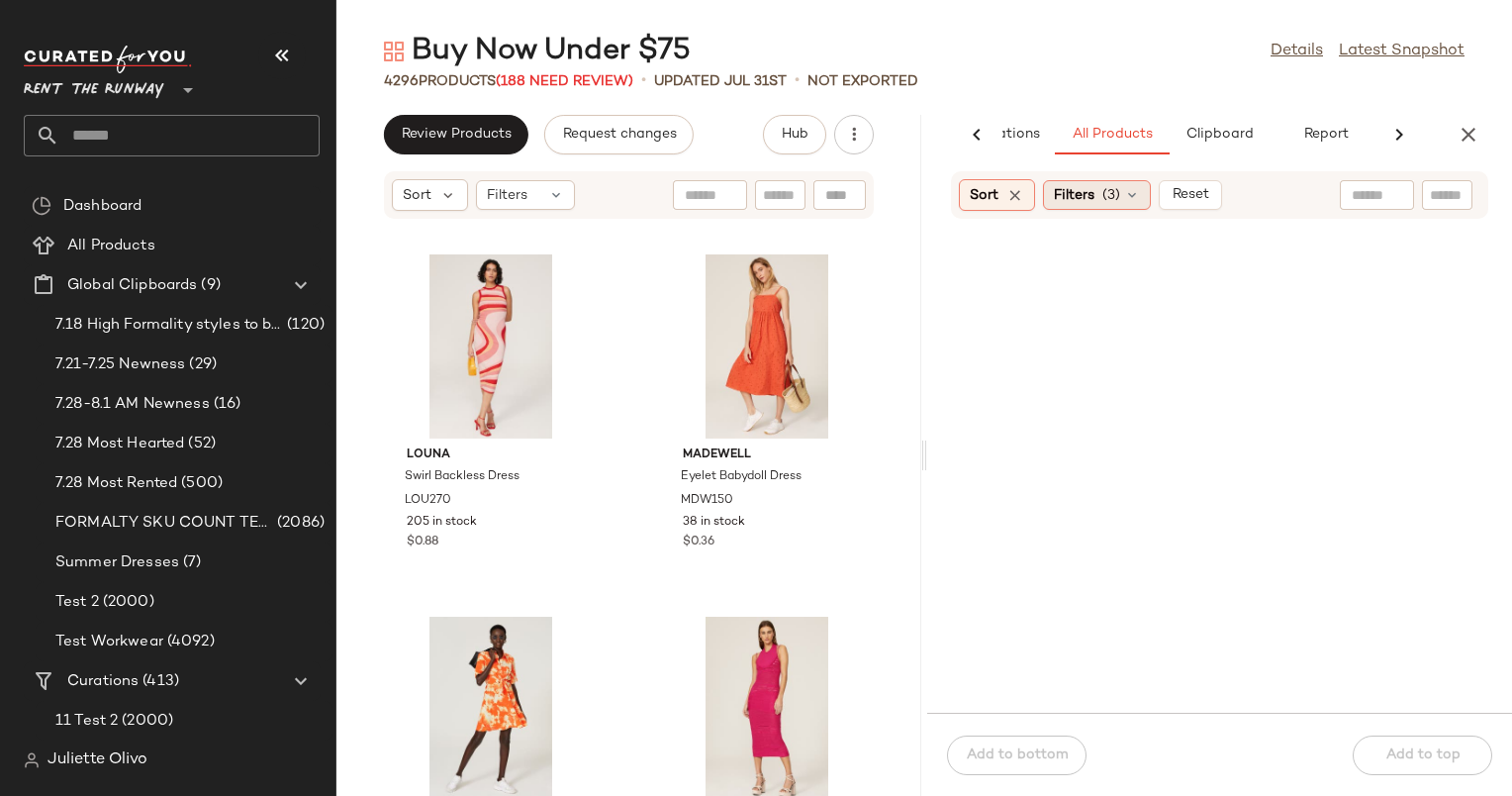 click at bounding box center [1132, 195] 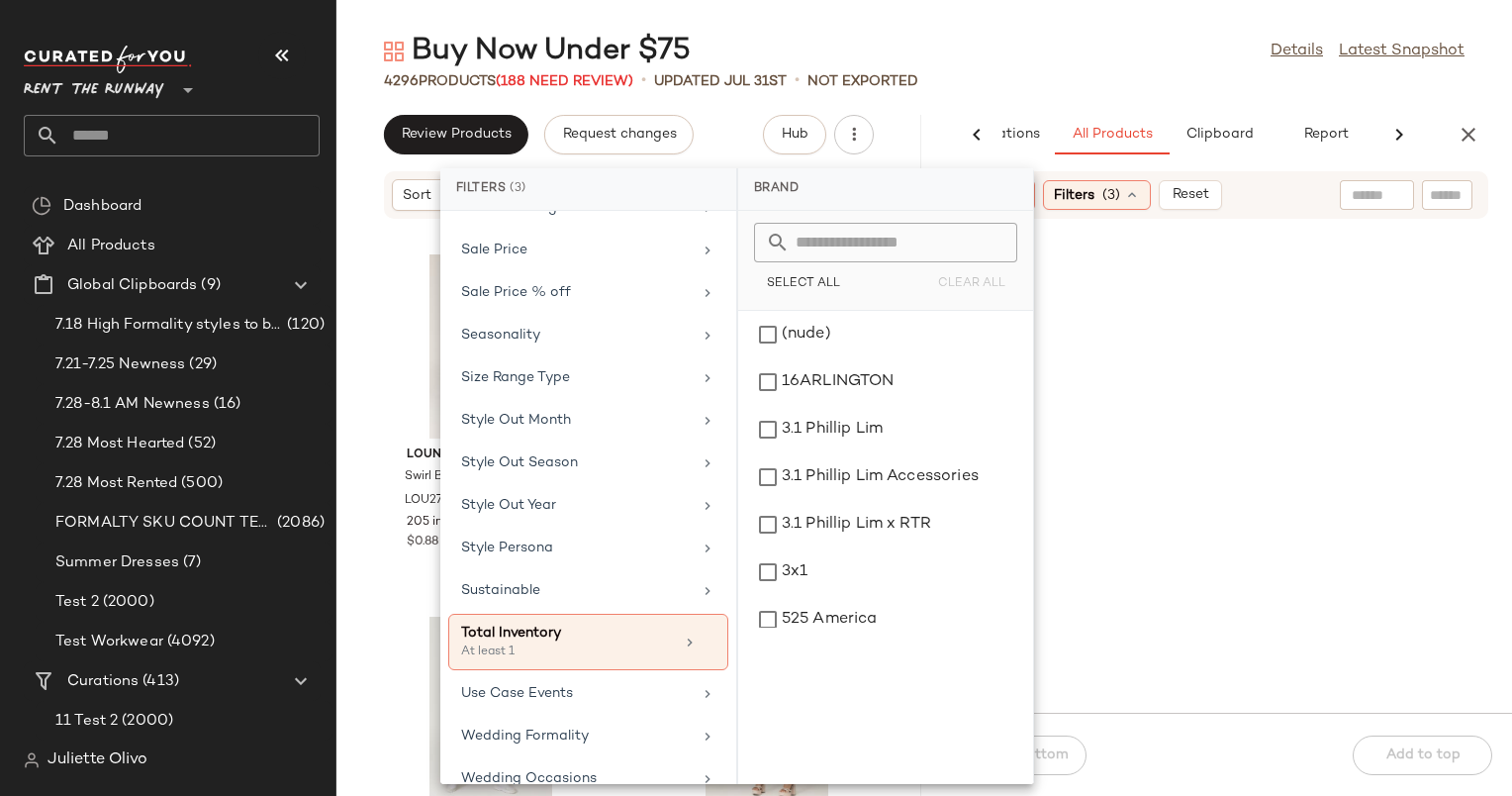 scroll, scrollTop: 2067, scrollLeft: 0, axis: vertical 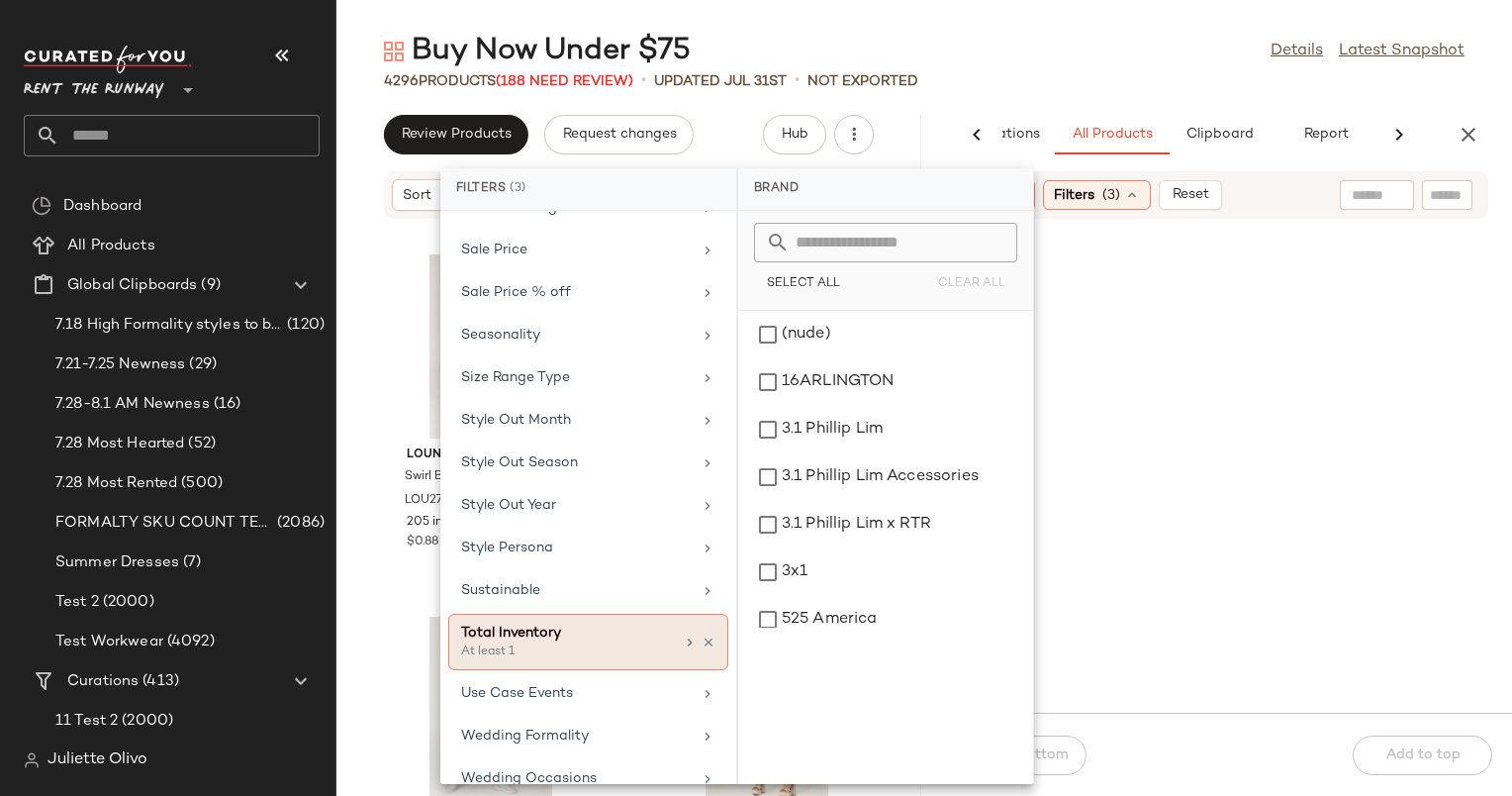 click on "Total Inventory" at bounding box center (567, 633) 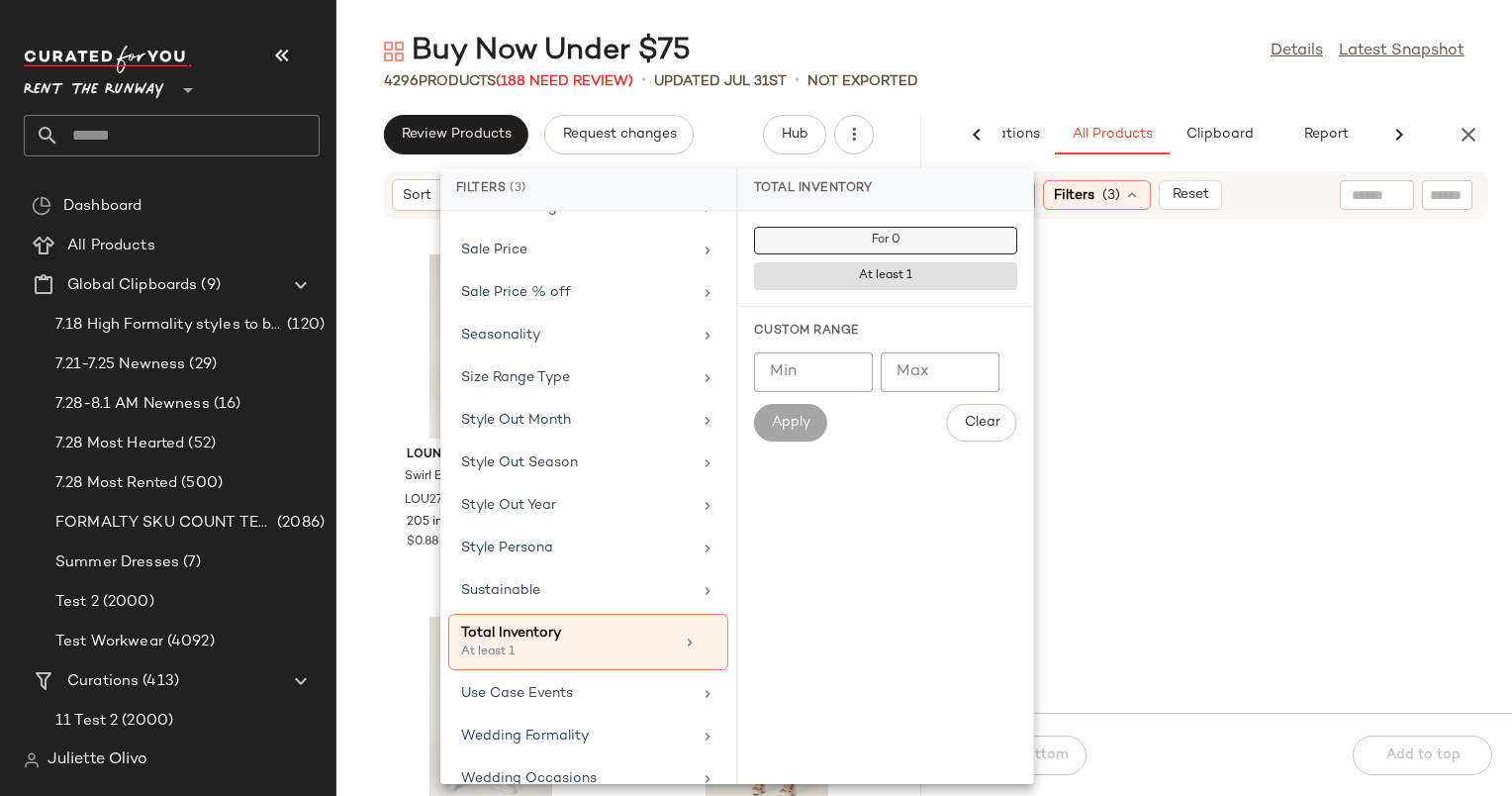 click on "For 0" 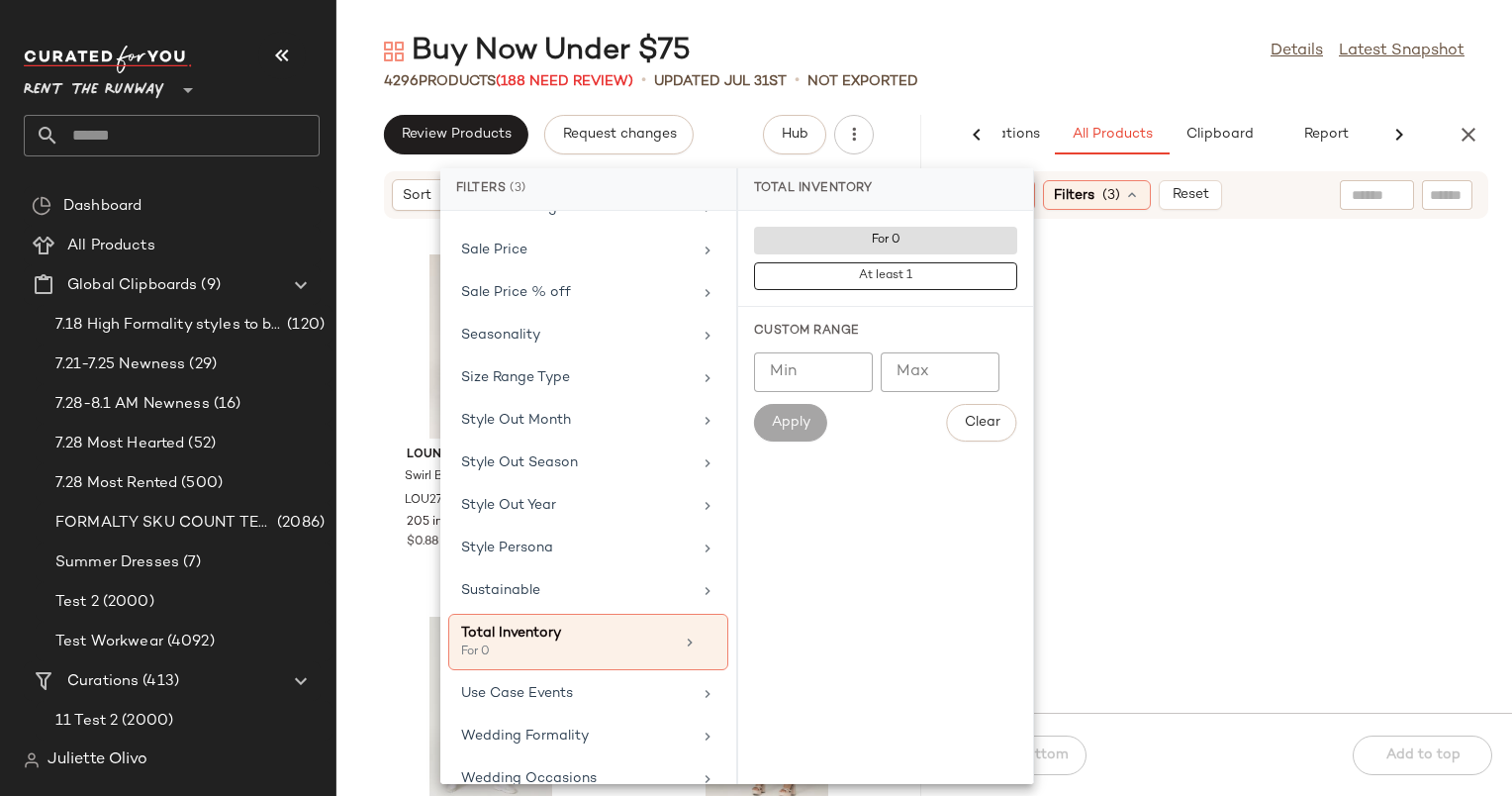 click on "4296   Products   (188 Need Review)   •   updated Jul 31st  •   Not Exported" 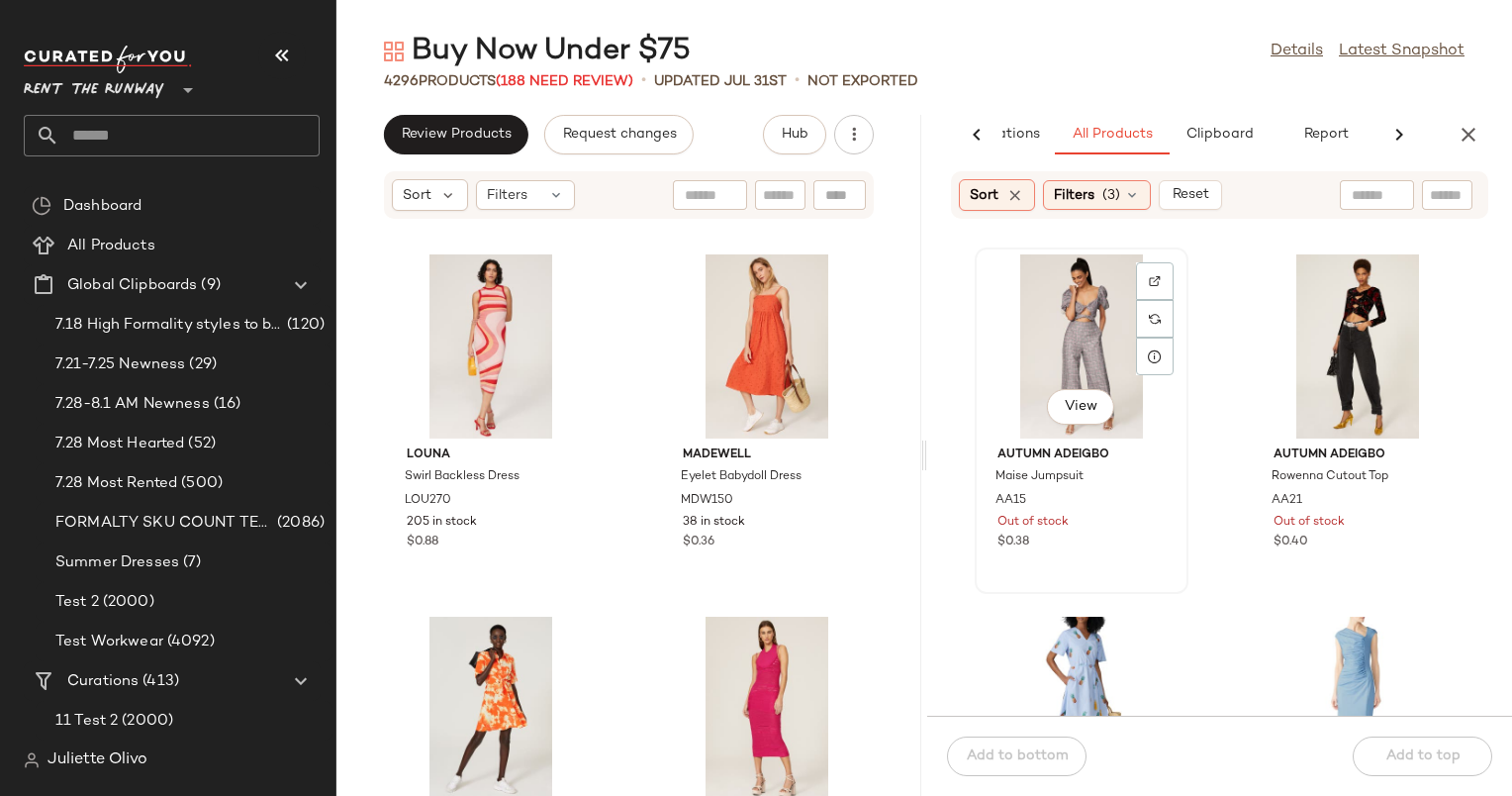 click on "View" 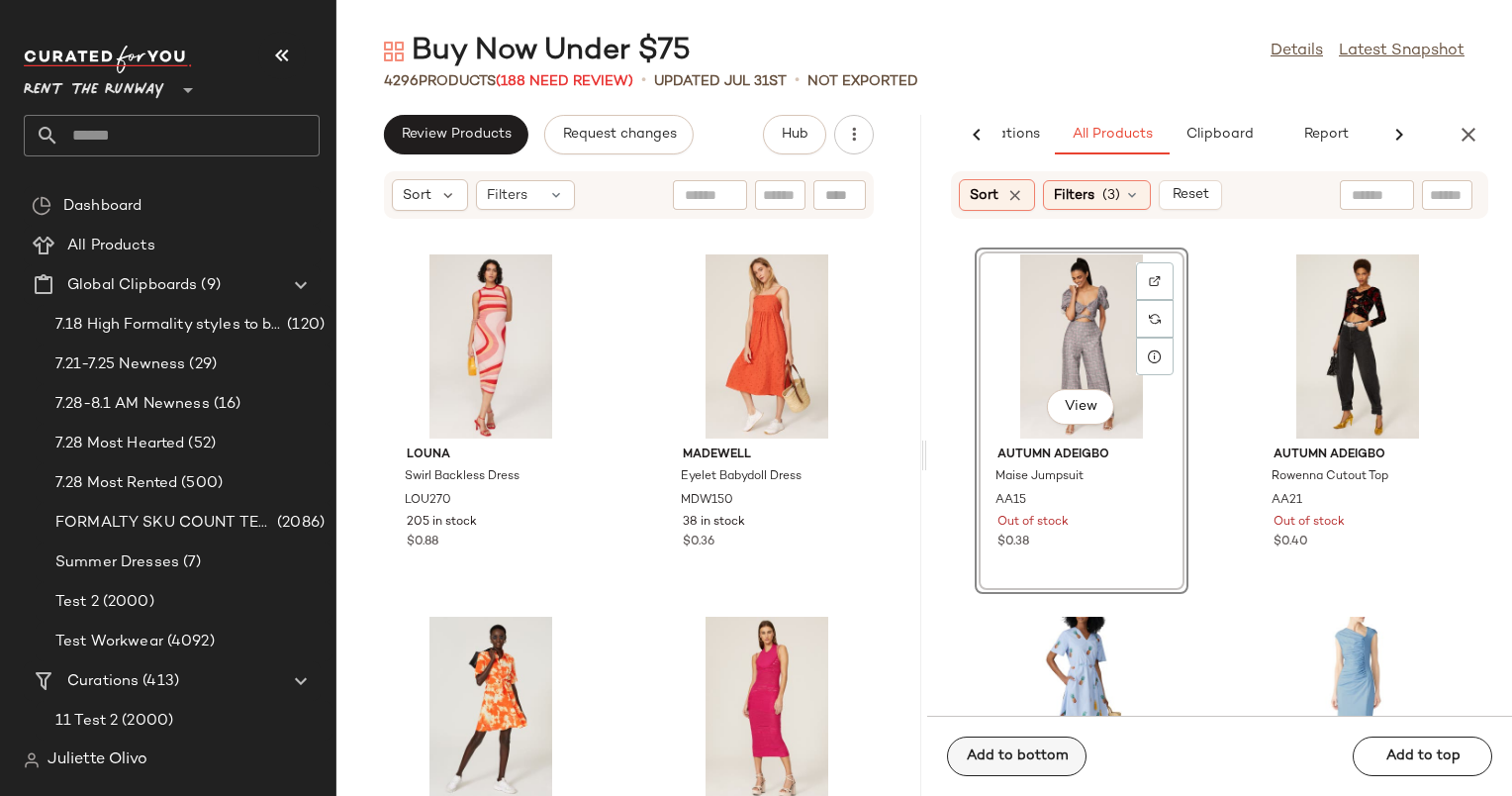 click on "Add to bottom" at bounding box center (1016, 756) 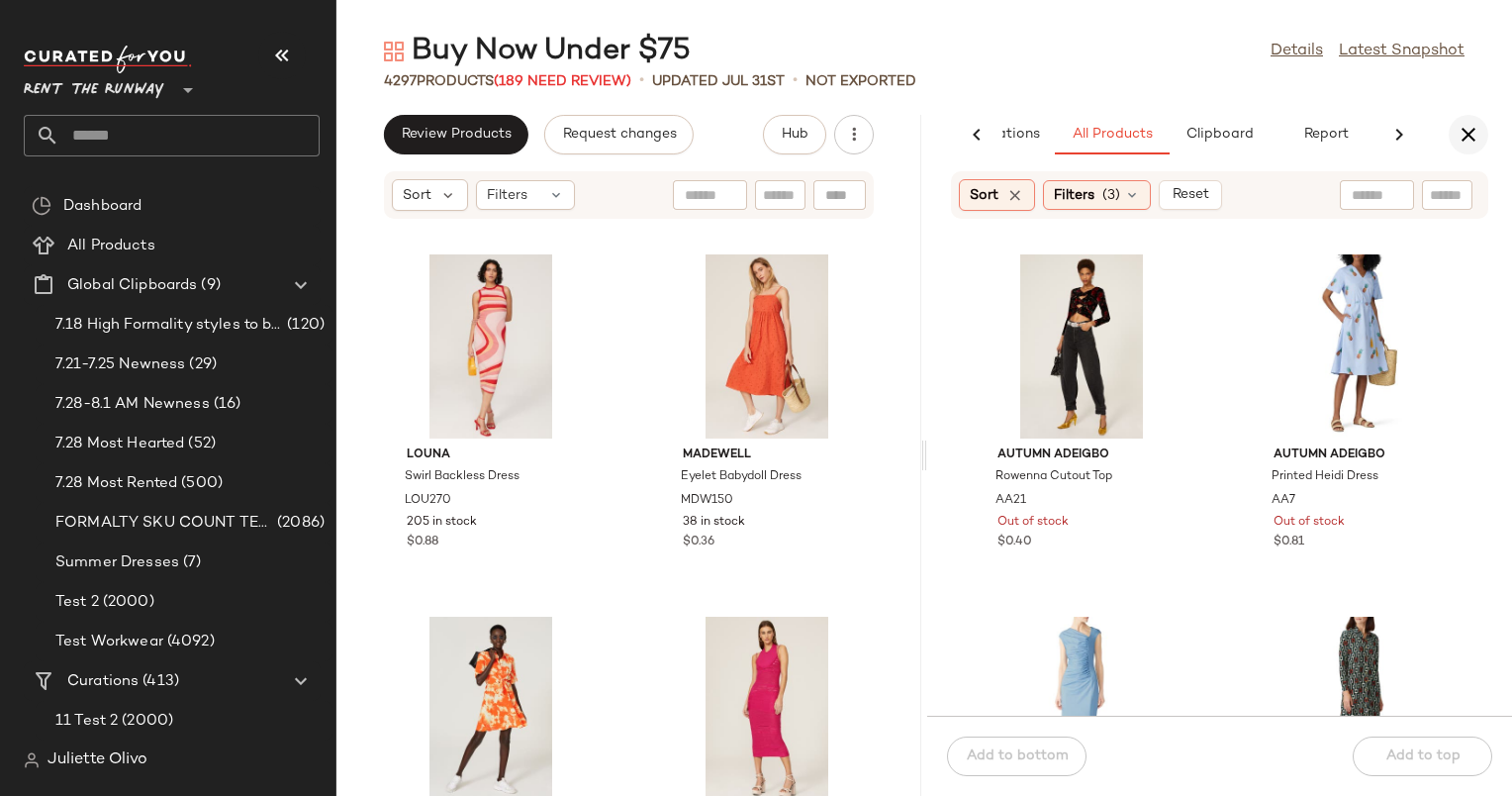 click at bounding box center (1468, 135) 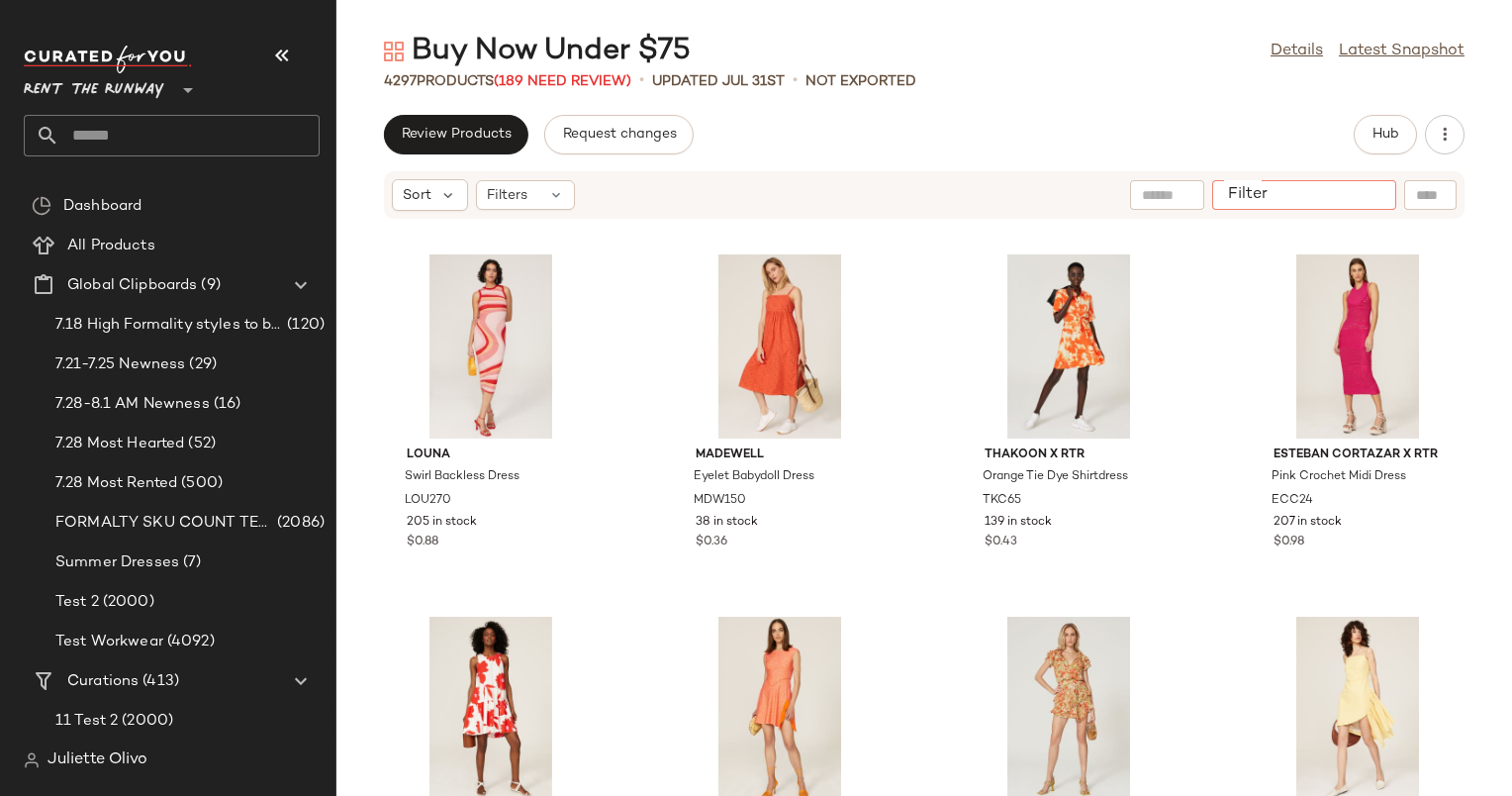 click on "Filter" 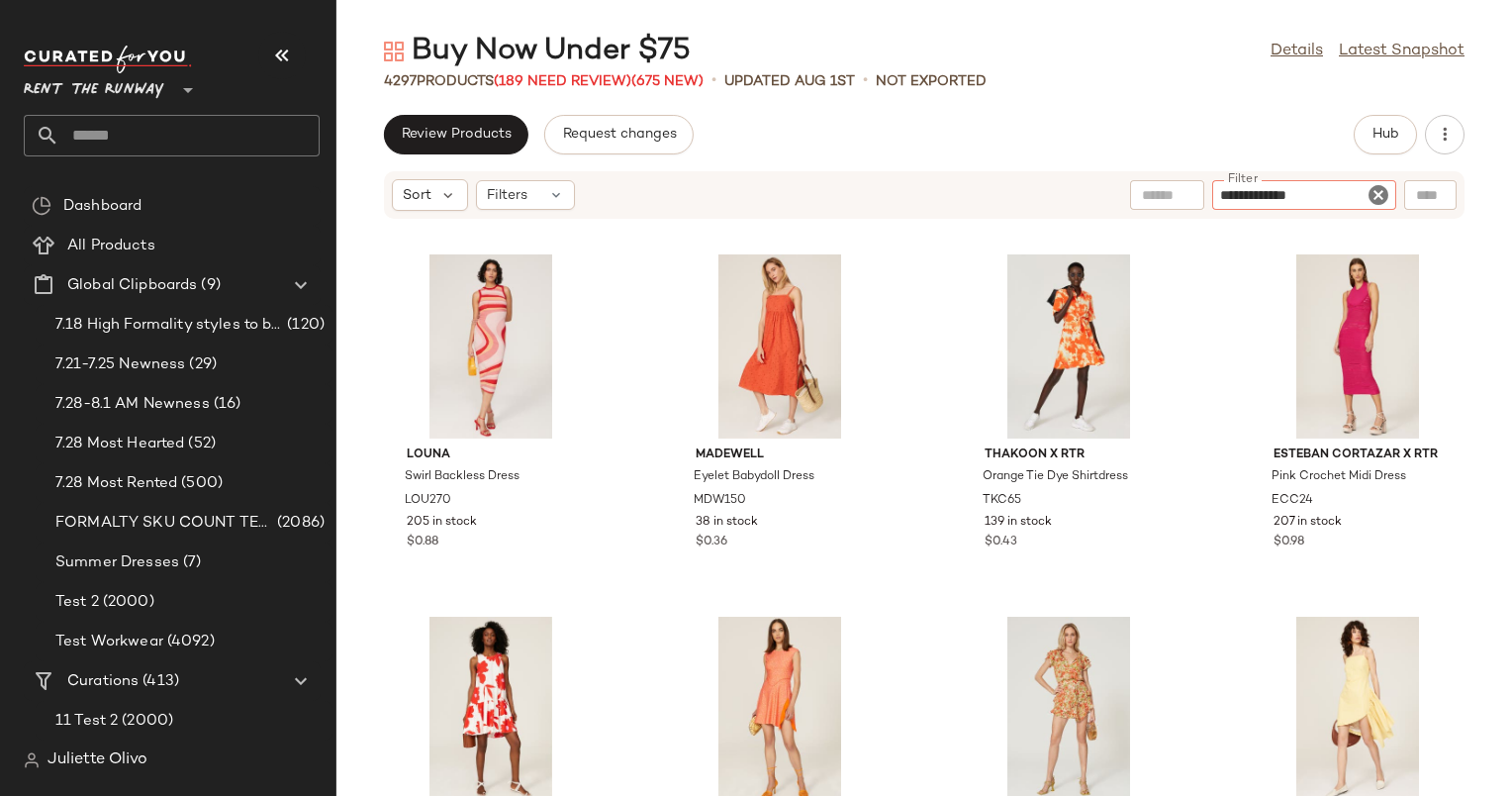 type on "**********" 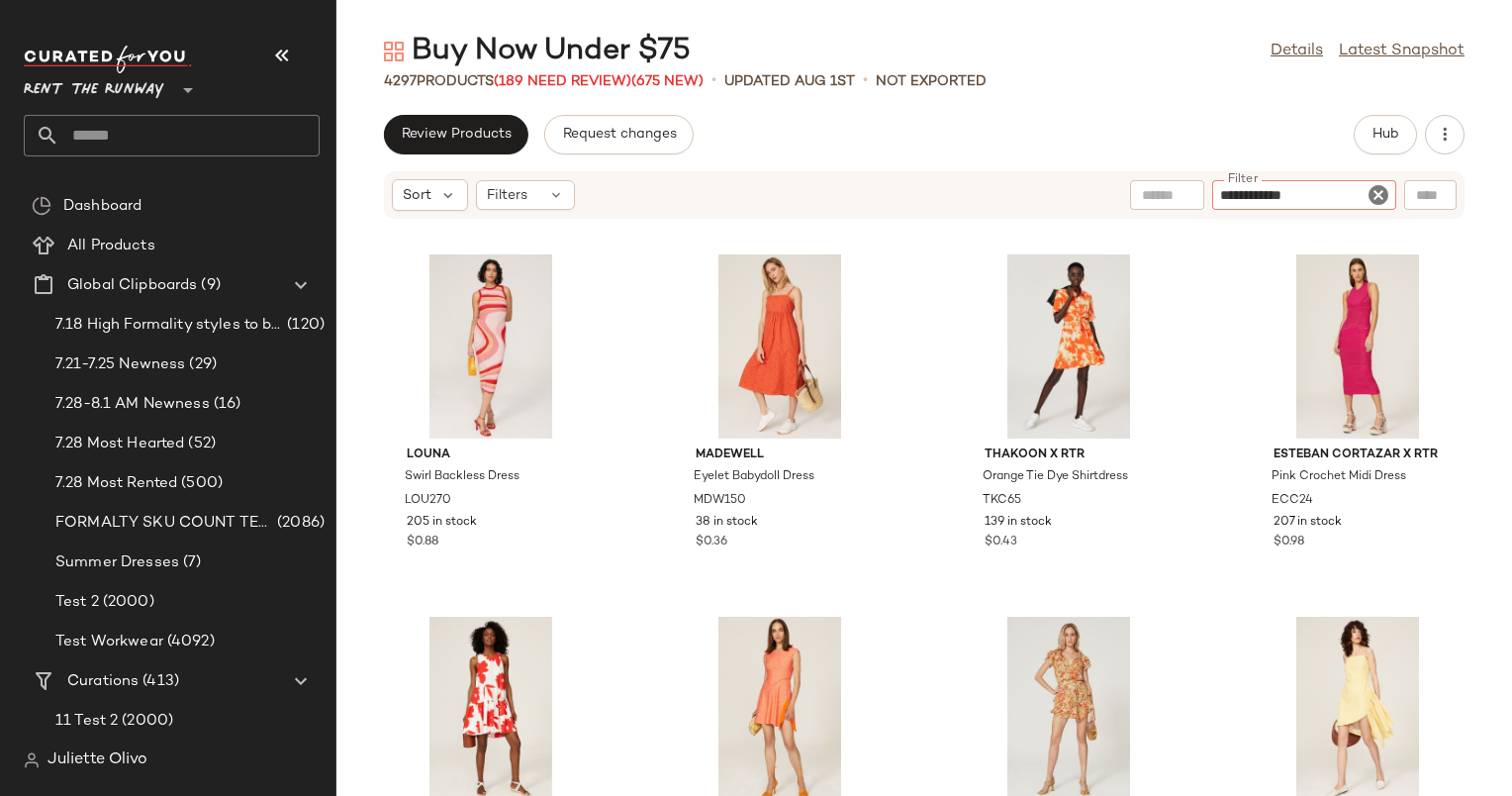 type 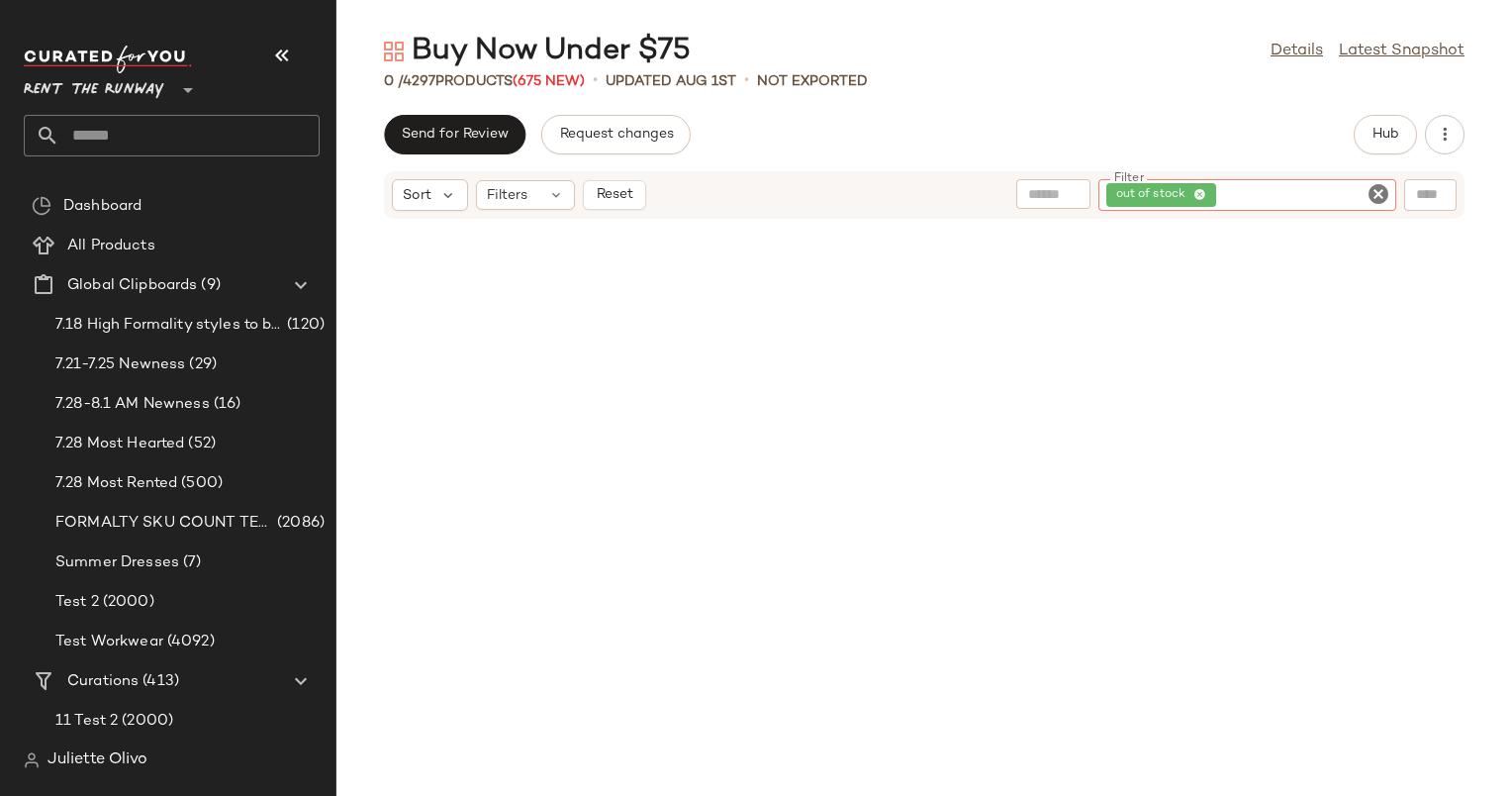 click 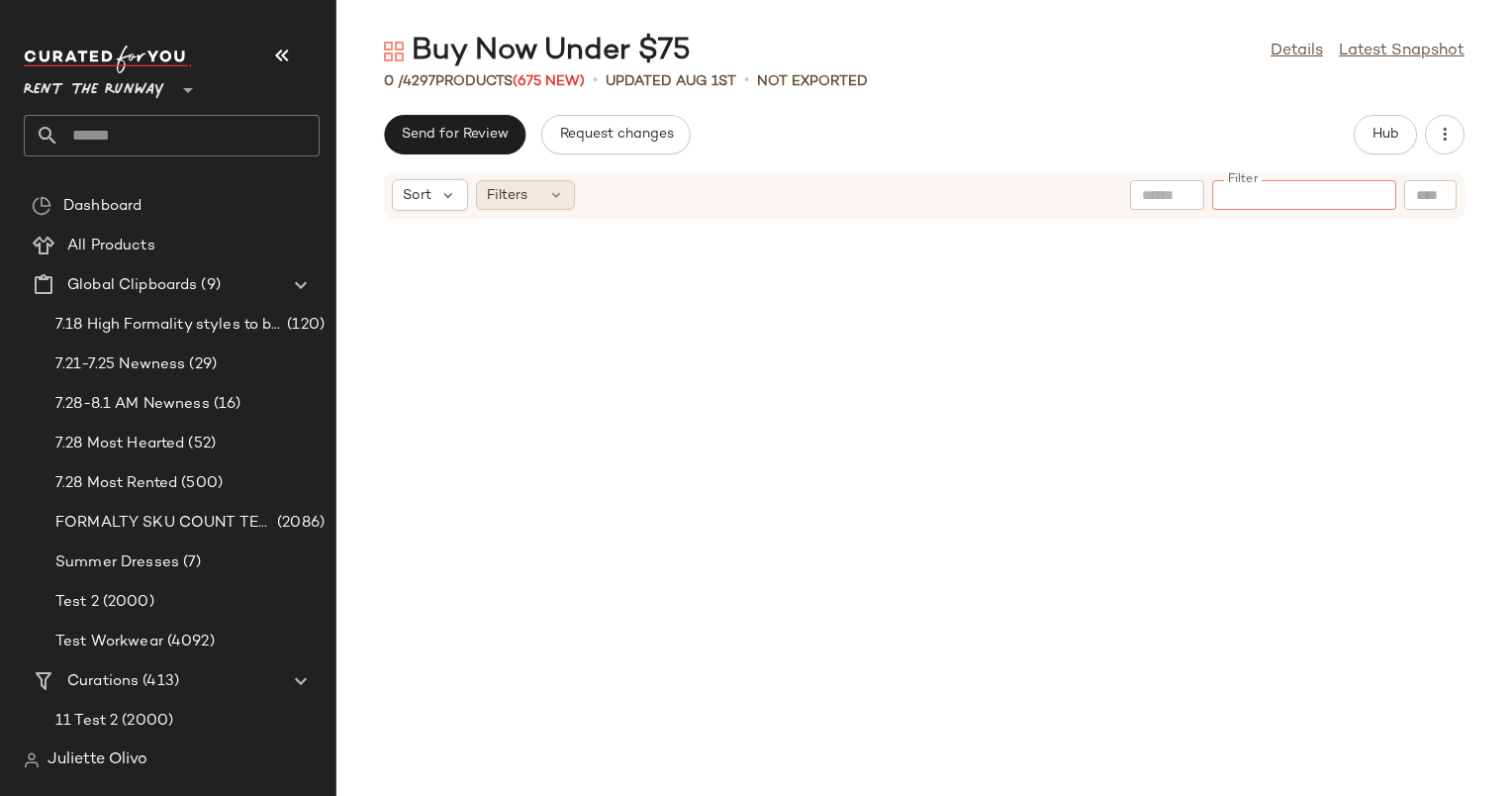click on "Filters" 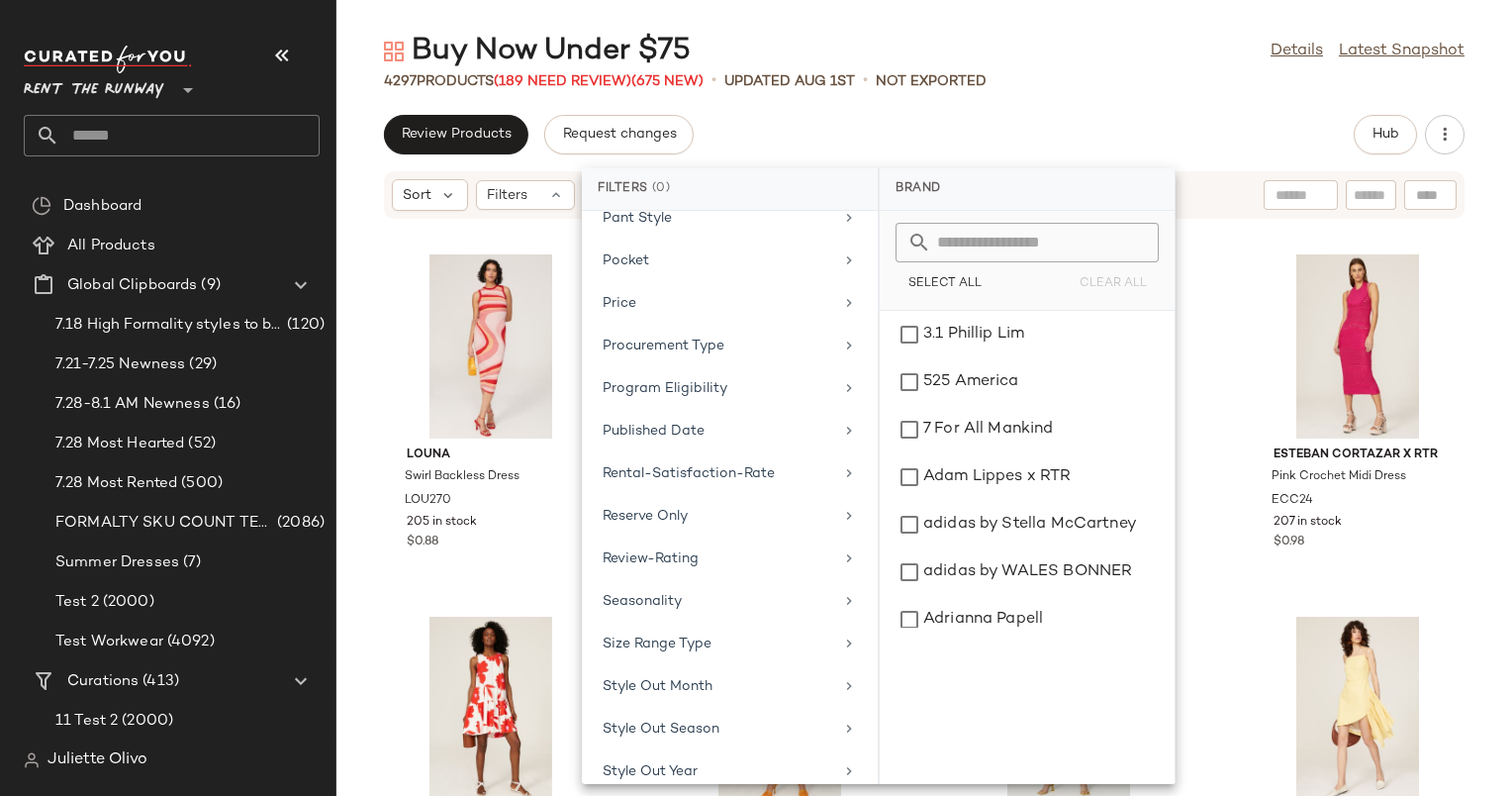 scroll, scrollTop: 1888, scrollLeft: 0, axis: vertical 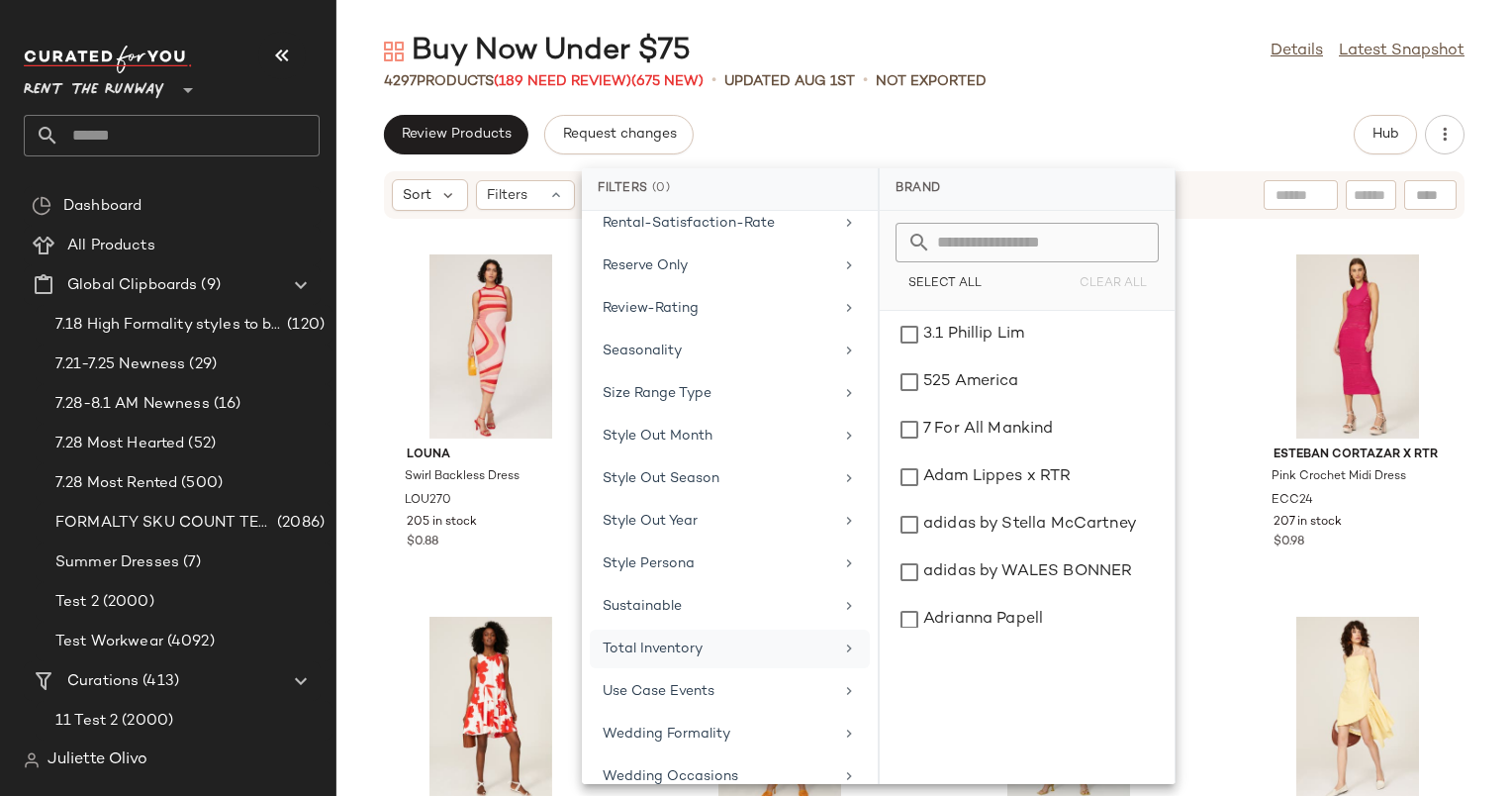 click on "Total Inventory" at bounding box center [717, 648] 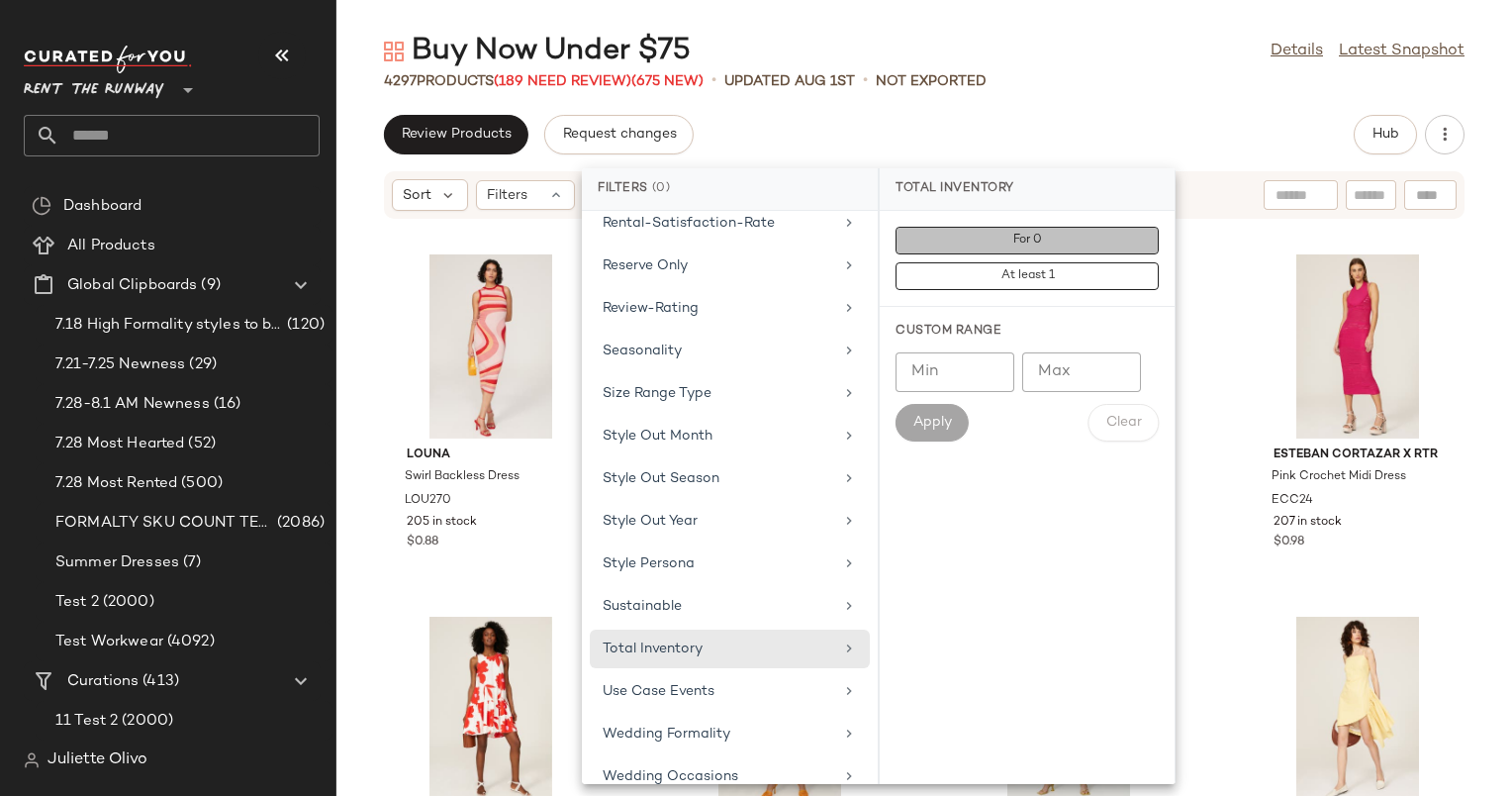 click on "For 0" 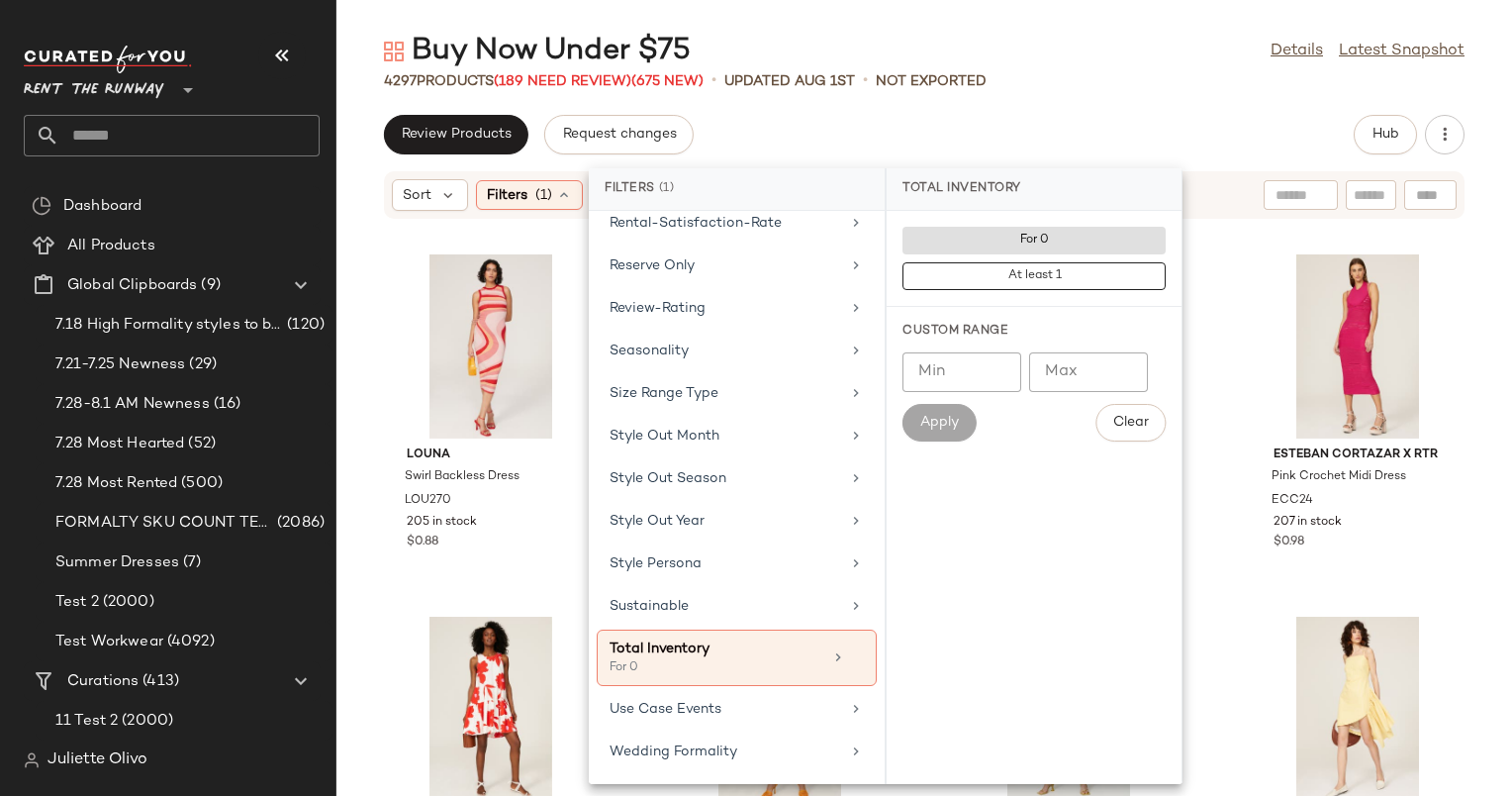 click on "Review Products   Request changes   Hub  Sort  Filters  (1)   Reset  Louna Swirl Backless Dress LOU270 205 in stock $0.88 Madewell Eyelet Babydoll Dress MDW150 38 in stock $0.36 Thakoon x RTR Orange Tie Dye Shirtdress TKC65 139 in stock $0.43 Esteban Cortazar x RTR Pink Crochet Midi Dress ECC24 207 in stock $0.98 Peter Som x RTR White Printed Dress PSC45 183 in stock $0.82 Esteban Cortazar x RTR Mini Tennis Dress ECC4 138 in stock $0.98 MISA Los Angeles Floral Palma Skirt MISA49 32 in stock $0.51 Osman Yousefzada x RTR Yellow Plaid Ruffle Dress OSMC4 300 in stock $0.98 Rails Yvette Cutout Dress RL137 14 in stock $0.22 Pamela Love x RTR Yellow Eyelet Dress PL35 171 in stock $0.98 TOME x RTR Yellow Tie Front Skirt TMEC37 241 in stock $0.97 ASHLEY PARK x RTR Yellow Swing Dress APKR12 348 in stock $0.98 House of Sunny She's Electric Halter Top HOS10 66 in stock $0.71 Great Jones Red Ruffle Romper GRJ105 72 in stock $0.24 TOME x RTR Pleated Top TMEC34 176 in stock $0.98 Peter Som x RTR Pink Puff Sleeve Dress" at bounding box center (924, 455) 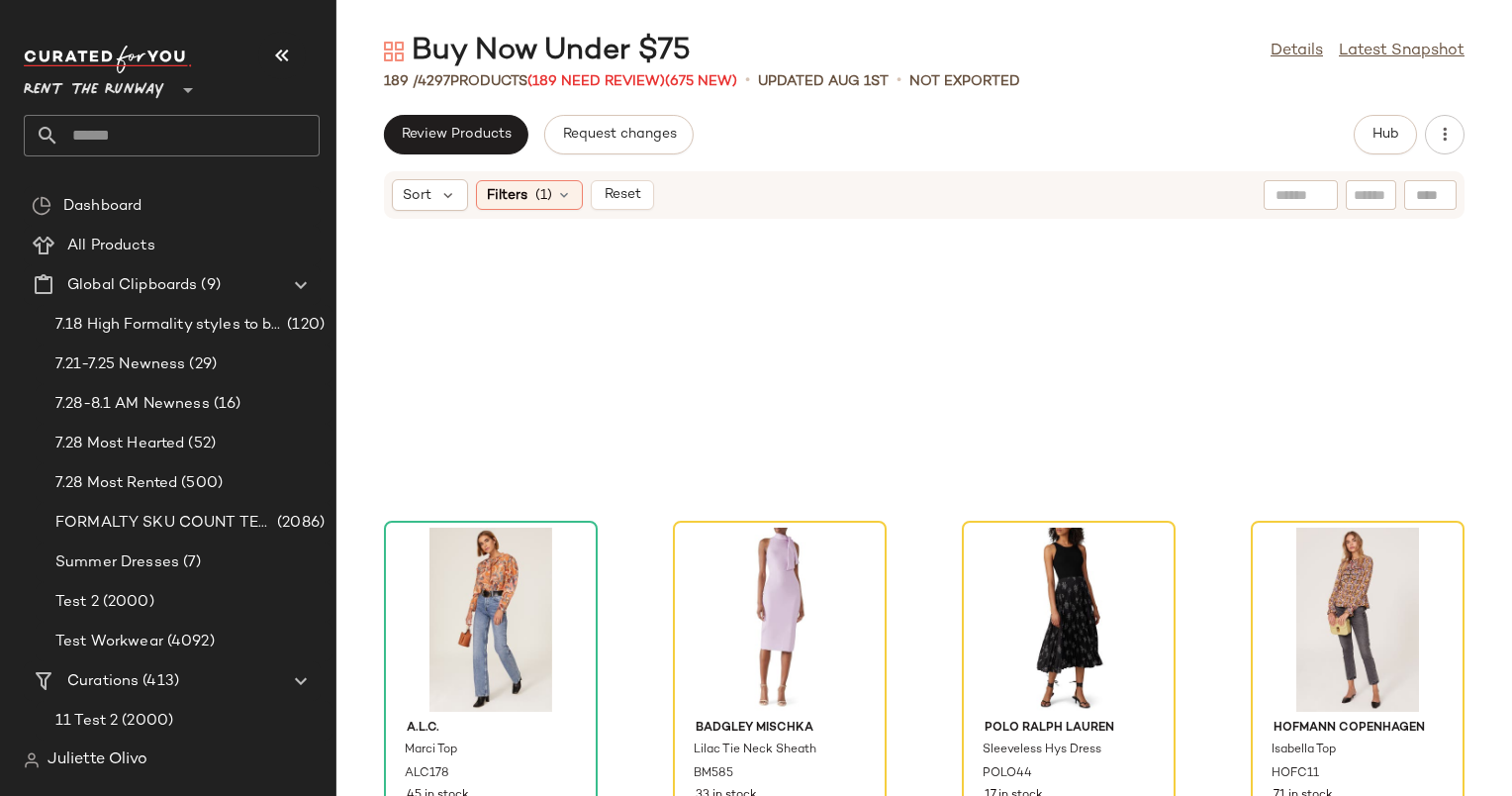 scroll, scrollTop: 4772, scrollLeft: 0, axis: vertical 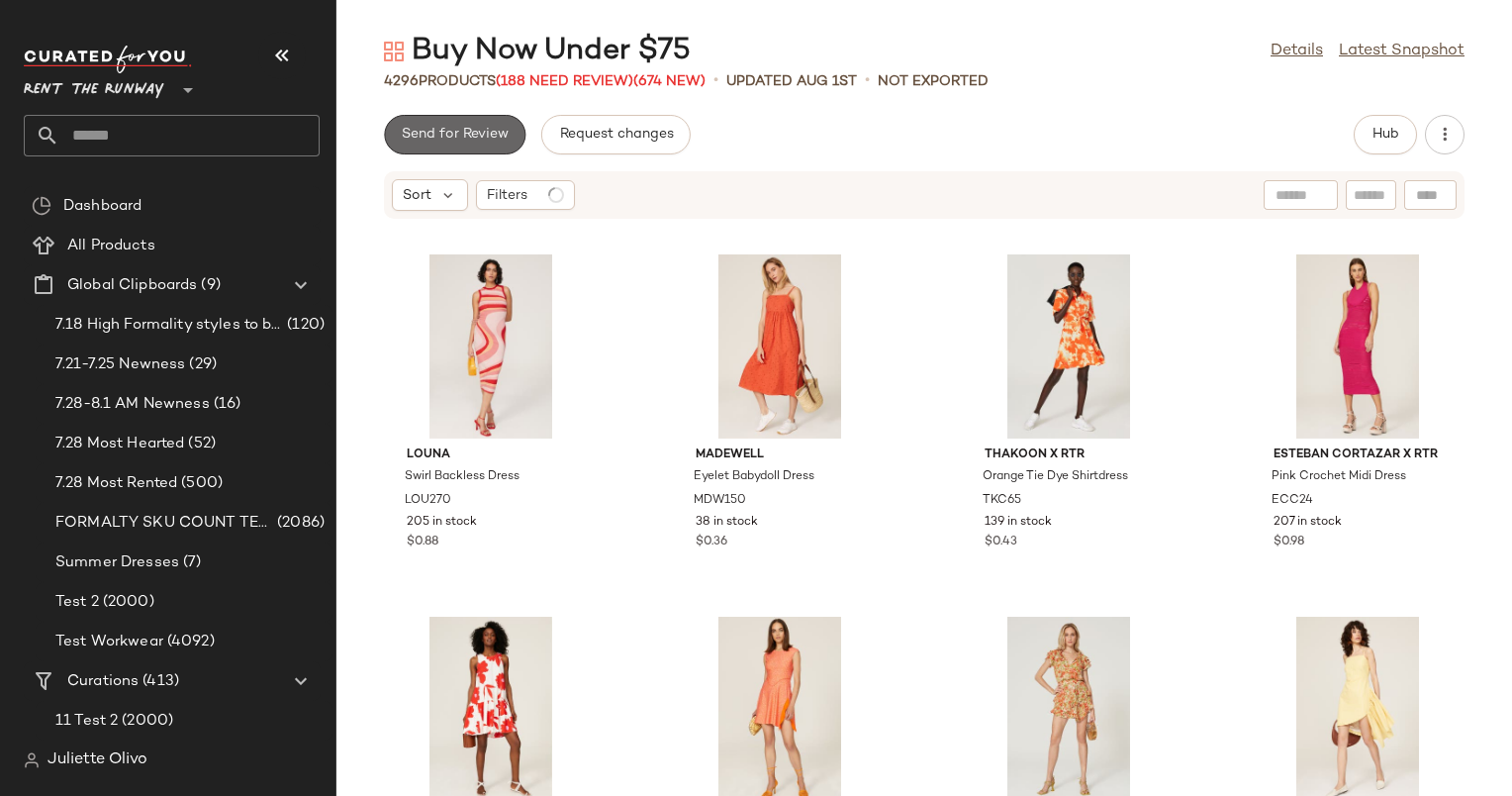 click on "Send for Review" at bounding box center (454, 135) 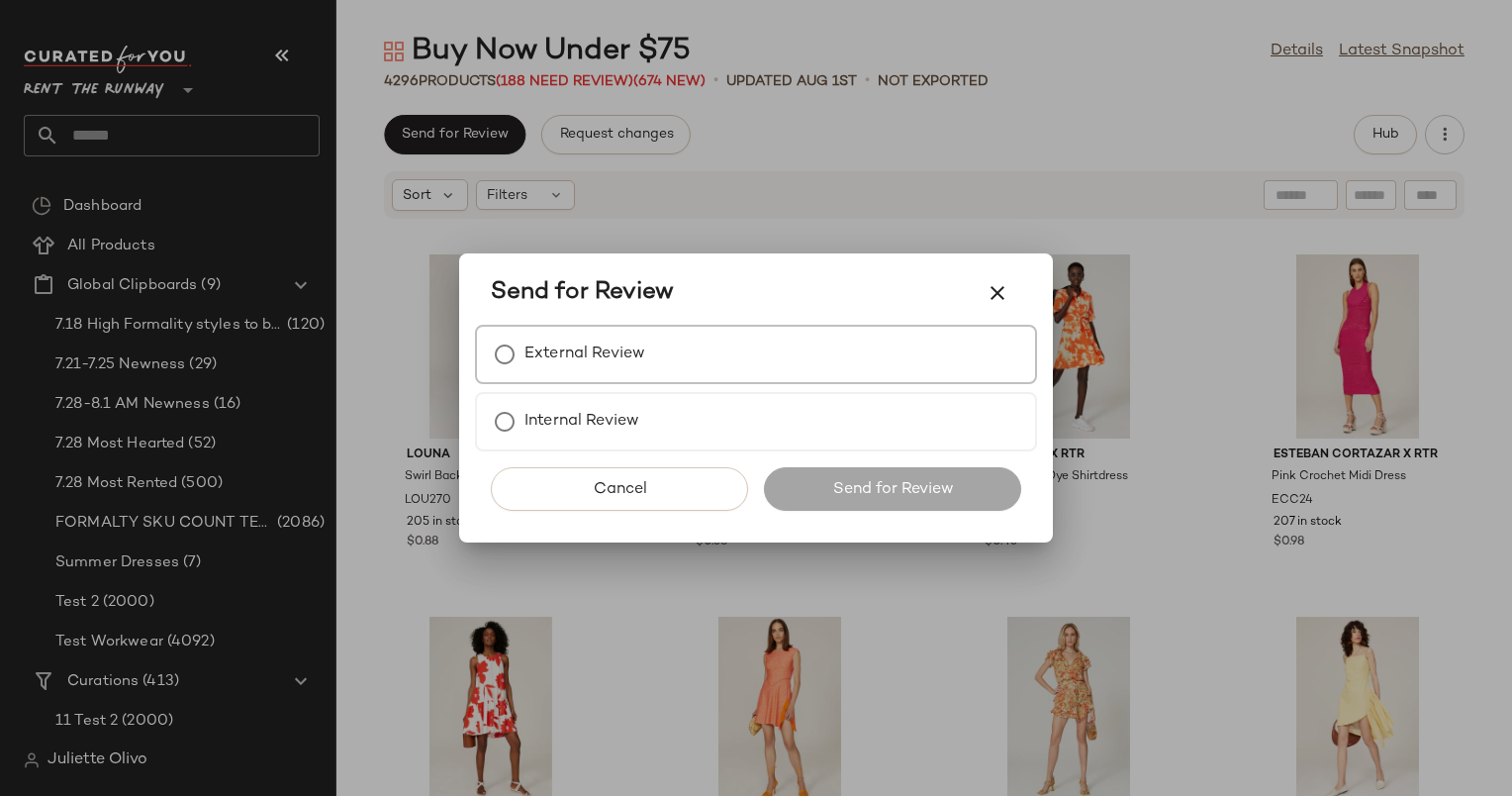 click on "External Review" at bounding box center (756, 354) 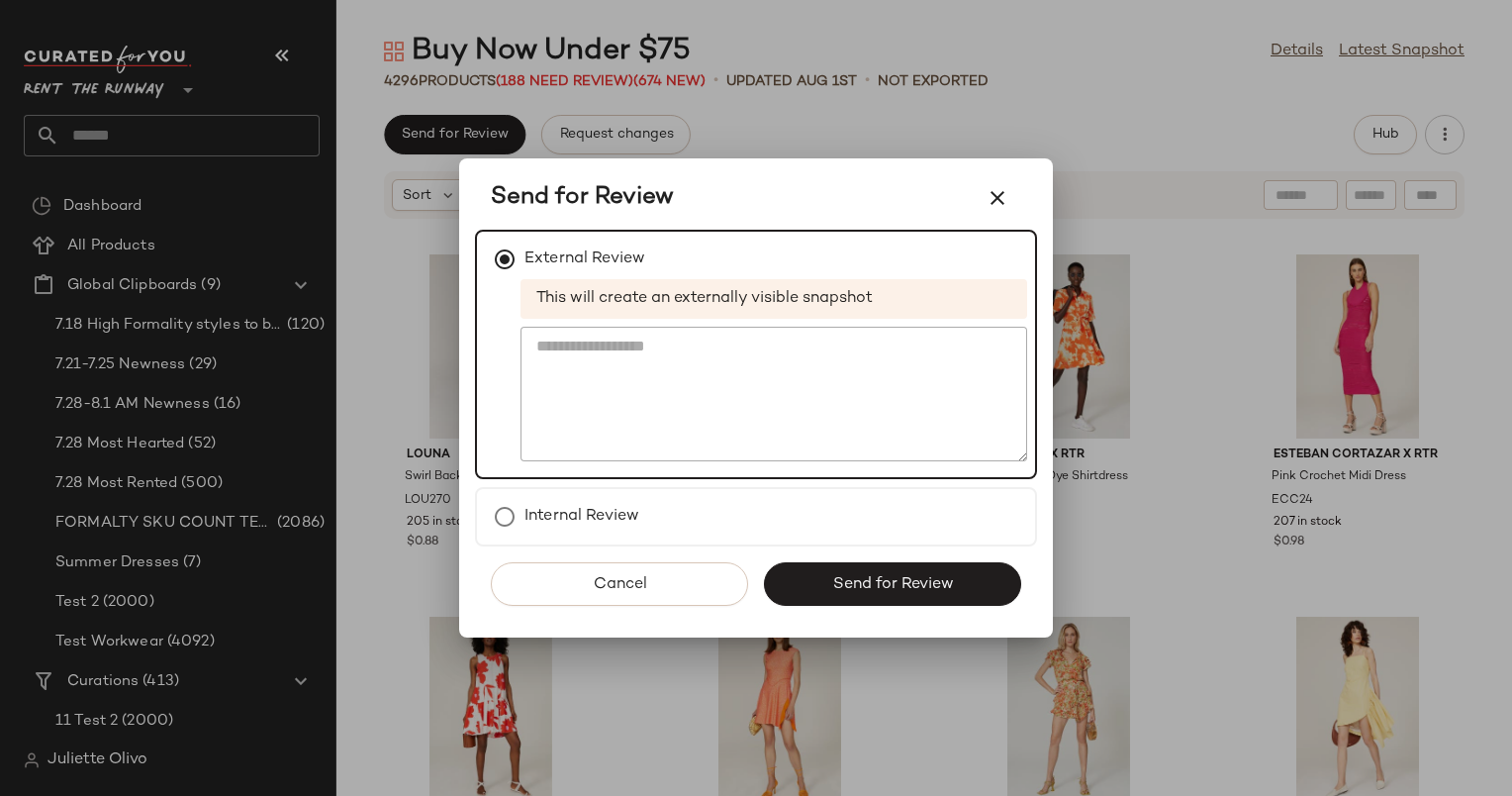 click on "Cancel   Send for Review" 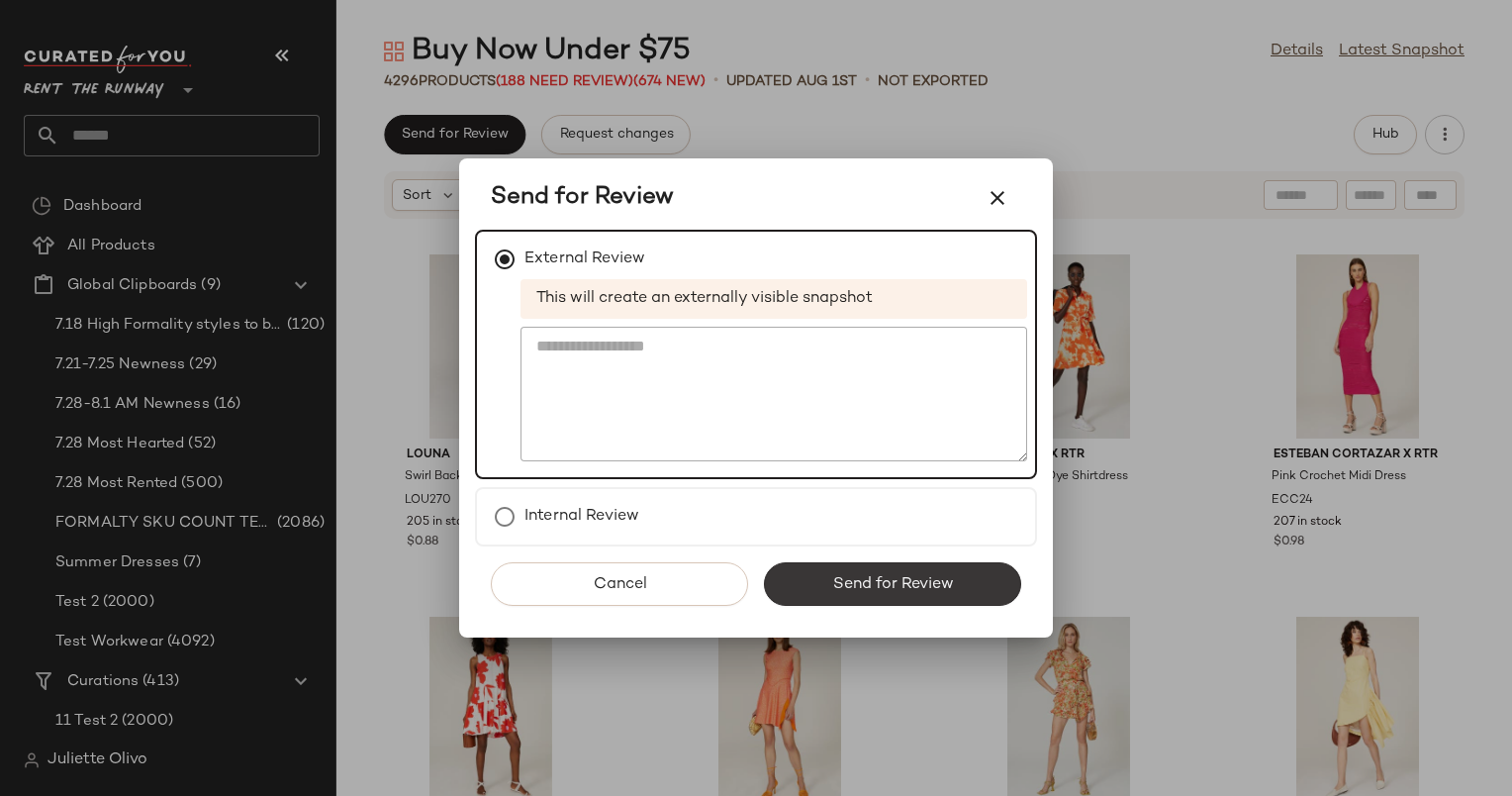 click on "Send for Review" at bounding box center [893, 584] 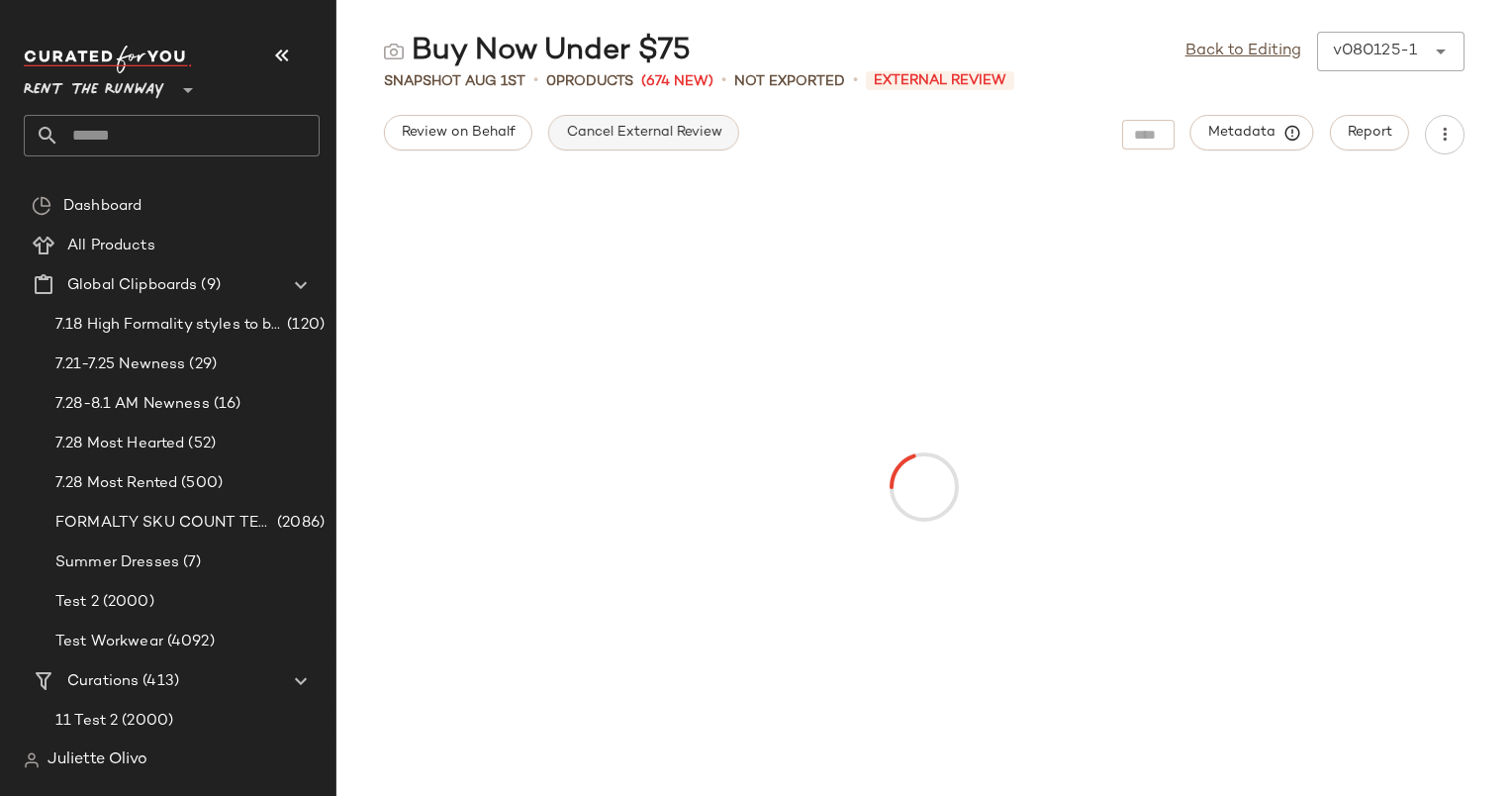click on "Cancel External Review" at bounding box center (643, 133) 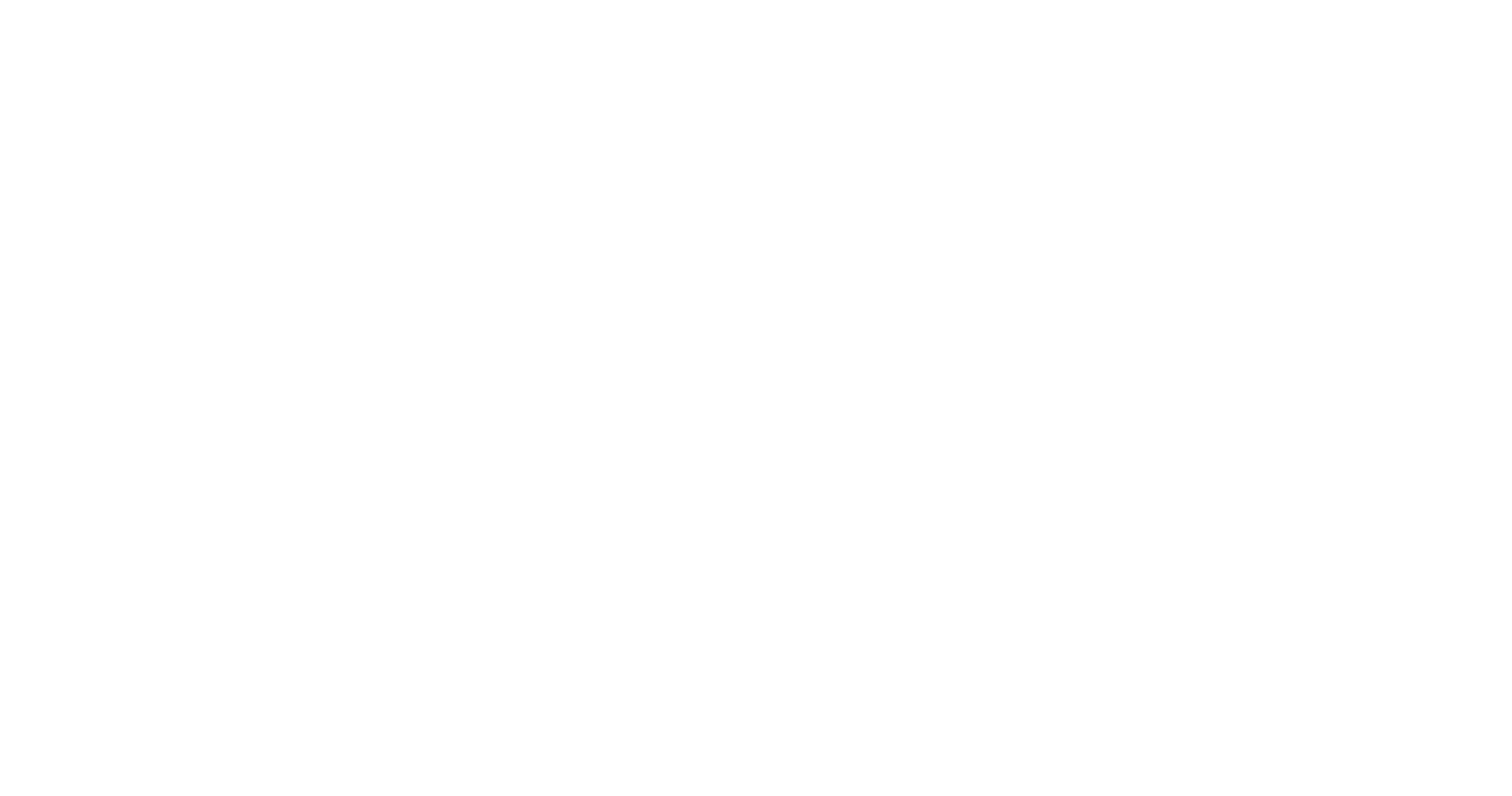 scroll, scrollTop: 0, scrollLeft: 0, axis: both 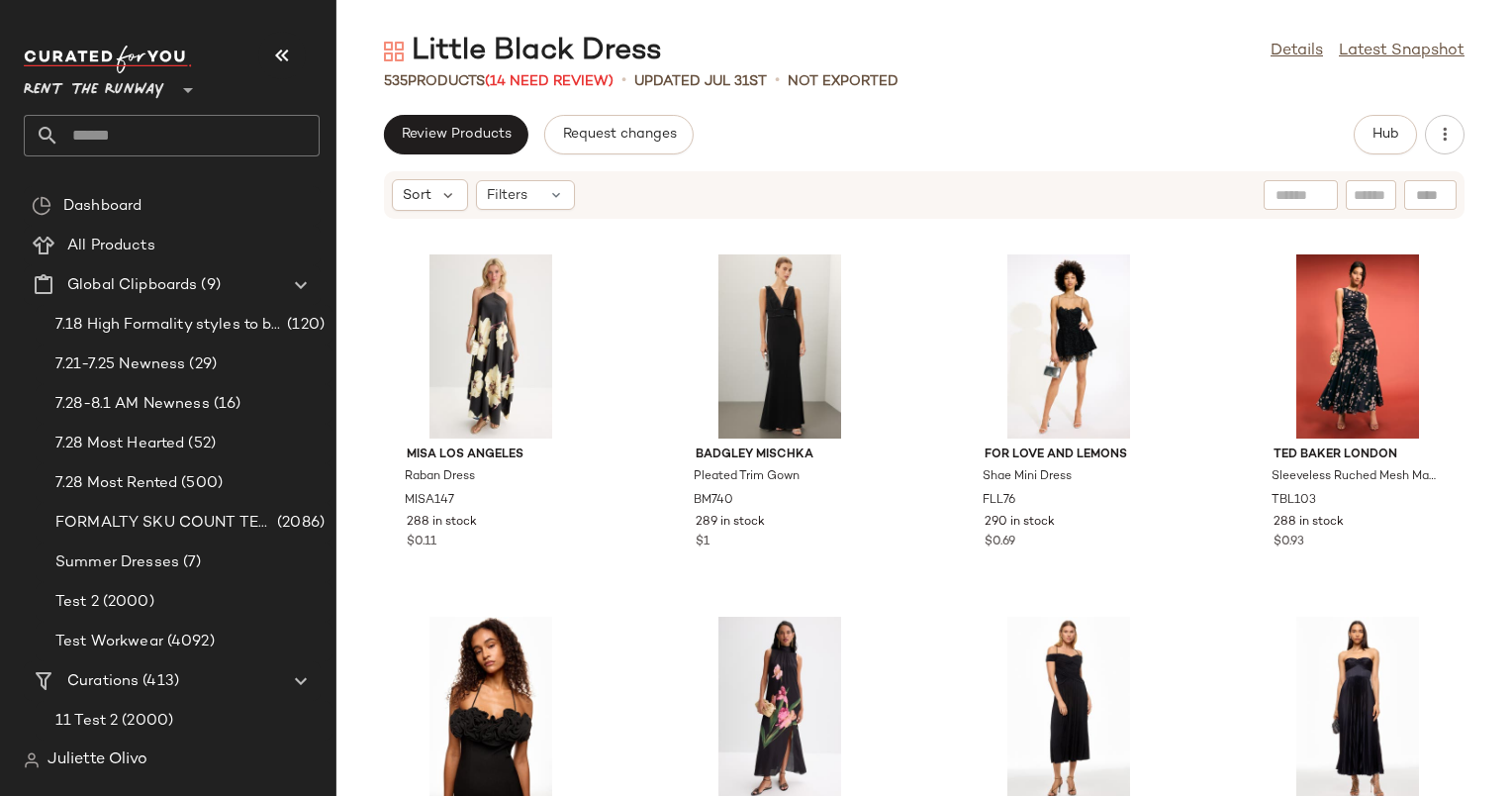 click on "Review Products   Request changes   Hub  Filters MISA [CITY] Raban Dress MISA147 288 in stock $0.11 Badgley Mischka Pleated Trim Gown BM740 289 in stock $1 For Love and Lemons Shae Mini Dress FLL76 290 in stock $0.69 Ted Baker London Sleeveless Ruched Mesh Maxi Dress TBL103 288 in stock $0.93 The Wolf Gang Rosa Strapless Midi Dress TWG7 282 in stock $0.96 Ted Baker London Sleeveless Bow Maxi Dress TBL104 265 in stock $0.13 Rosetta Getty x RTR Off The Shoulder Ruched Bodice Dress RGC68 266 in stock $0.97 AMUR Navy Belle Dress AMR147 267 in stock $0.70 Sea New York Noa Satin Slip Dress SNY166 259 in stock $0.71 DELFI Collective Elsa Bubble Hem Dress DLF72 253 in stock $0.37 Roksanda x RTR Short Sleeve Back Tie Midi Dress ROK21 255 in stock $0.96 ML Monique Lhuillier Luna Dress MNL321 244 in stock $0.93 Claudie Pierlot Rusmin Petite Fleurs Dress CLP2 238 in stock $0.51 Rosetta Getty x RTR One Shoulder Midi Dress RGC73 236 in stock $0.98 Ulla Johnson Yvette Dress UJ207 236 in stock $0.87 Acler ACL24" at bounding box center (924, 455) 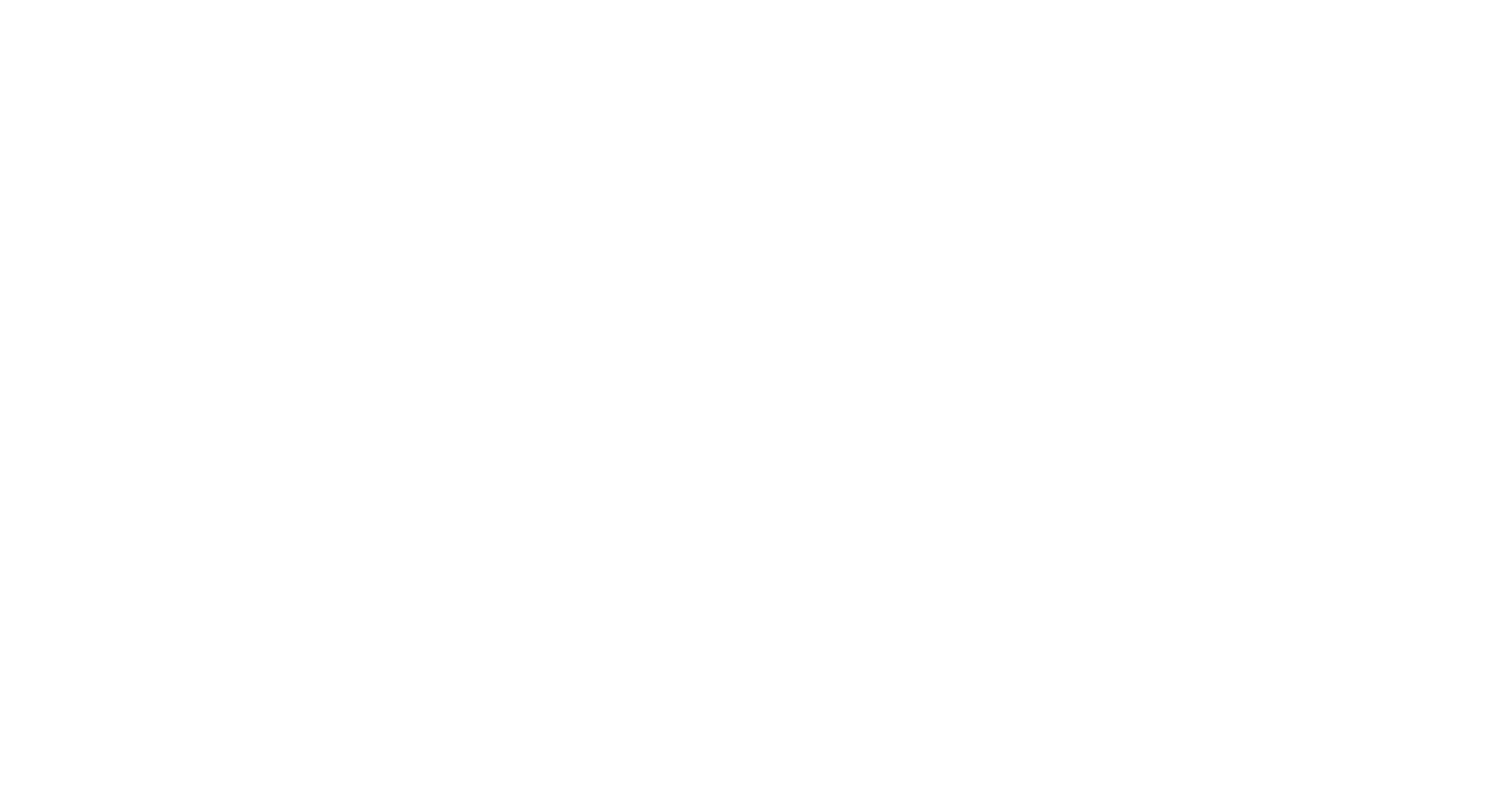 scroll, scrollTop: 0, scrollLeft: 0, axis: both 